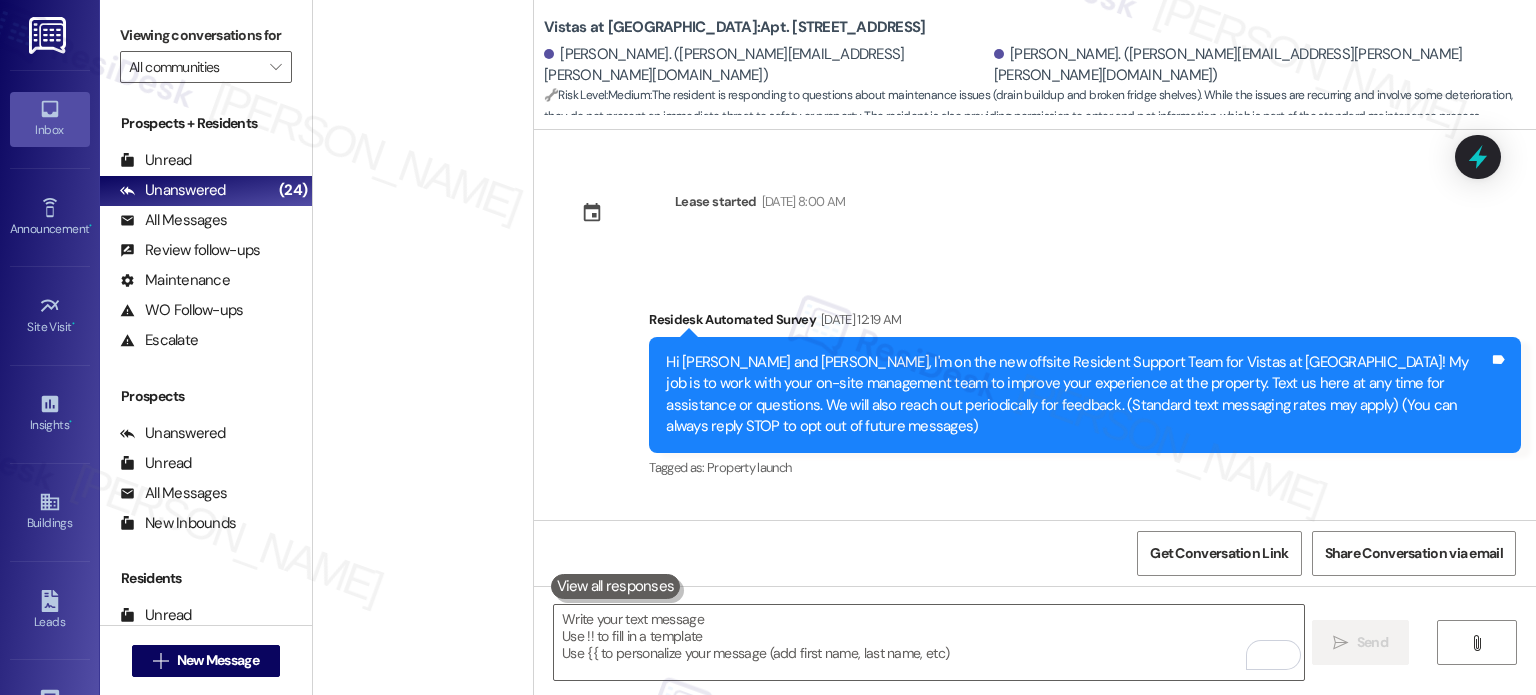 scroll, scrollTop: 0, scrollLeft: 0, axis: both 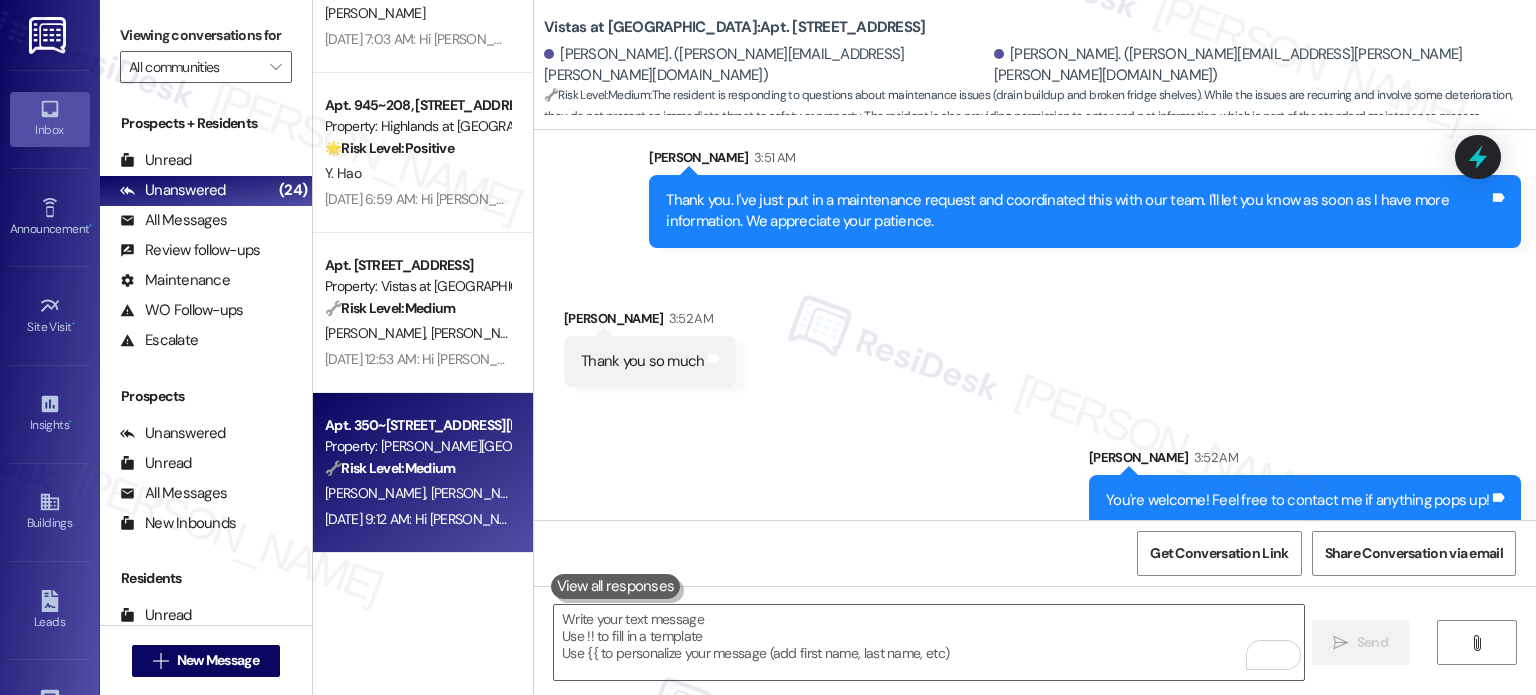 click on "[PERSON_NAME]" at bounding box center (481, 493) 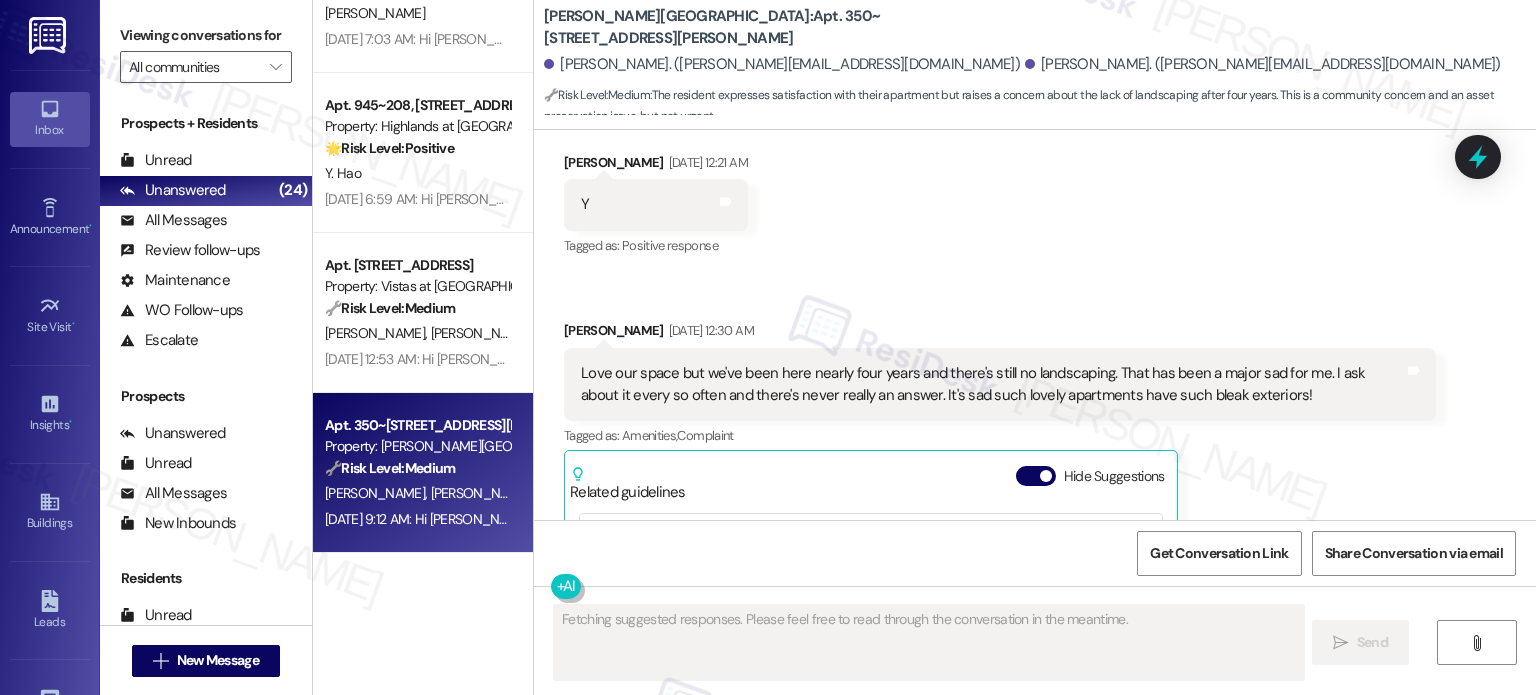 scroll, scrollTop: 936, scrollLeft: 0, axis: vertical 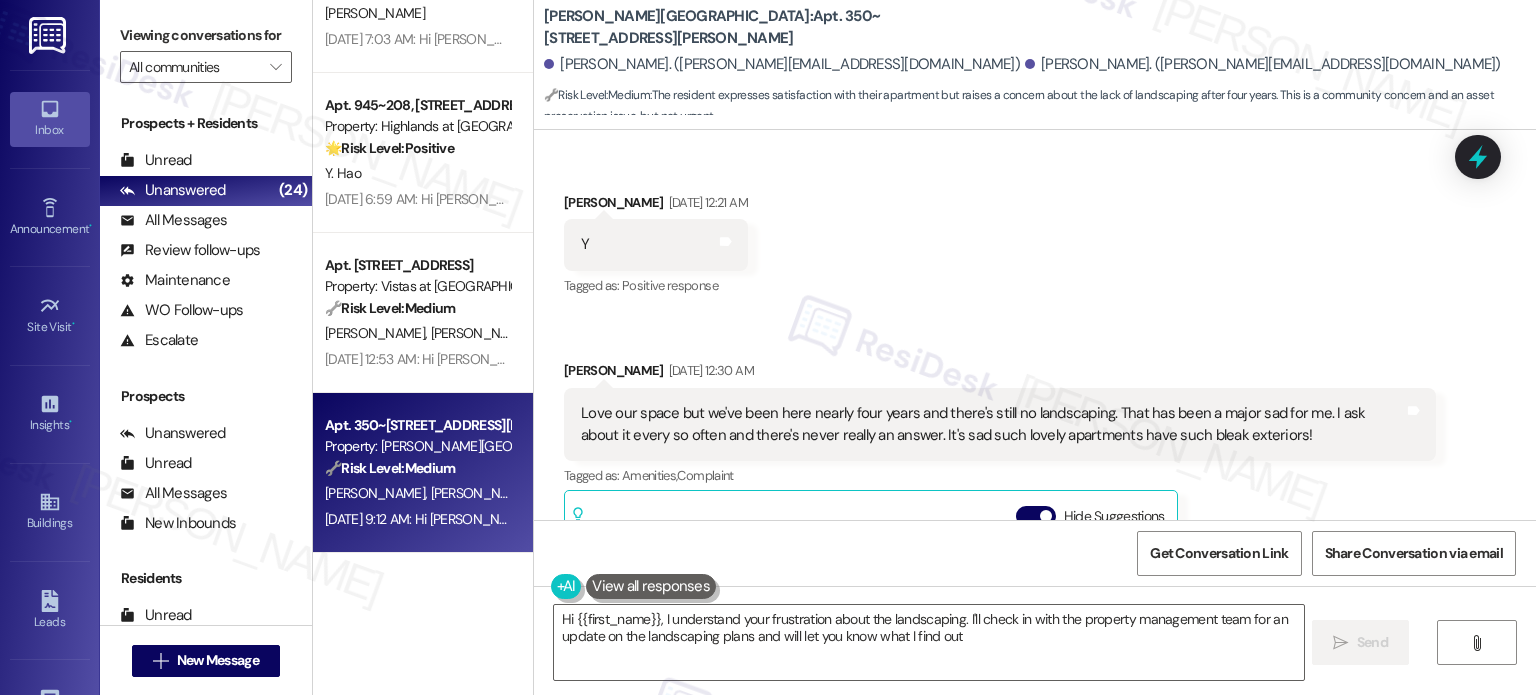 type on "Hi {{first_name}}, I understand your frustration about the landscaping. I'll check in with the property management team for an update on the landscaping plans and will let you know what I find out!" 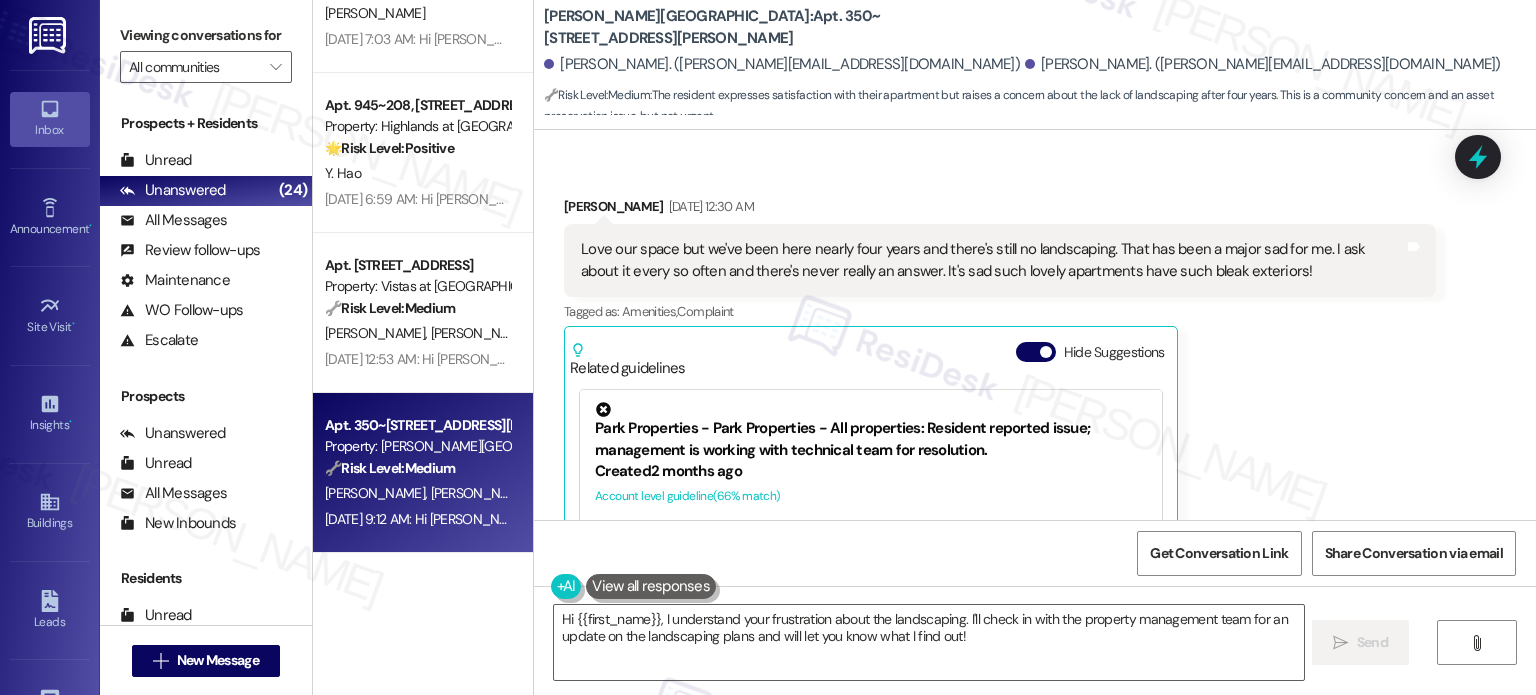 scroll, scrollTop: 1061, scrollLeft: 0, axis: vertical 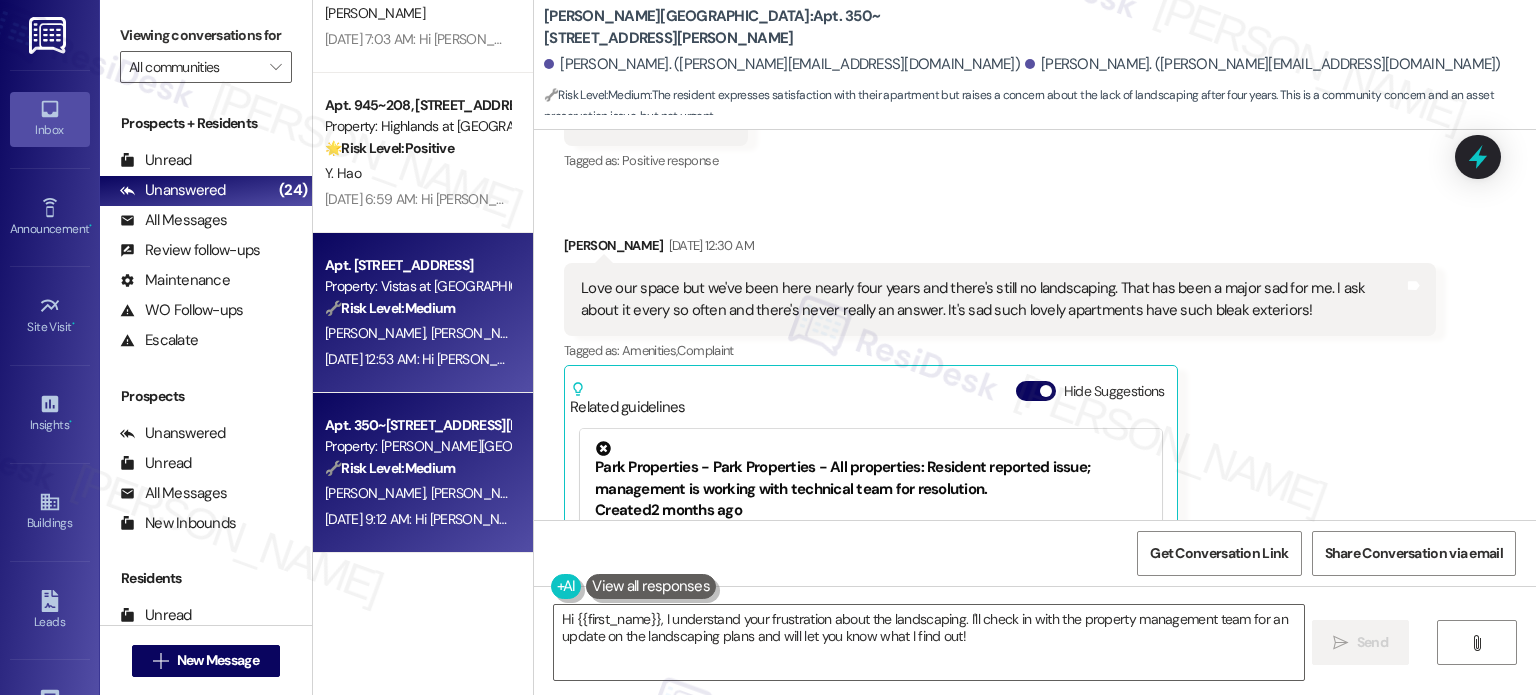 click on "[PERSON_NAME] [PERSON_NAME]" at bounding box center [417, 333] 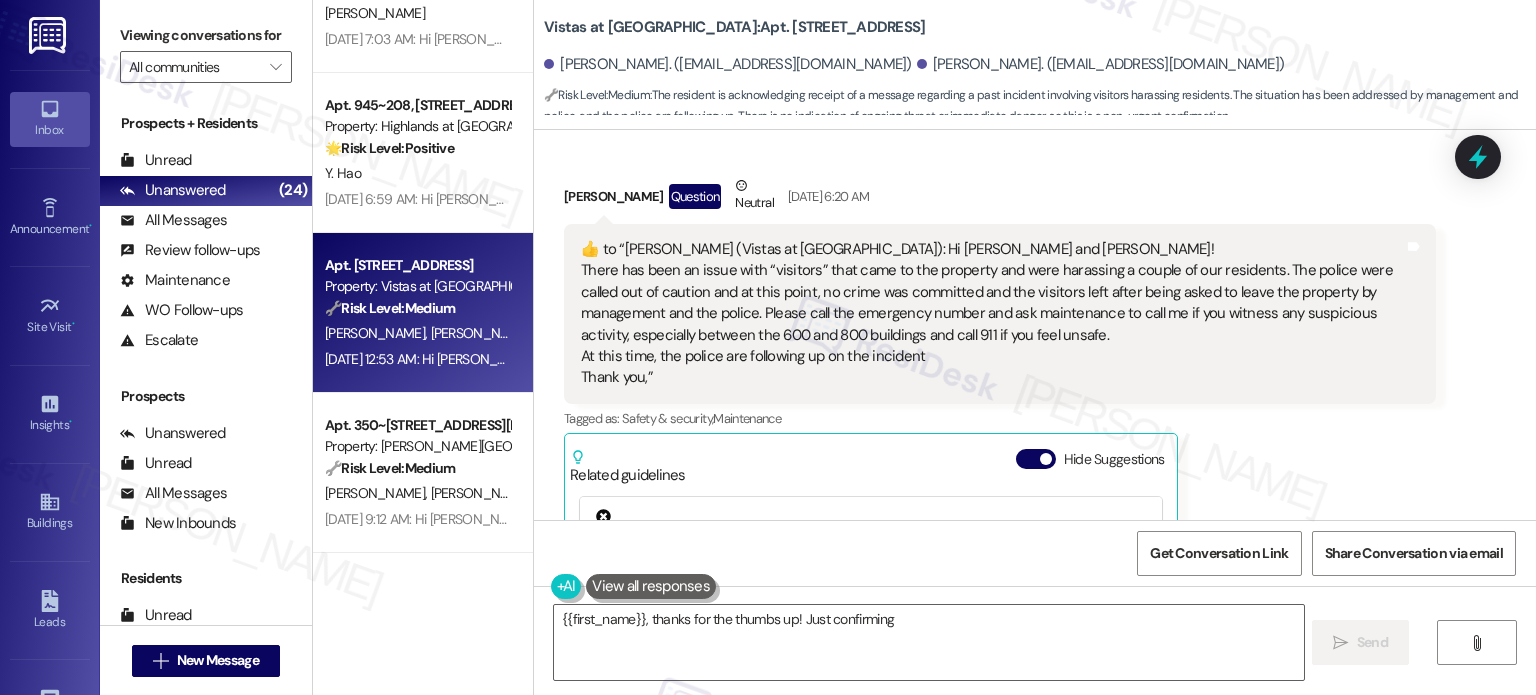 scroll, scrollTop: 813, scrollLeft: 0, axis: vertical 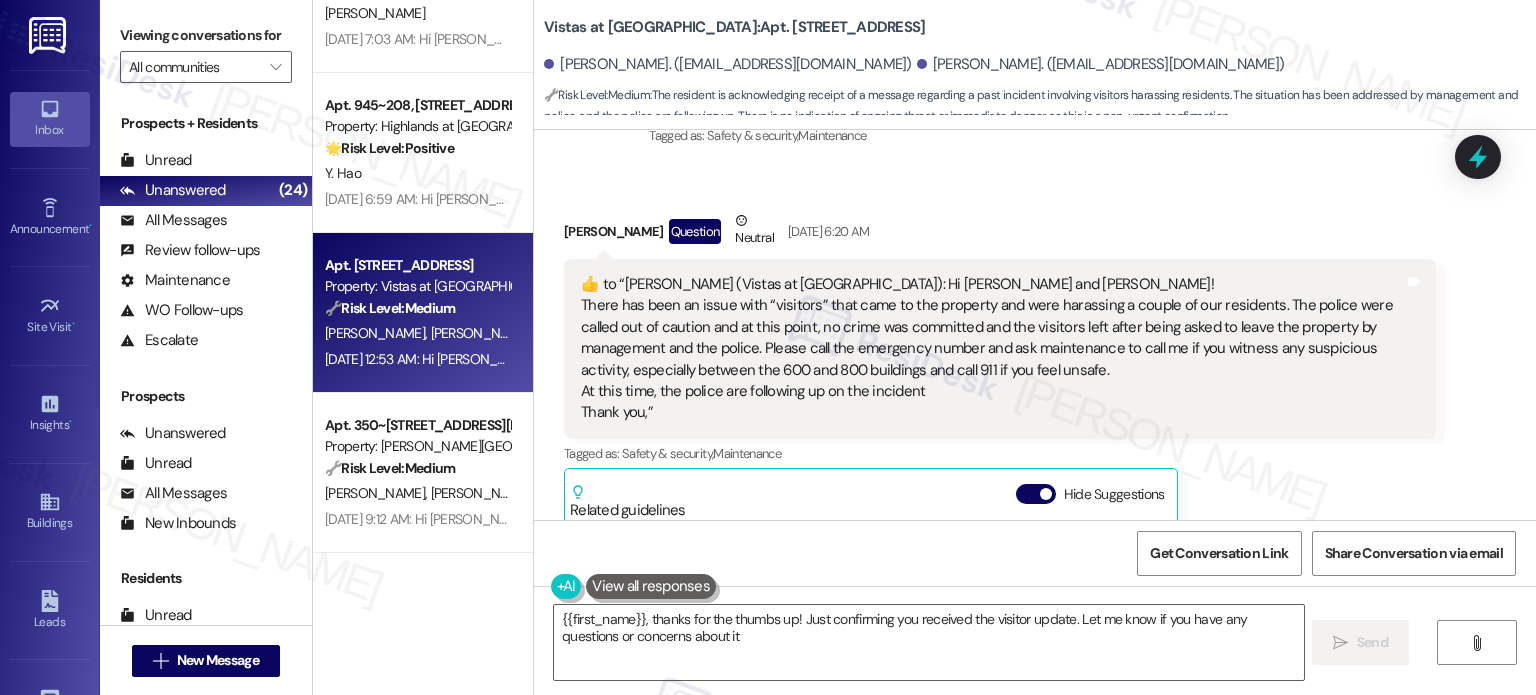 type on "{{first_name}}, thanks for the thumbs up! Just confirming you received the visitor update. Let me know if you have any questions or concerns about it!" 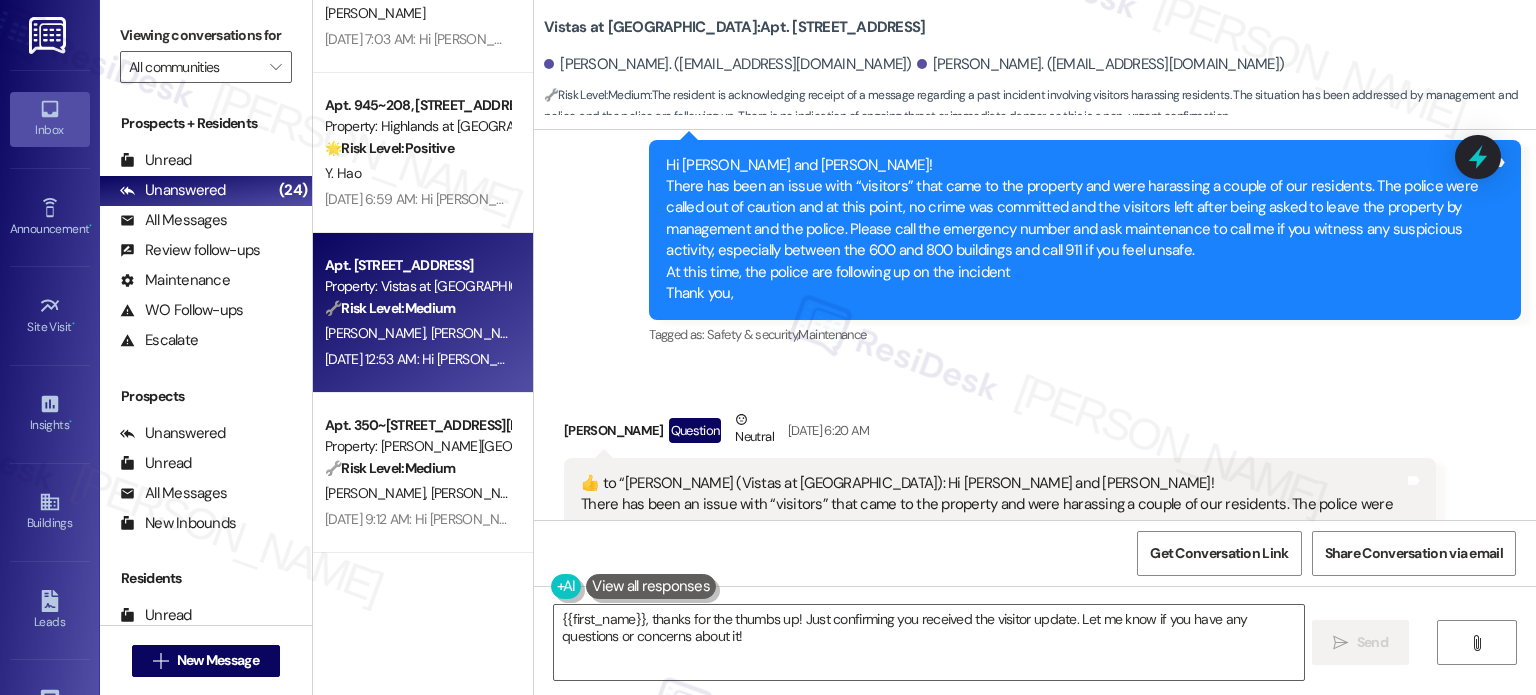 scroll, scrollTop: 613, scrollLeft: 0, axis: vertical 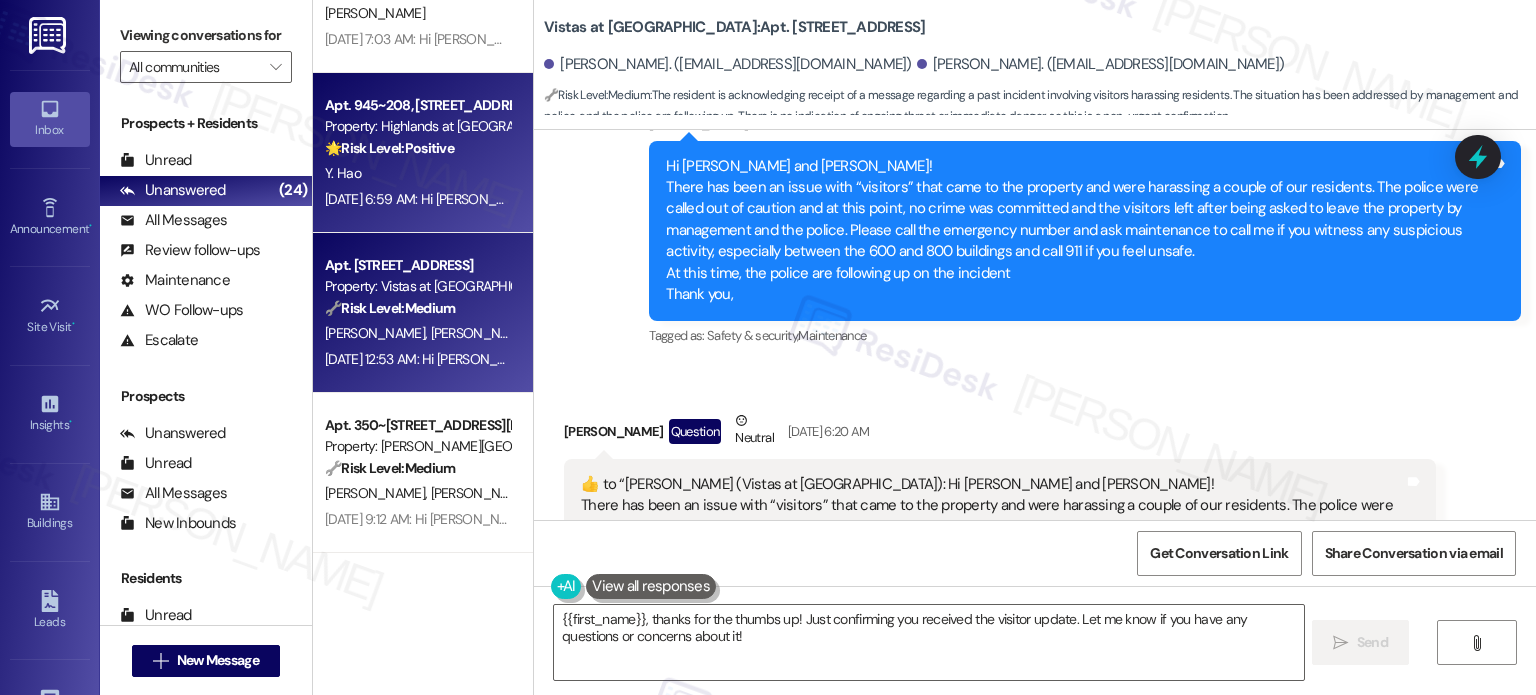 click on "Y. Hao" at bounding box center (417, 173) 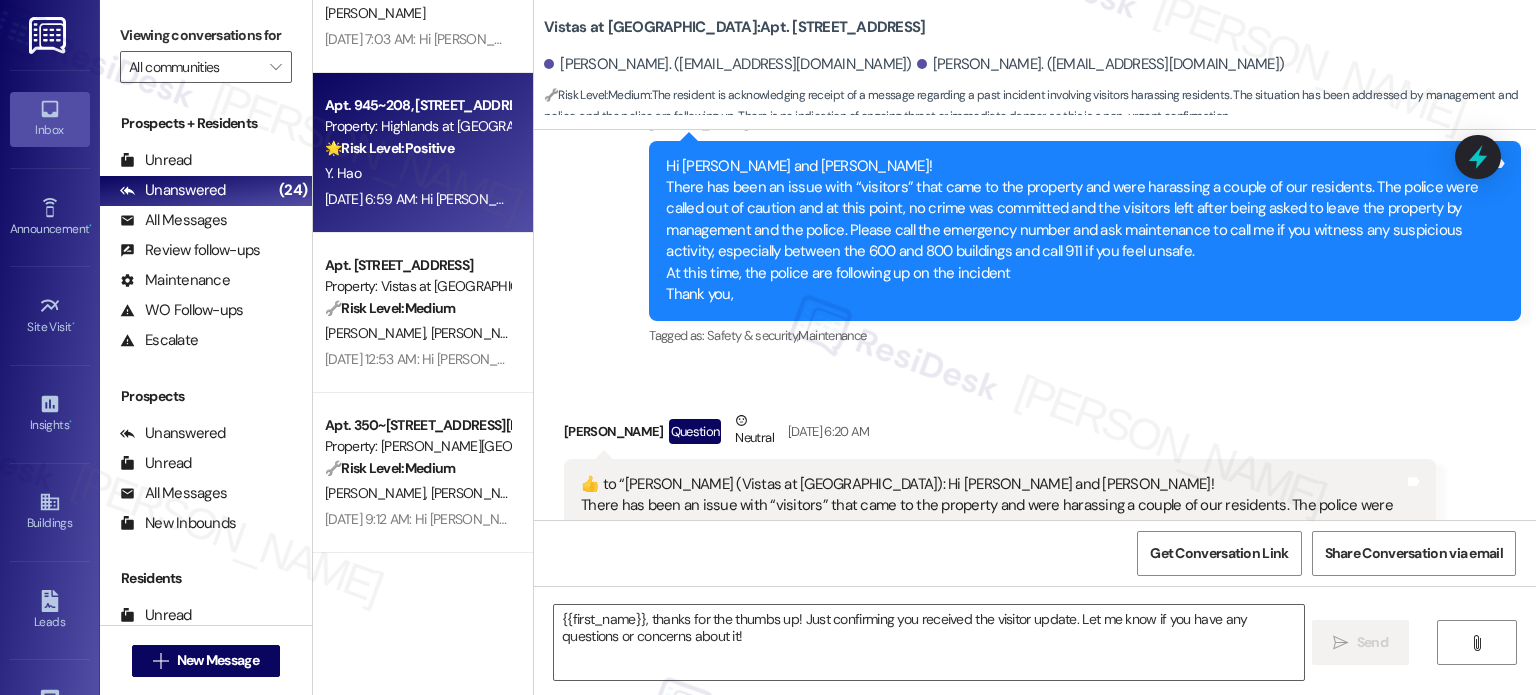 type on "Fetching suggested responses. Please feel free to read through the conversation in the meantime." 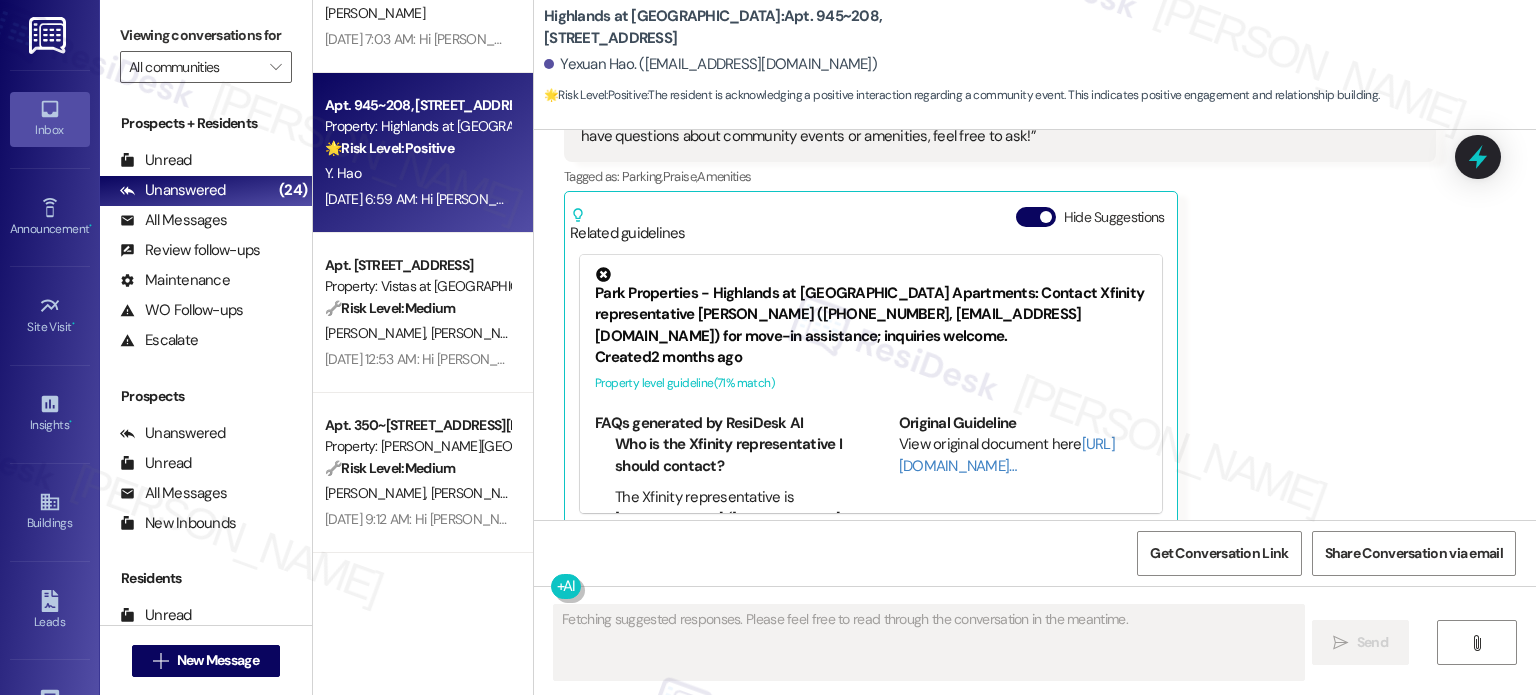 scroll, scrollTop: 17155, scrollLeft: 0, axis: vertical 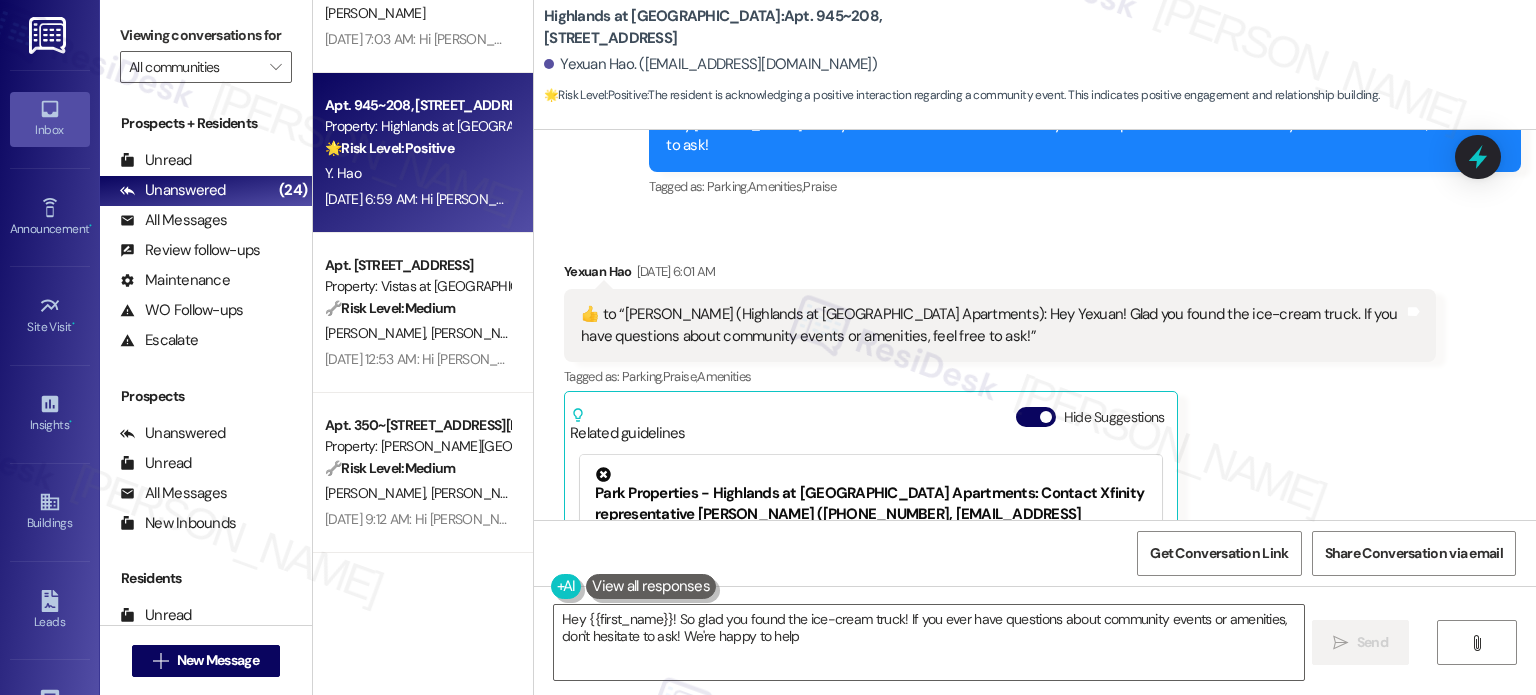type on "Hey {{first_name}}! So glad you found the ice-cream truck! If you ever have questions about community events or amenities, don't hesitate to ask! We're happy to help!" 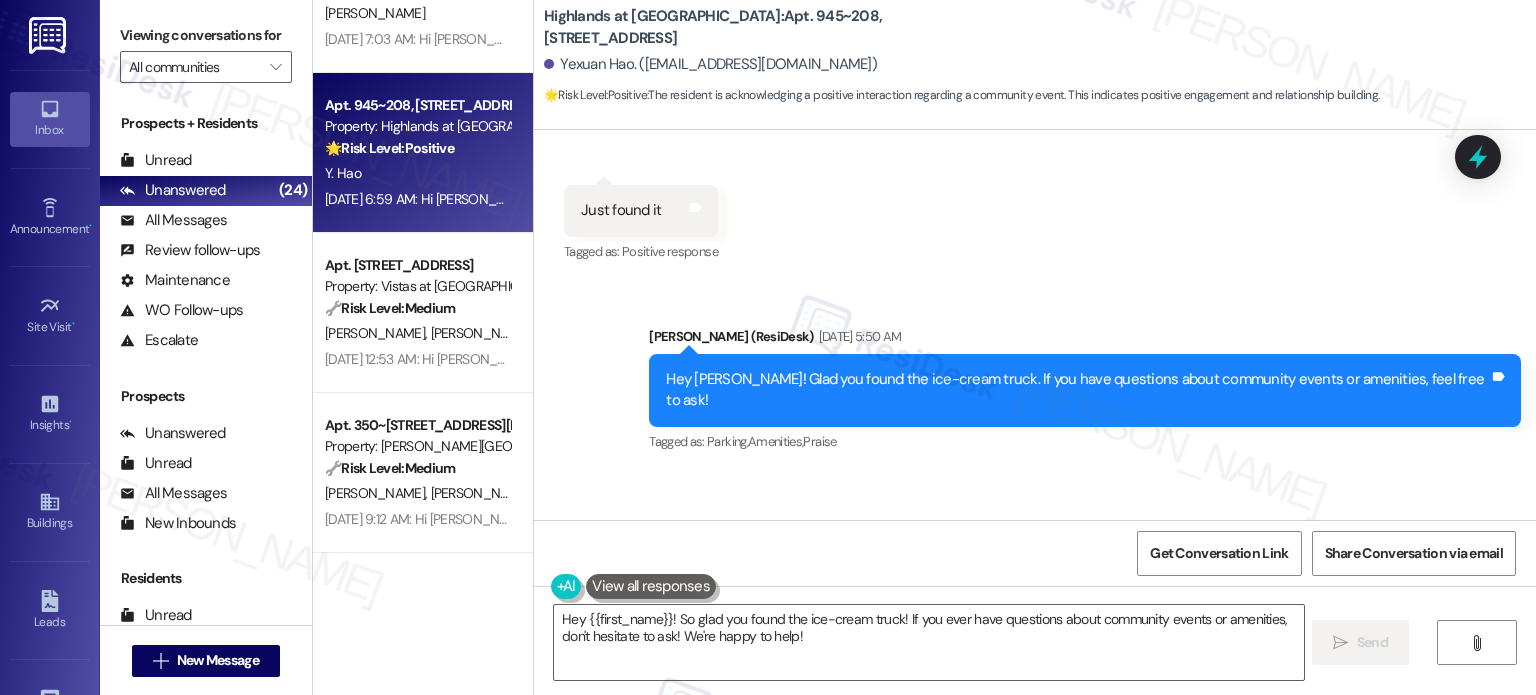 scroll, scrollTop: 16855, scrollLeft: 0, axis: vertical 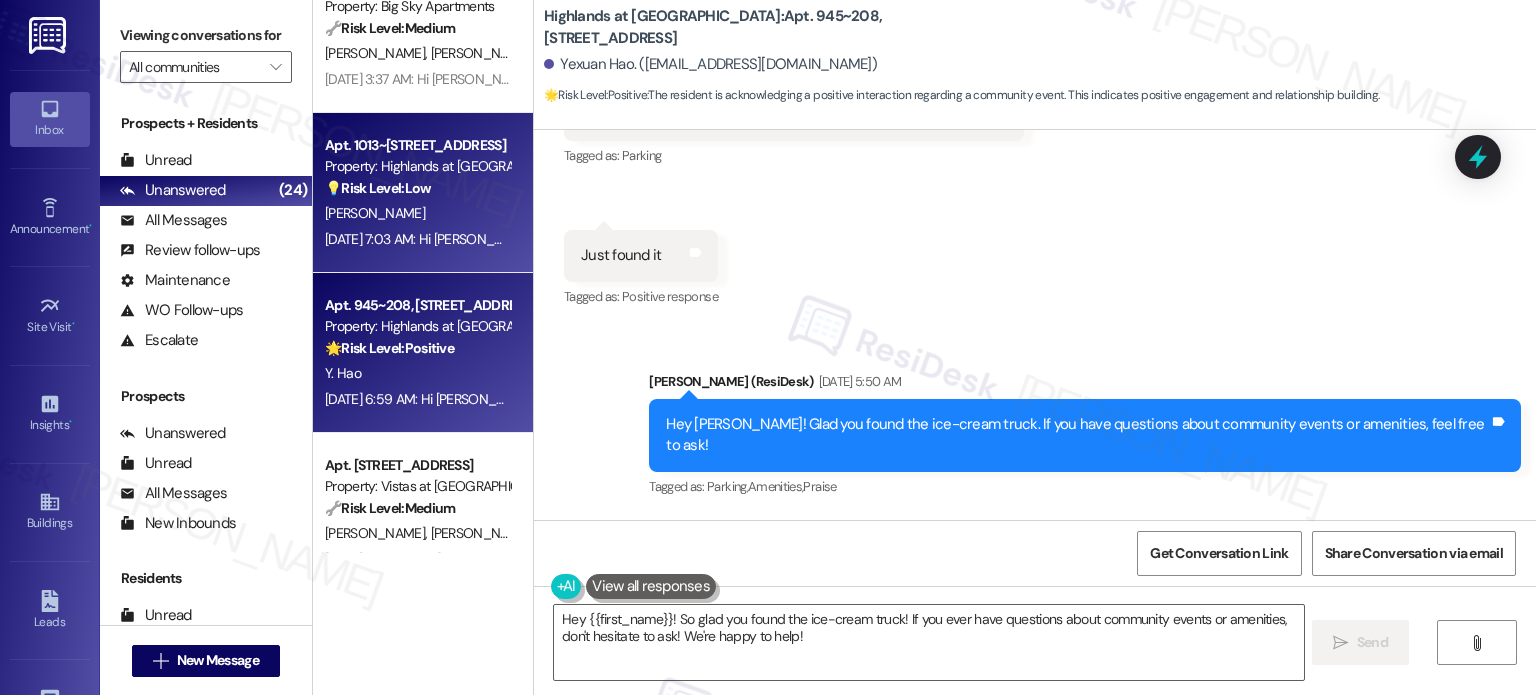 click on "[PERSON_NAME]" at bounding box center [417, 213] 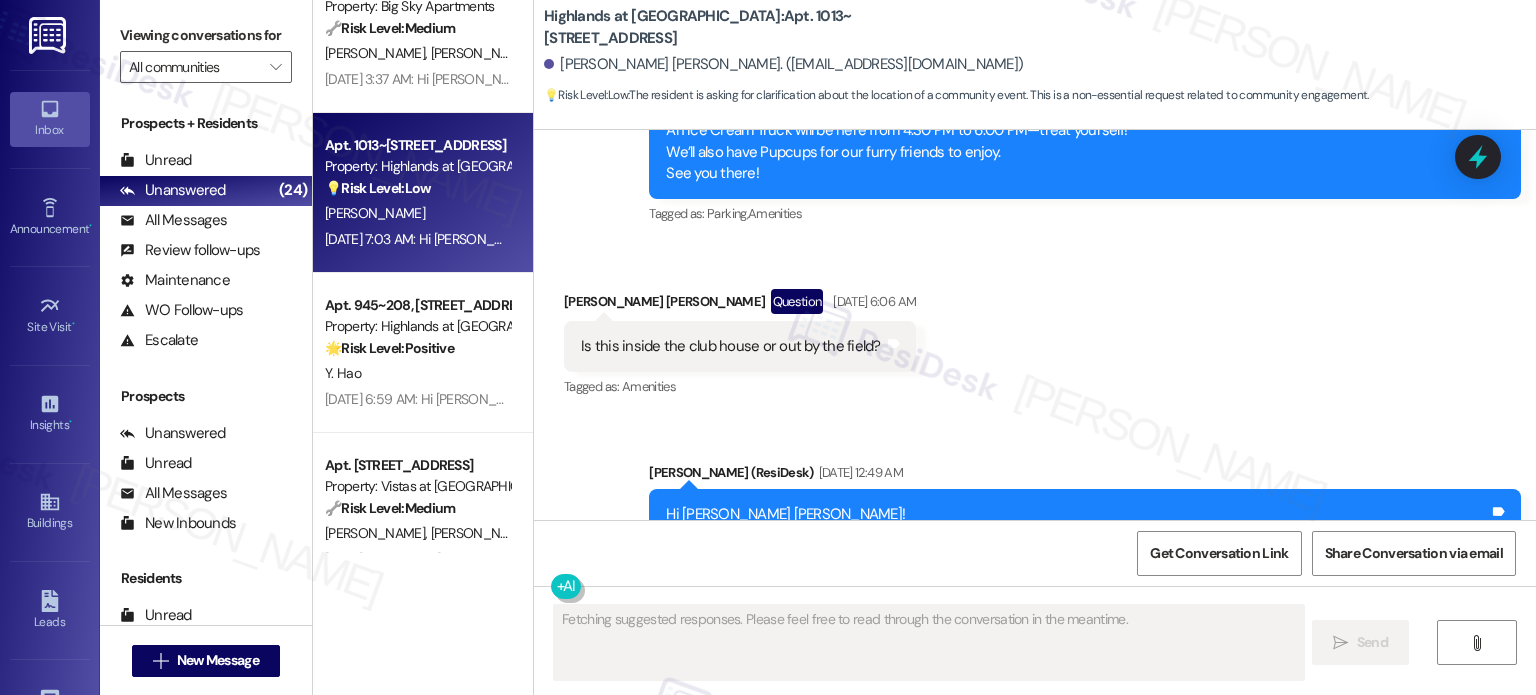 scroll, scrollTop: 16657, scrollLeft: 0, axis: vertical 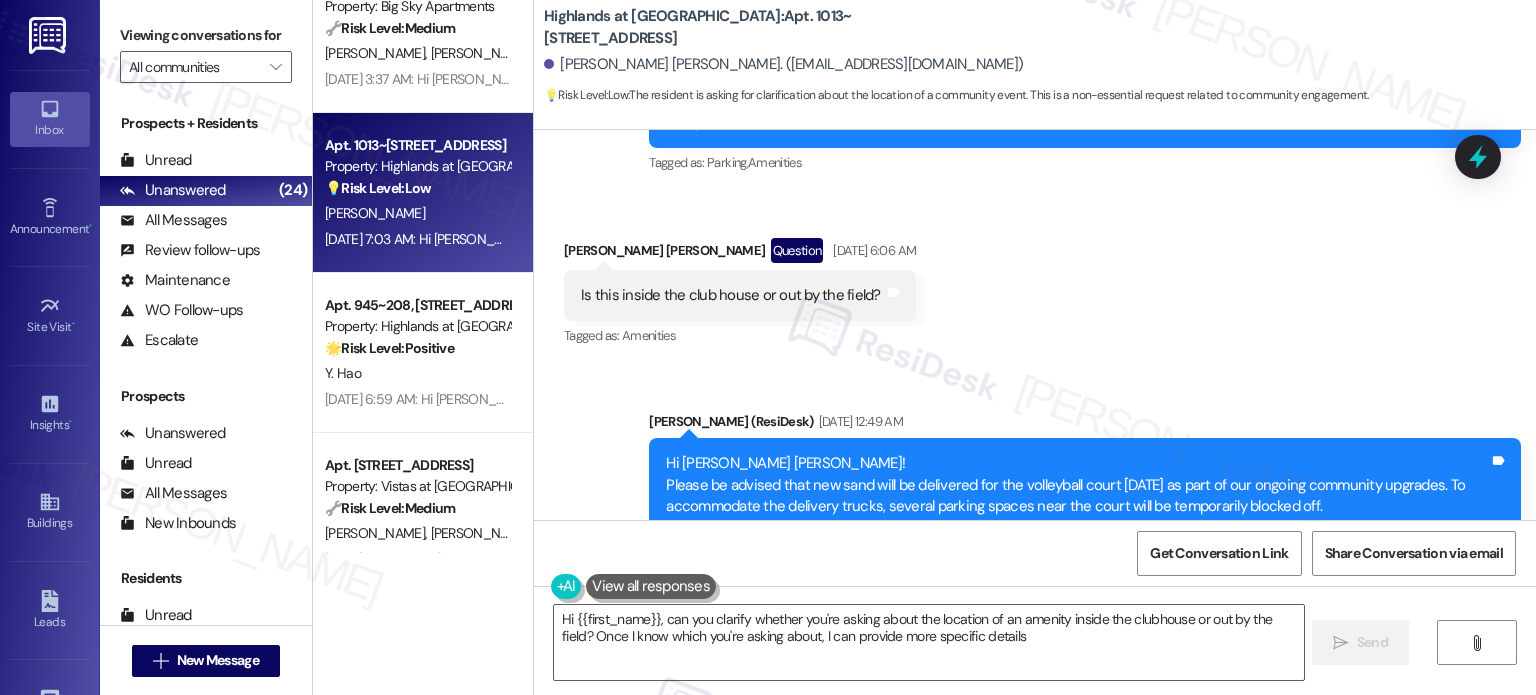 type on "Hi {{first_name}}, can you clarify whether you're asking about the location of an amenity inside the clubhouse or out by the field? Once I know which you're asking about, I can provide more specific details." 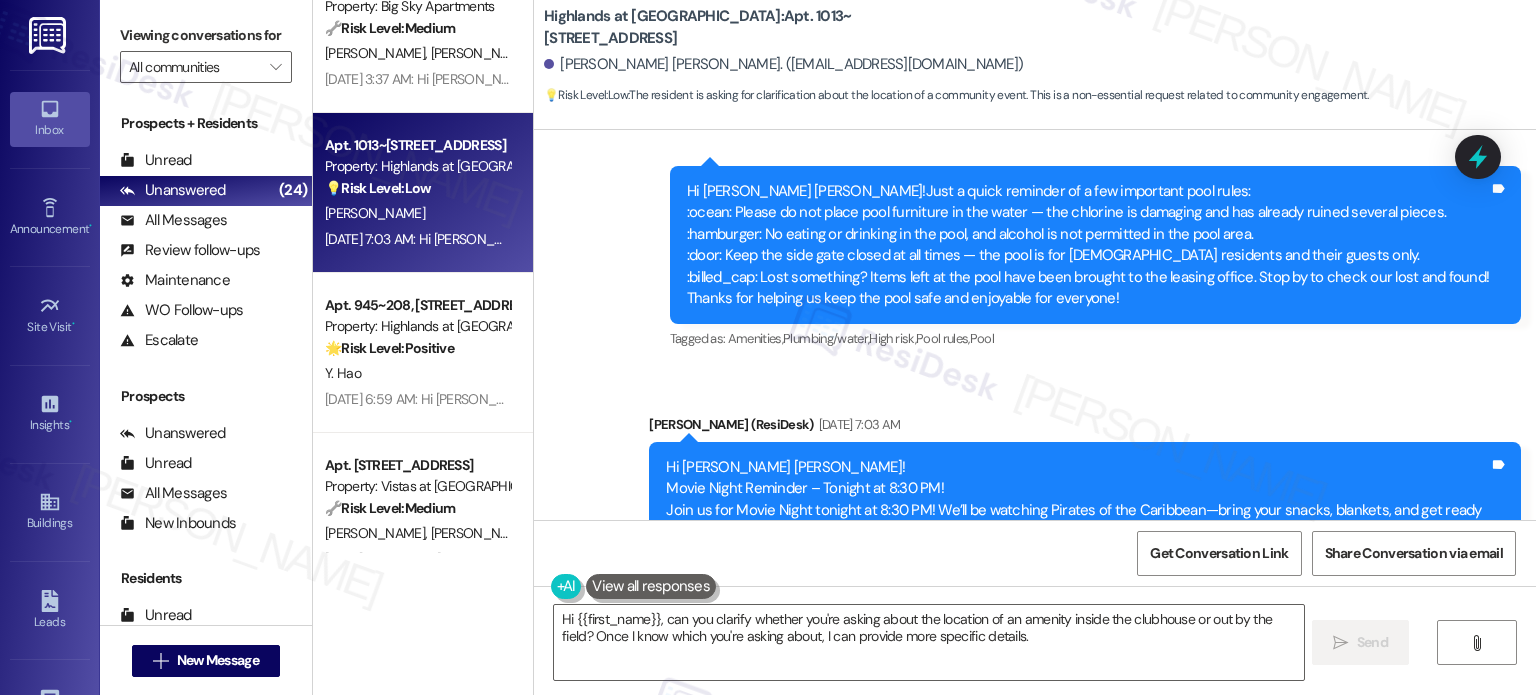 scroll, scrollTop: 17257, scrollLeft: 0, axis: vertical 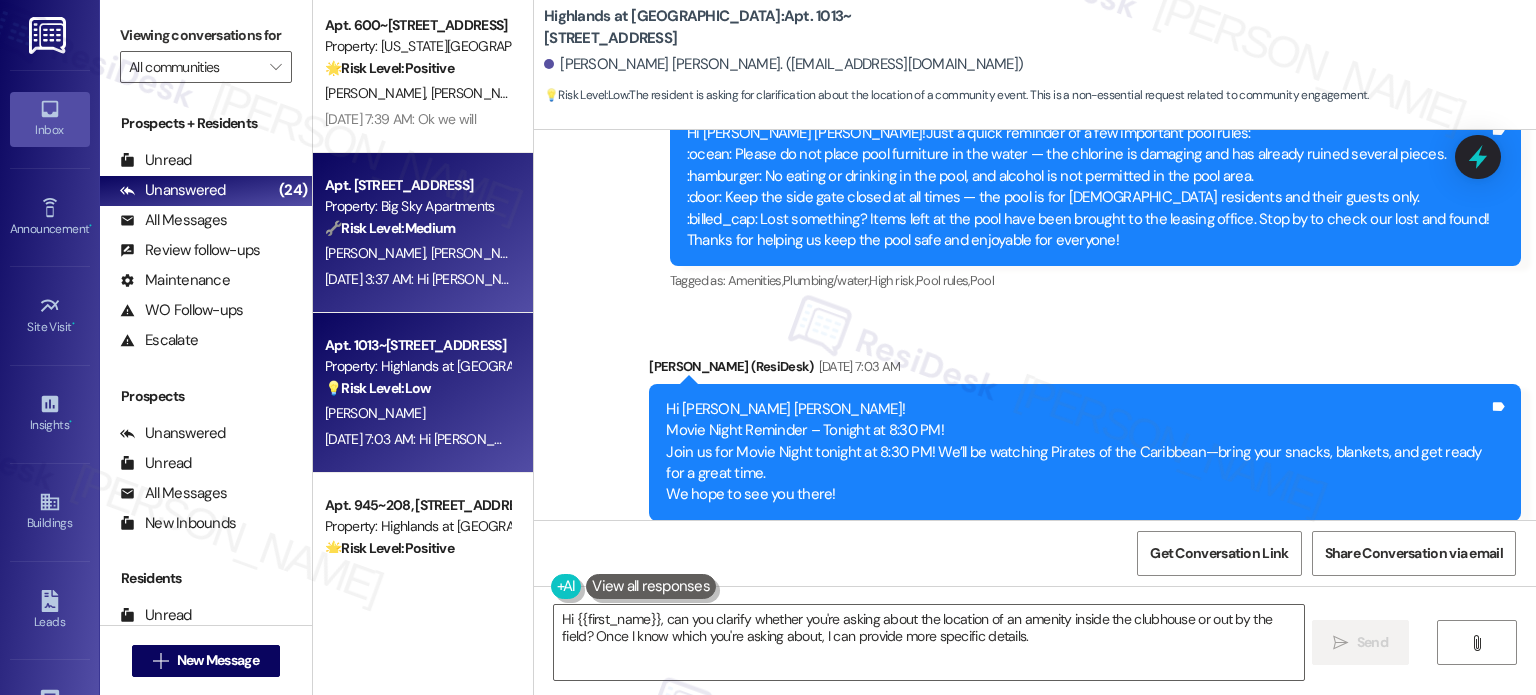 click on "🔧  Risk Level:  Medium The resident is inquiring about parking arrangements during striping and painting. This is a non-urgent maintenance-related question." at bounding box center (417, 228) 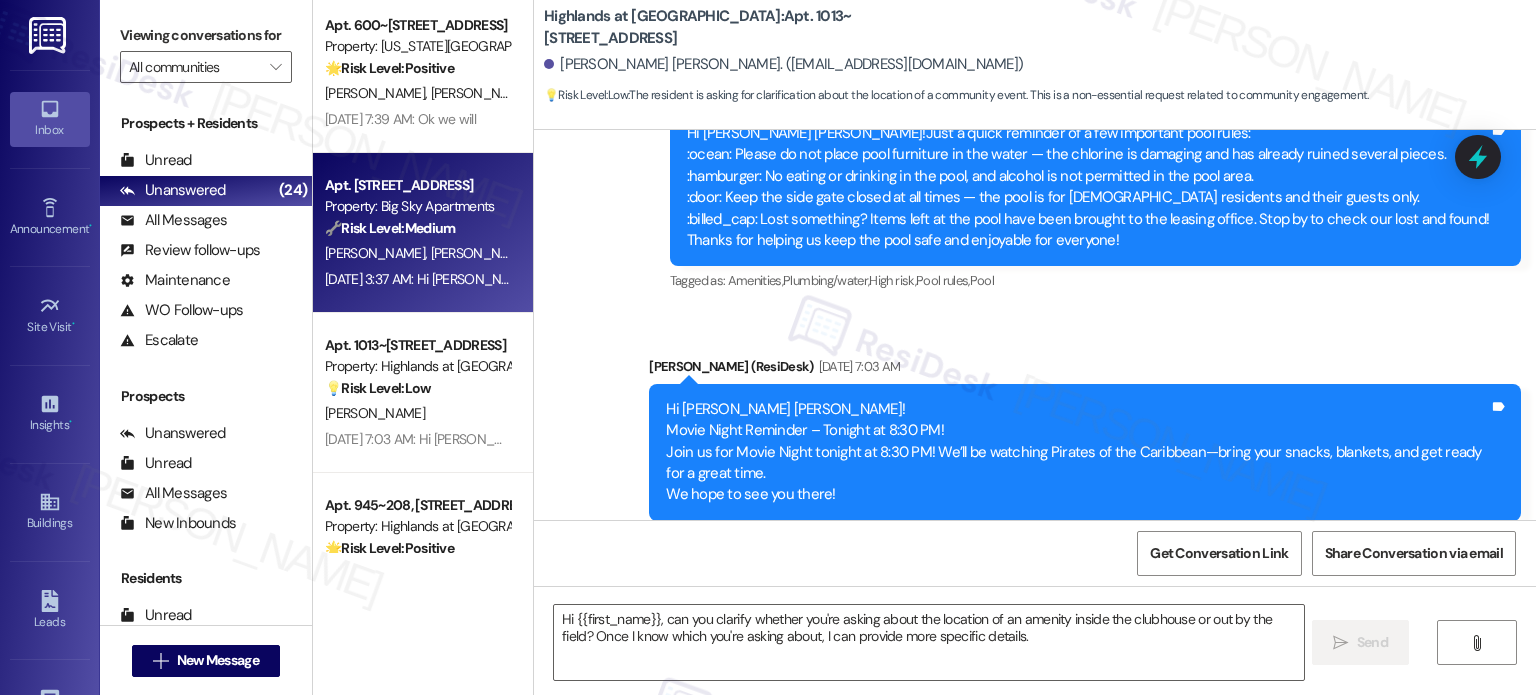 type on "Fetching suggested responses. Please feel free to read through the conversation in the meantime." 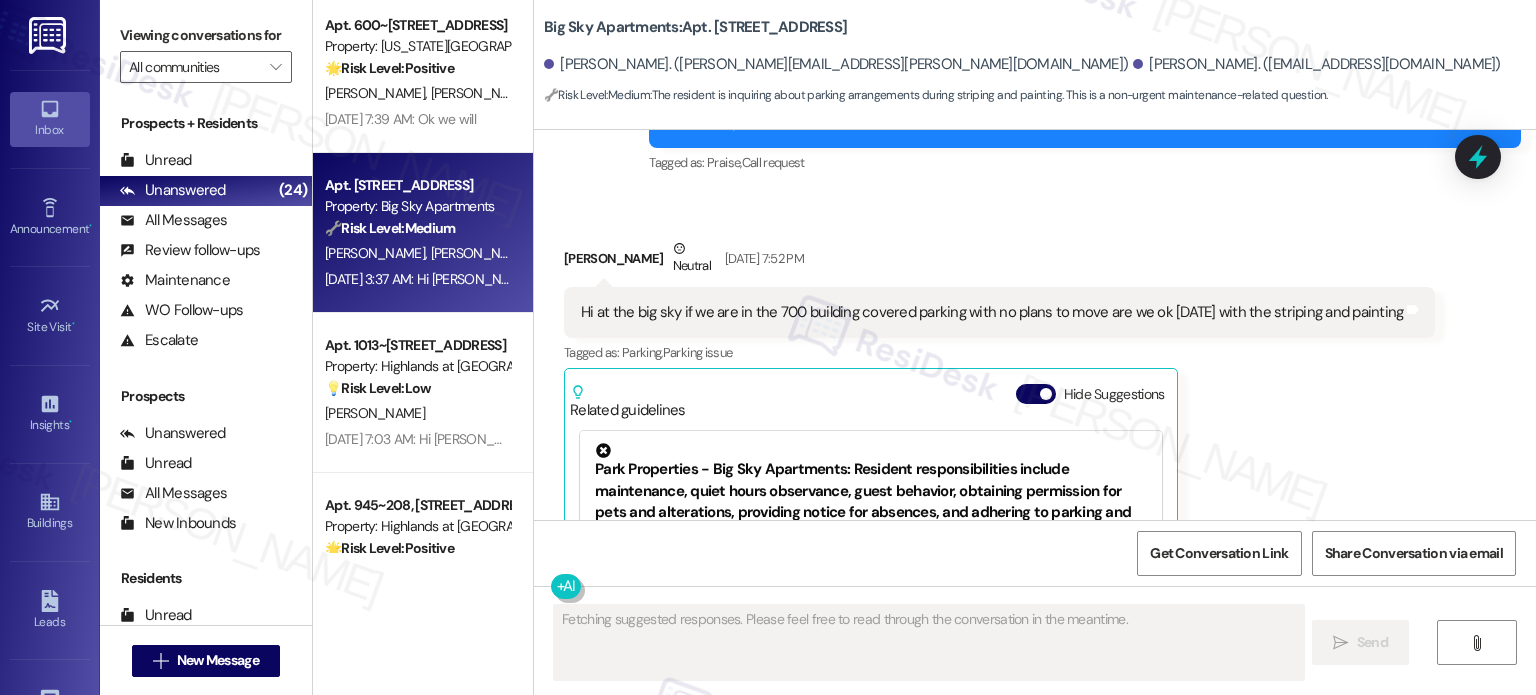 scroll, scrollTop: 1513, scrollLeft: 0, axis: vertical 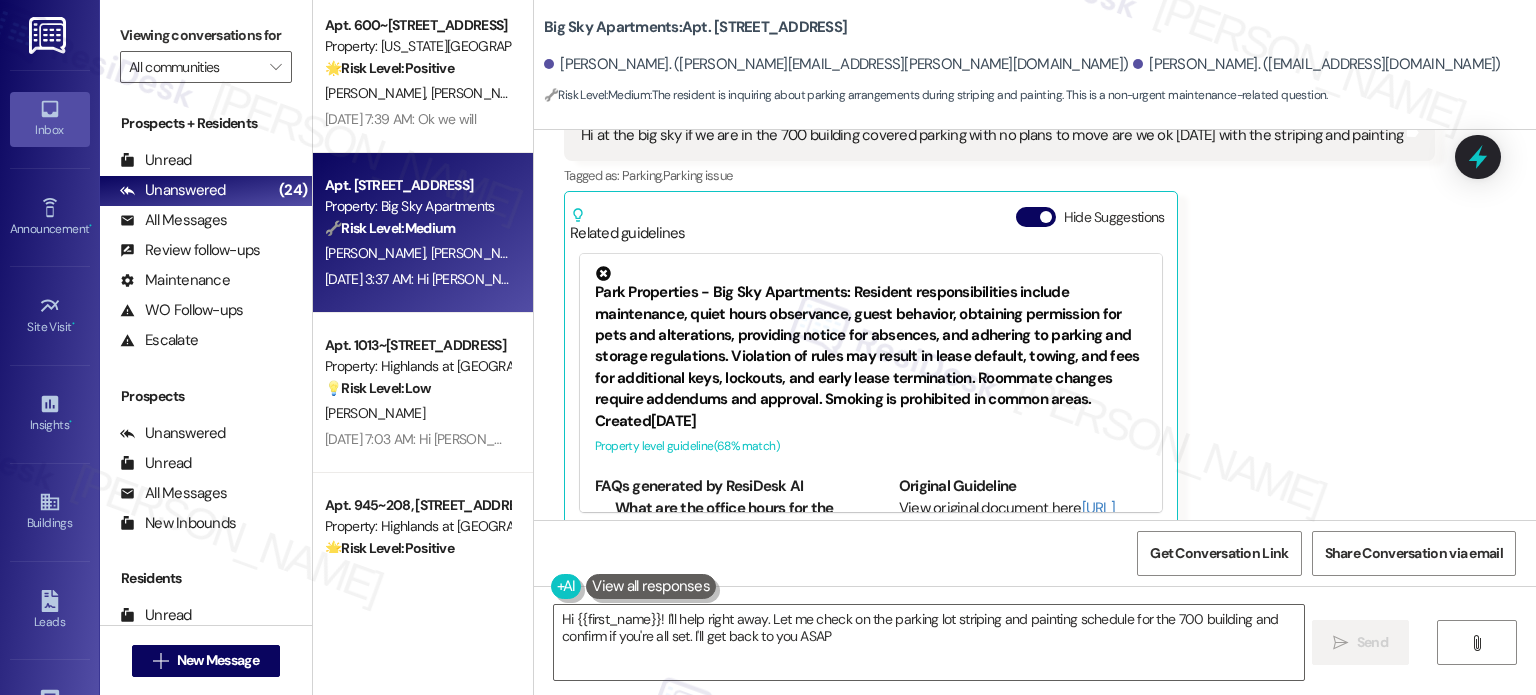 type on "Hi {{first_name}}! I'll help right away. Let me check on the parking lot striping and painting schedule for the 700 building and confirm if you're all set. I'll get back to you ASAP!" 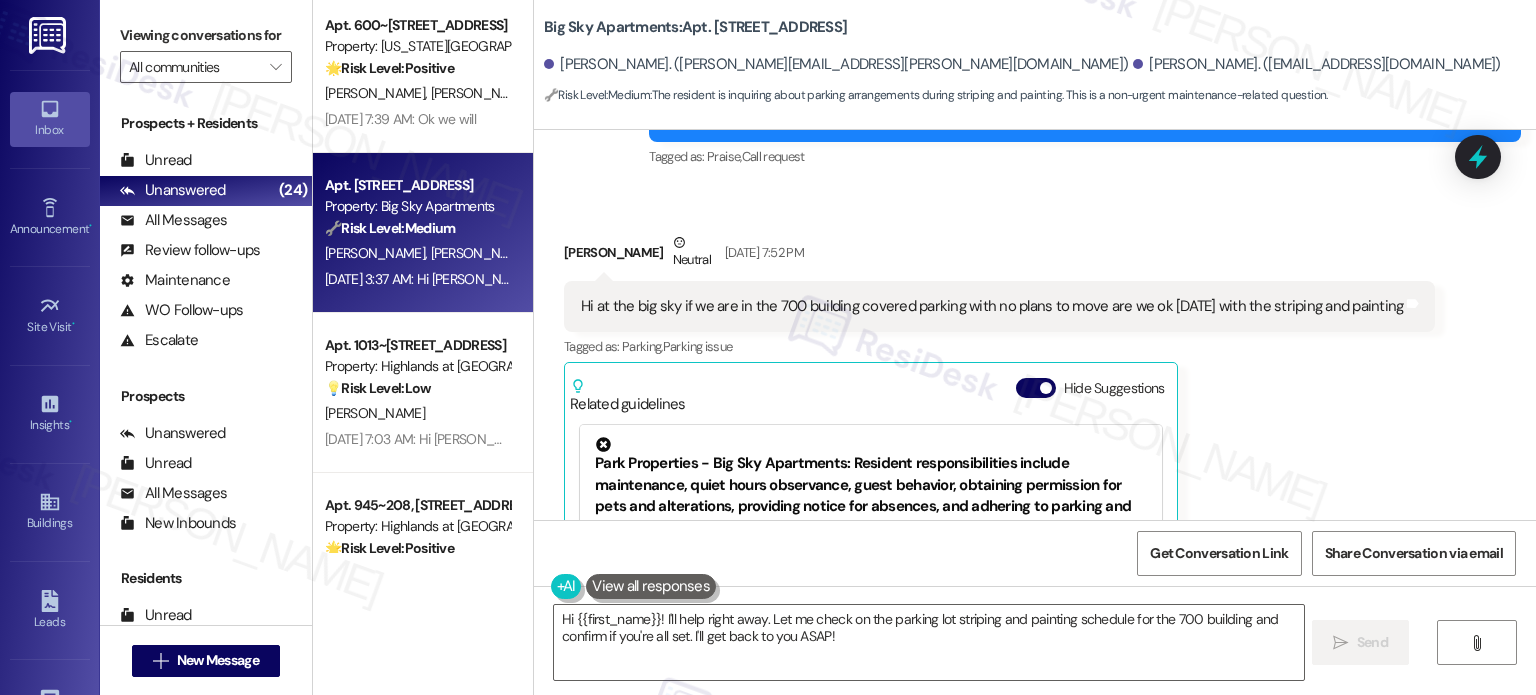 scroll, scrollTop: 1343, scrollLeft: 0, axis: vertical 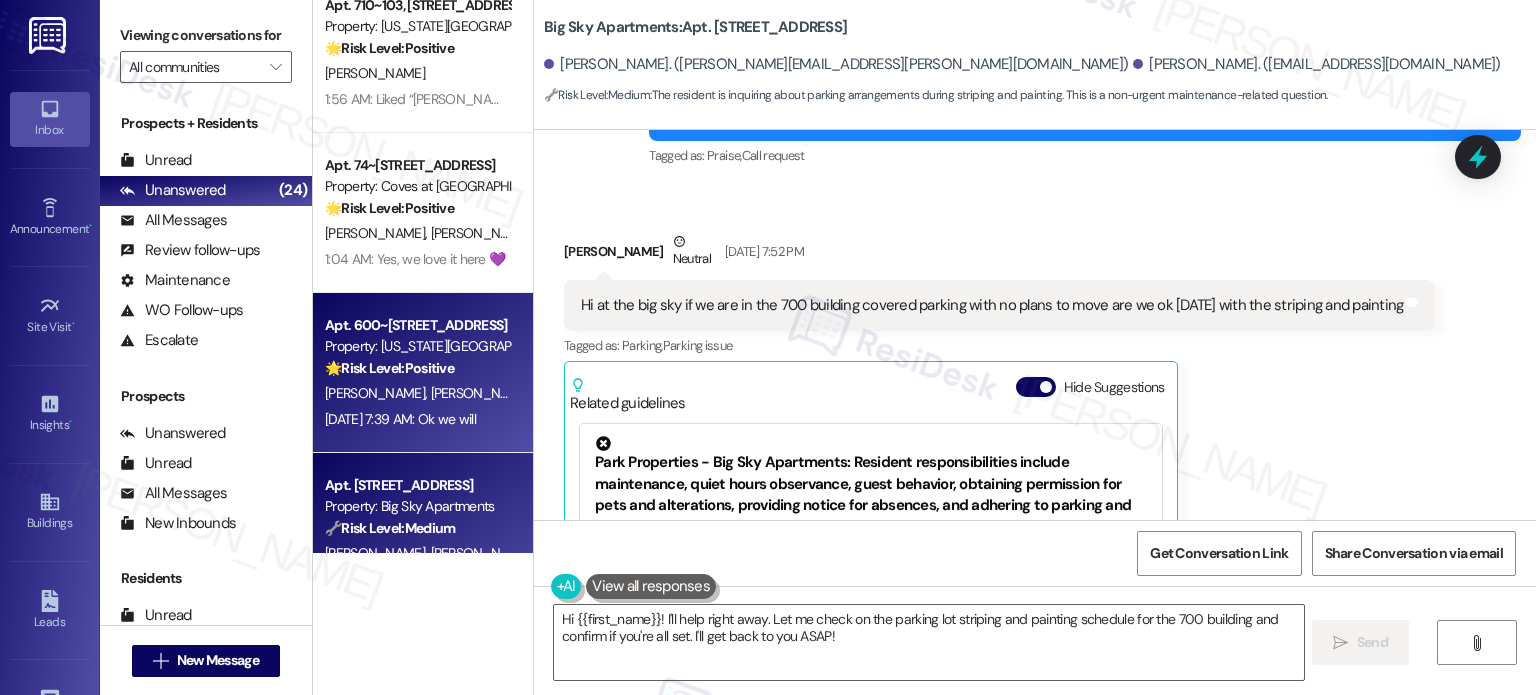 click on "[PERSON_NAME]" at bounding box center [481, 393] 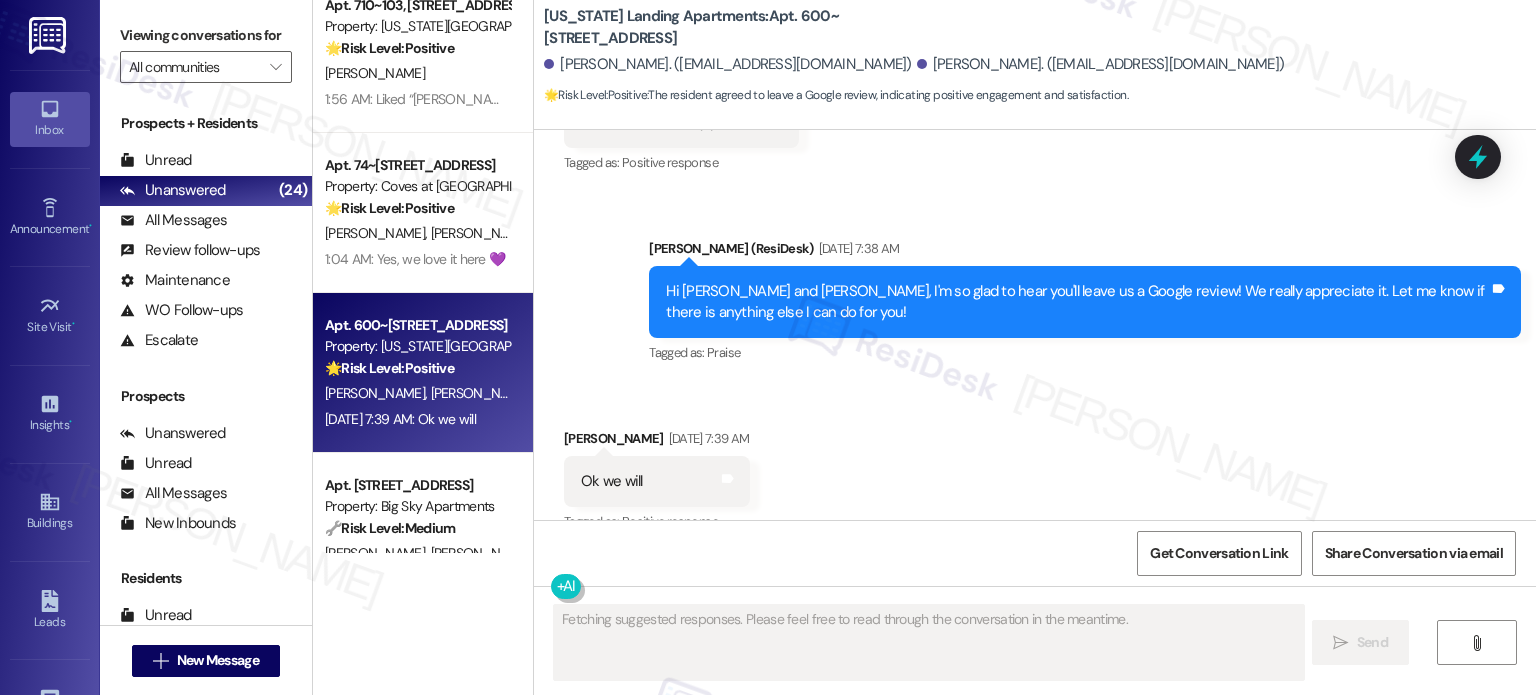 scroll, scrollTop: 1863, scrollLeft: 0, axis: vertical 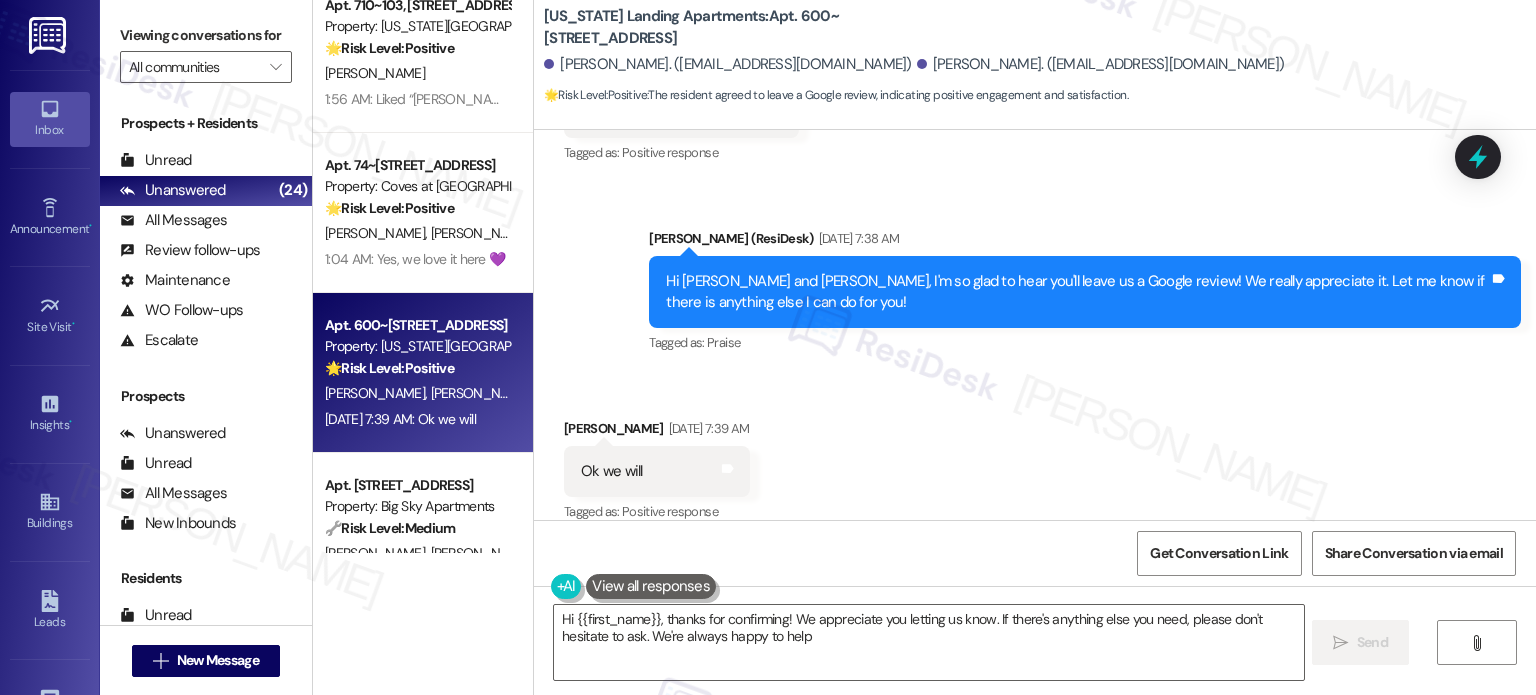 type on "Hi {{first_name}}, thanks for confirming! We appreciate you letting us know. If there's anything else you need, please don't hesitate to ask. We're always happy to help!" 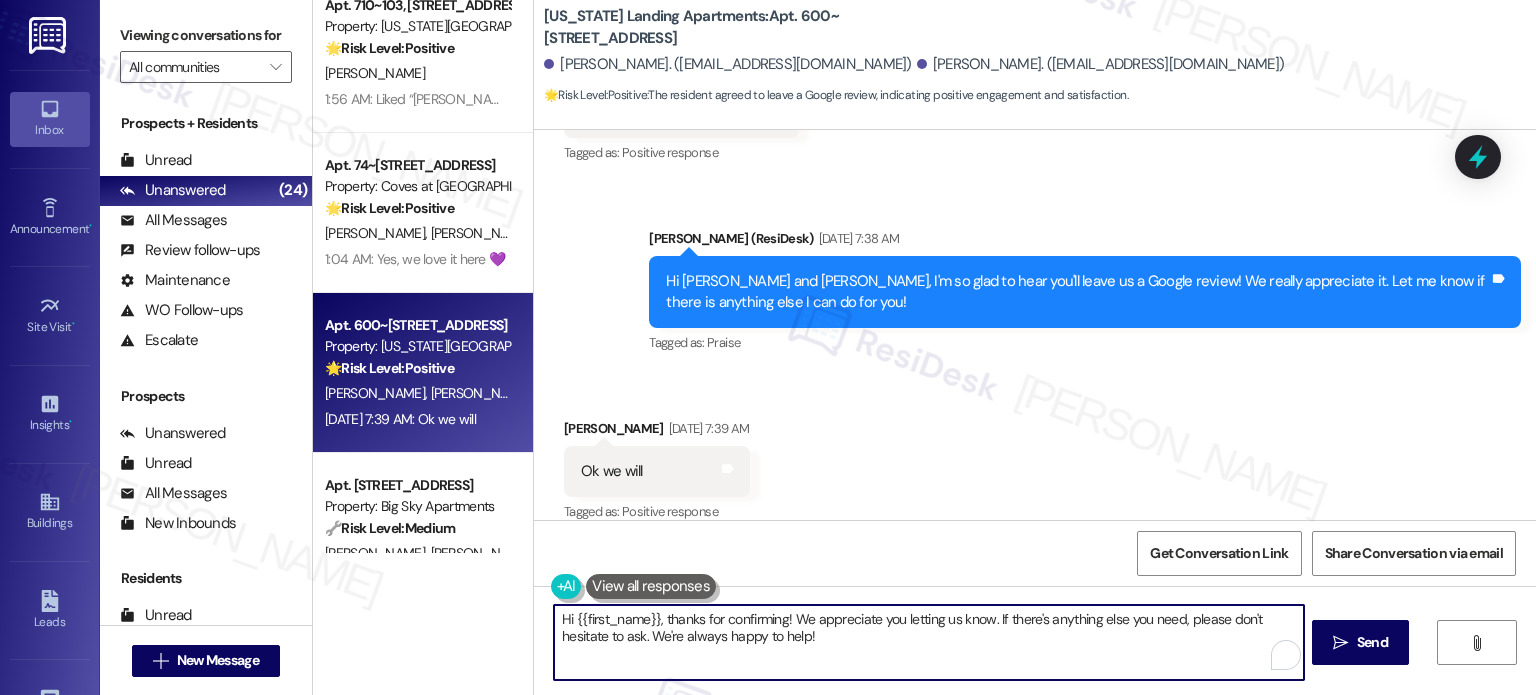 drag, startPoint x: 811, startPoint y: 635, endPoint x: 354, endPoint y: 592, distance: 459.01852 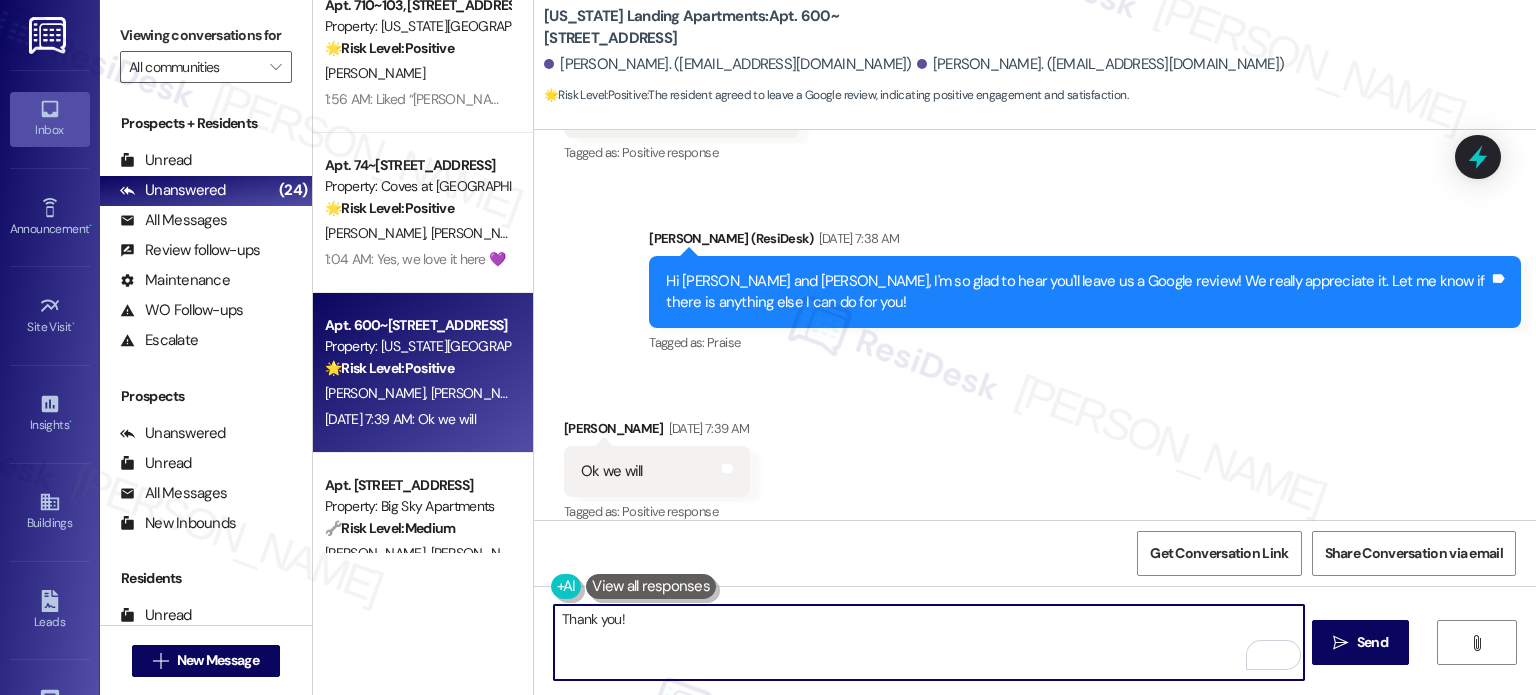 type on "Thank you!" 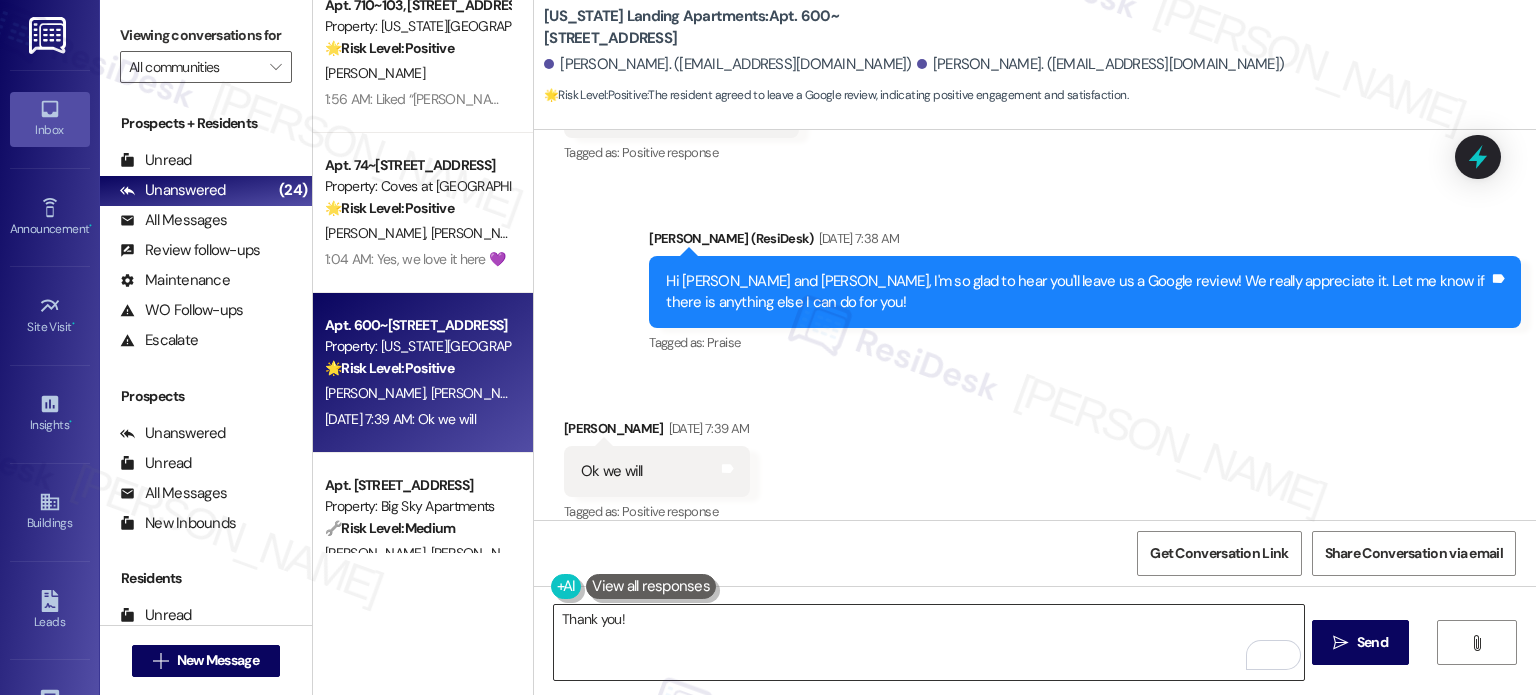 click on "Thank you!" at bounding box center [928, 642] 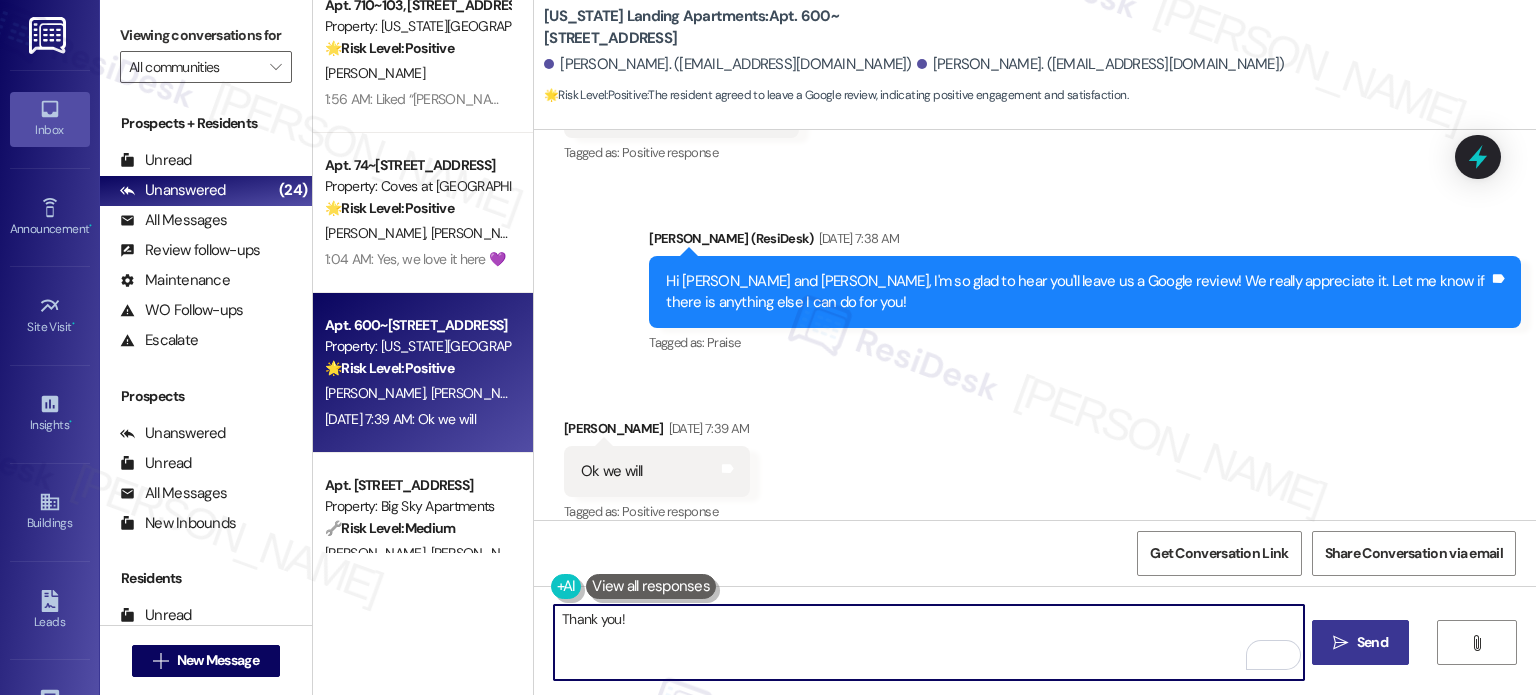 click on " Send" at bounding box center [1360, 642] 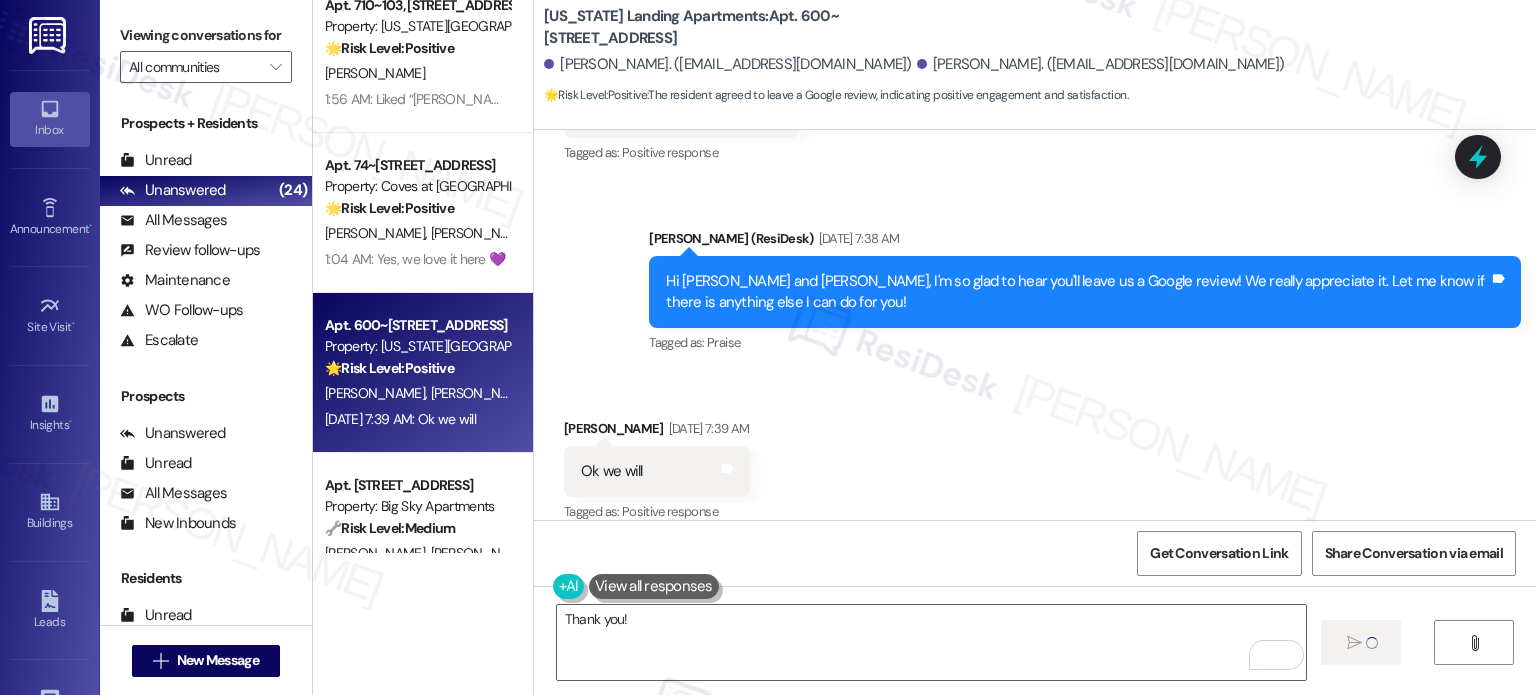 type 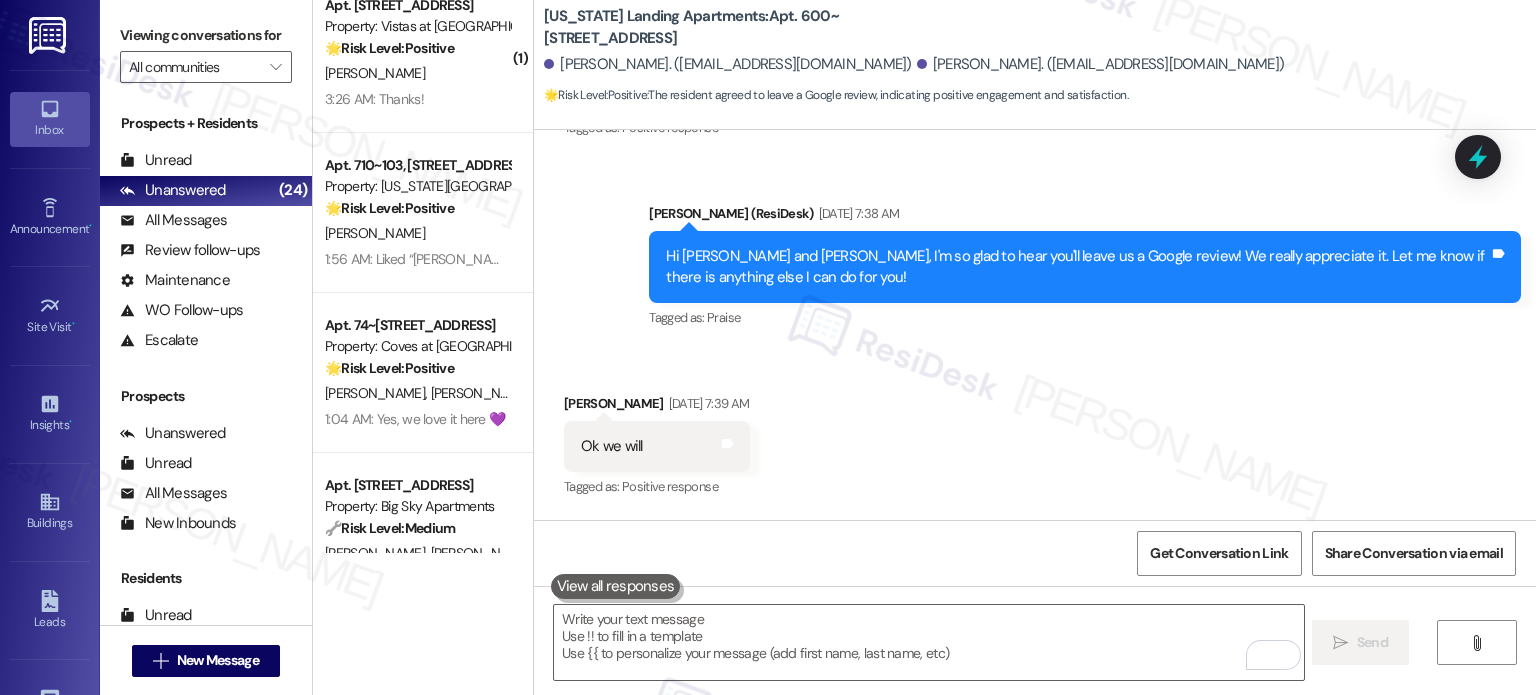 scroll, scrollTop: 1887, scrollLeft: 0, axis: vertical 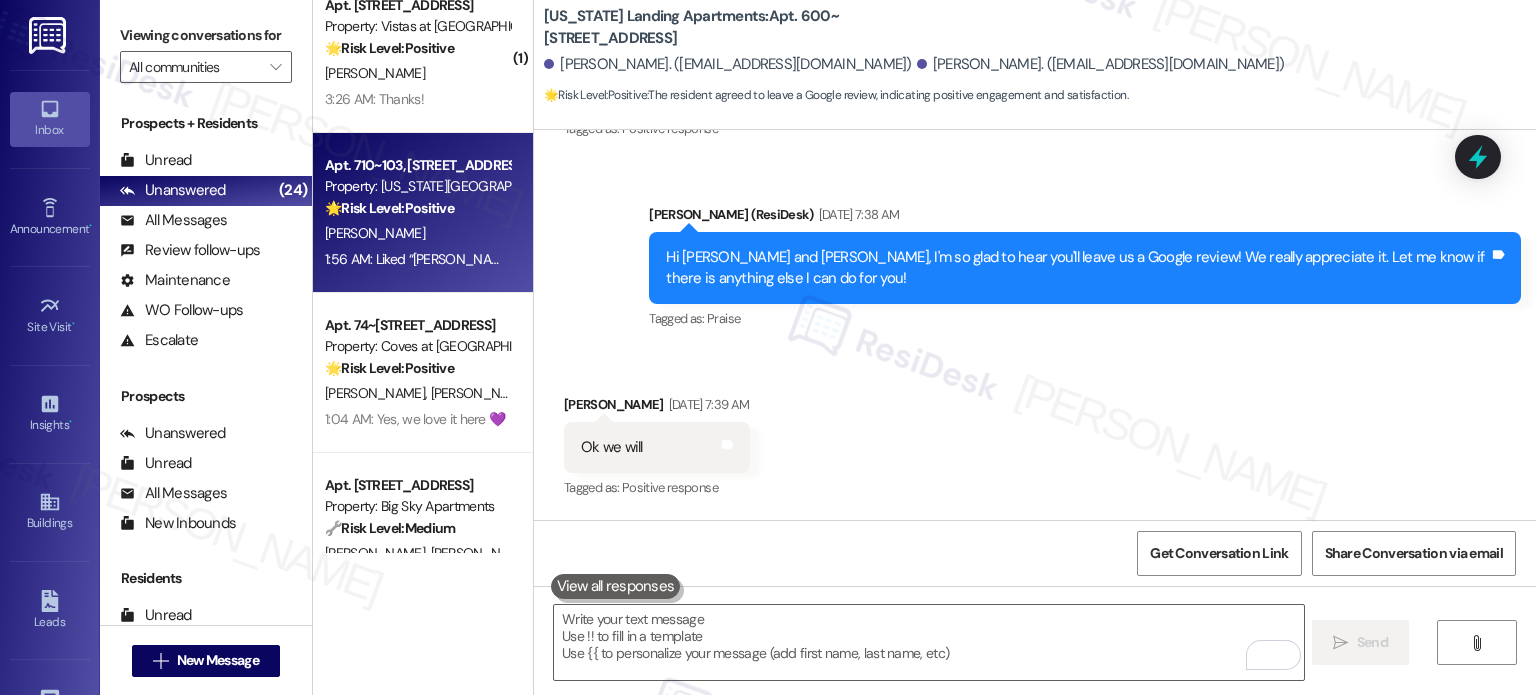 click on "[PERSON_NAME]" at bounding box center (417, 233) 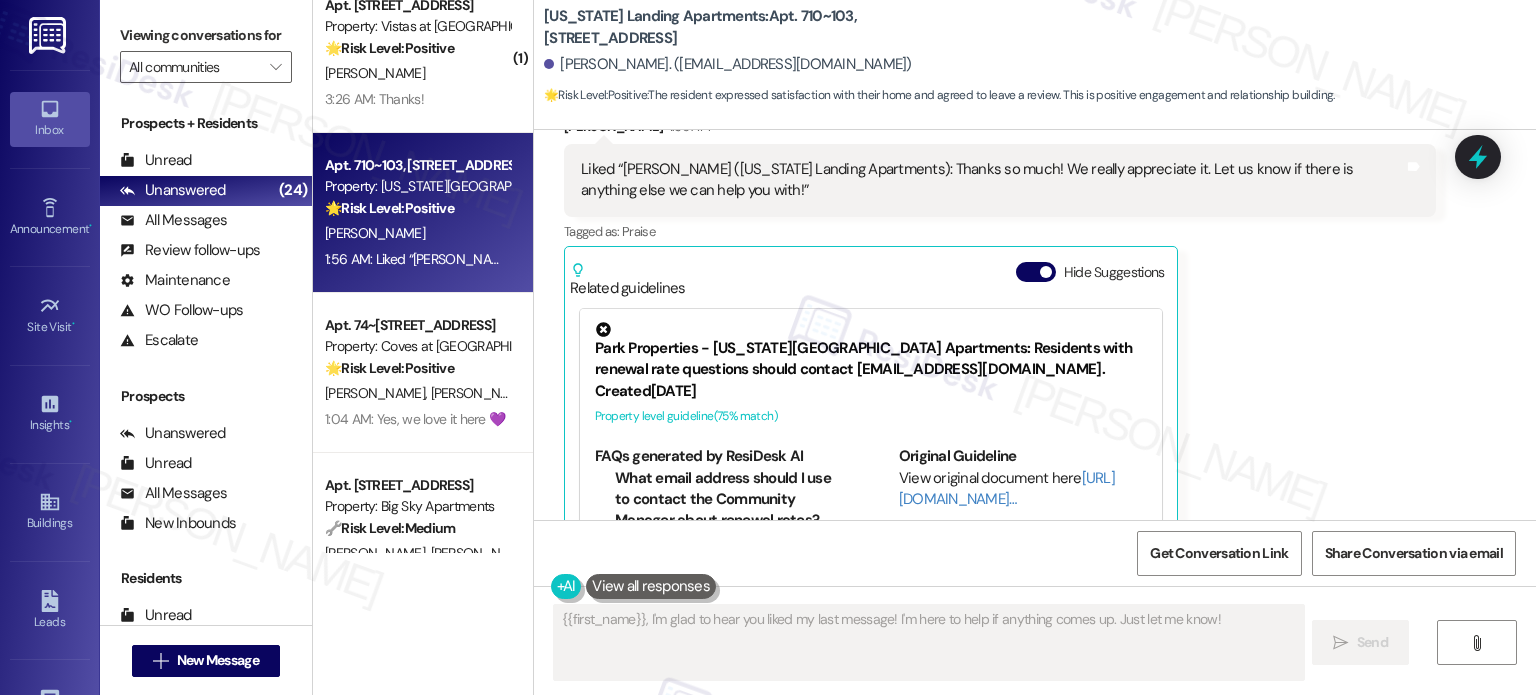 scroll, scrollTop: 1396, scrollLeft: 0, axis: vertical 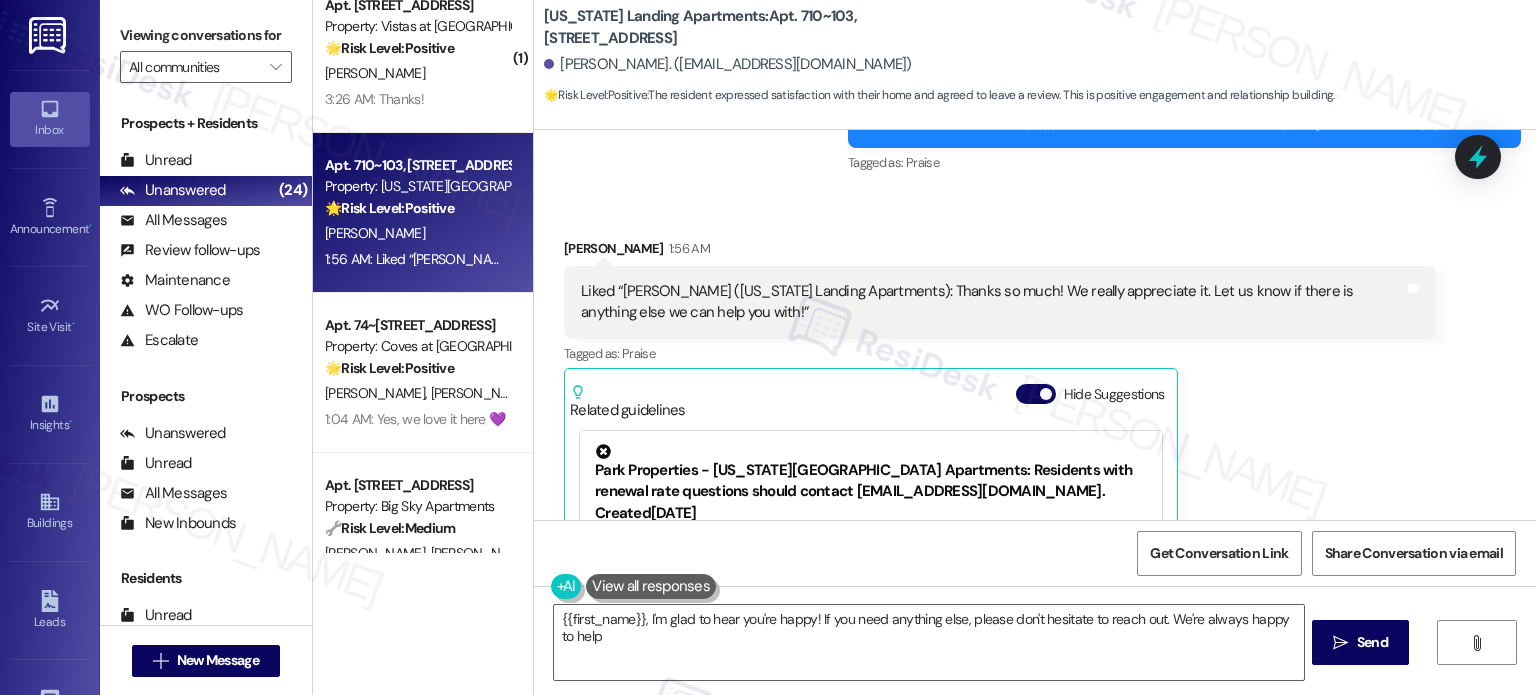 type on "{{first_name}}, I'm glad to hear you're happy! If you need anything else, please don't hesitate to reach out. We're always happy to help!" 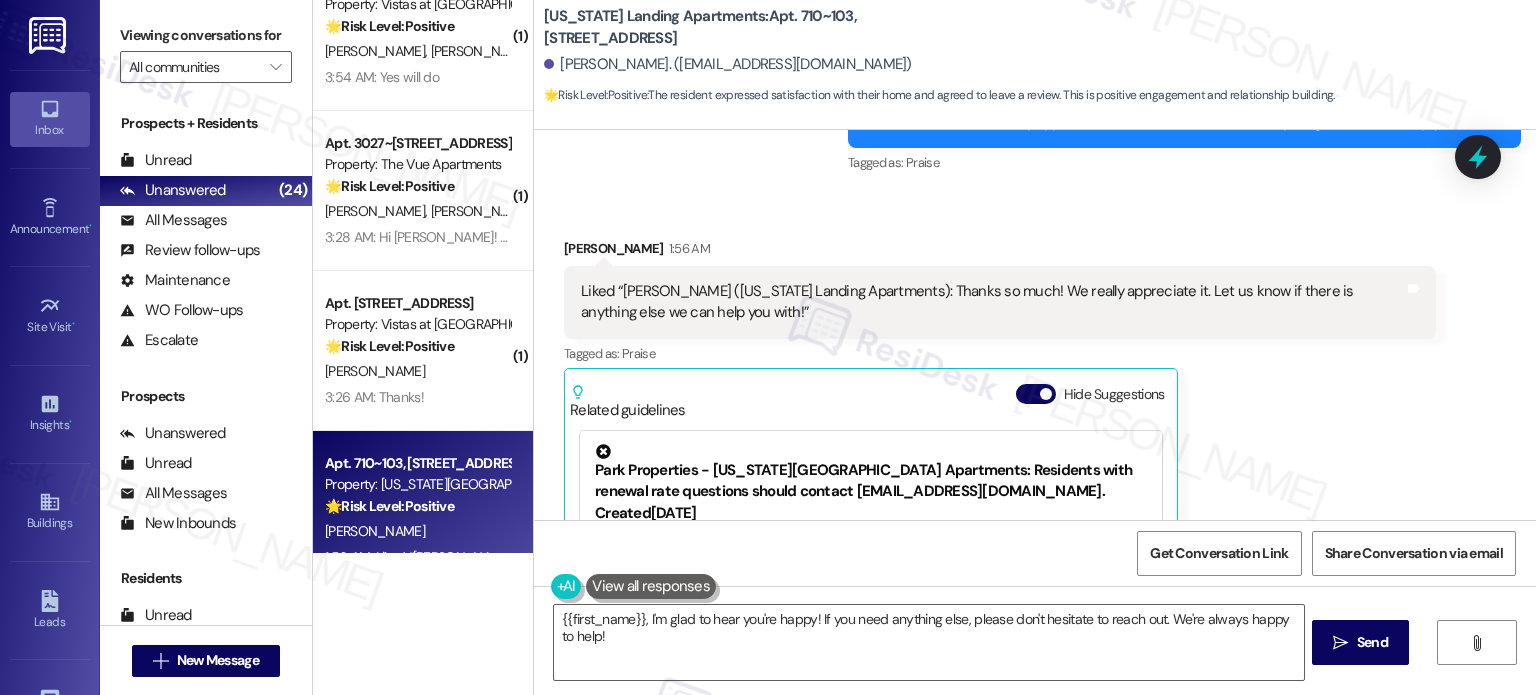 scroll, scrollTop: 2447, scrollLeft: 0, axis: vertical 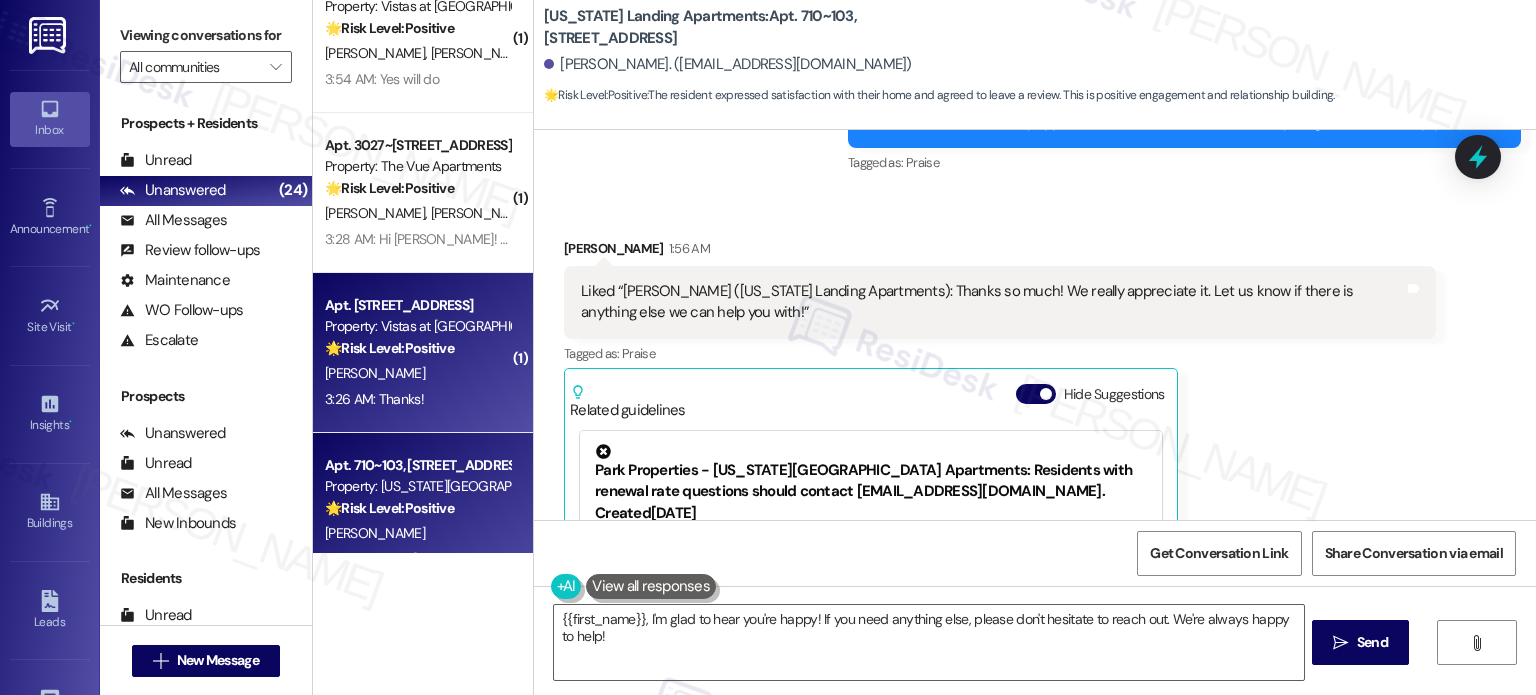 click on "Property: Vistas at [GEOGRAPHIC_DATA]" at bounding box center (417, 326) 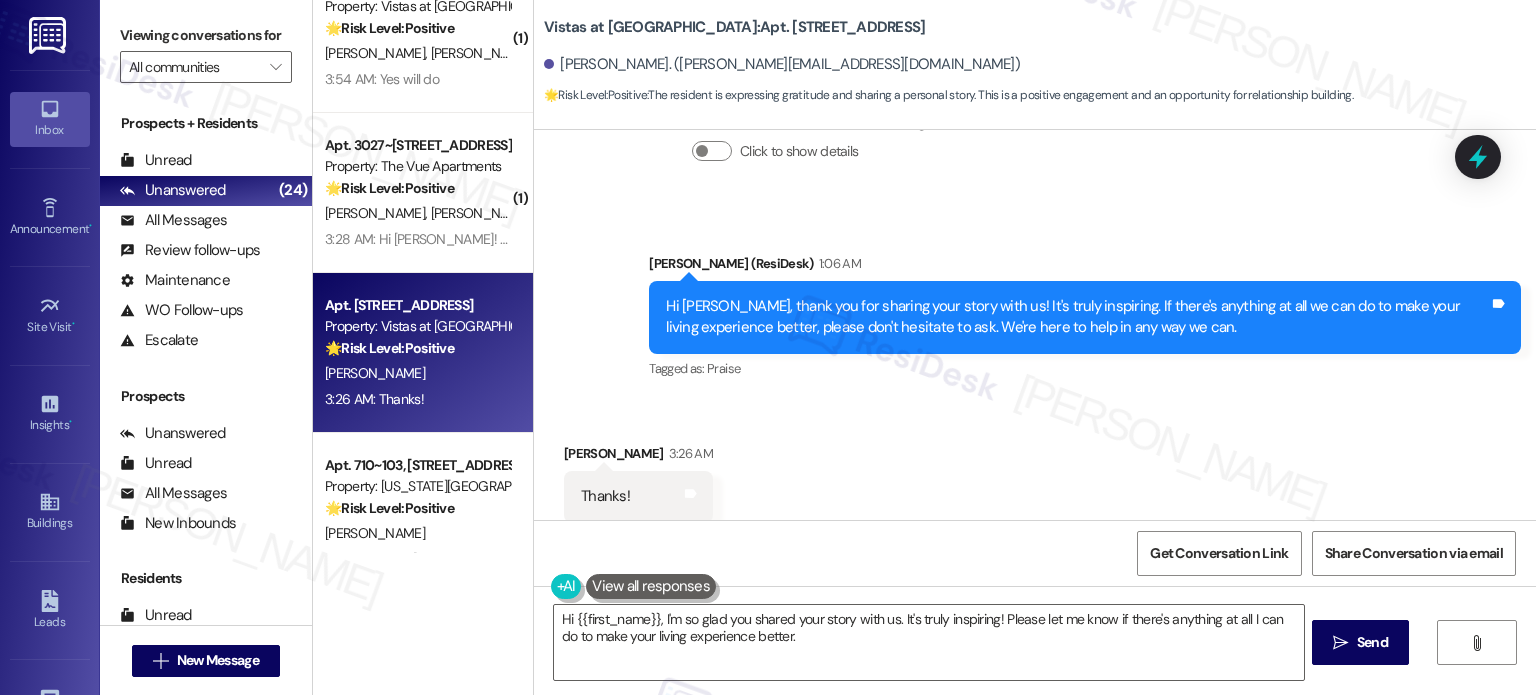 scroll, scrollTop: 2316, scrollLeft: 0, axis: vertical 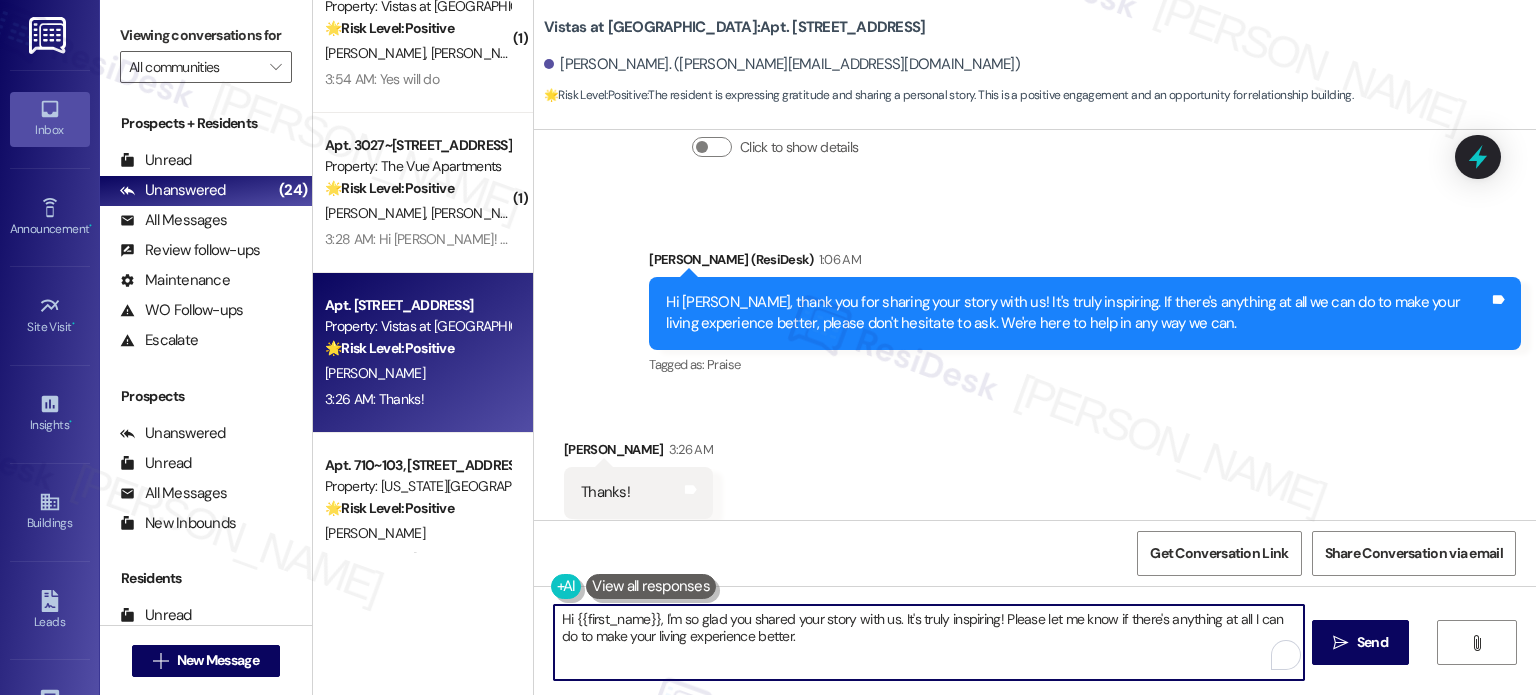 drag, startPoint x: 826, startPoint y: 644, endPoint x: 363, endPoint y: 594, distance: 465.69196 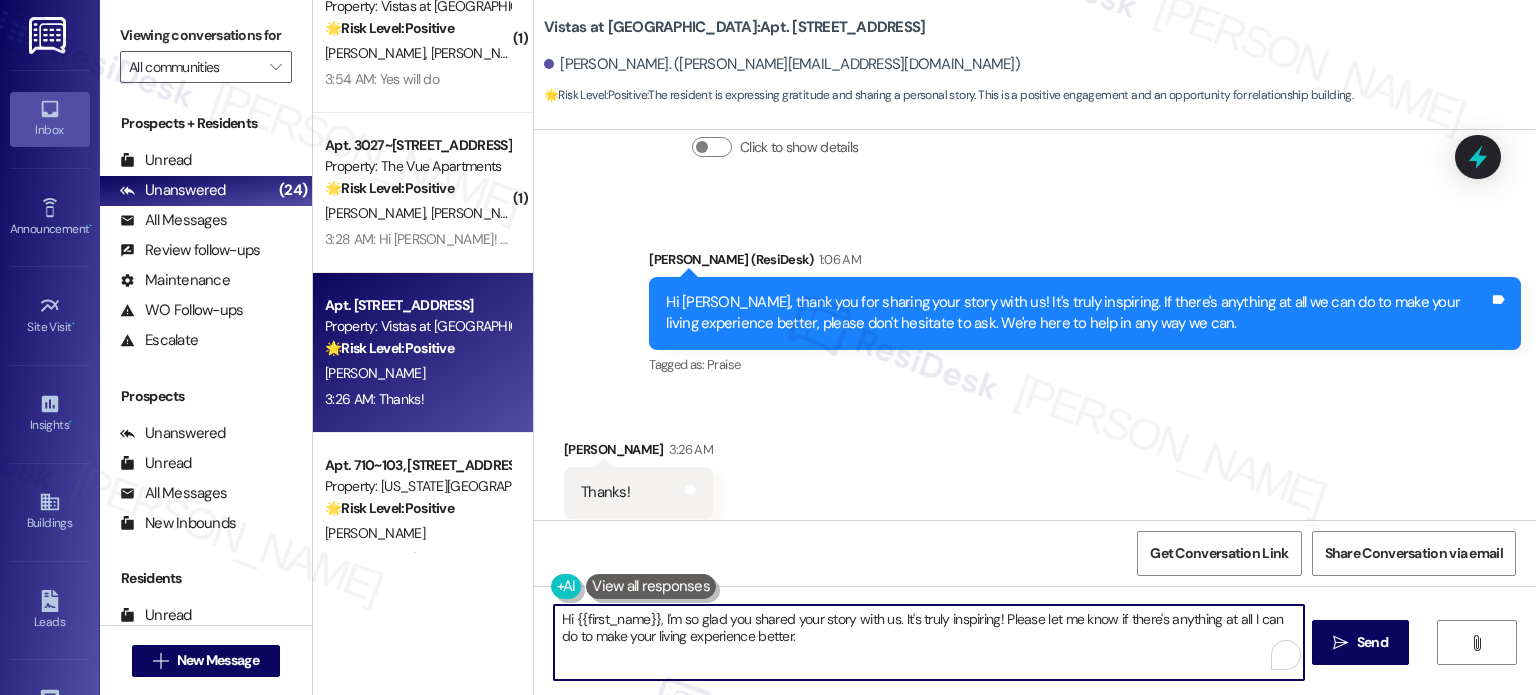 click on "Apt. 504, [STREET_ADDRESS] Property: Fieldstone Apartments 🔧  Risk Level:  Medium The resident is asking for details about the dog. While the initial message indicates a potential safety concern (loose dog), the resident's question doesn't suggest immediate danger or panic. It's more of an informational request related to a community concern. [PERSON_NAME] [DATE] 5:05 AM: What brand of dog and what name does it answer to? [DATE] 5:05 AM: What brand of dog and what name does it answer to? ( 1 ) Apt. 3014~[STREET_ADDRESS] Property: The Vue Apartments 🌟  Risk Level:  Positive The resident expresses overall satisfaction with their living situation, indicating positive engagement and a sense of pride in their residency. The parking comment is a minor suggestion, not a complaint. [PERSON_NAME] 4:37 AM: Hi [PERSON_NAME],  yes I'm happy.  Wish the parking was little different but otherwise really nice place and Ive been proud to say I live here ( 1 ) Apt. [STREET_ADDRESS] 🌟 Positive (" at bounding box center [924, 347] 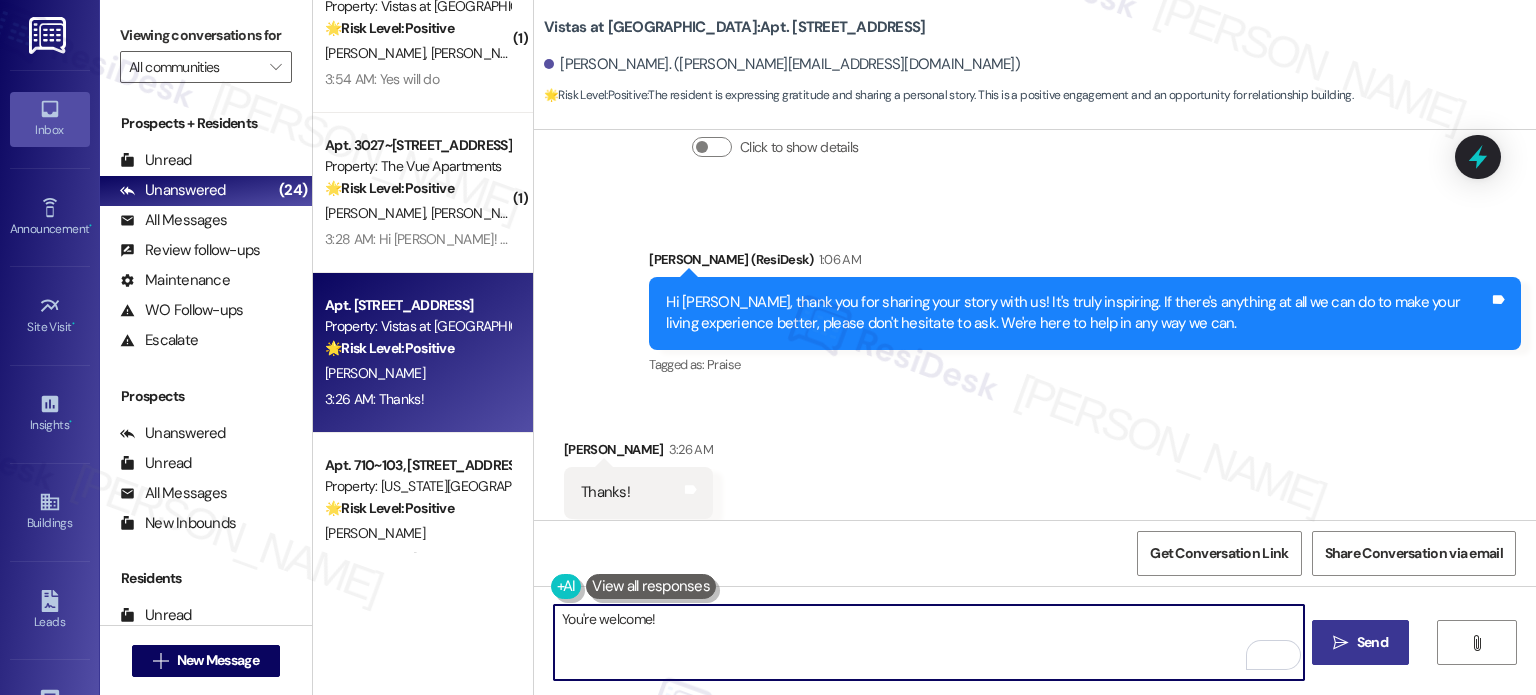 type on "You're welcome!" 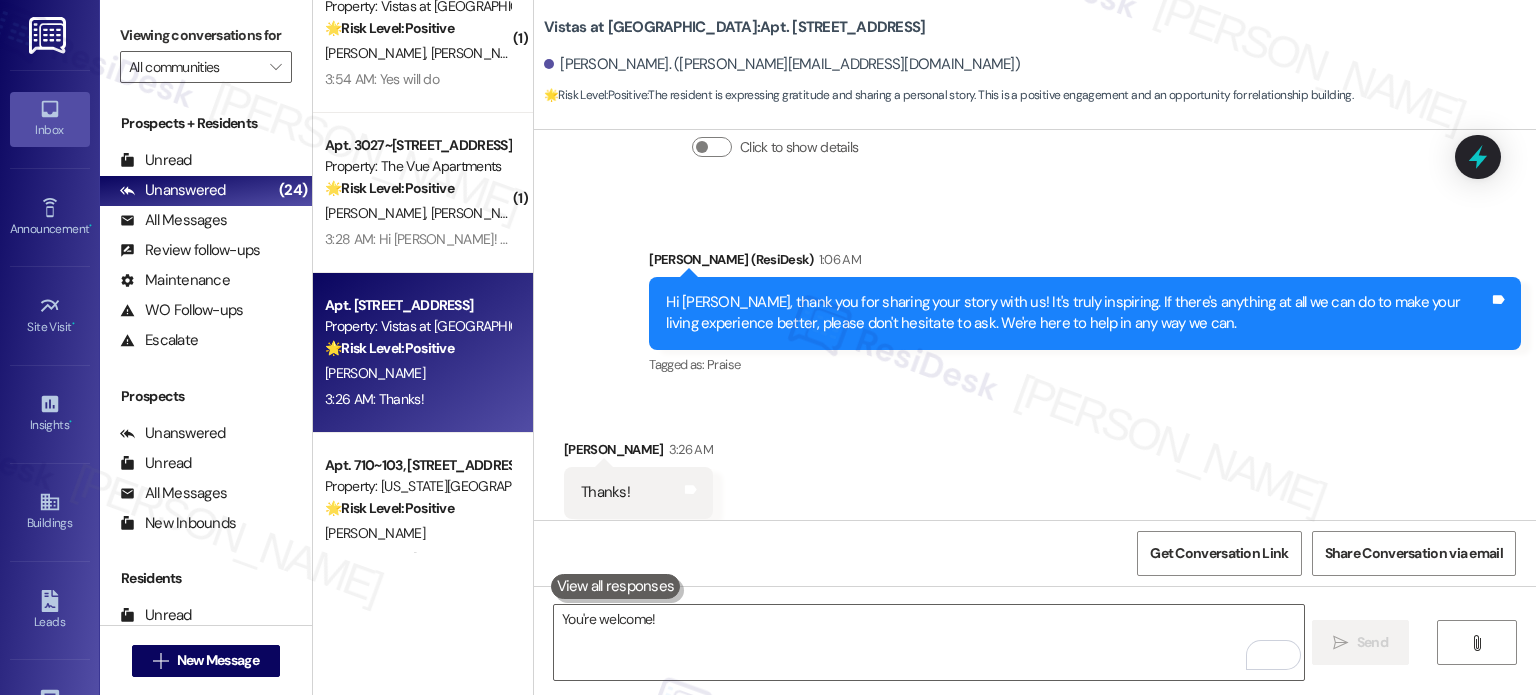 type 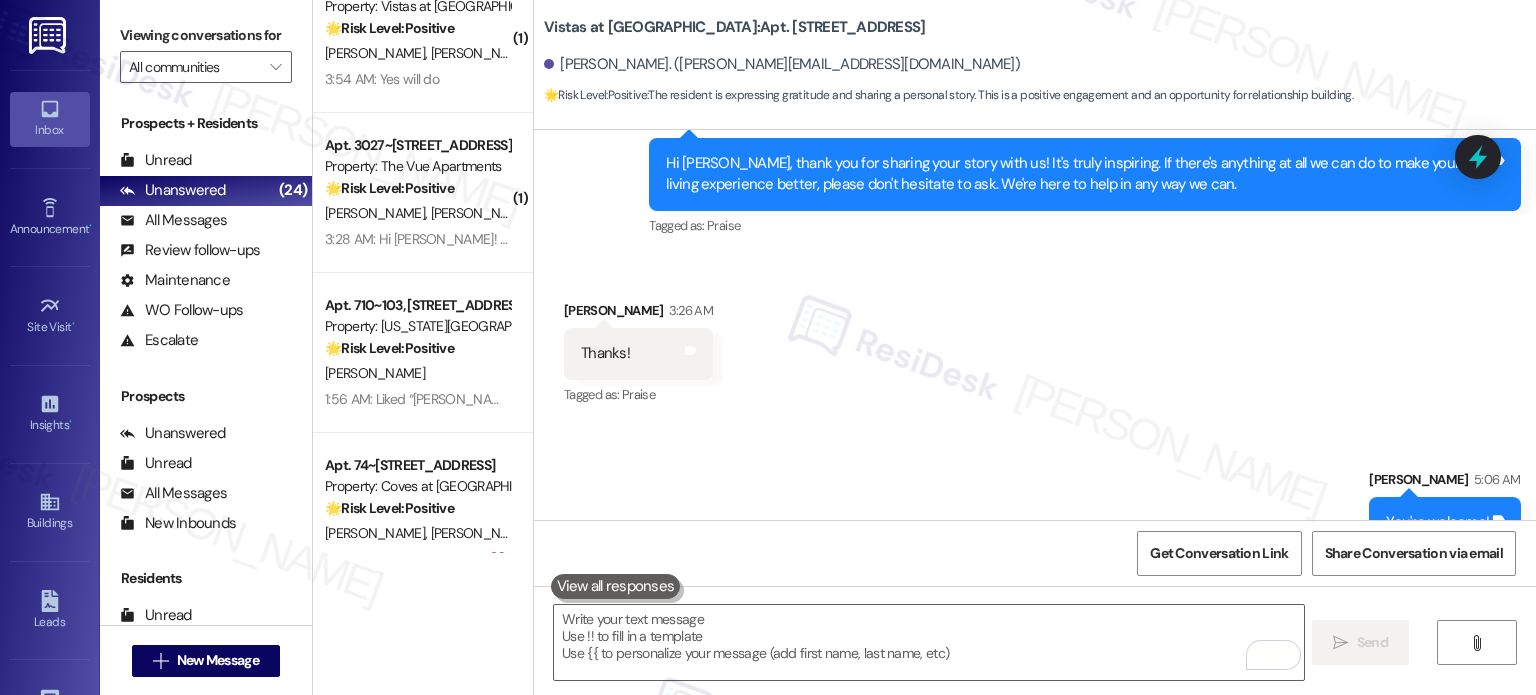 scroll, scrollTop: 2456, scrollLeft: 0, axis: vertical 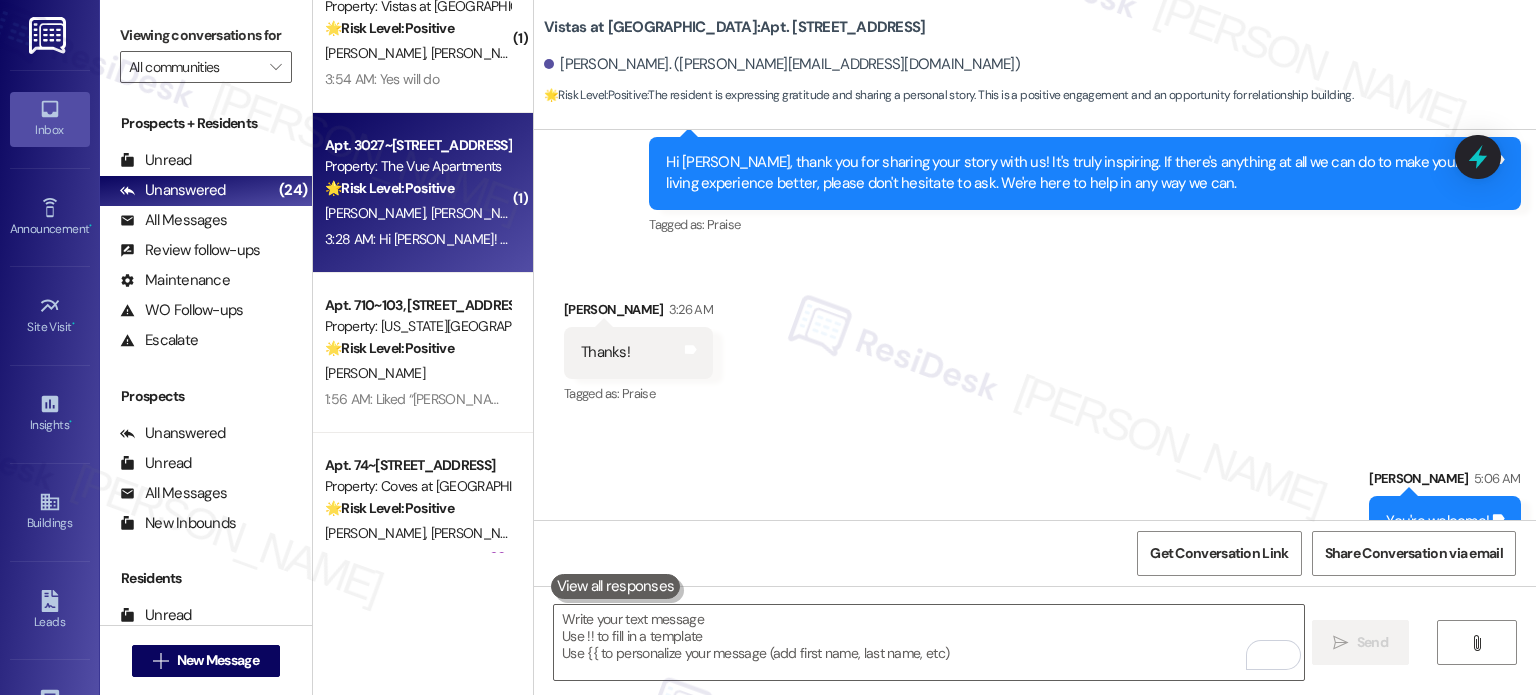 click on "Property: The Vue Apartments" at bounding box center (417, 166) 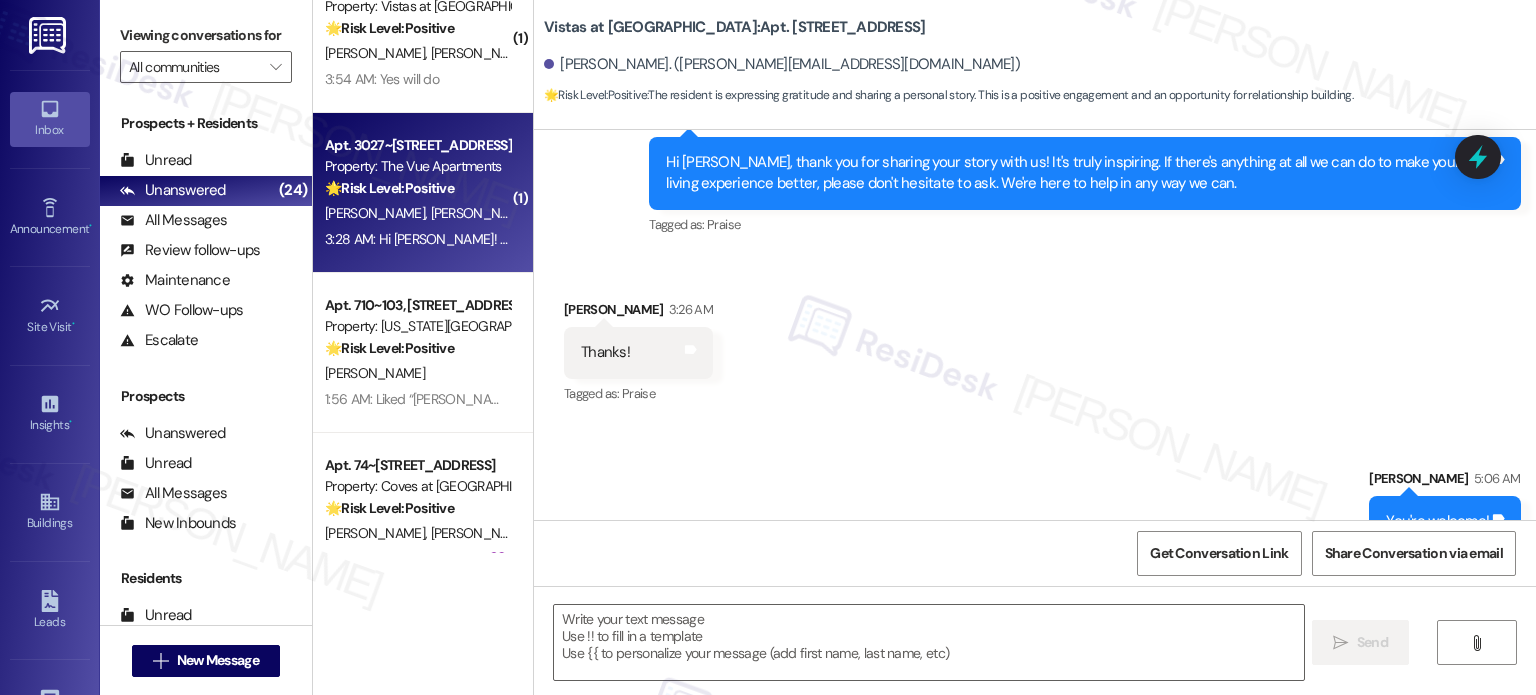 type on "Fetching suggested responses. Please feel free to read through the conversation in the meantime." 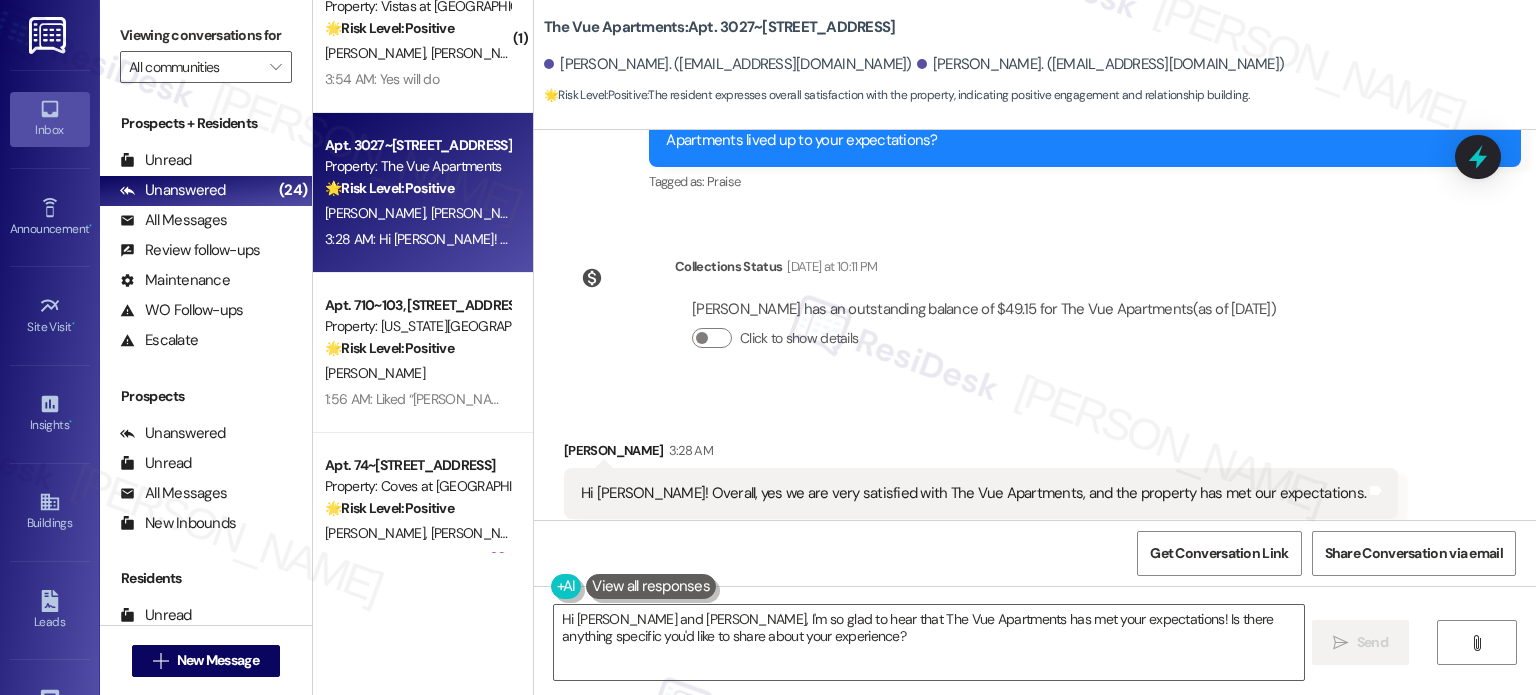 scroll, scrollTop: 1026, scrollLeft: 0, axis: vertical 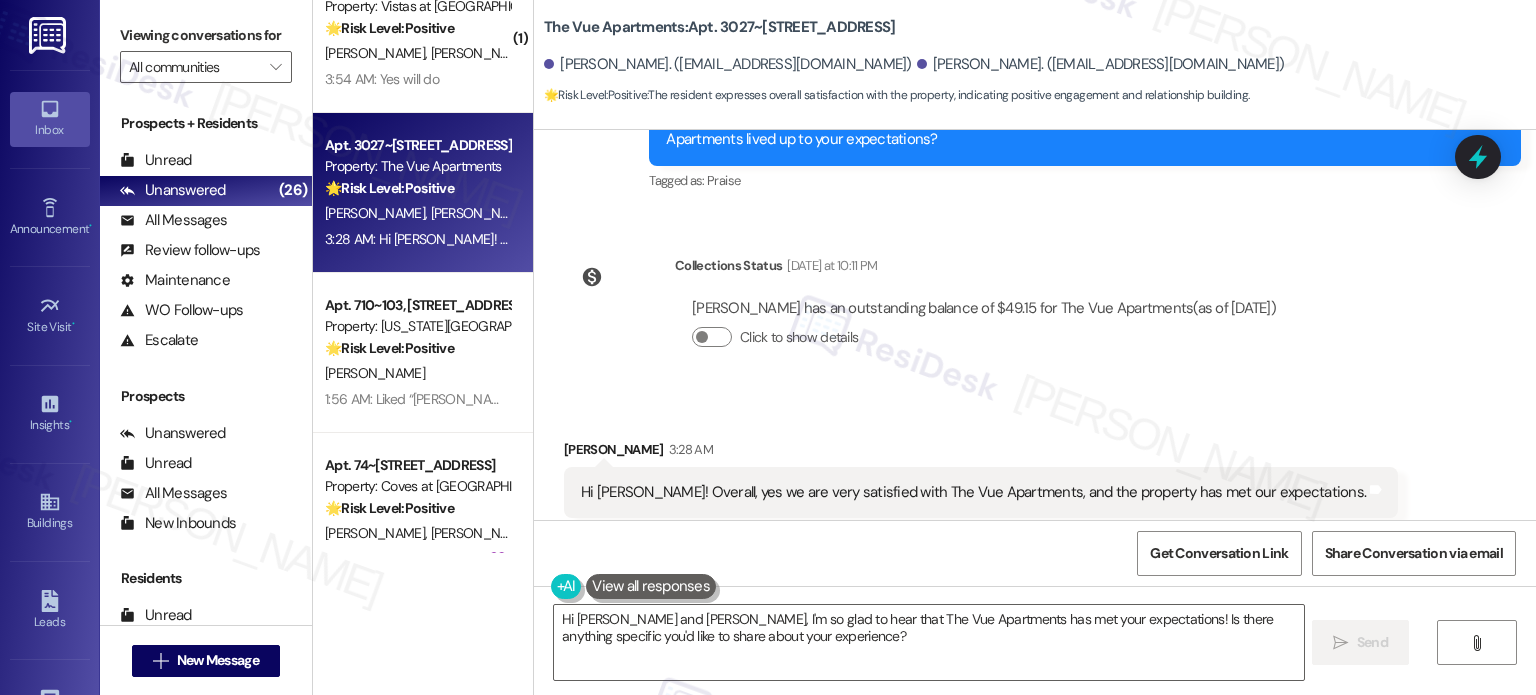 click on "Received via SMS [PERSON_NAME] 3:28 AM Hi [PERSON_NAME]! Overall, yes we are very satisfied with The Vue Apartments, and the property has met our expectations. Tags and notes Tagged as:   Praise Click to highlight conversations about Praise" at bounding box center [1035, 478] 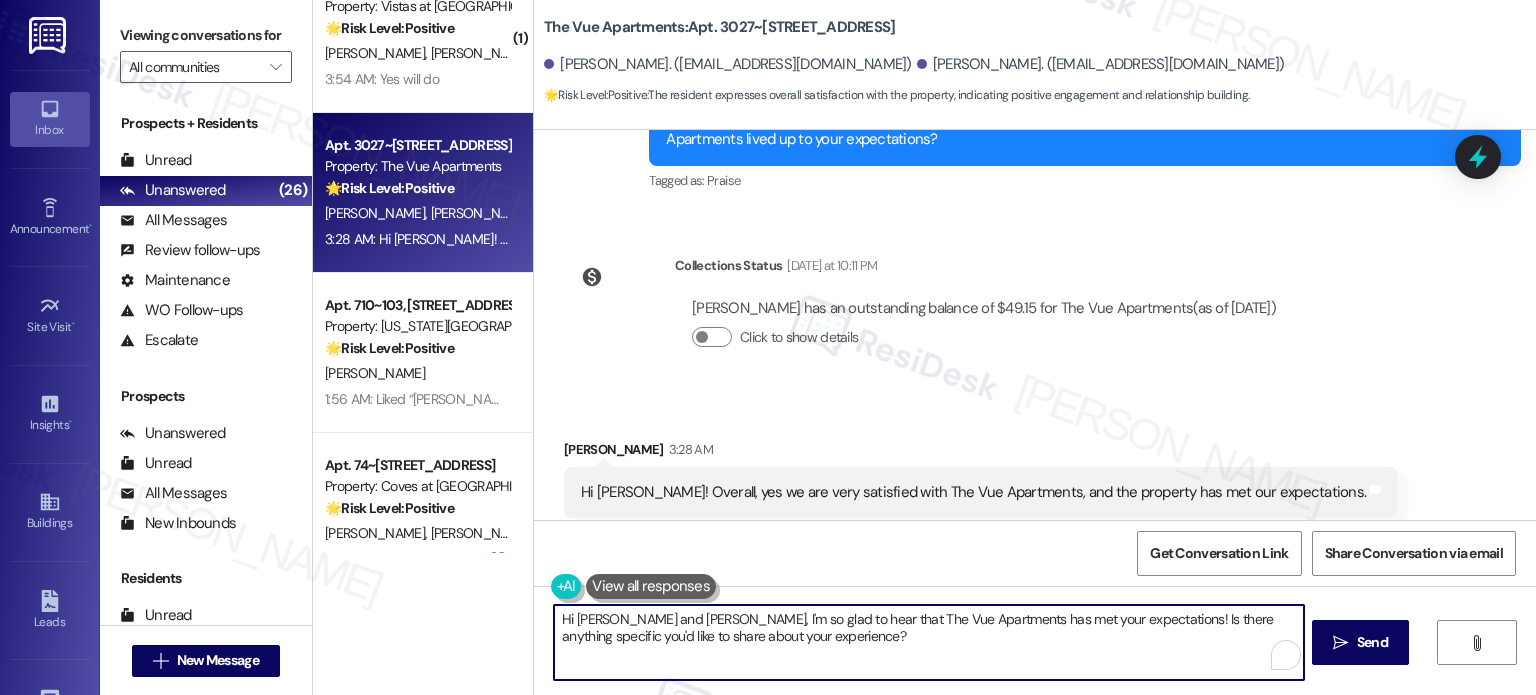 drag, startPoint x: 800, startPoint y: 631, endPoint x: 464, endPoint y: 596, distance: 337.818 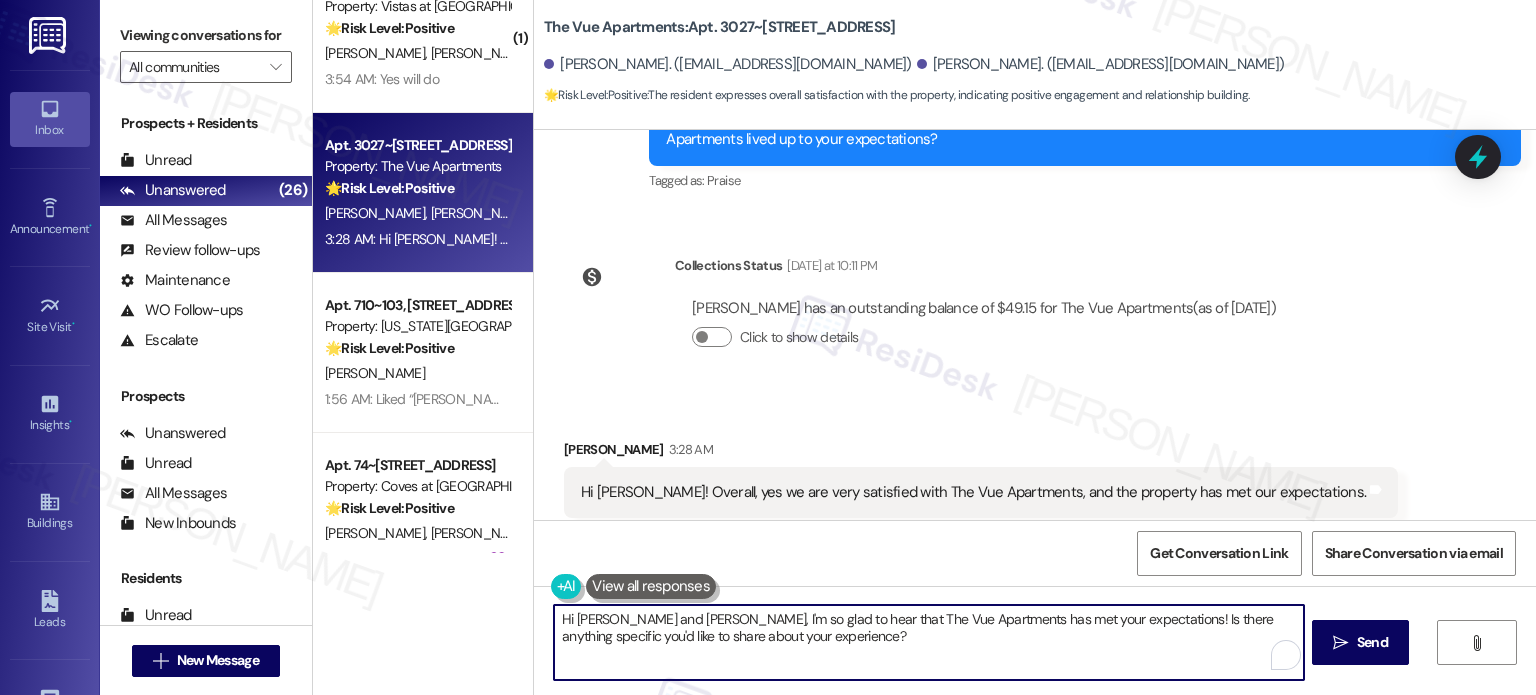 click on "Apt. 504, [STREET_ADDRESS] Property: Fieldstone Apartments 🔧  Risk Level:  Medium The resident is asking for details about the dog. While the initial message indicates a potential safety concern (loose dog), the resident's question doesn't suggest immediate danger or panic. It's more of an informational request related to a community concern. [PERSON_NAME] [DATE] 5:05 AM: What brand of dog and what name does it answer to? [DATE] 5:05 AM: What brand of dog and what name does it answer to? ( 1 ) Apt. 3014~[STREET_ADDRESS] Property: The Vue Apartments 🌟  Risk Level:  Positive The resident expresses overall satisfaction with their living situation, indicating positive engagement and a sense of pride in their residency. The parking comment is a minor suggestion, not a complaint. [PERSON_NAME] 4:37 AM: Hi [PERSON_NAME],  yes I'm happy.  Wish the parking was little different but otherwise really nice place and Ive been proud to say I live here ( 1 ) Apt. [STREET_ADDRESS] 🌟 Positive" at bounding box center (924, 347) 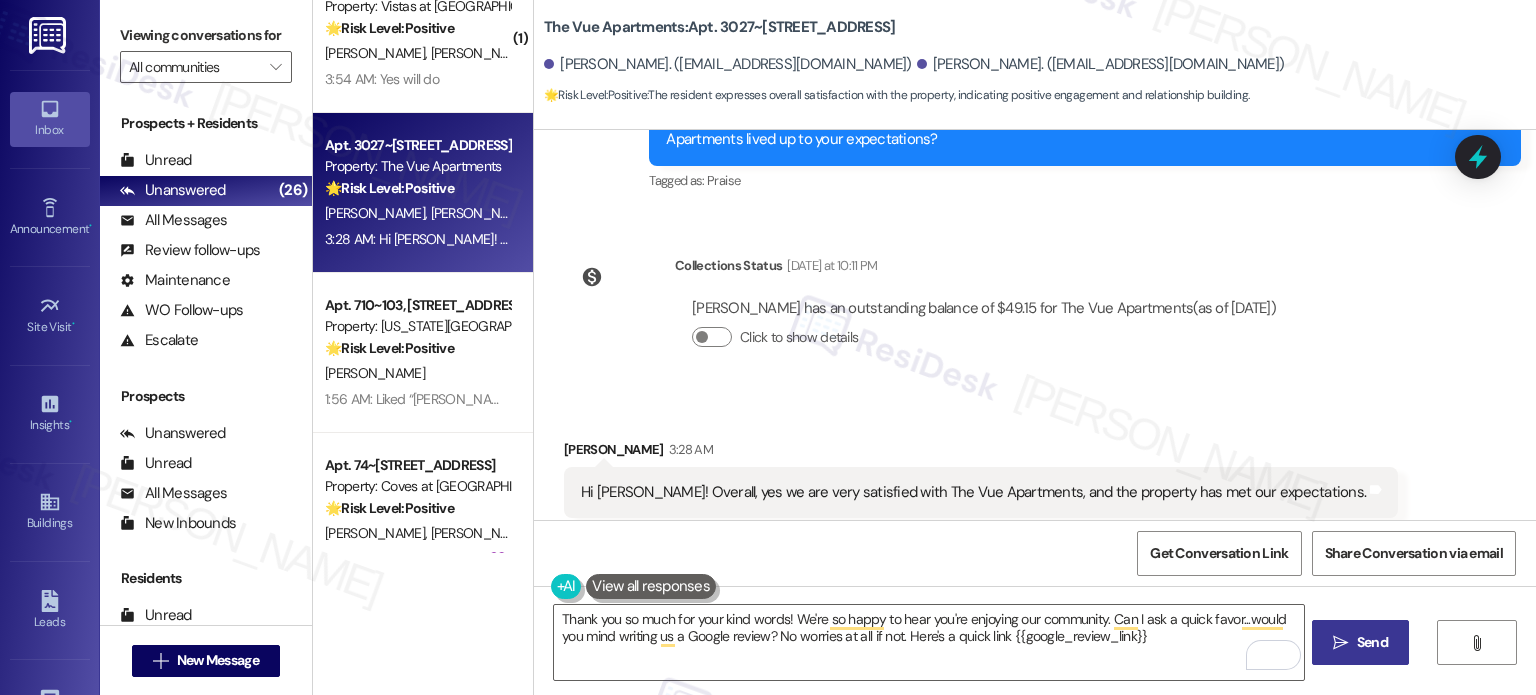 click on "Send" at bounding box center (1372, 642) 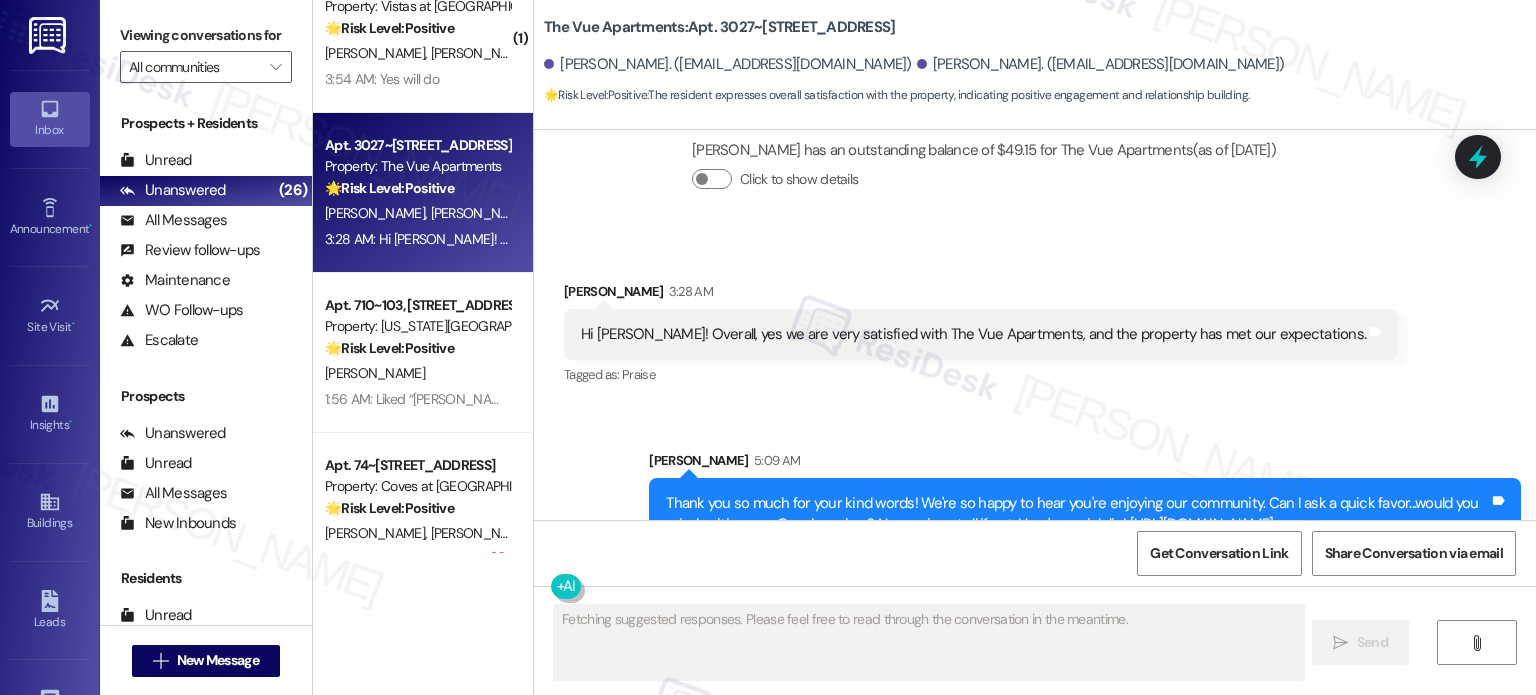 scroll, scrollTop: 1187, scrollLeft: 0, axis: vertical 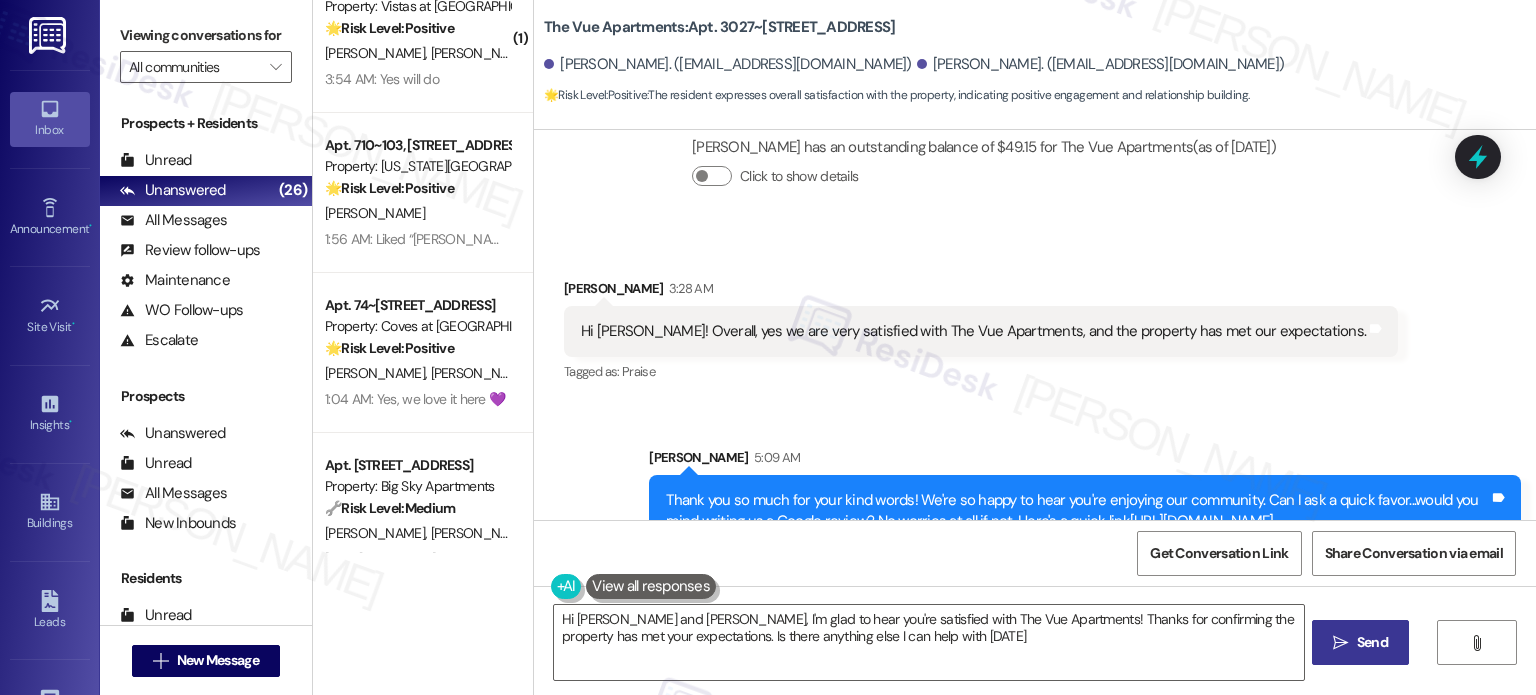 type on "Hi [PERSON_NAME] and [PERSON_NAME], I'm glad to hear you're satisfied with The Vue Apartments! Thanks for confirming the property has met your expectations. Is there anything else I can help with [DATE]?" 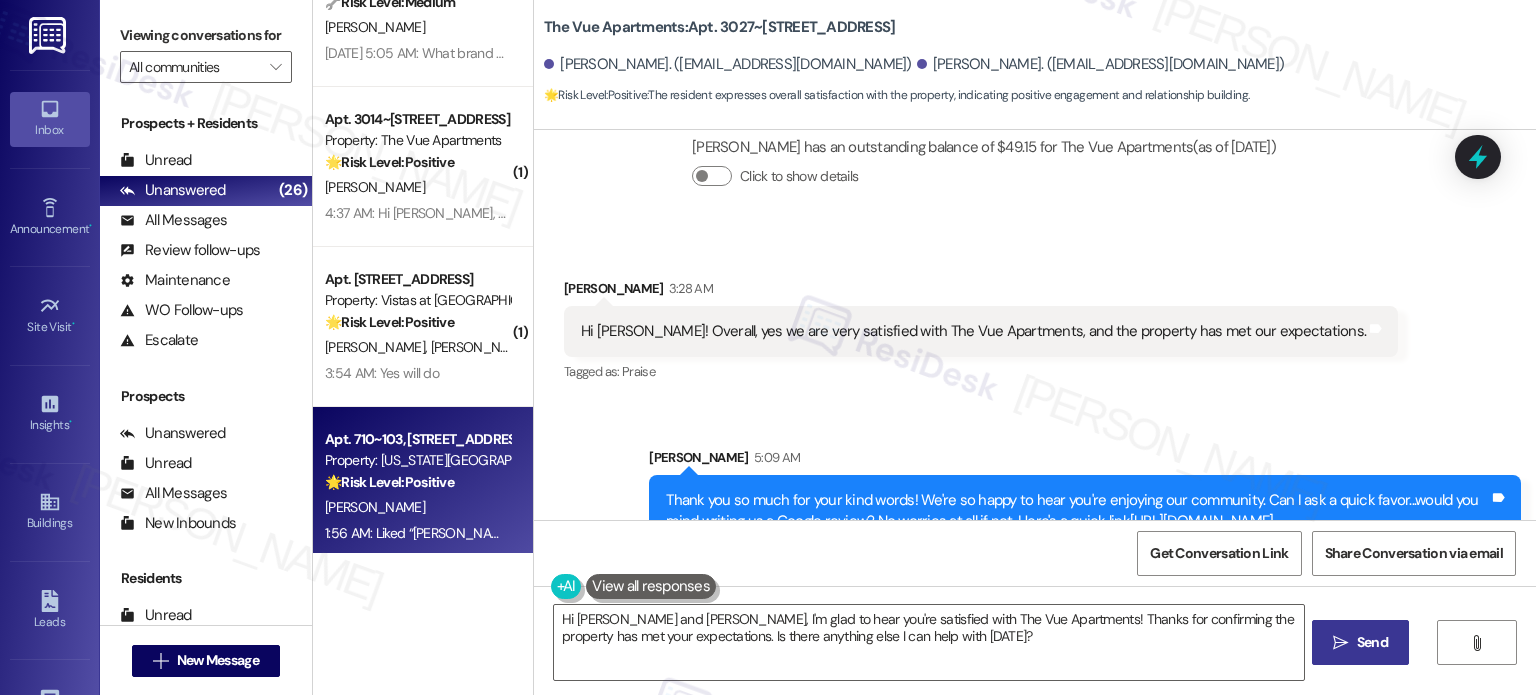 scroll, scrollTop: 2147, scrollLeft: 0, axis: vertical 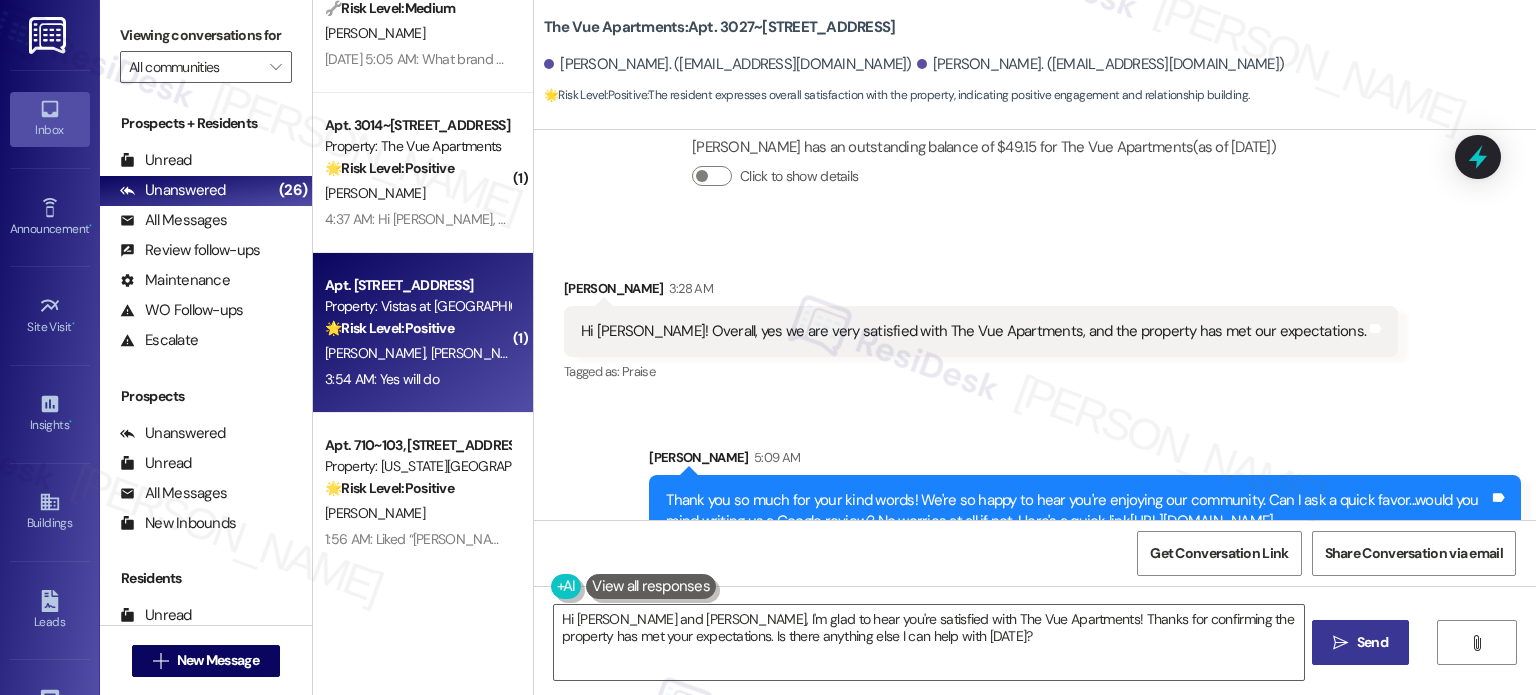 click on "Apt. [STREET_ADDRESS]" at bounding box center [417, 285] 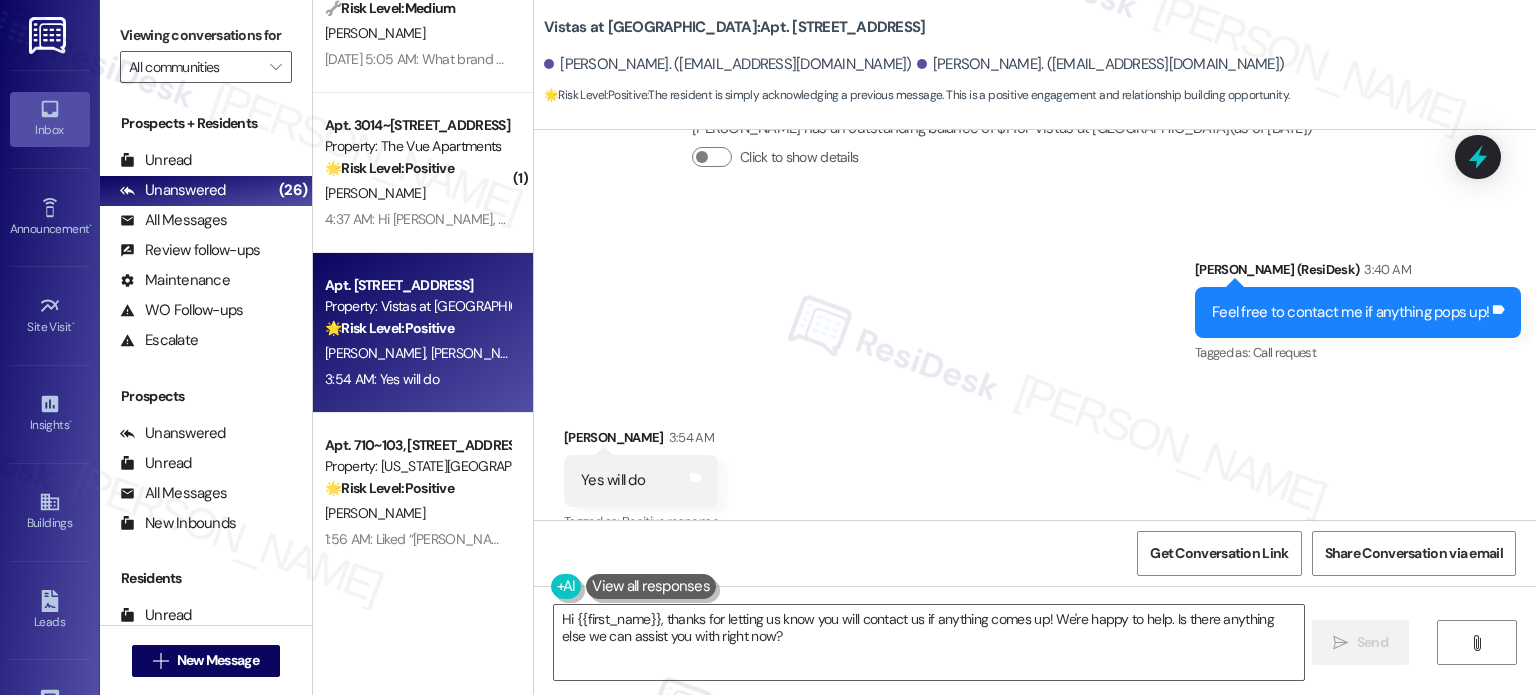 scroll, scrollTop: 4267, scrollLeft: 0, axis: vertical 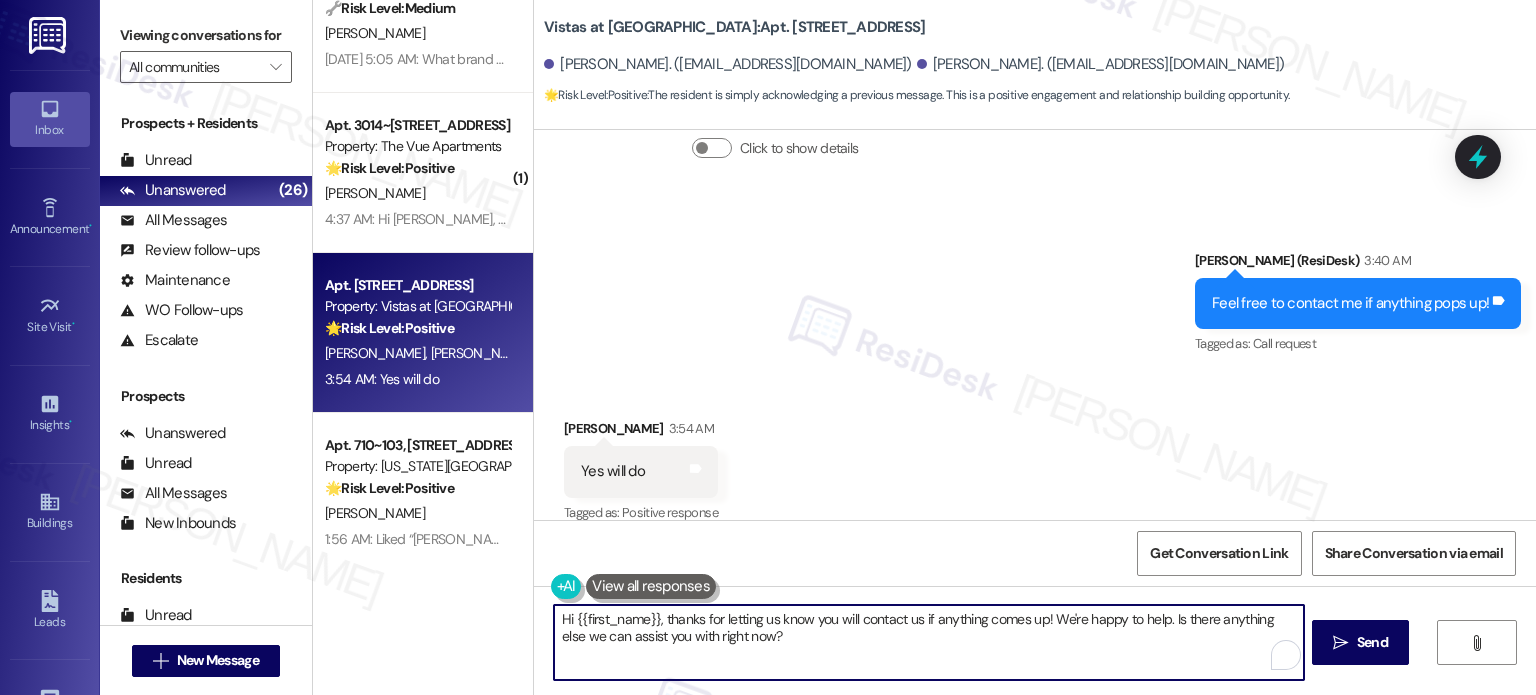 drag, startPoint x: 796, startPoint y: 653, endPoint x: 424, endPoint y: 593, distance: 376.80765 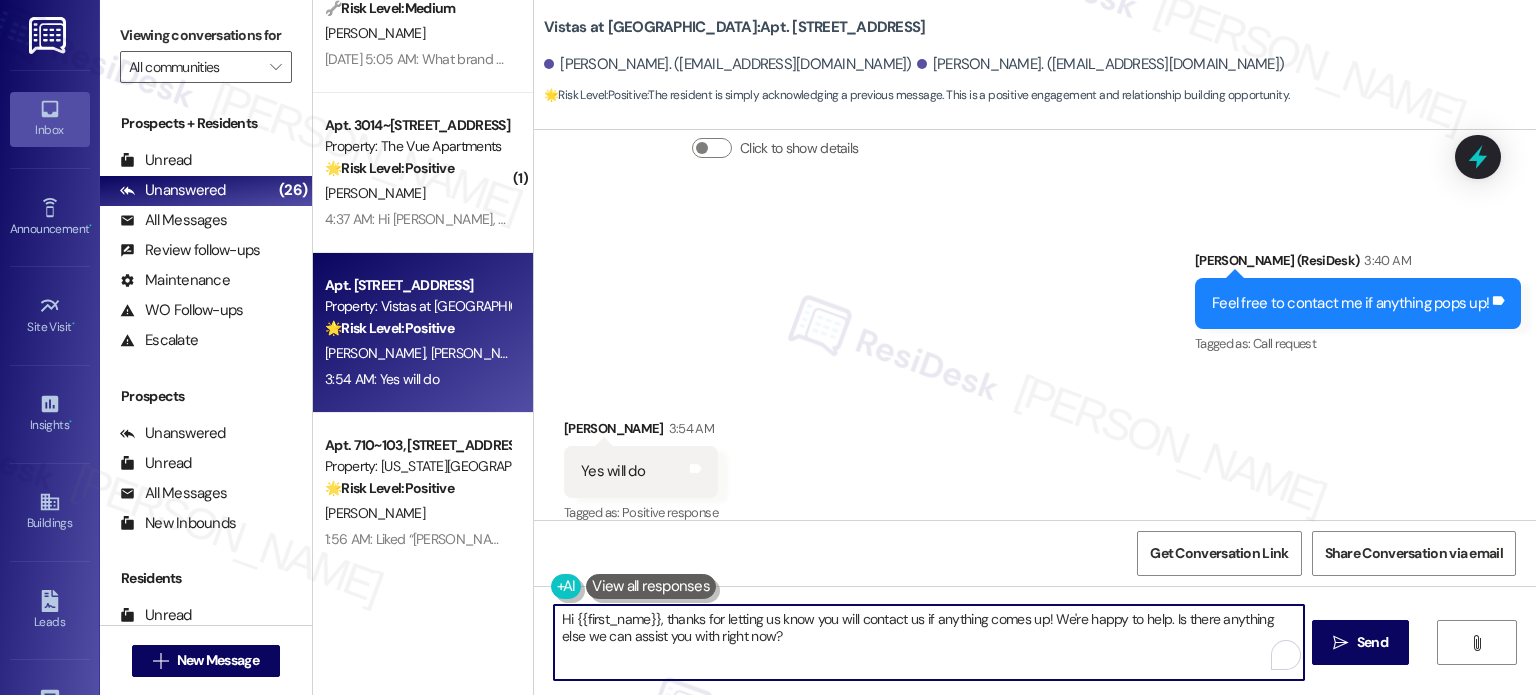 click on "Apt. 73~[STREET_ADDRESS] Property: Gateway Apartments 🔧  Risk Level:  Medium The resident is complaining about the cleanliness of the carpets in the common areas of the building. While the resident expresses strong feelings and a desire for cleanliness, this is a non-urgent maintenance issue affecting community appearance and asset preservation, not an immediate health or safety hazard. The resident has also renewed their lease, so retention is not currently at risk. [PERSON_NAME] [DATE] 7:44 AM: Yes they are, but people come in and out of this building all the time and see how dirty they are. The first floor is filthy. People are thinking "I am not living here".
This is my only concern.
Thanks [DATE] 7:44 AM: Yes they are, but people come in and out of this building all the time and see how dirty they are. The first floor is filthy. People are thinking "I am not living here".
This is my only concern.
Thanks Apt. 610~102, [STREET_ADDRESS] 🔧  Risk Level:  Medium T. Tok (" at bounding box center (924, 347) 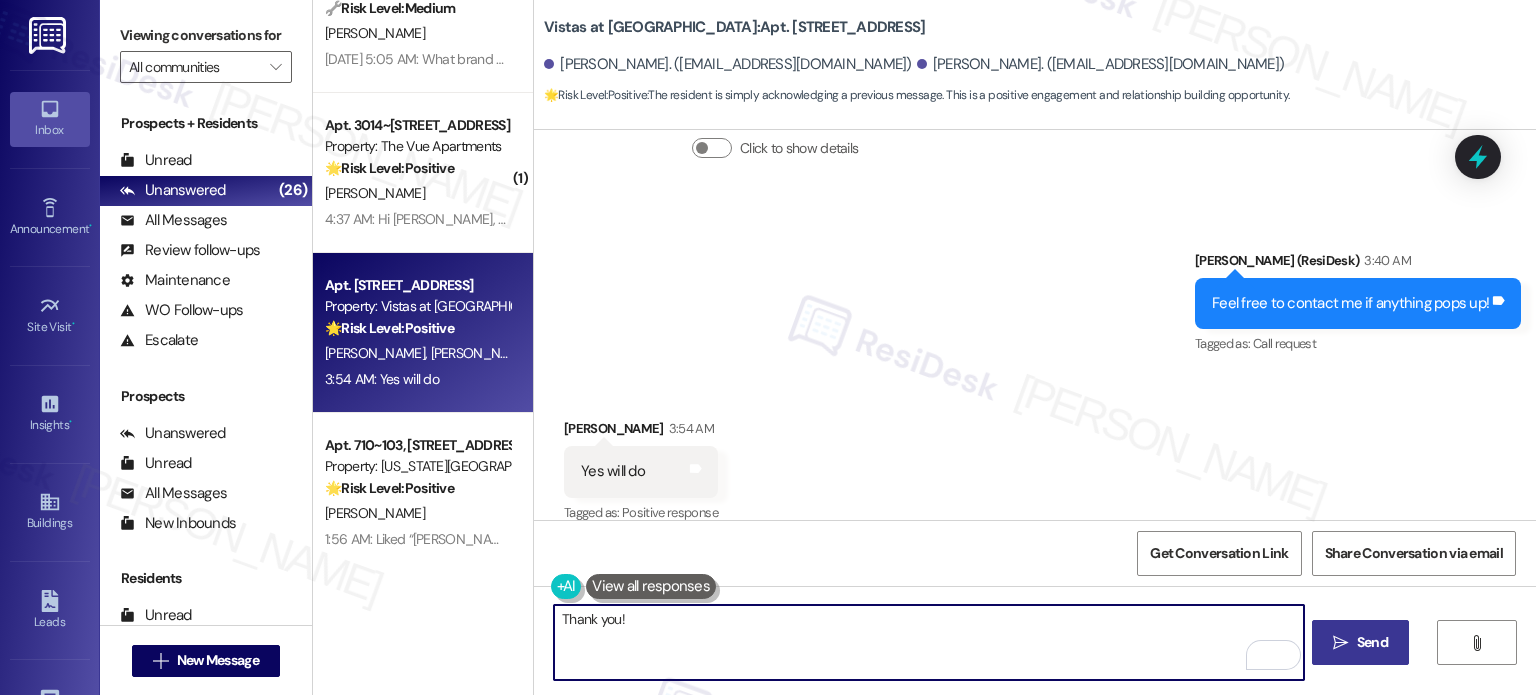type on "Thank you!" 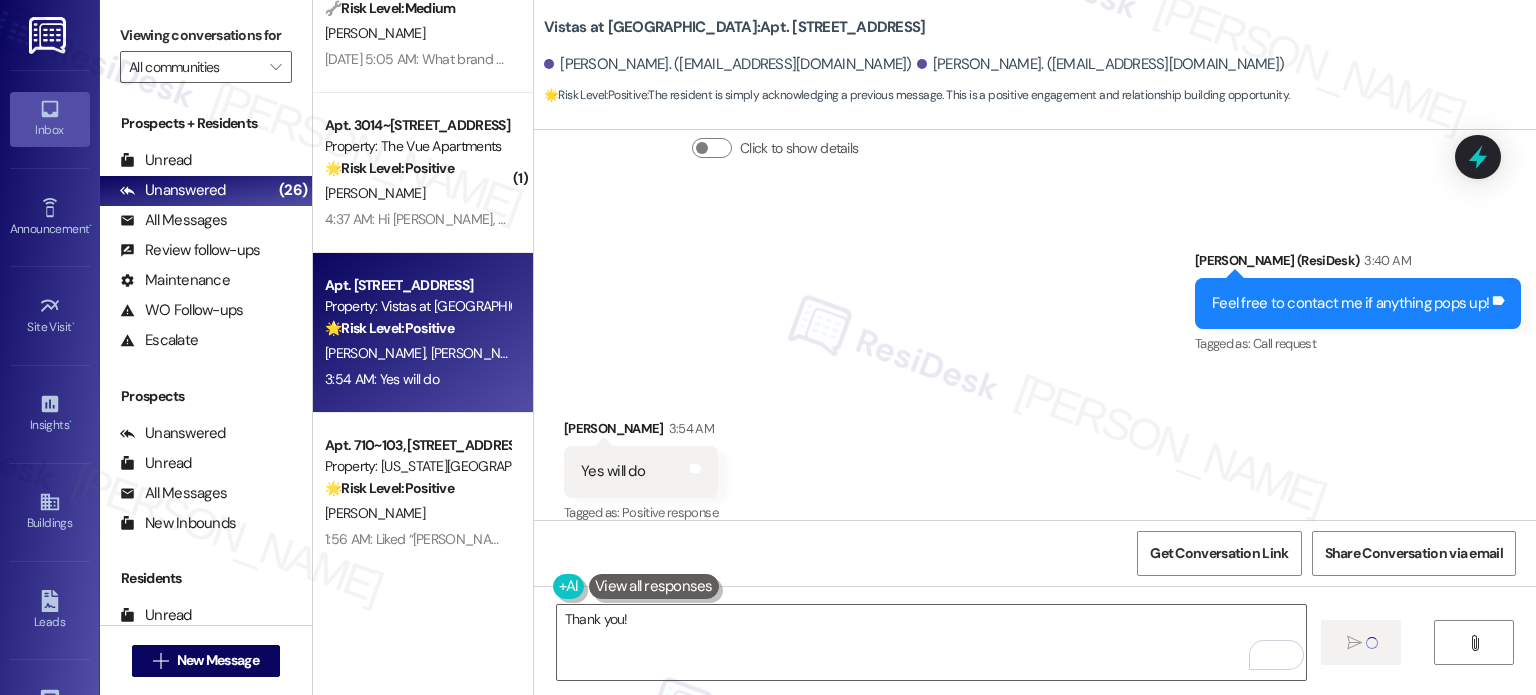 type 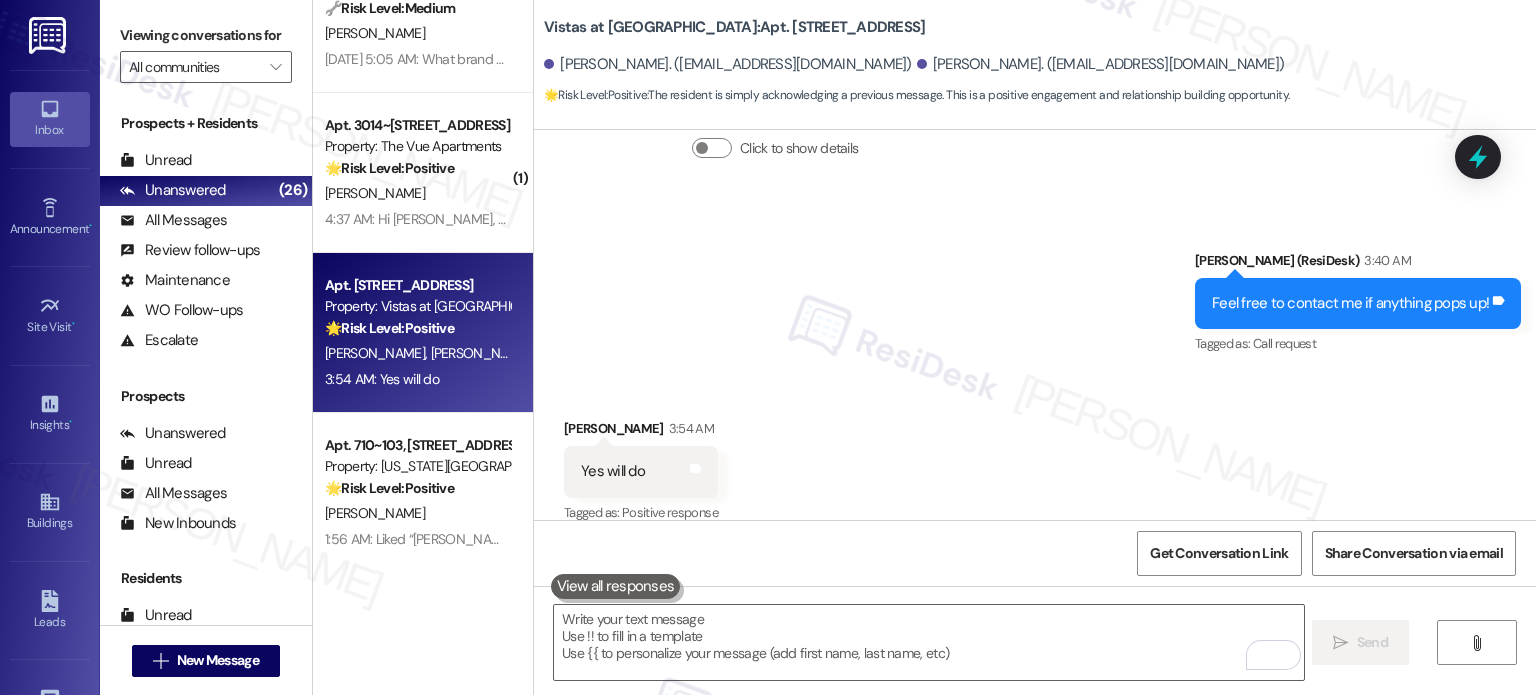 scroll, scrollTop: 4266, scrollLeft: 0, axis: vertical 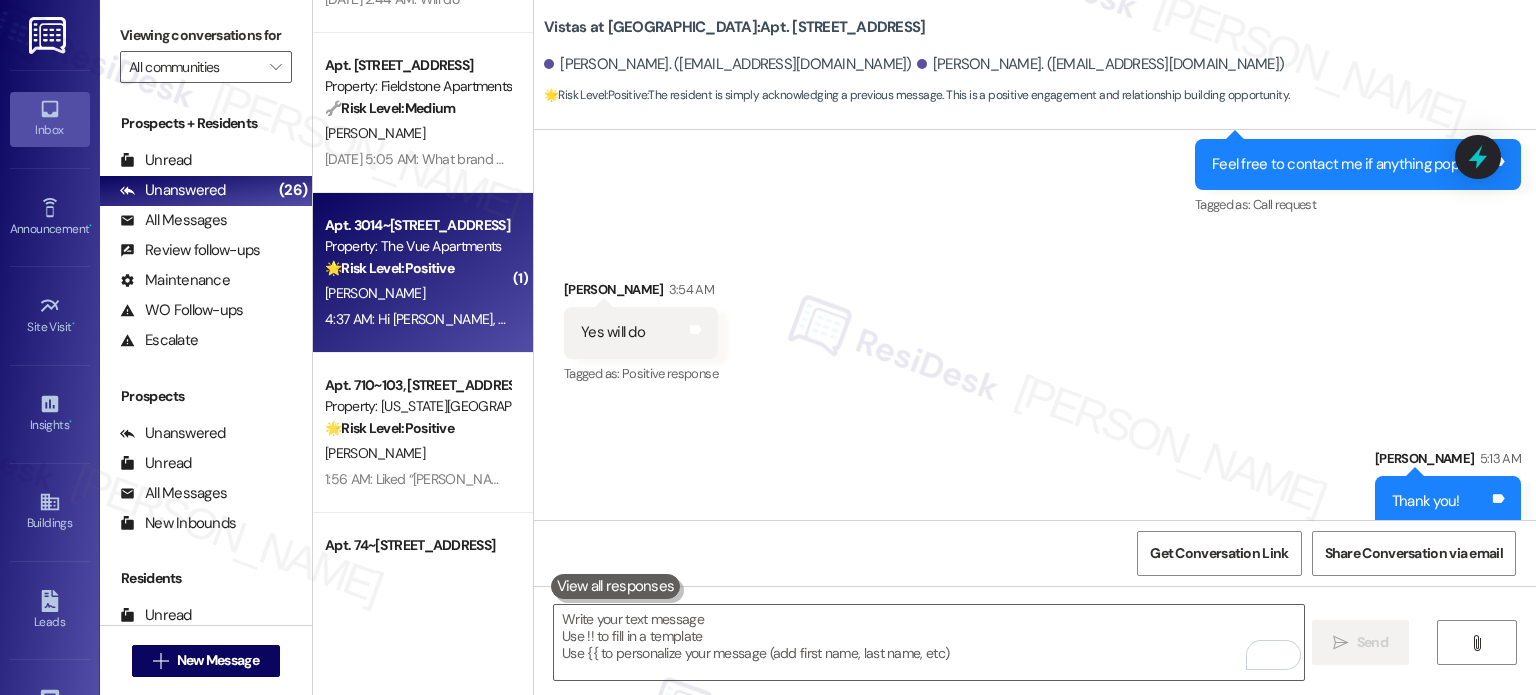 click on "🌟  Risk Level:  Positive The resident expresses overall satisfaction with their living situation, indicating positive engagement and a sense of pride in their residency. The parking comment is a minor suggestion, not a complaint." at bounding box center [417, 268] 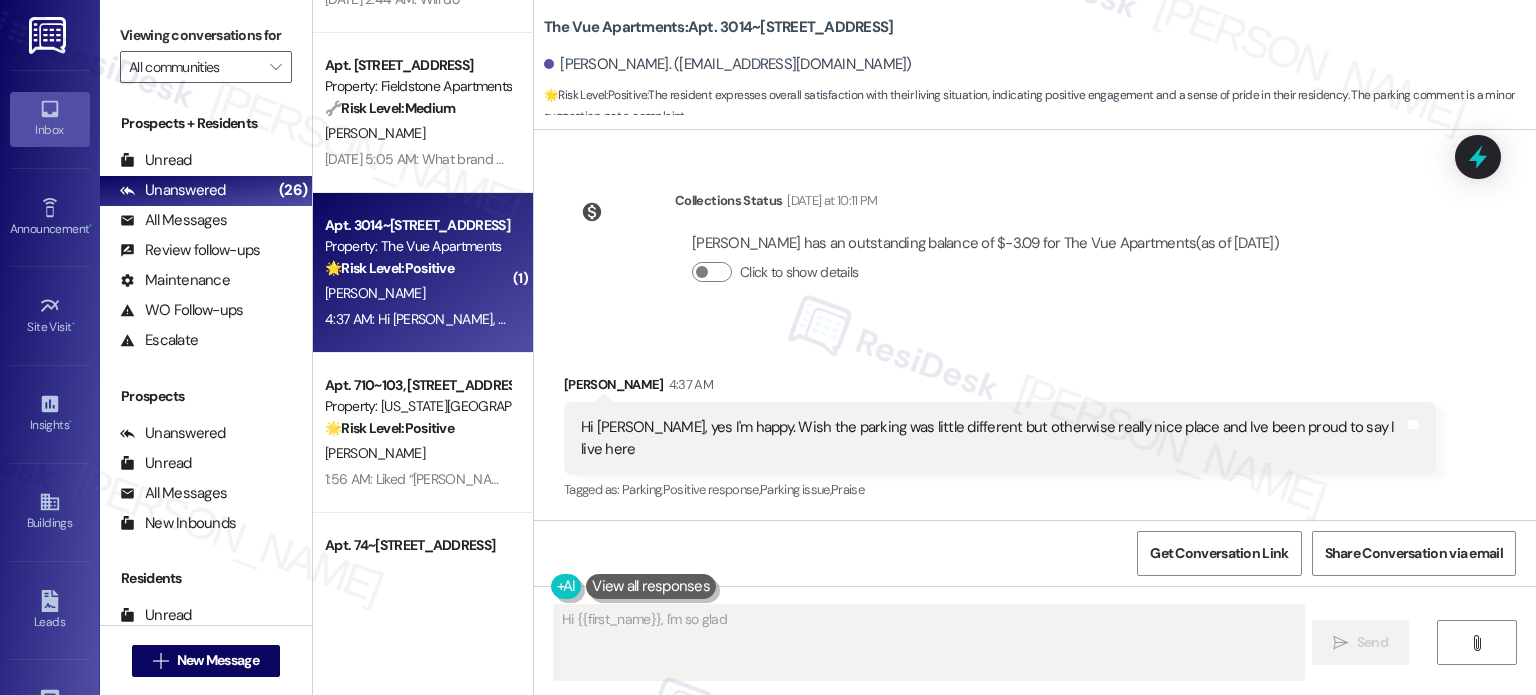 scroll, scrollTop: 646, scrollLeft: 0, axis: vertical 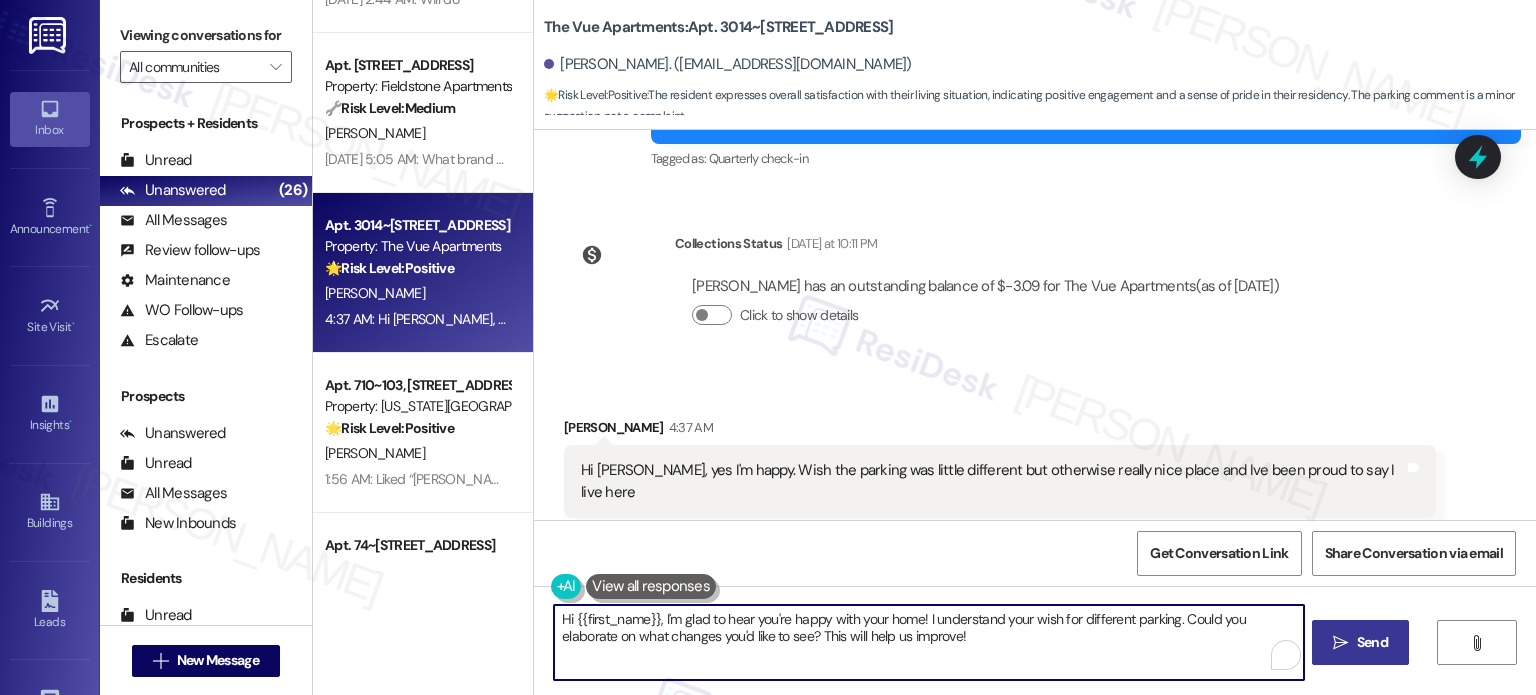 drag, startPoint x: 649, startPoint y: 619, endPoint x: 511, endPoint y: 604, distance: 138.81282 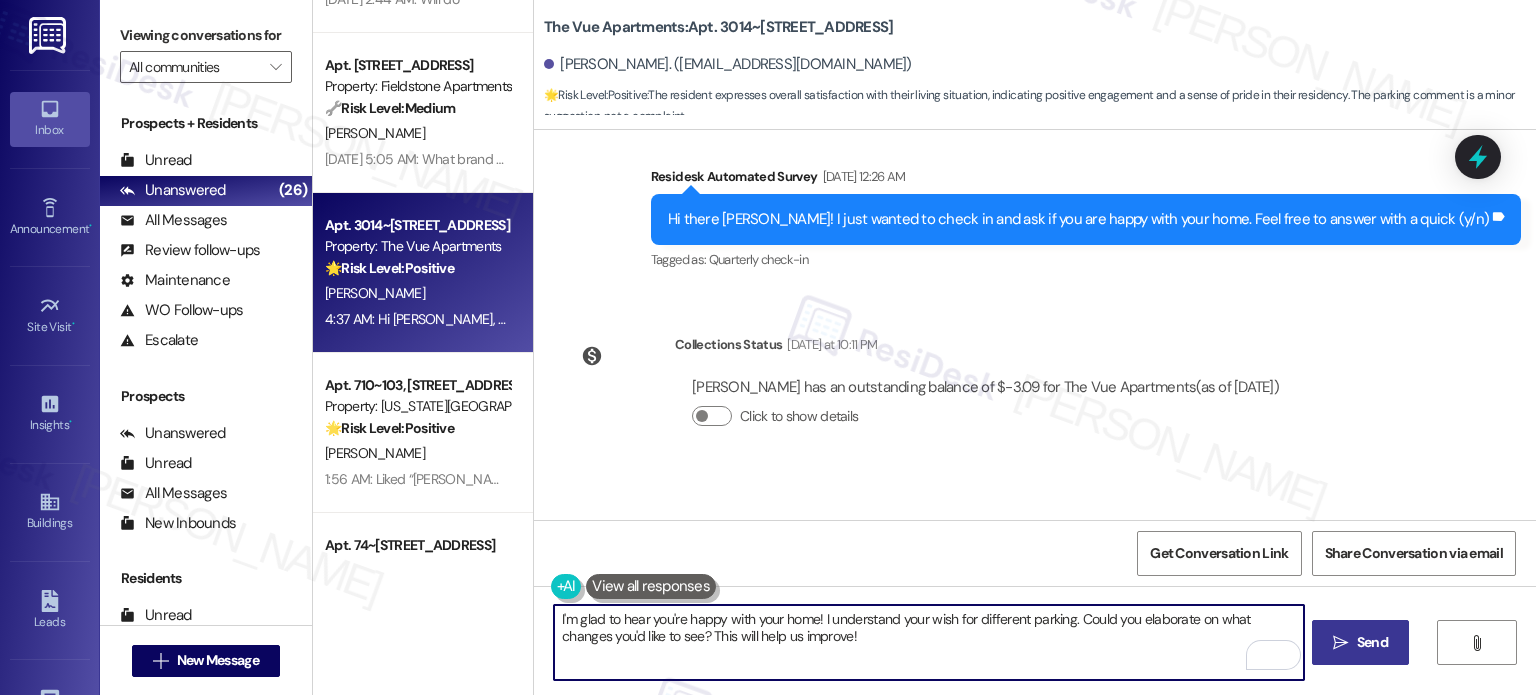 scroll, scrollTop: 646, scrollLeft: 0, axis: vertical 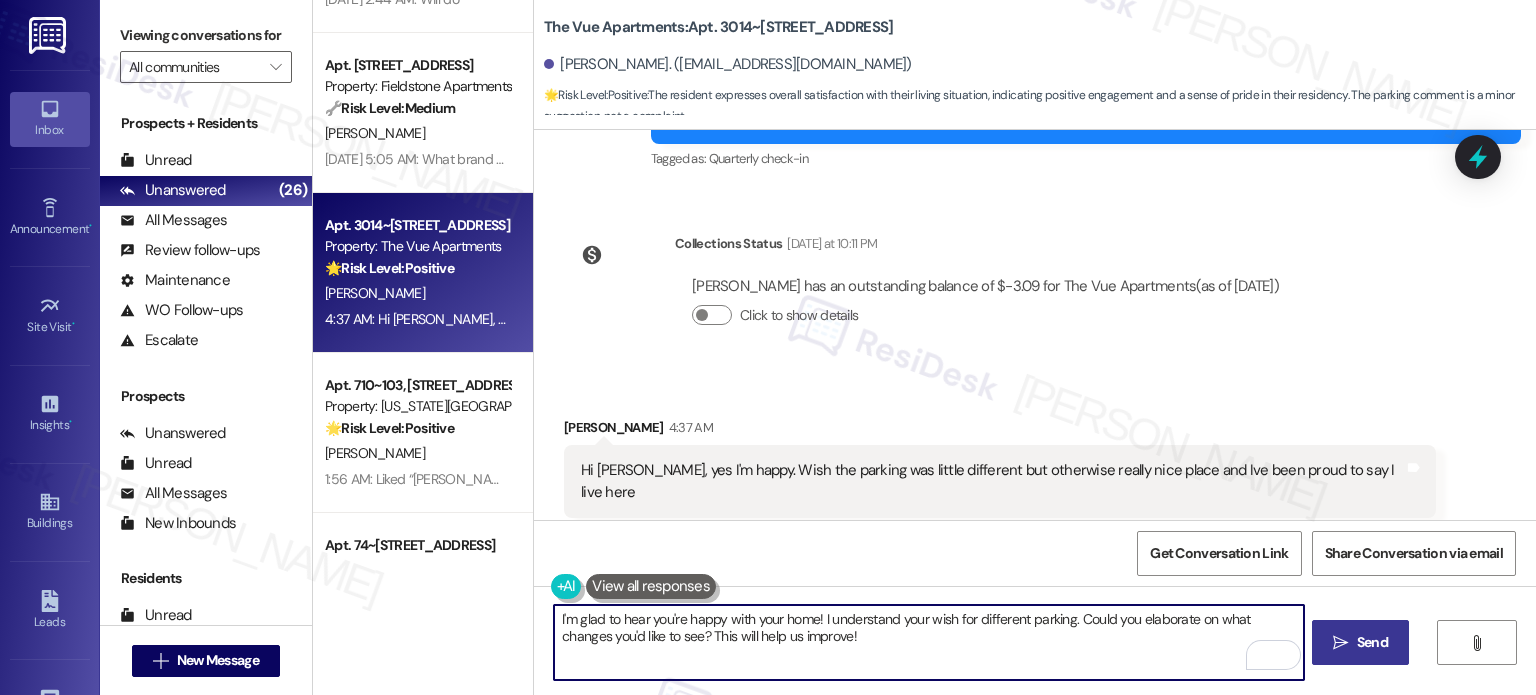 type on "I'm glad to hear you're happy with your home! I understand your wish for different parking. Could you elaborate on what changes you'd like to see? This will help us improve!" 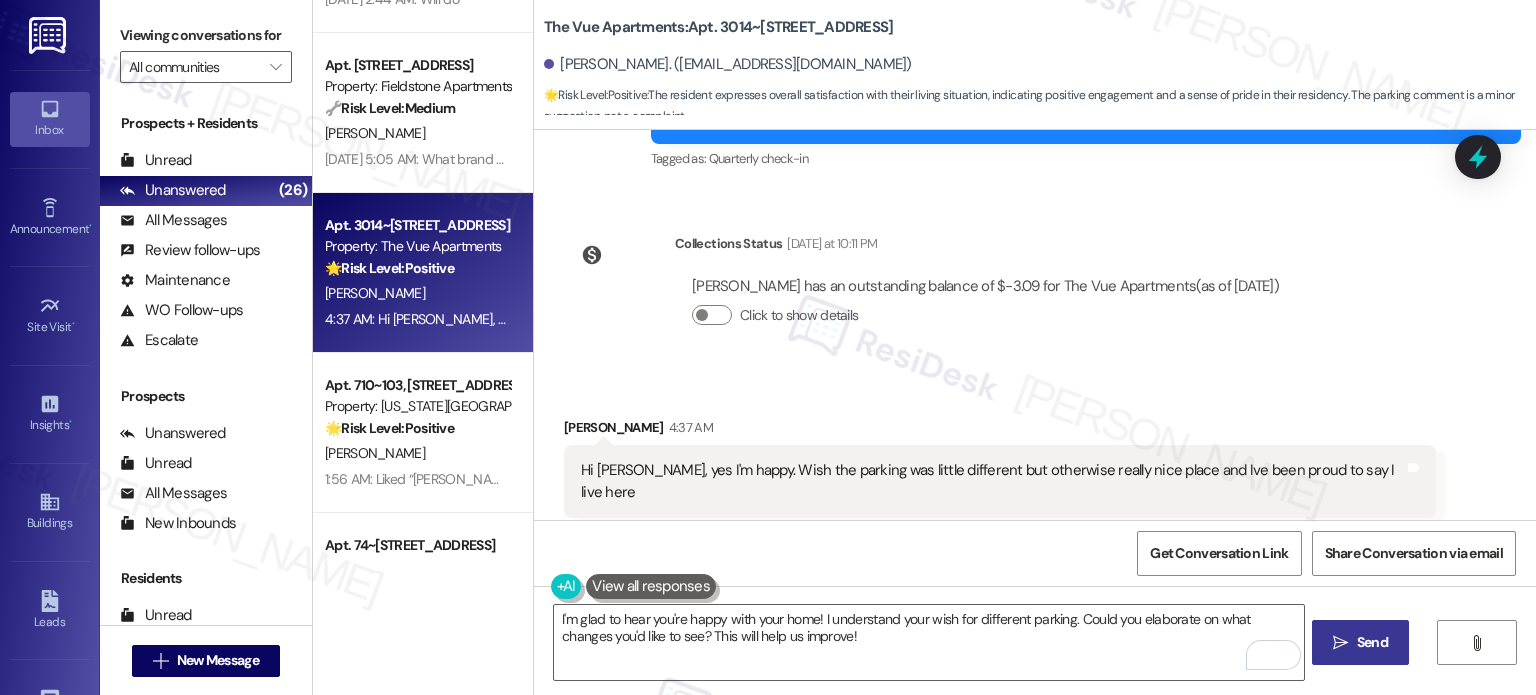 click on "Send" at bounding box center (1372, 642) 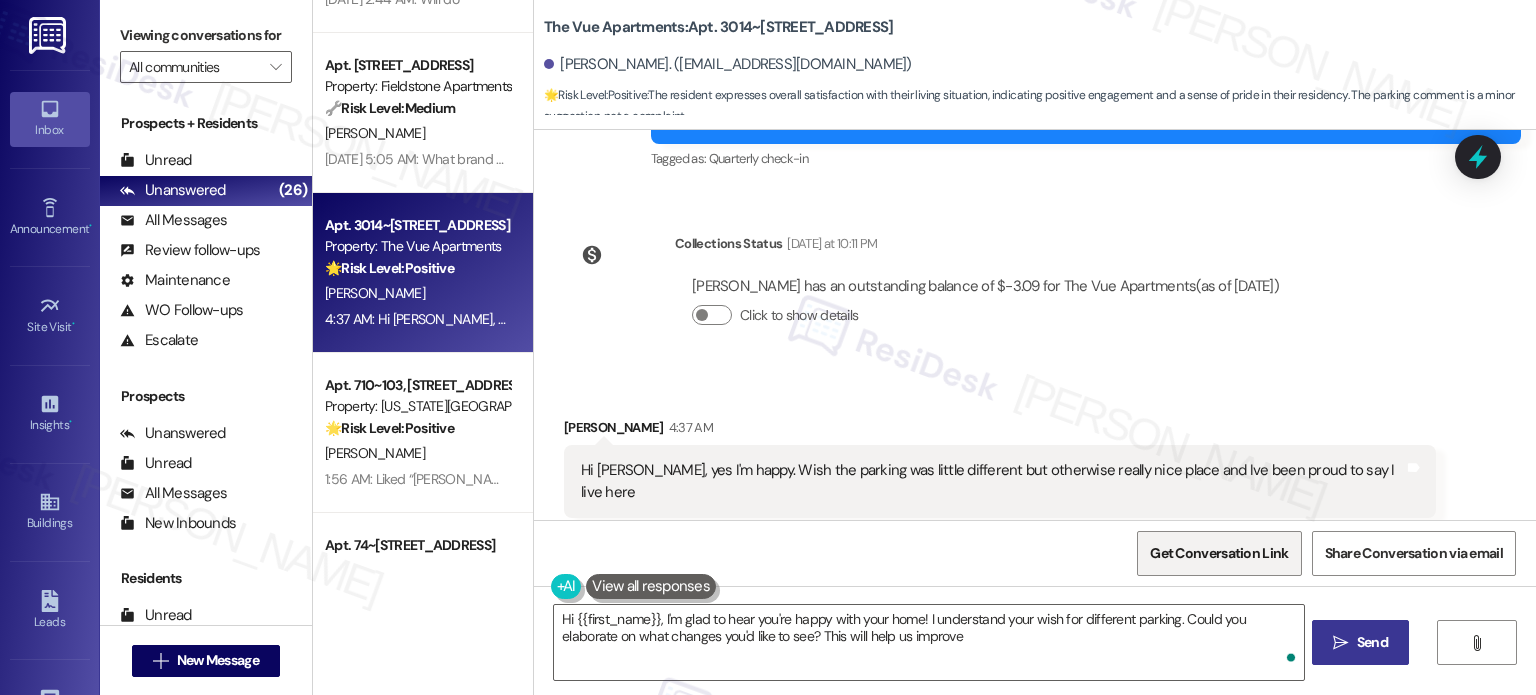 type on "Hi {{first_name}}, I'm glad to hear you're happy with your home! I understand your wish for different parking. Could you elaborate on what changes you'd like to see? This will help us improve!" 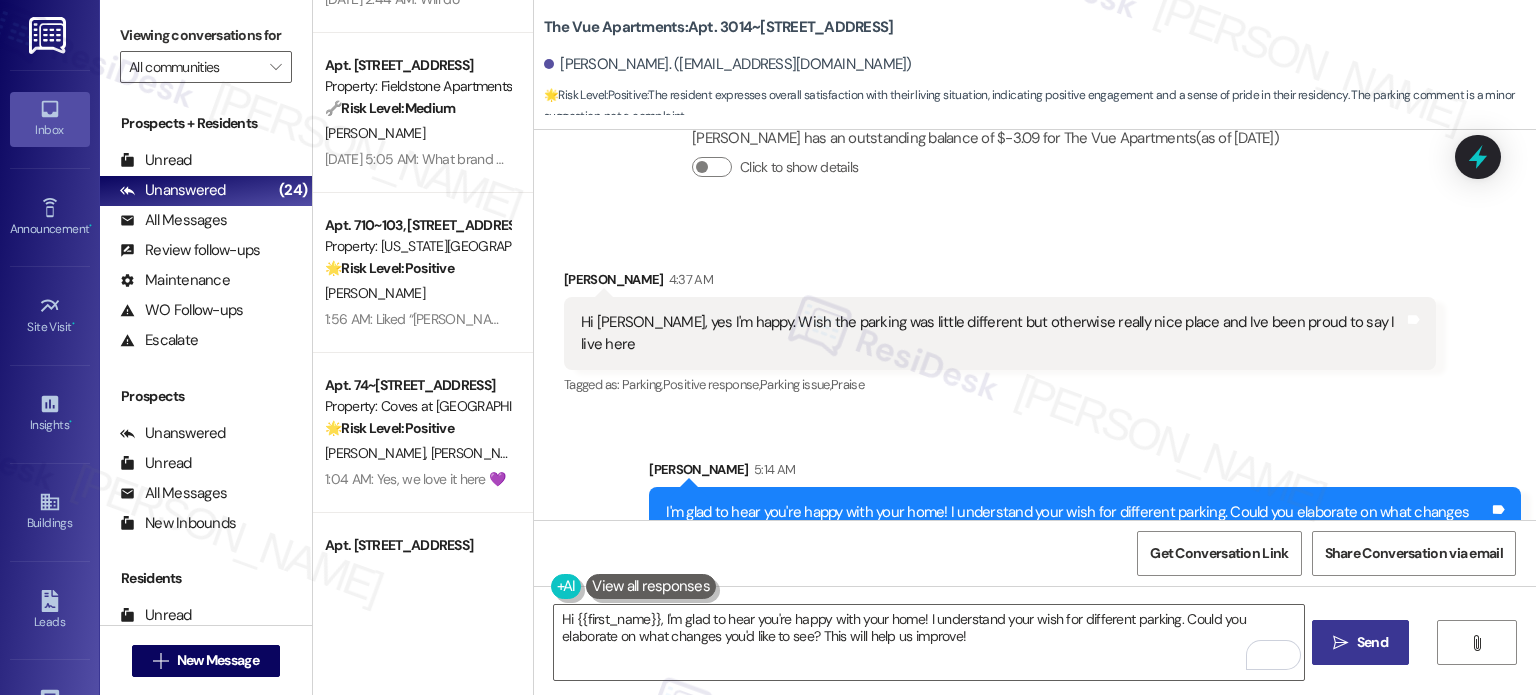 scroll, scrollTop: 807, scrollLeft: 0, axis: vertical 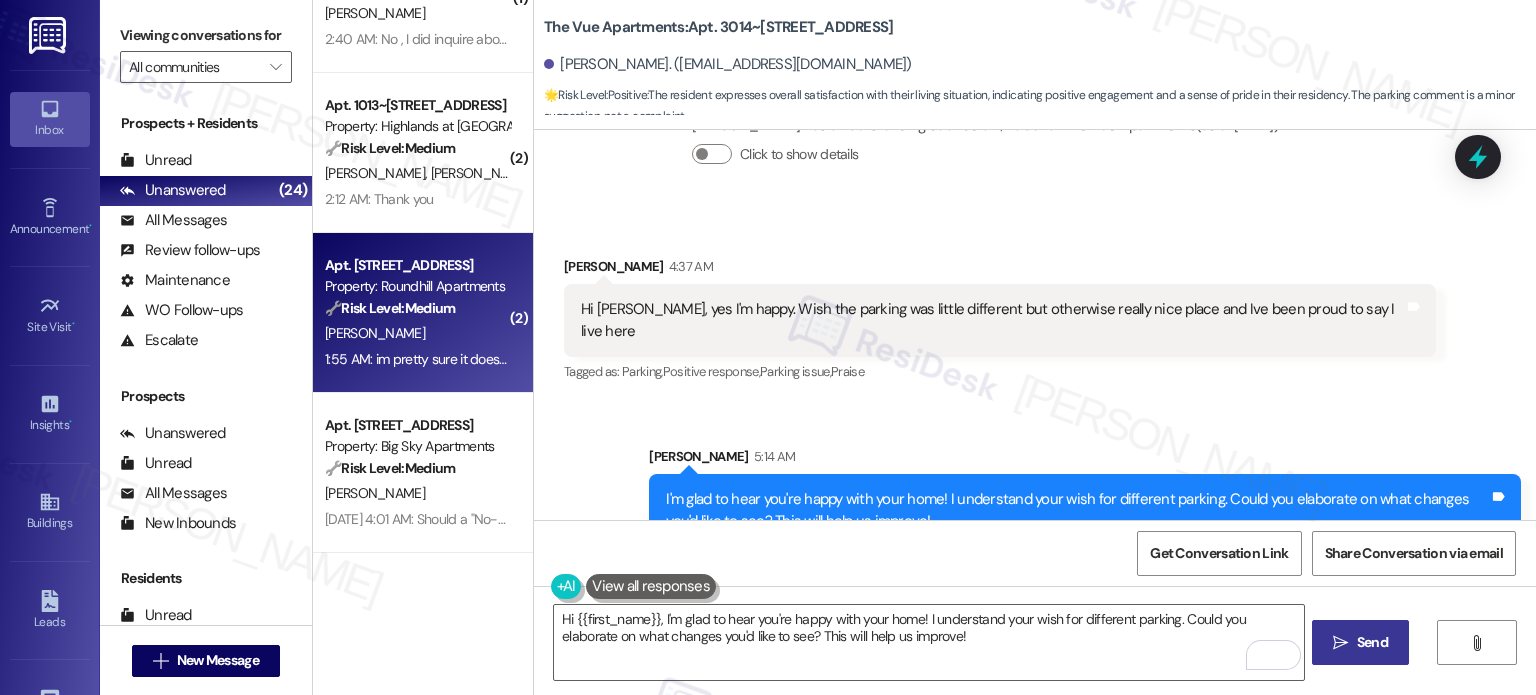 click on "[PERSON_NAME]" at bounding box center (417, 333) 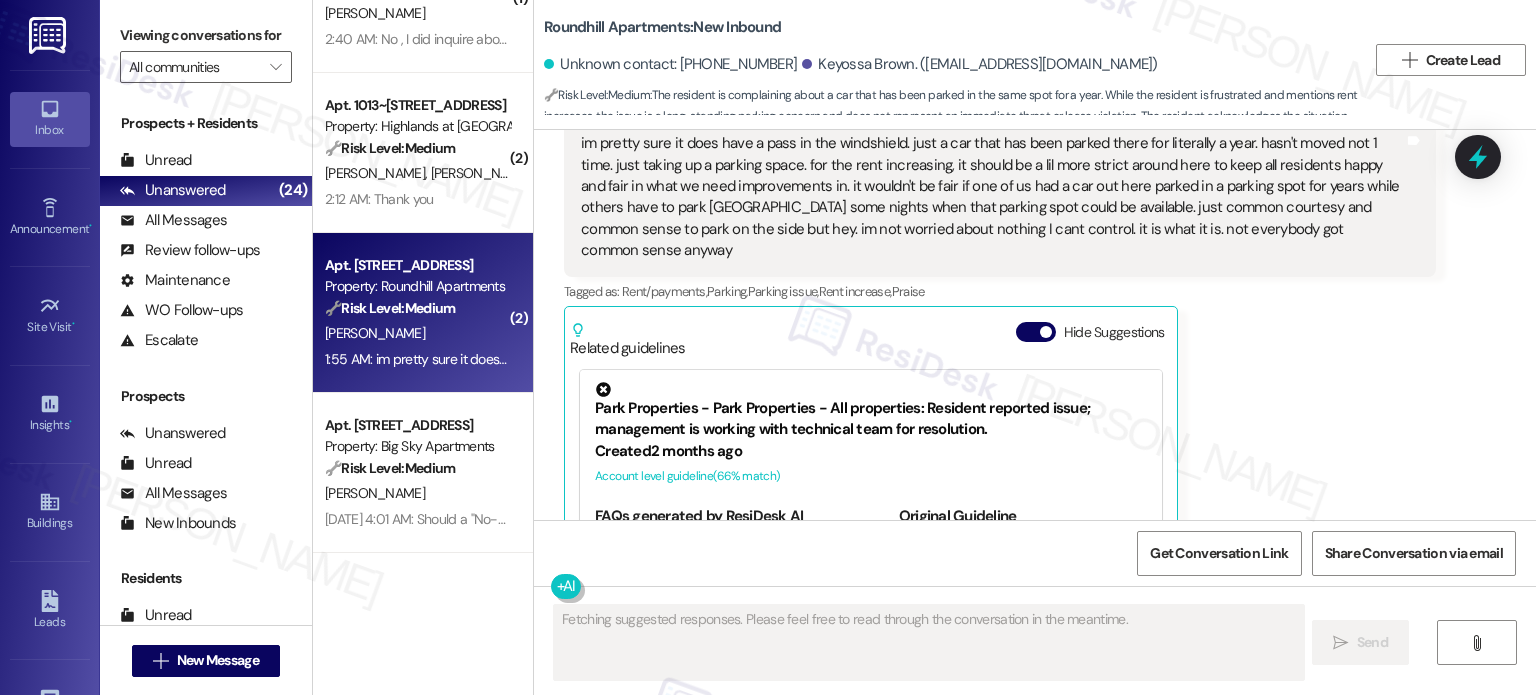scroll, scrollTop: 8560, scrollLeft: 0, axis: vertical 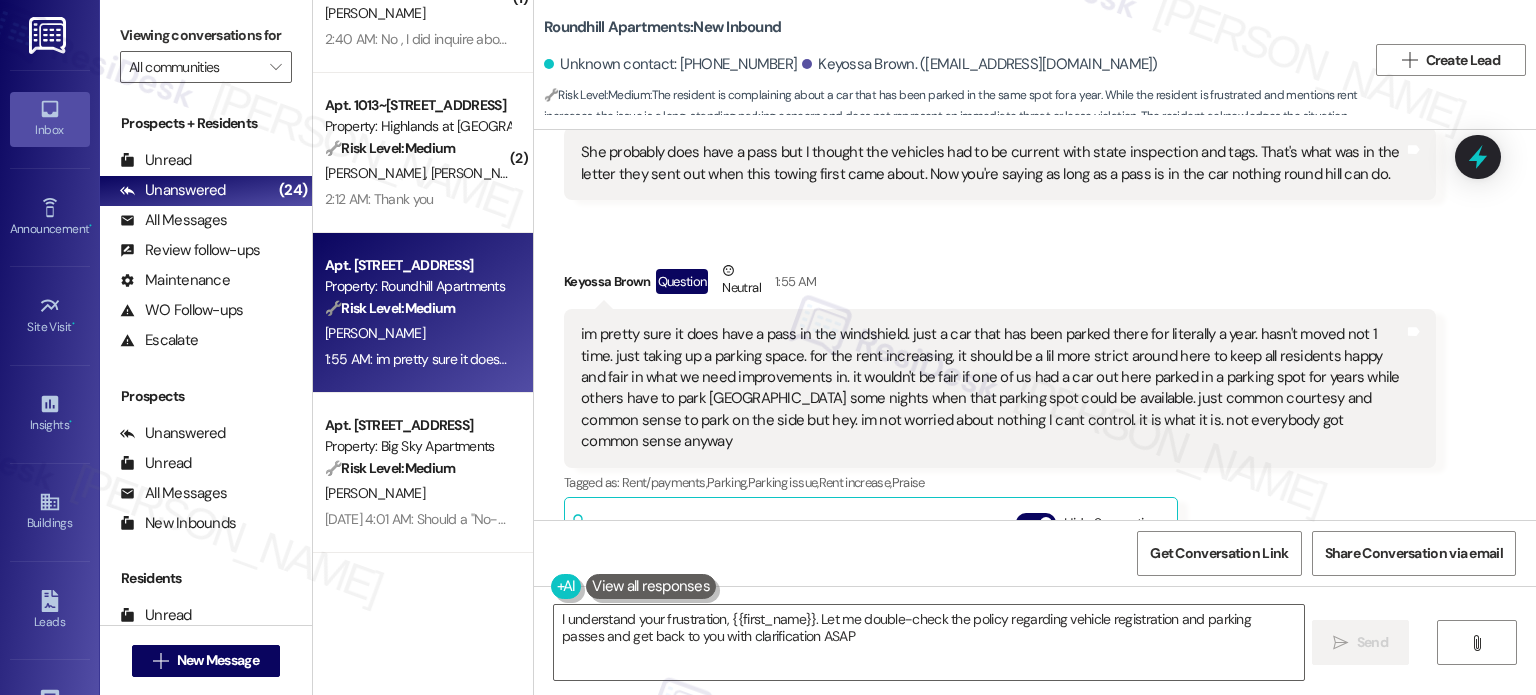 type on "I understand your frustration, {{first_name}}. Let me double-check the policy regarding vehicle registration and parking passes and get back to you with clarification ASAP." 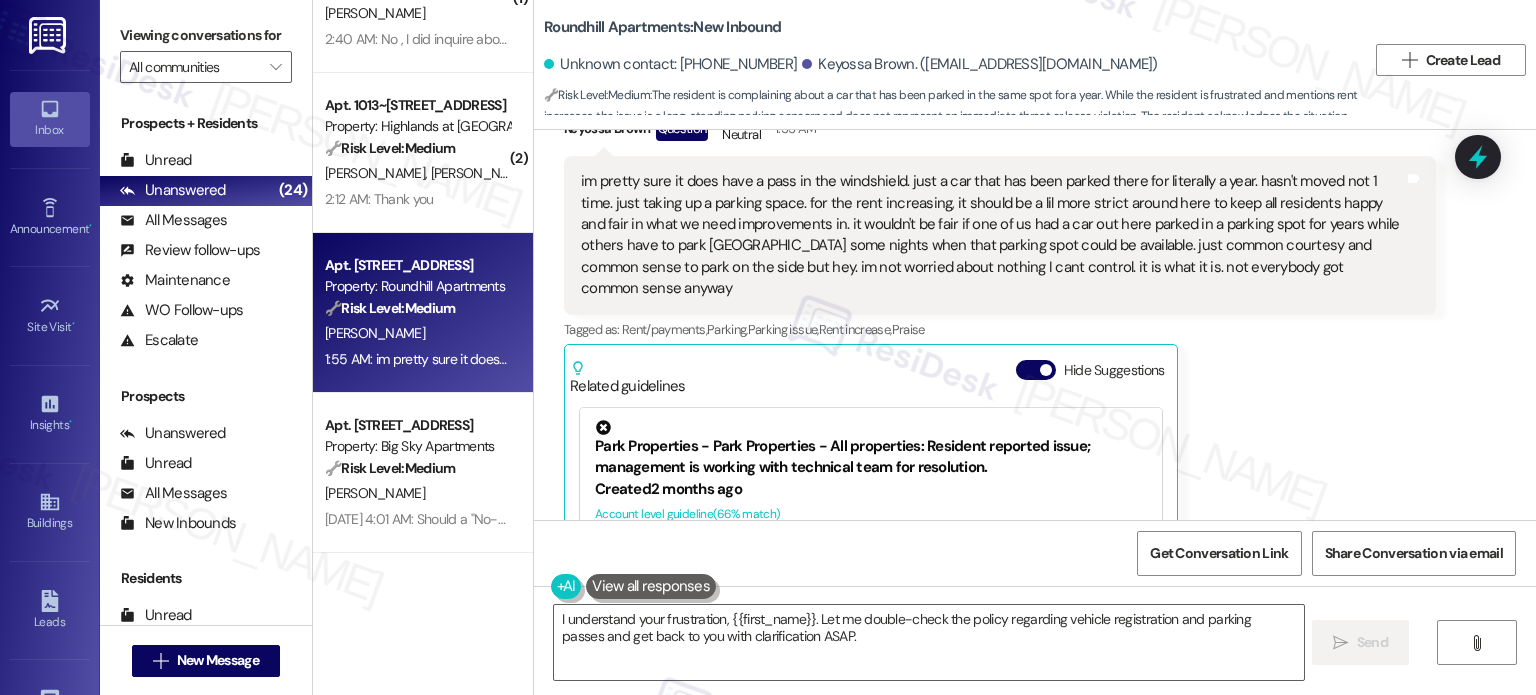 scroll, scrollTop: 8561, scrollLeft: 0, axis: vertical 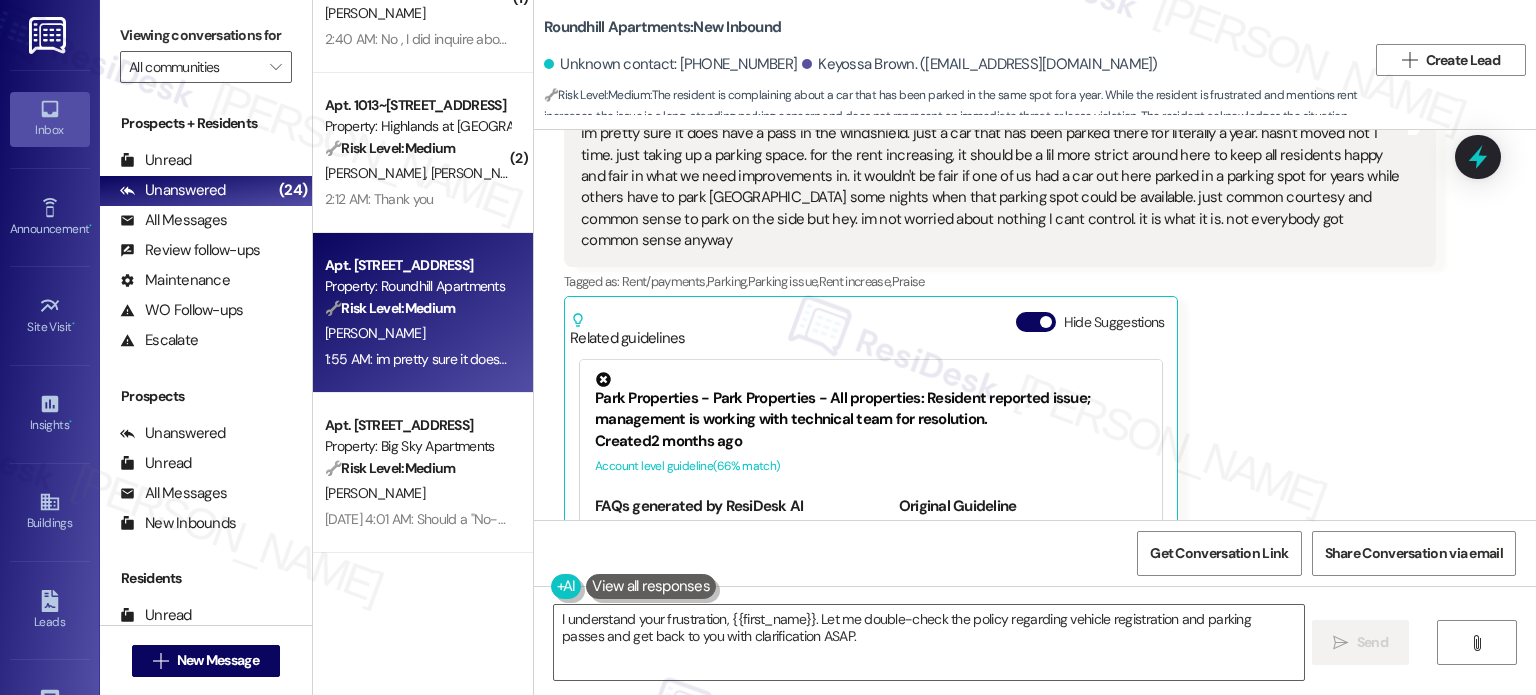 drag, startPoint x: 435, startPoint y: 299, endPoint x: 1471, endPoint y: 290, distance: 1036.0391 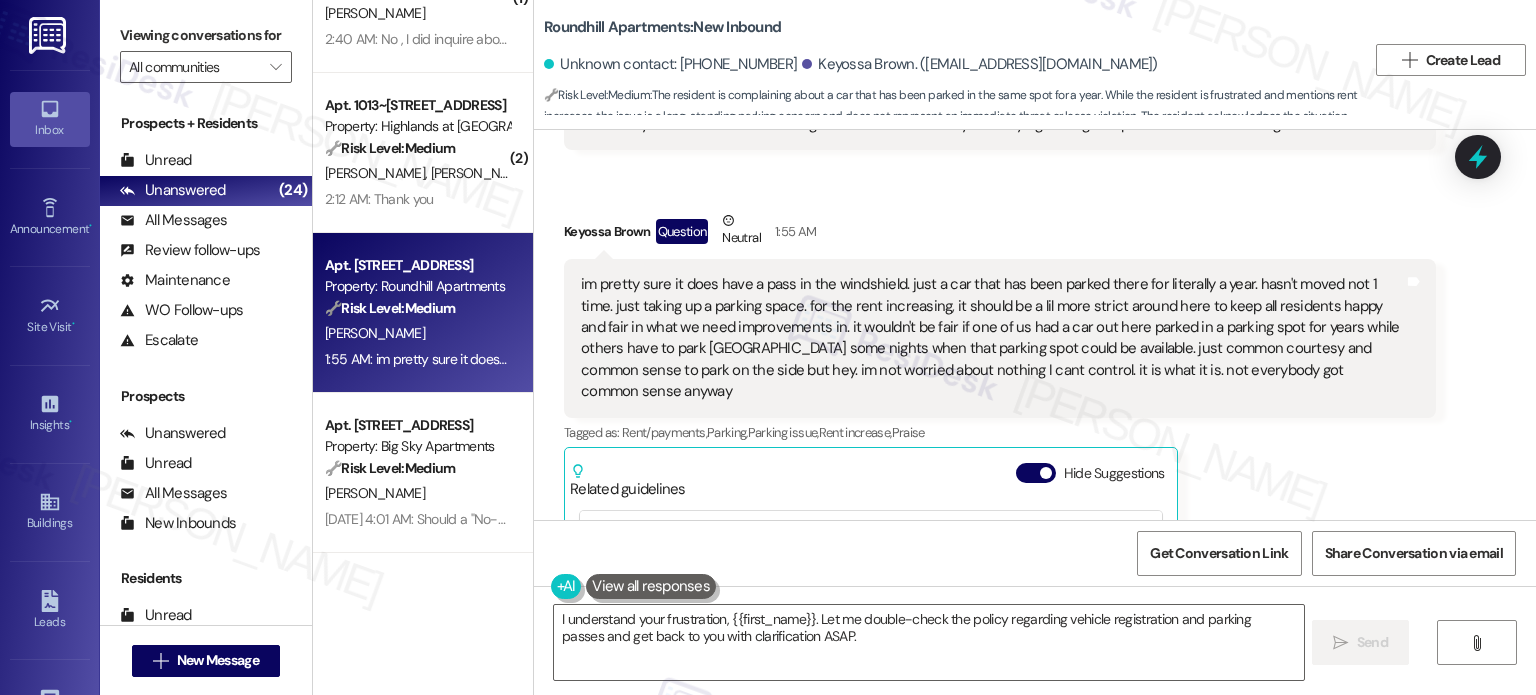 scroll, scrollTop: 8361, scrollLeft: 0, axis: vertical 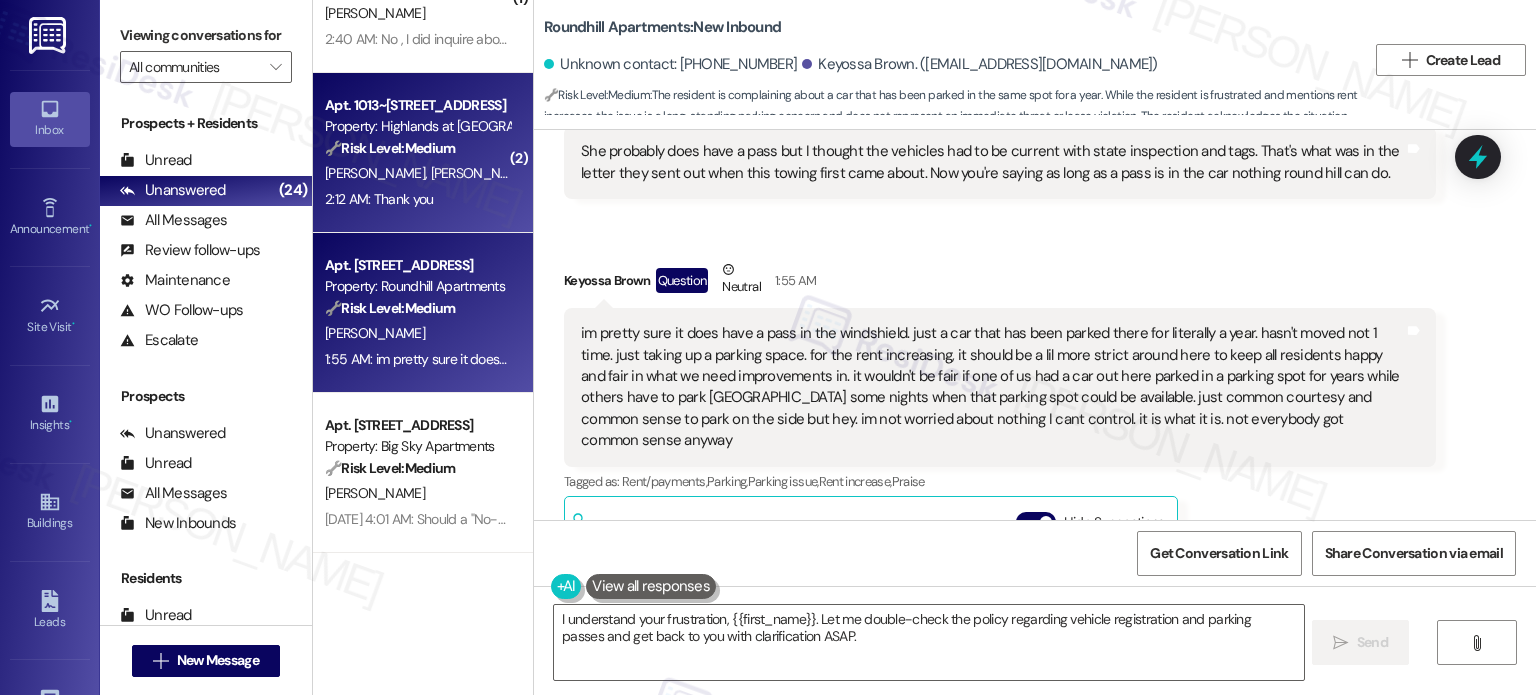 click on "[PERSON_NAME] [PERSON_NAME]" at bounding box center [417, 173] 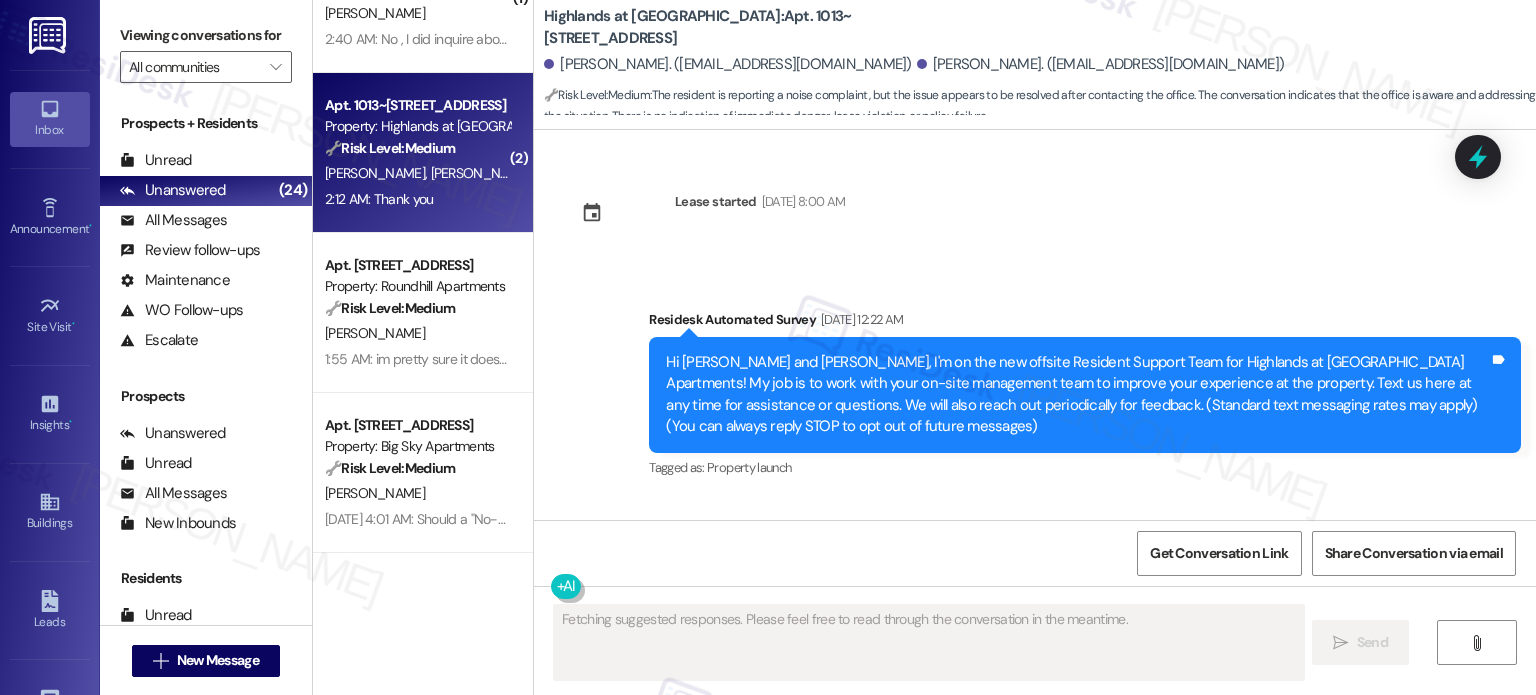scroll, scrollTop: 28886, scrollLeft: 0, axis: vertical 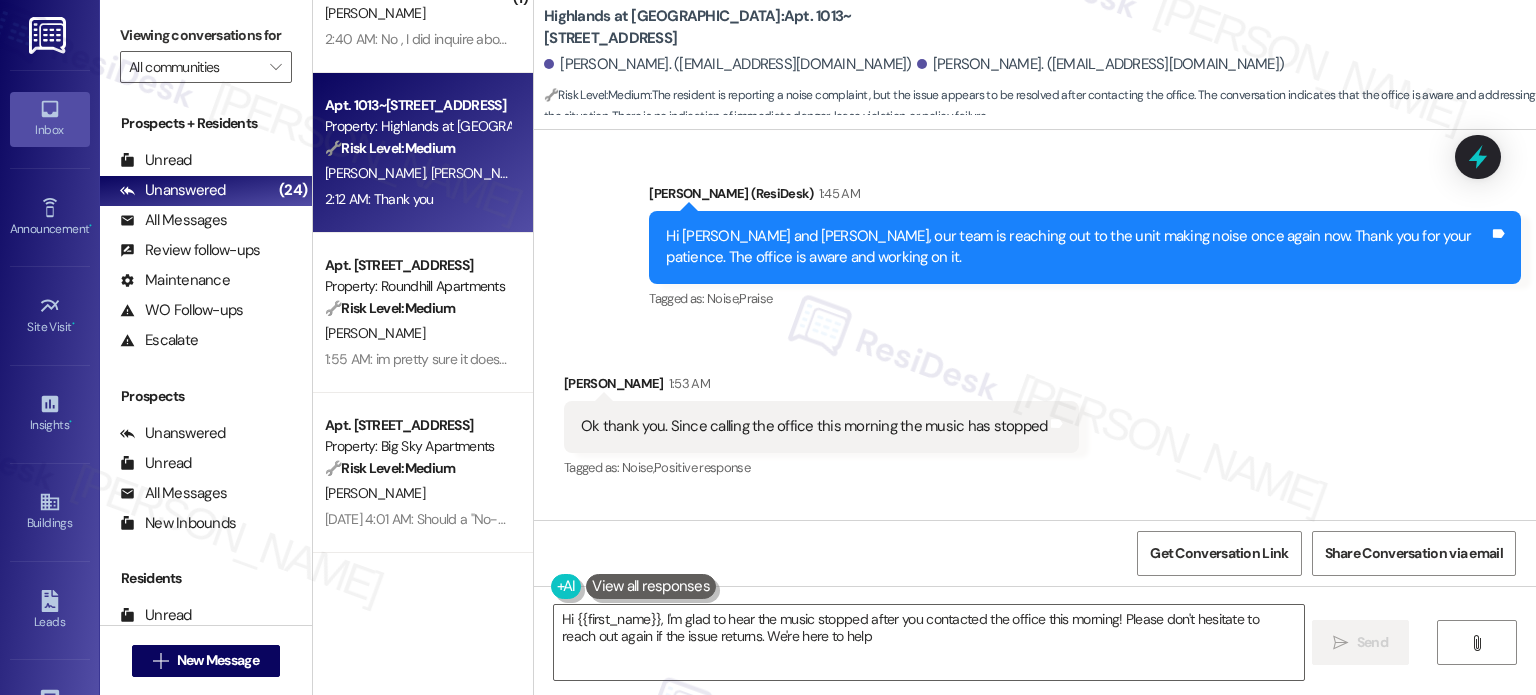 type on "Hi {{first_name}}, I'm glad to hear the music stopped after you contacted the office this morning! Please don't hesitate to reach out again if the issue returns. We're here to help!" 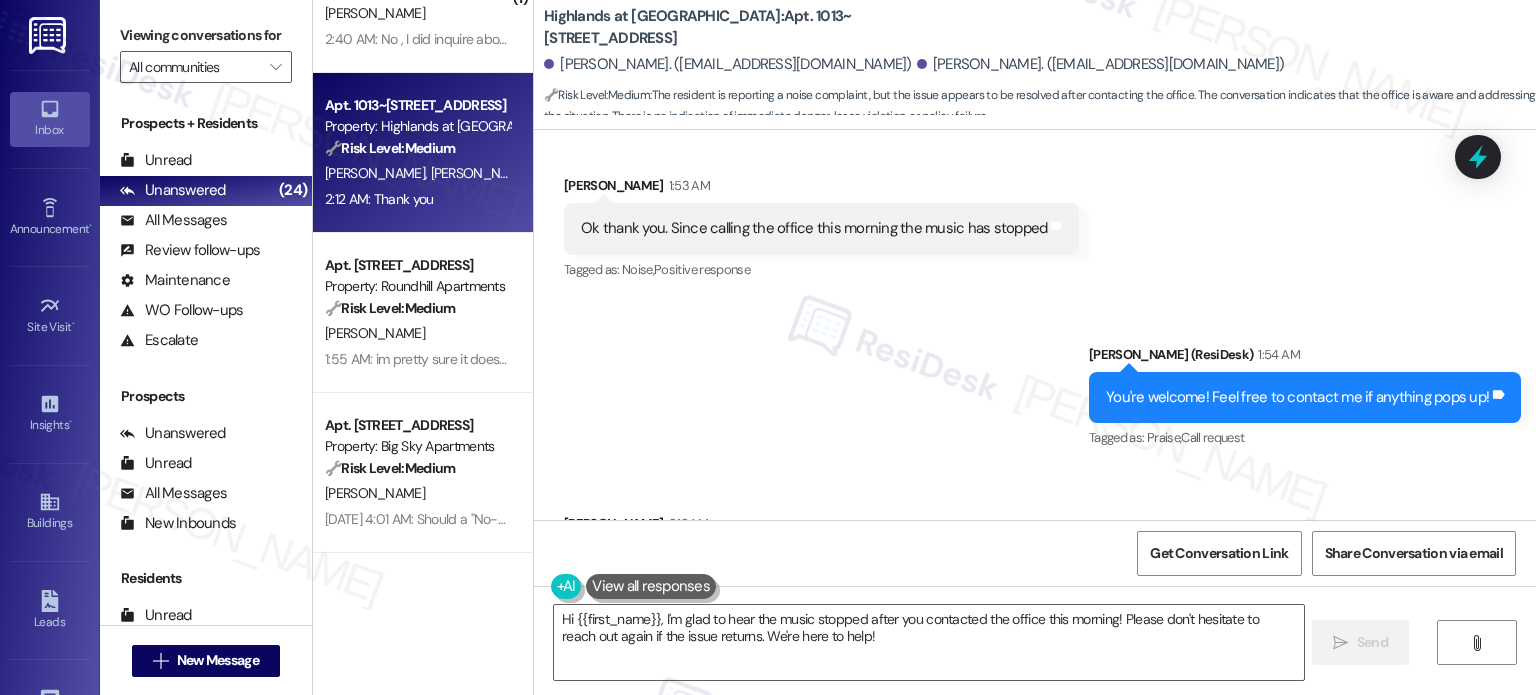 scroll, scrollTop: 28887, scrollLeft: 0, axis: vertical 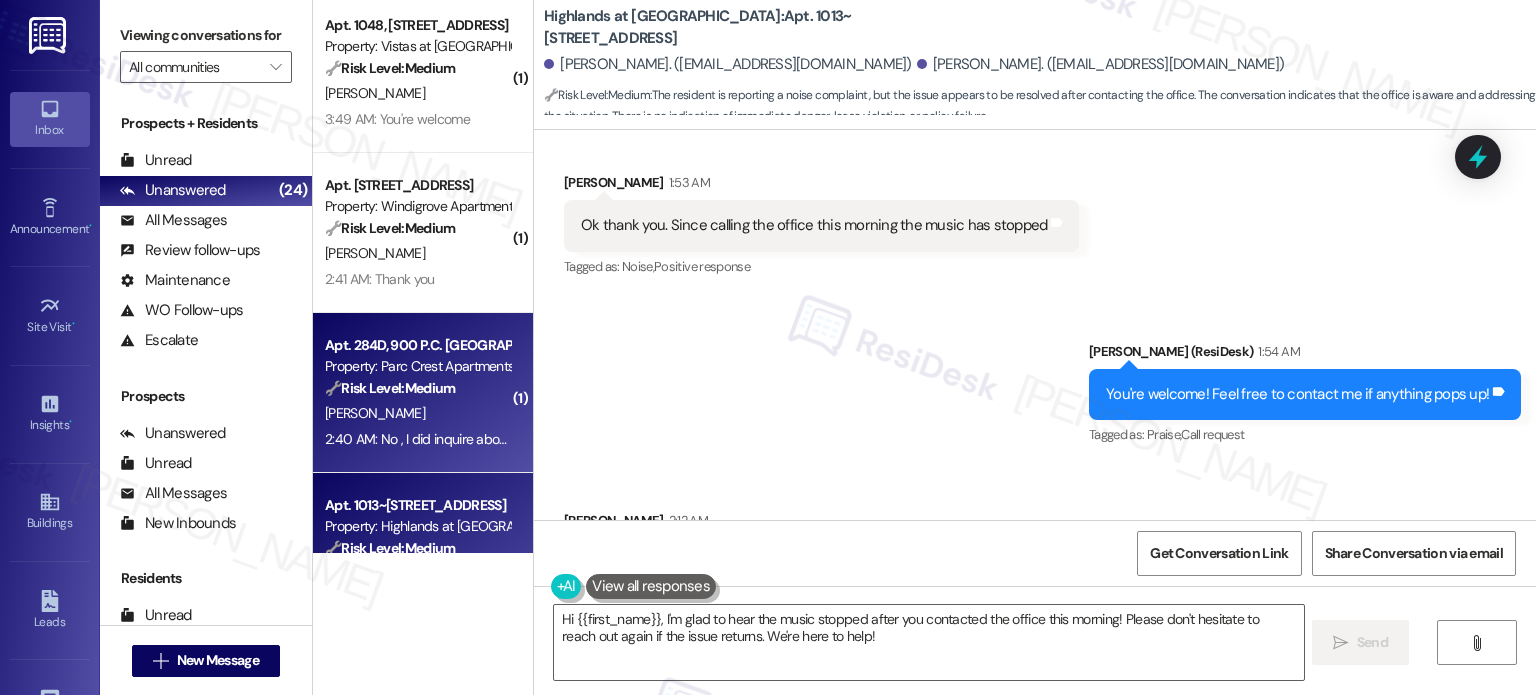 click on "Property: Parc Crest Apartments" at bounding box center [417, 366] 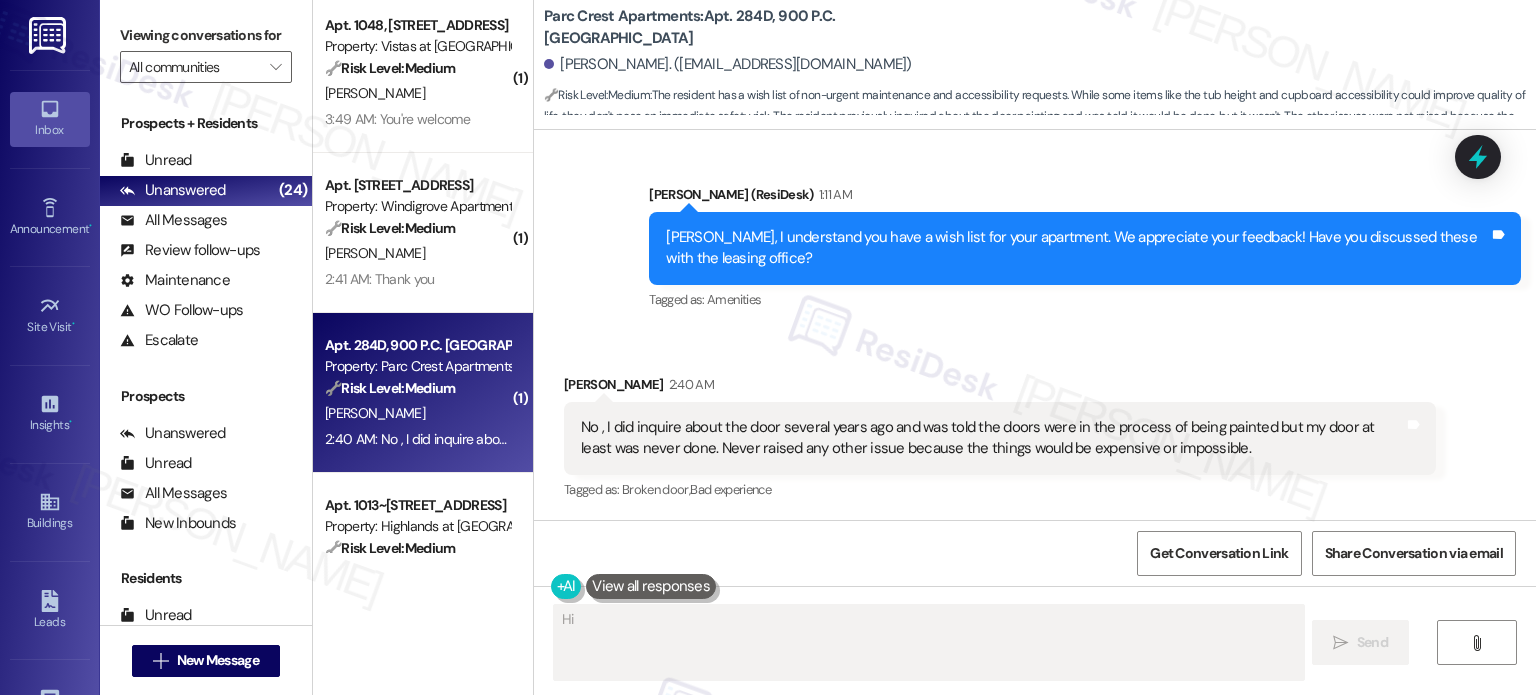 scroll, scrollTop: 1260, scrollLeft: 0, axis: vertical 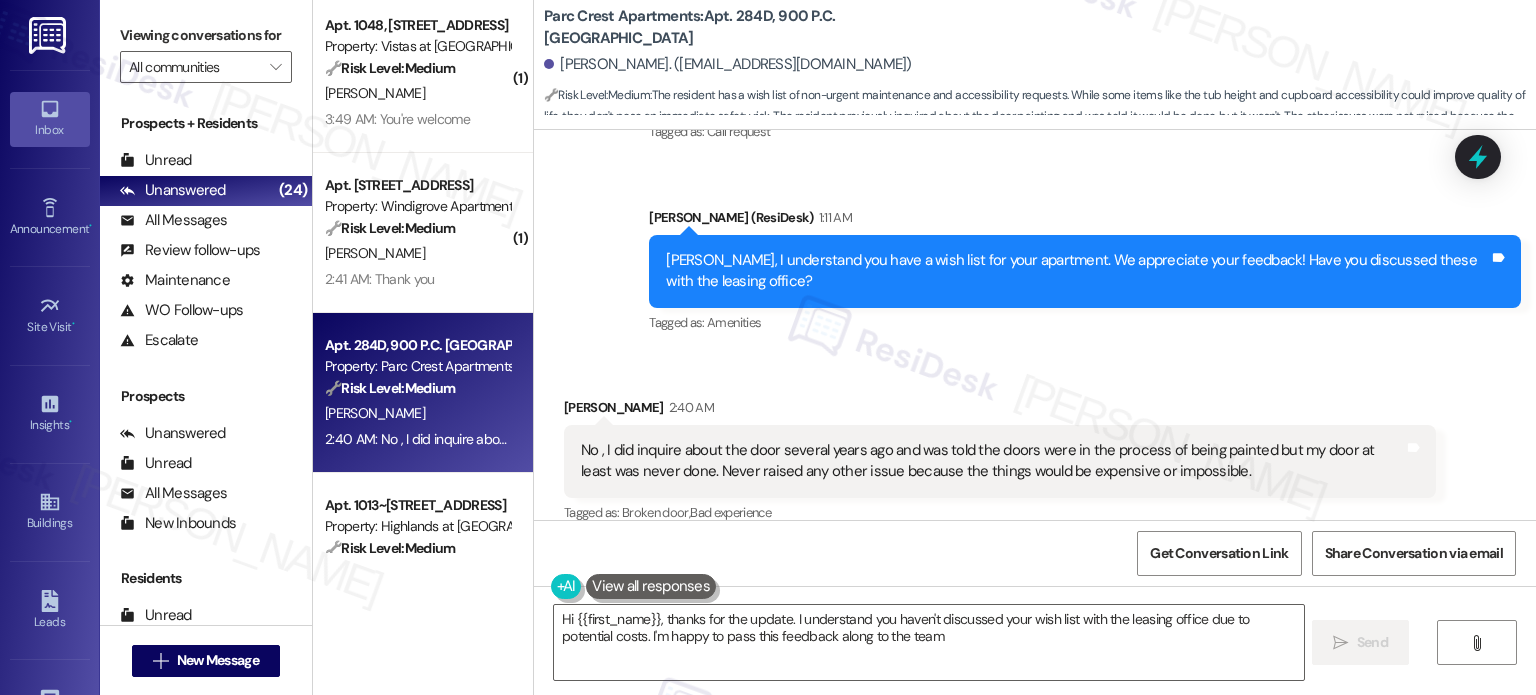 type on "Hi {{first_name}}, thanks for the update. I understand you haven't discussed your wish list with the leasing office due to potential costs. I'm happy to pass this feedback along to the team!" 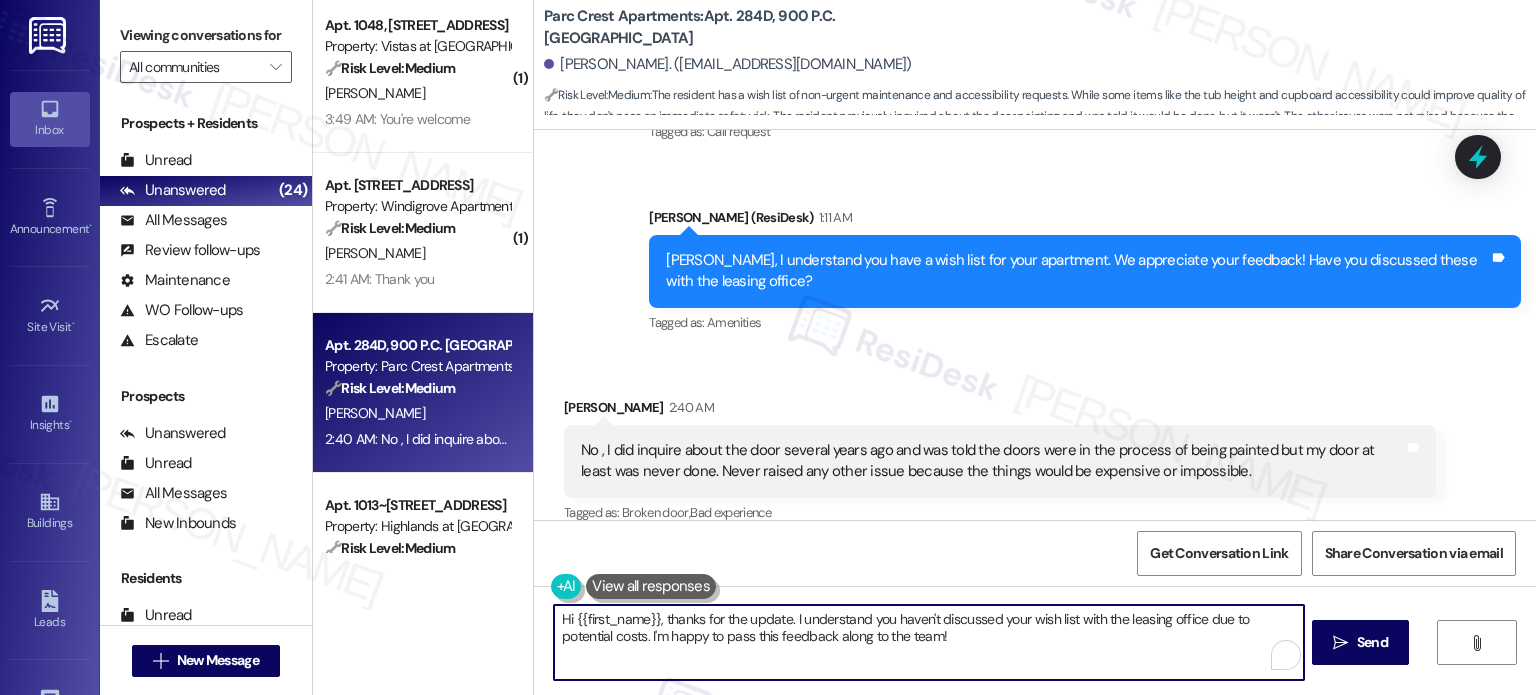 drag, startPoint x: 660, startPoint y: 620, endPoint x: 512, endPoint y: 619, distance: 148.00337 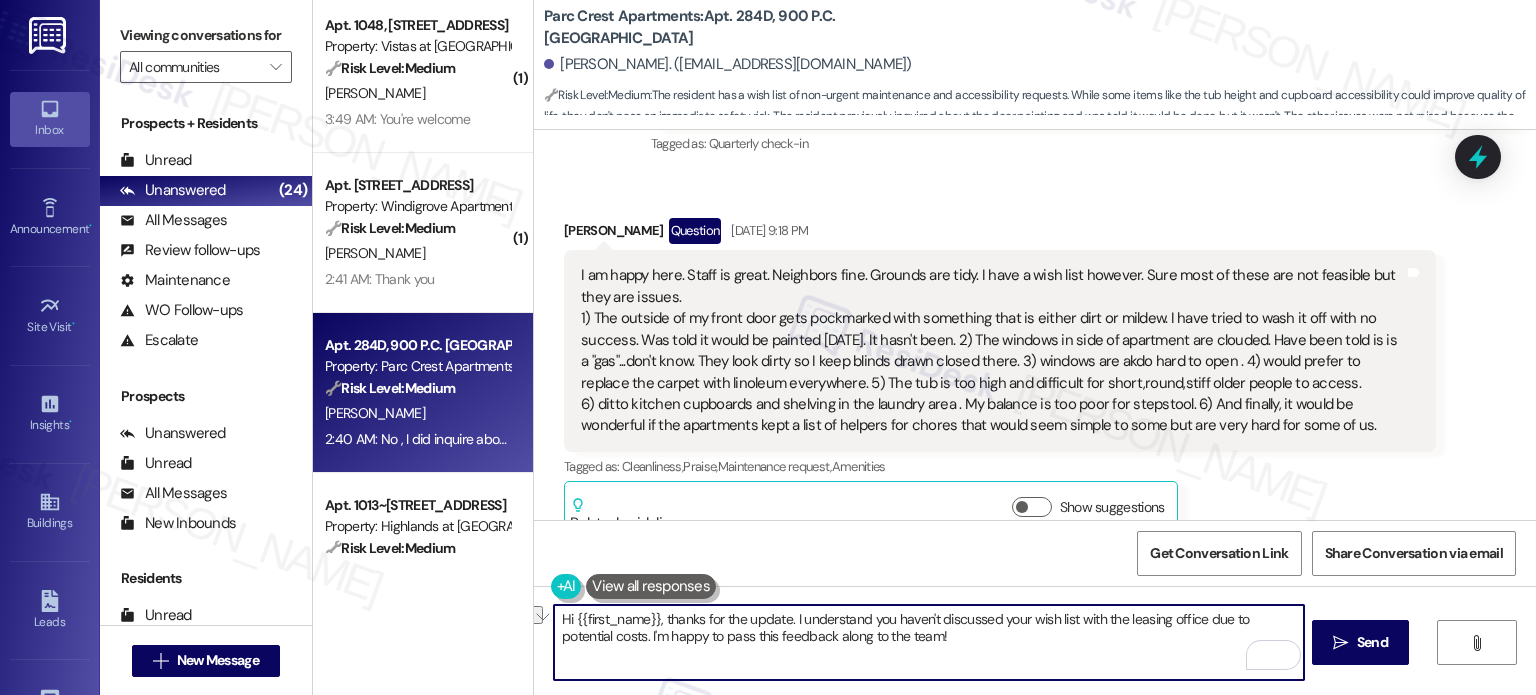 scroll, scrollTop: 660, scrollLeft: 0, axis: vertical 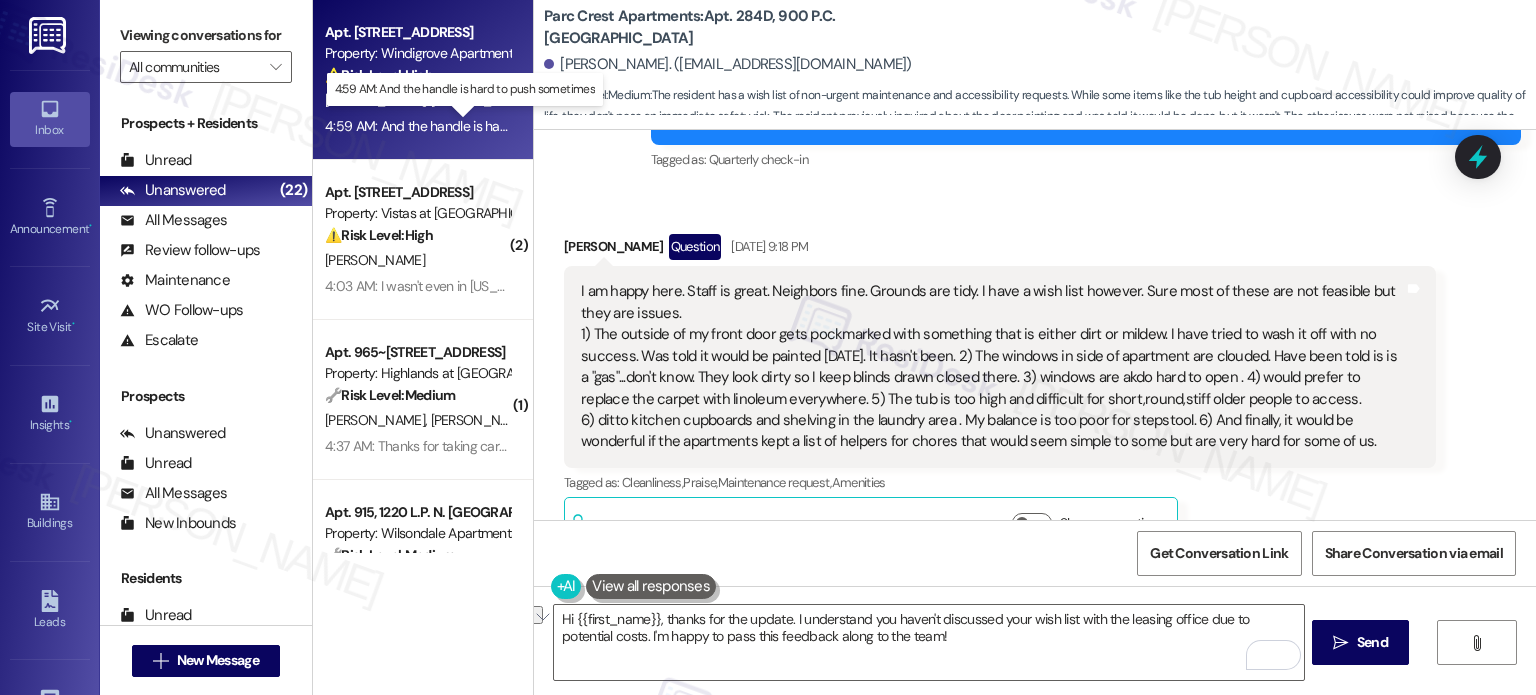 click on "4:59 AM: And the handle is hard to push sometimes 4:59 AM: And the handle is hard to push sometimes" at bounding box center [476, 126] 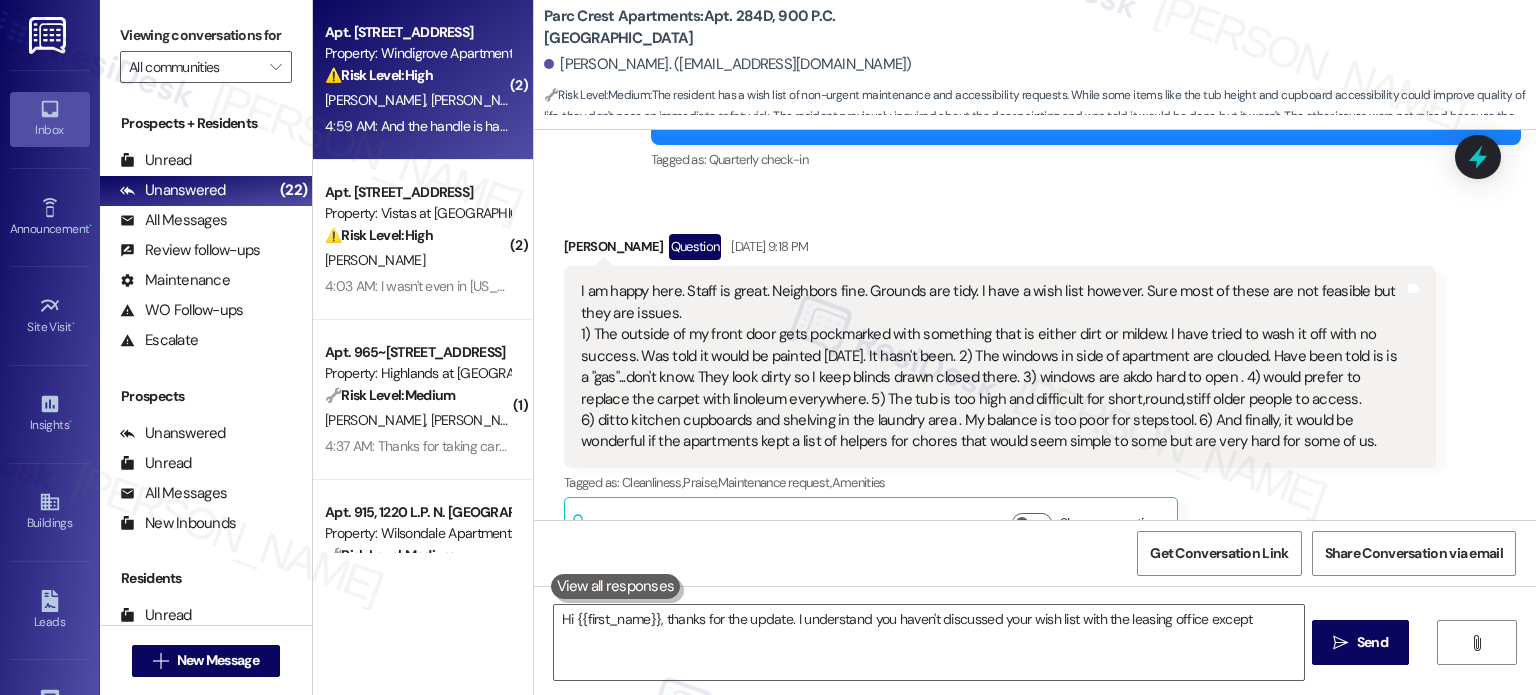 type on "Hi {{first_name}}, thanks for the update. I understand you haven't discussed your wish list with the leasing office except for" 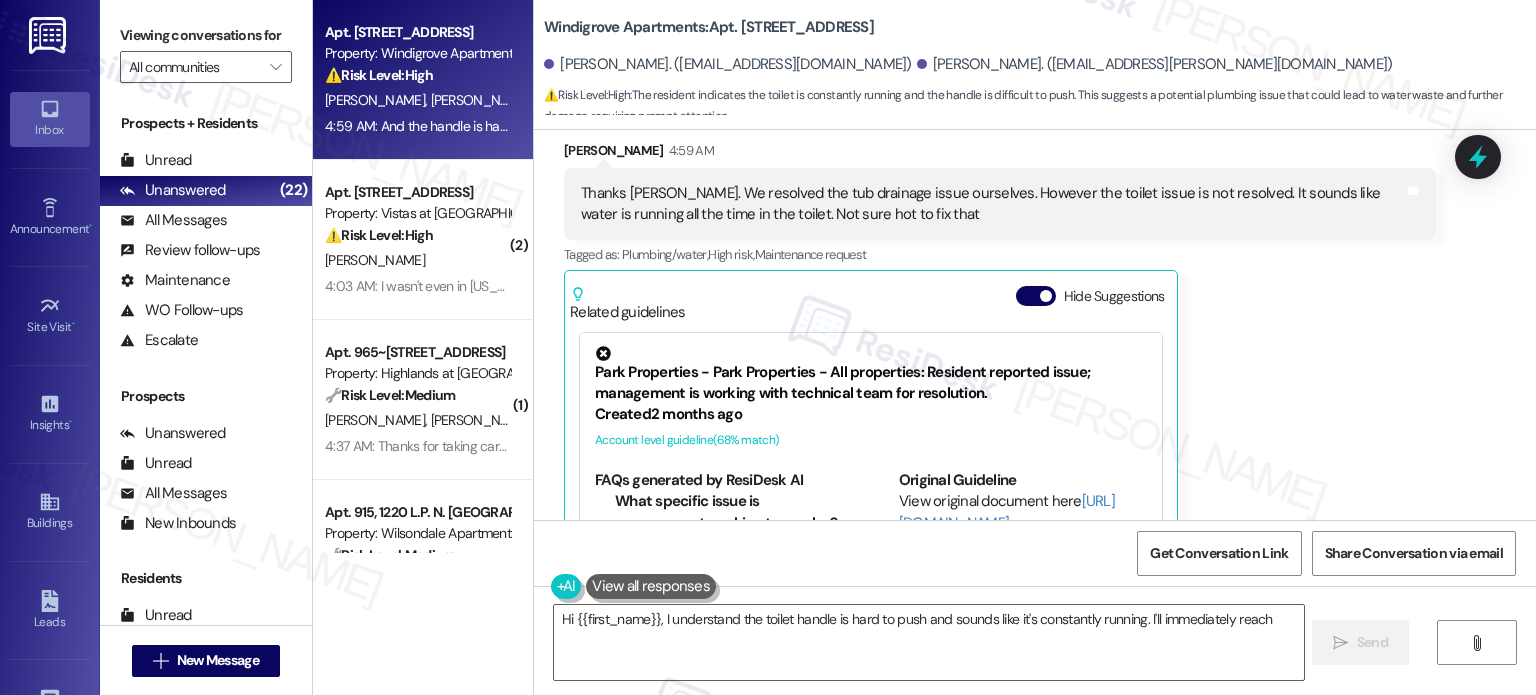 scroll, scrollTop: 7720, scrollLeft: 0, axis: vertical 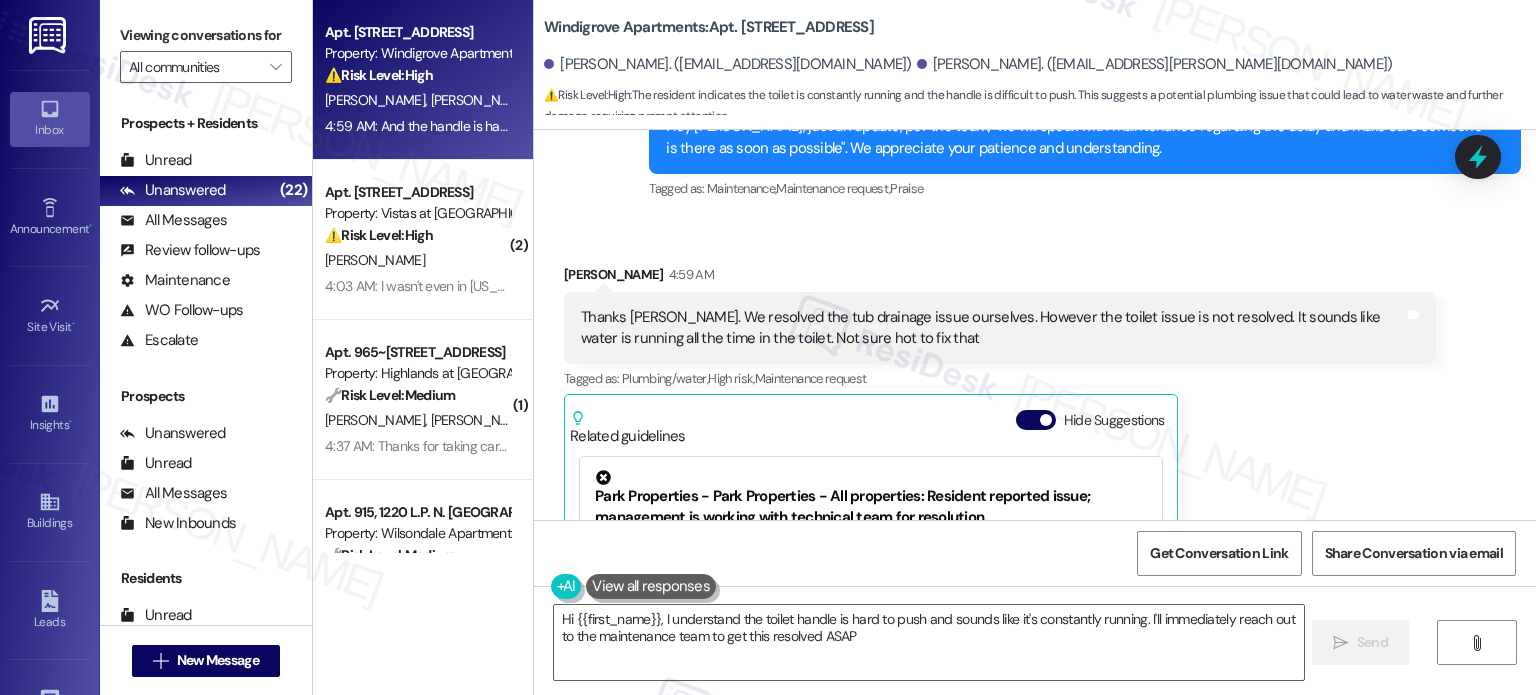 type on "Hi {{first_name}}, I understand the toilet handle is hard to push and sounds like it's constantly running. I'll immediately reach out to the maintenance team to get this resolved ASAP!" 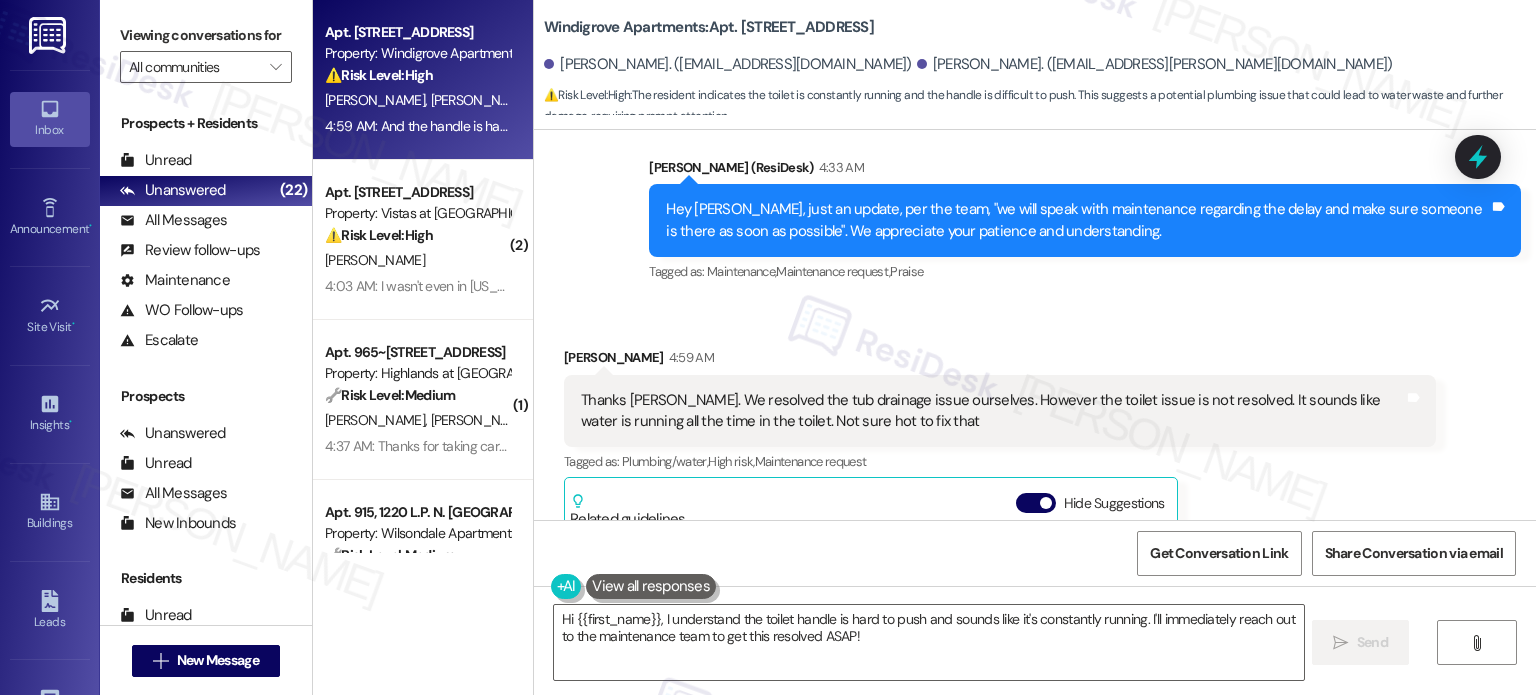 scroll, scrollTop: 7821, scrollLeft: 0, axis: vertical 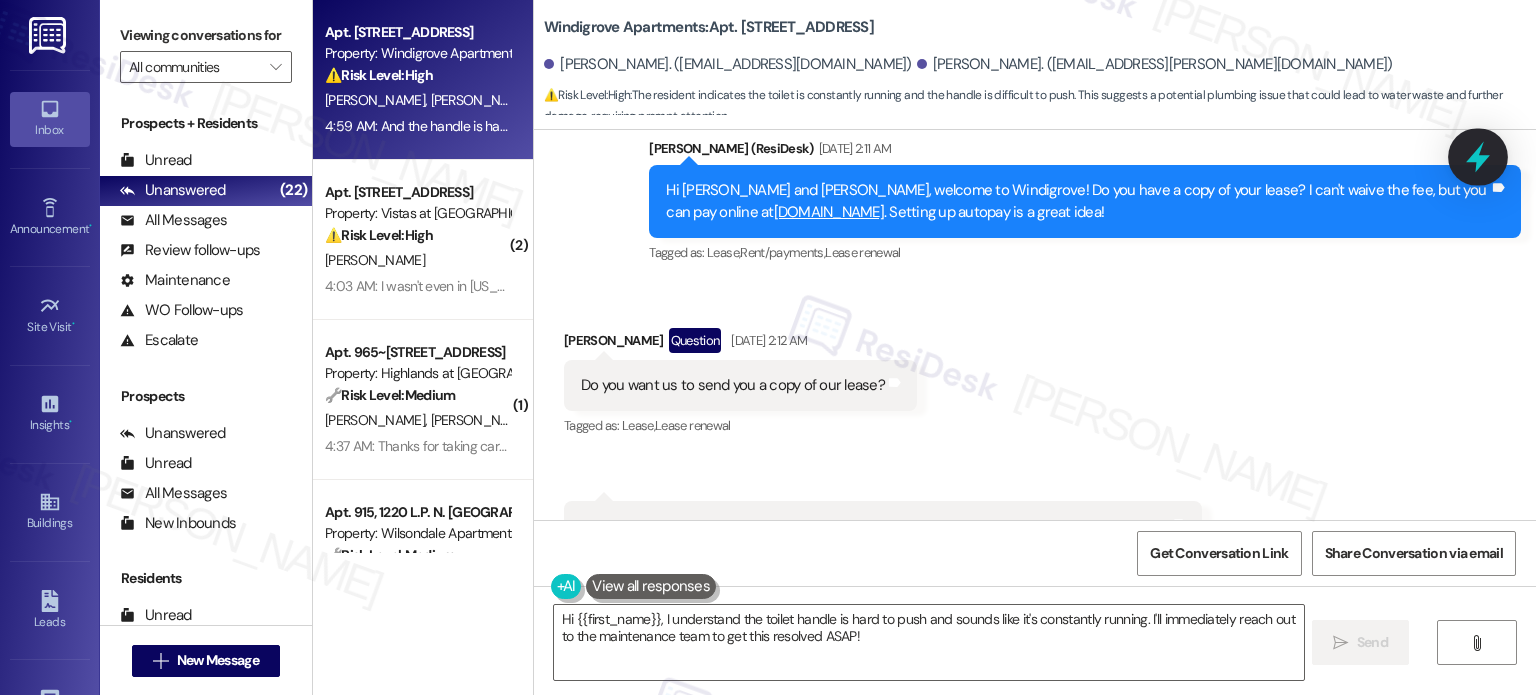 click 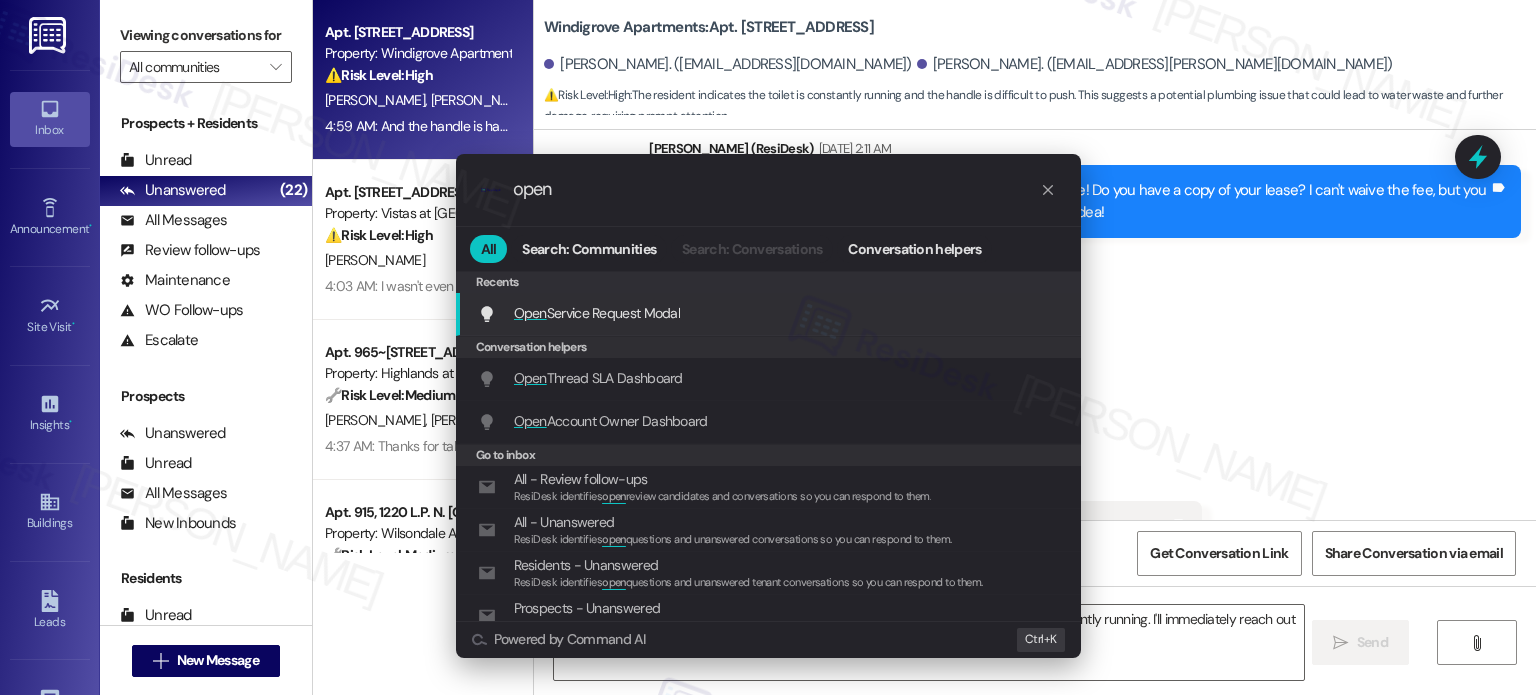 type on "open" 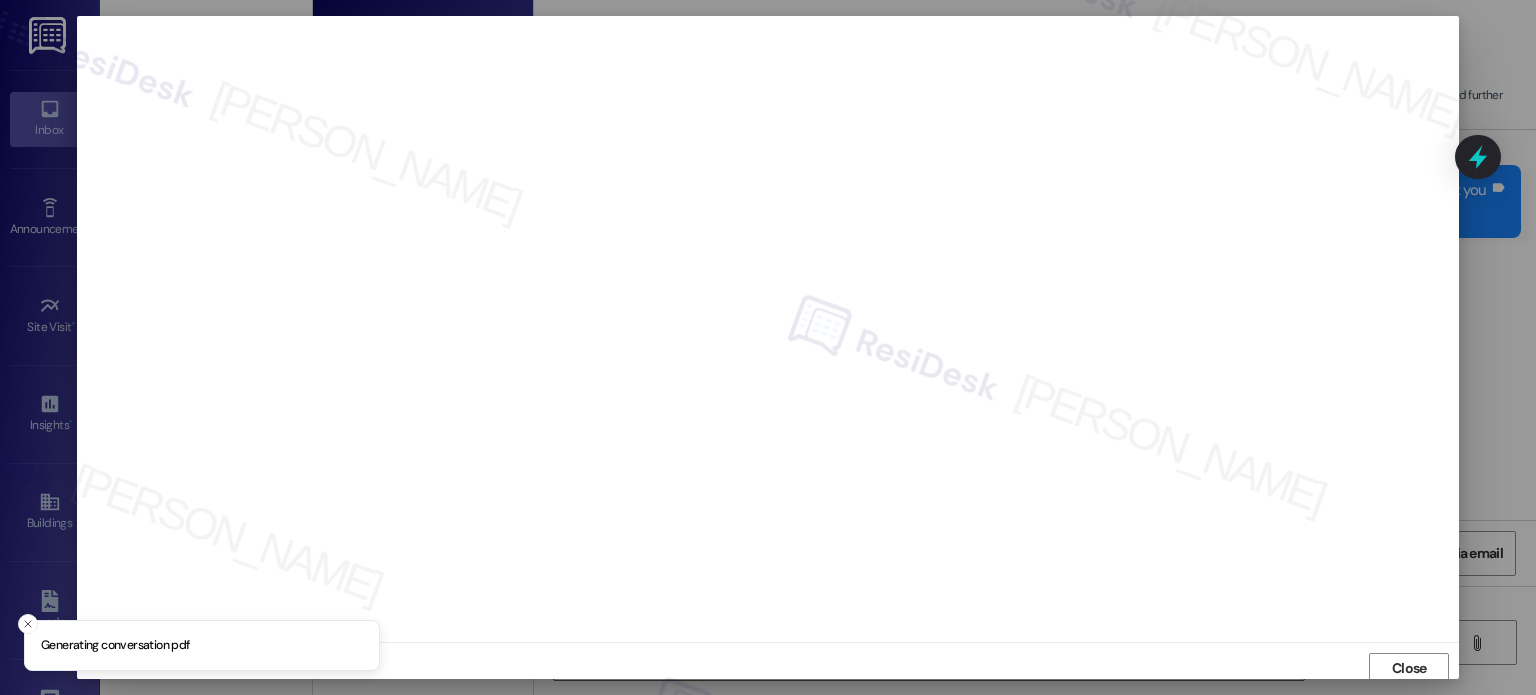 scroll, scrollTop: 5, scrollLeft: 0, axis: vertical 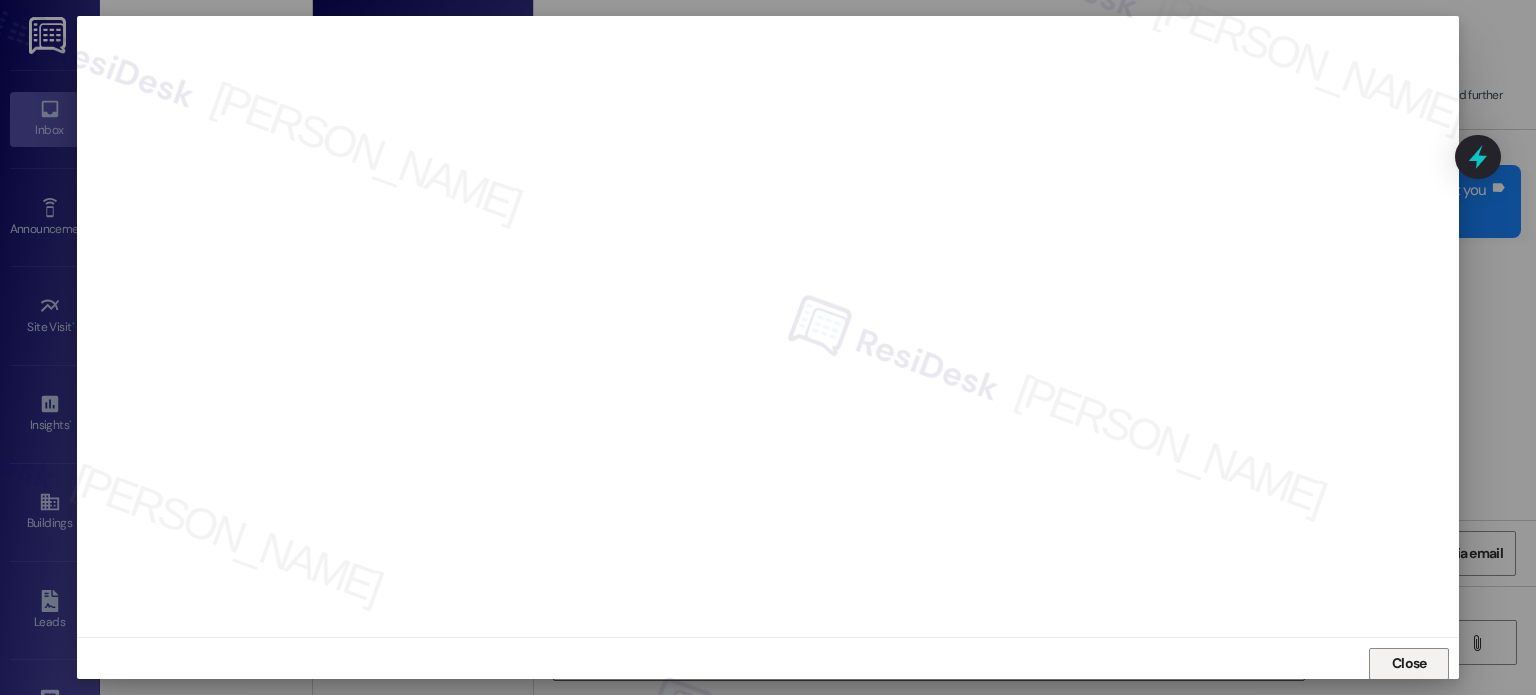 click on "Close" at bounding box center (1409, 663) 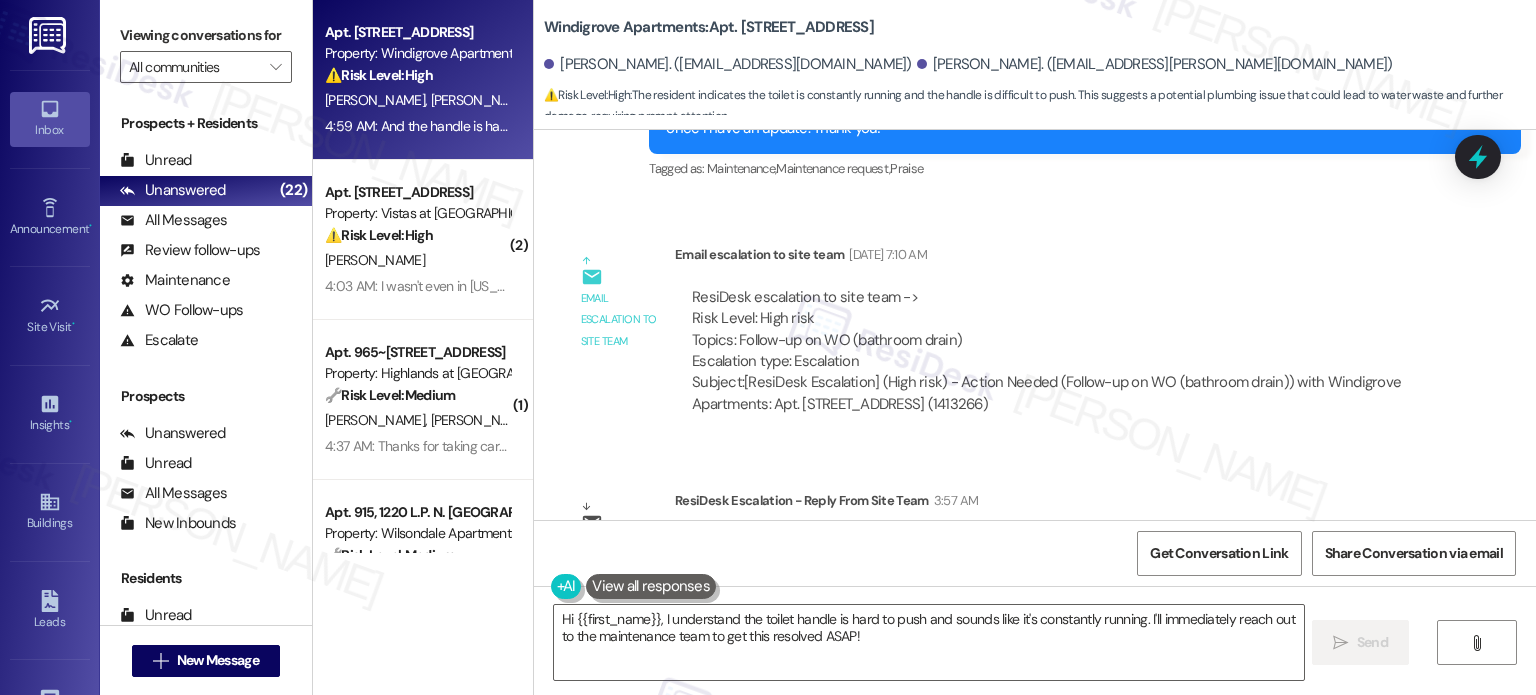 scroll, scrollTop: 7721, scrollLeft: 0, axis: vertical 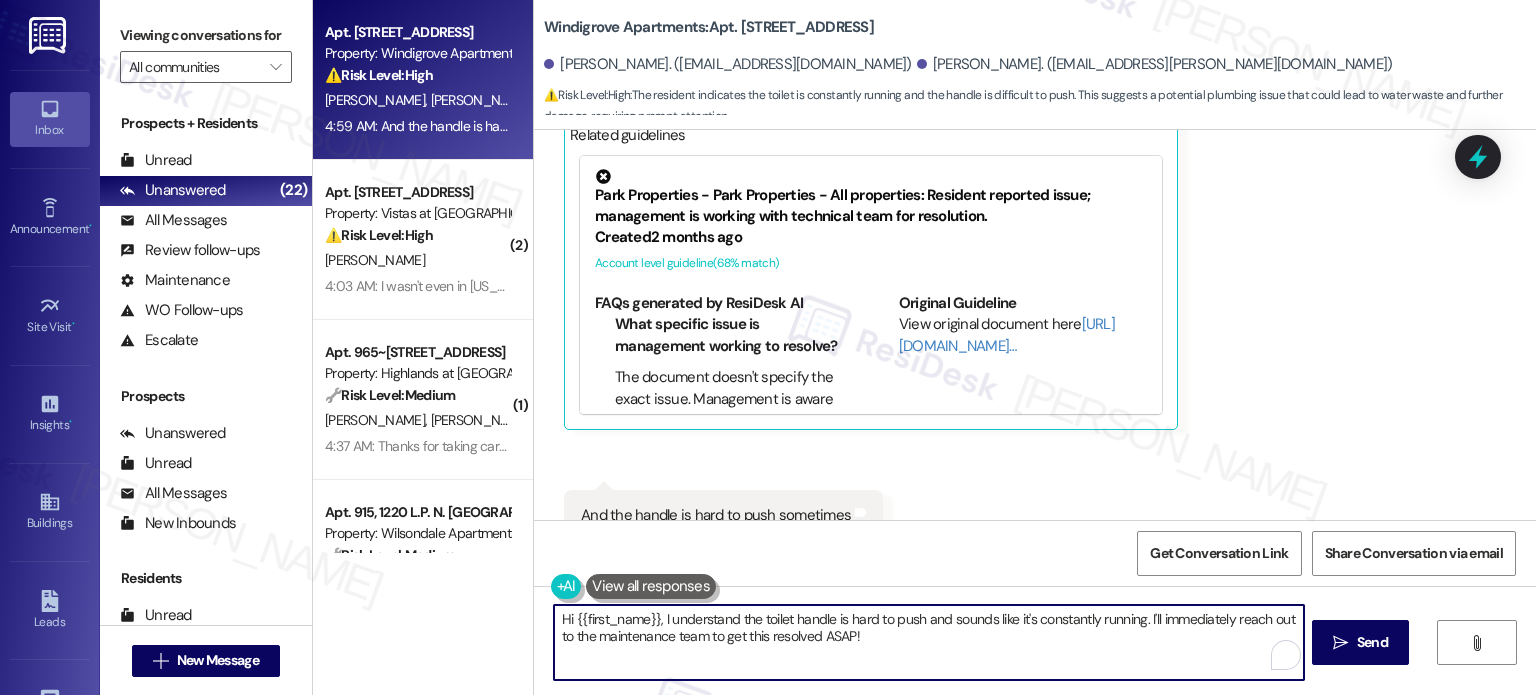 drag, startPoint x: 653, startPoint y: 619, endPoint x: 526, endPoint y: 618, distance: 127.00394 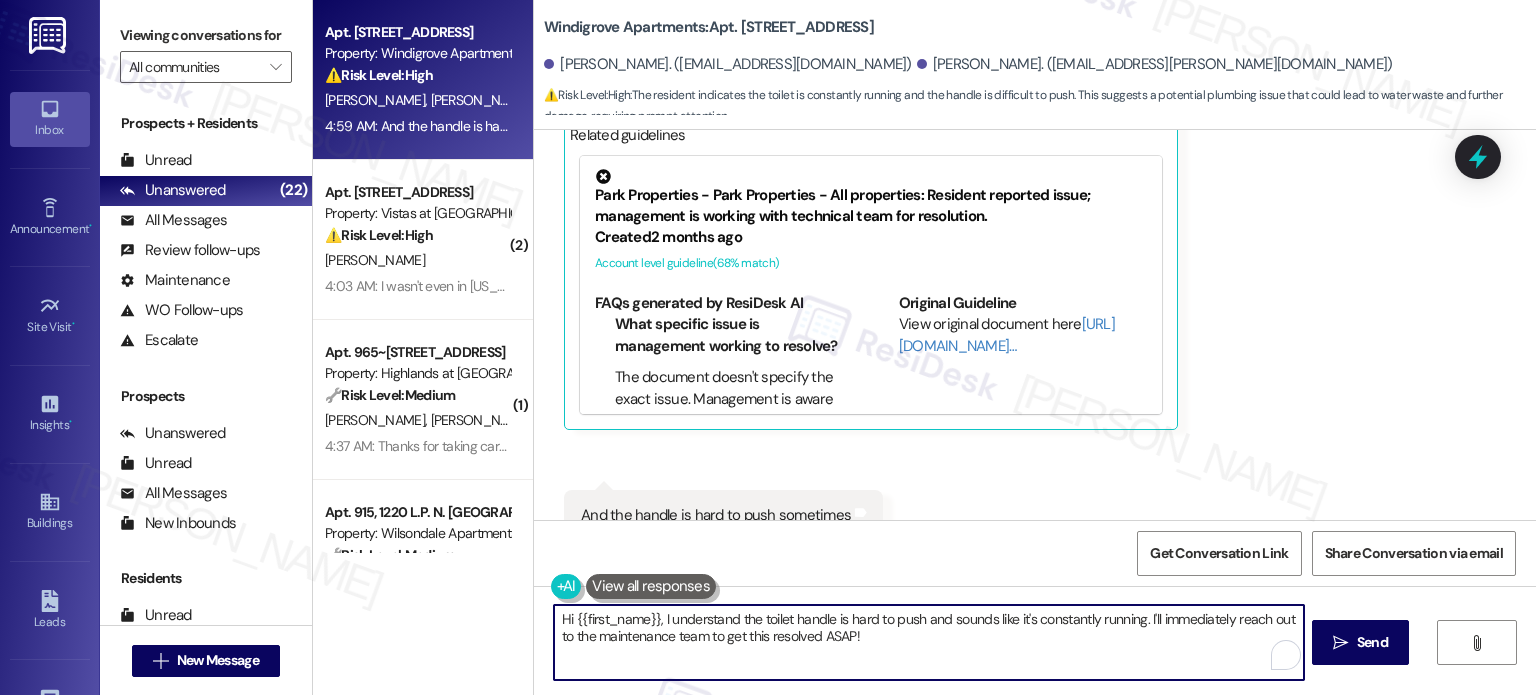 click on "Hi {{first_name}}, I understand the toilet handle is hard to push and sounds like it's constantly running. I'll immediately reach out to the maintenance team to get this resolved ASAP!  Send " at bounding box center (1035, 661) 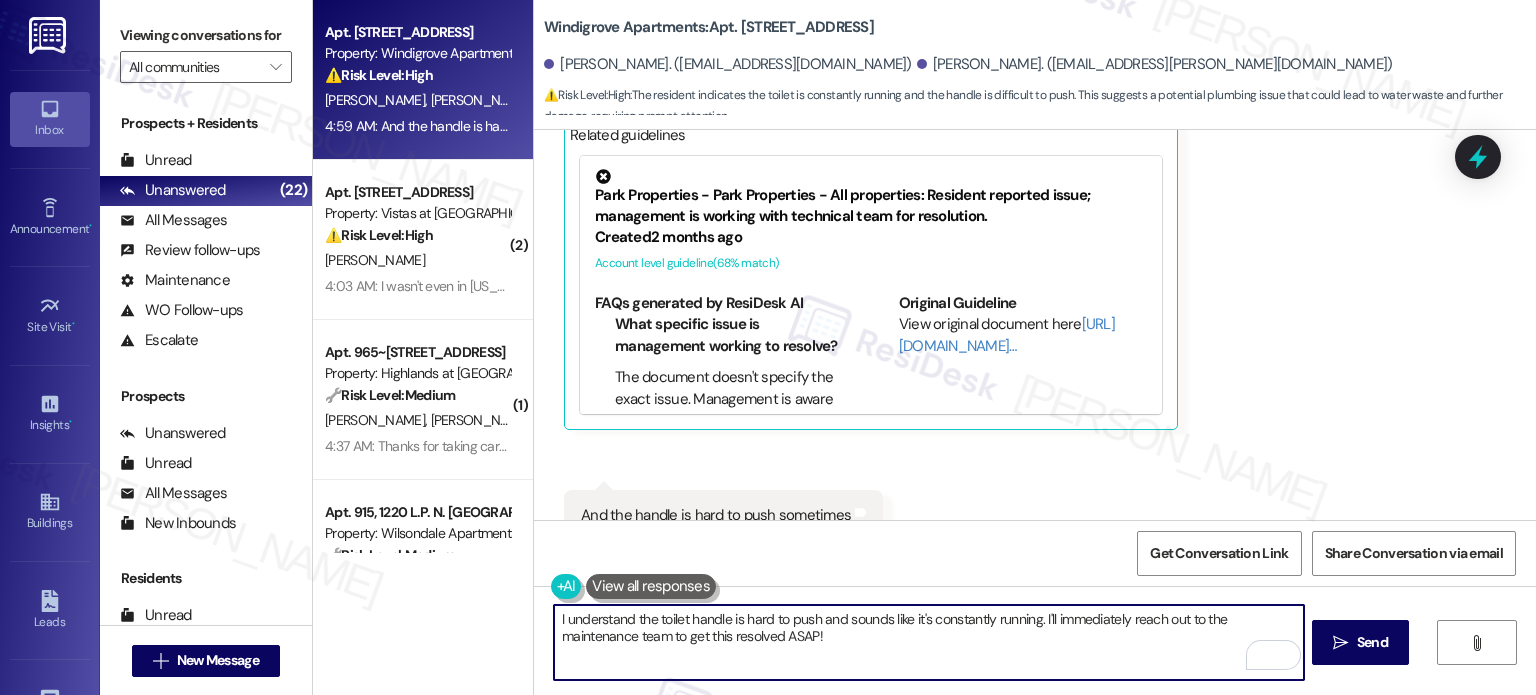 click on "I understand the toilet handle is hard to push and sounds like it's constantly running. I'll immediately reach out to the maintenance team to get this resolved ASAP!" at bounding box center [928, 642] 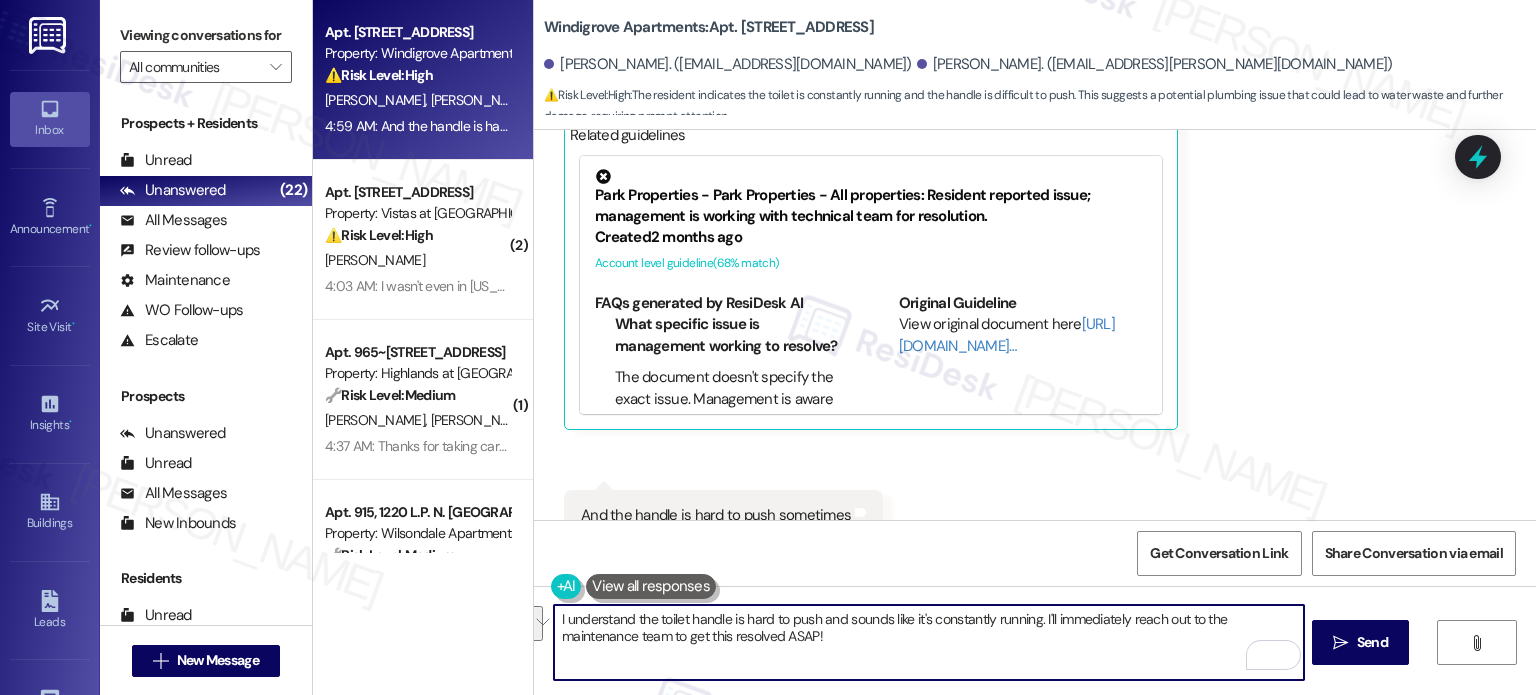 drag, startPoint x: 905, startPoint y: 639, endPoint x: 386, endPoint y: 560, distance: 524.9781 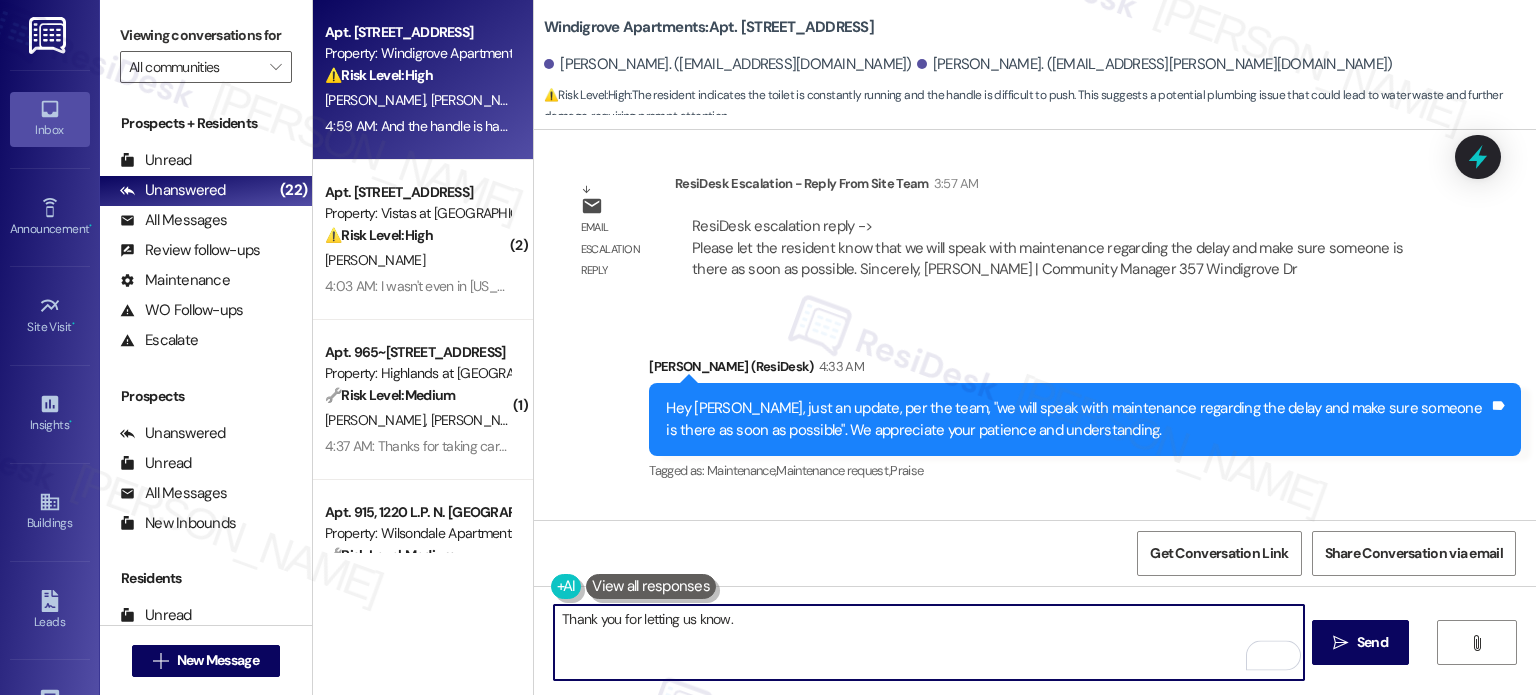 scroll, scrollTop: 7421, scrollLeft: 0, axis: vertical 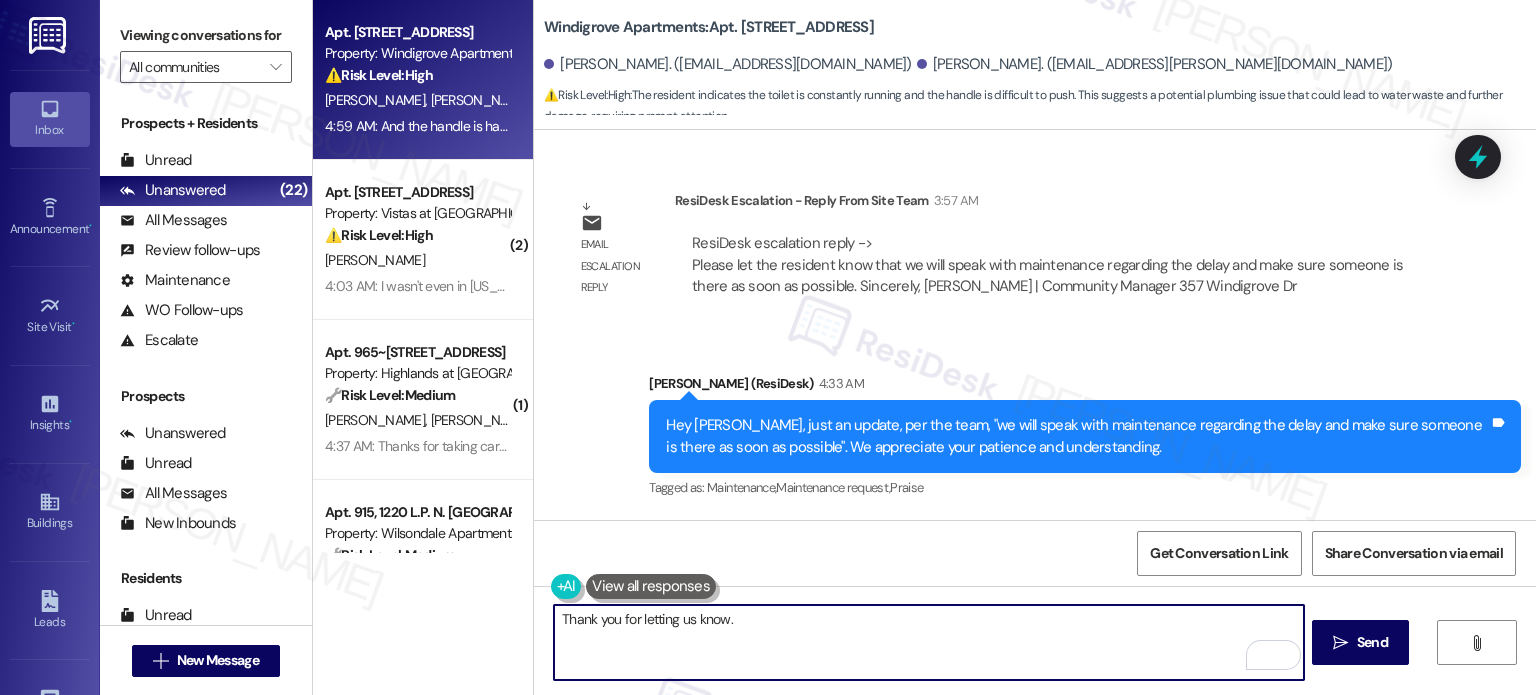 click on "Thank you for letting us know." at bounding box center [928, 642] 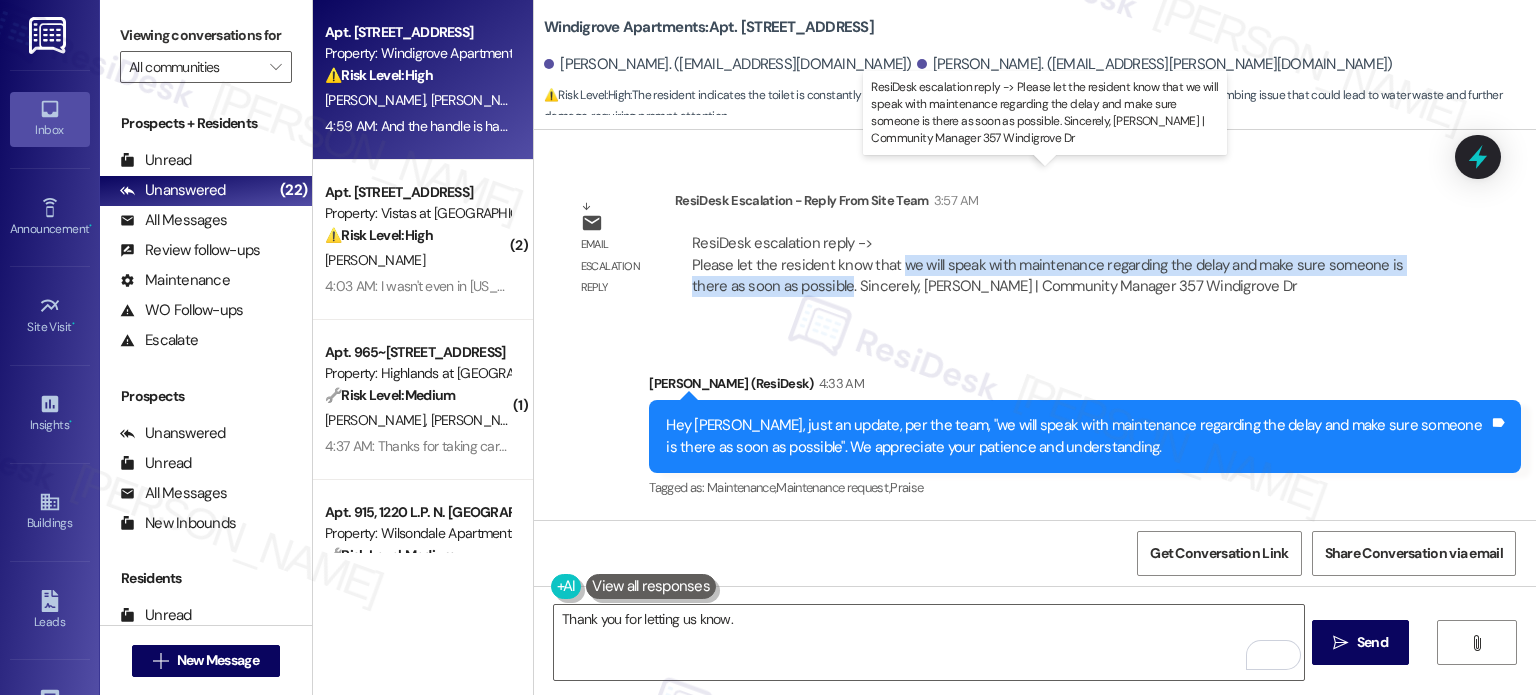 drag, startPoint x: 884, startPoint y: 194, endPoint x: 800, endPoint y: 219, distance: 87.64131 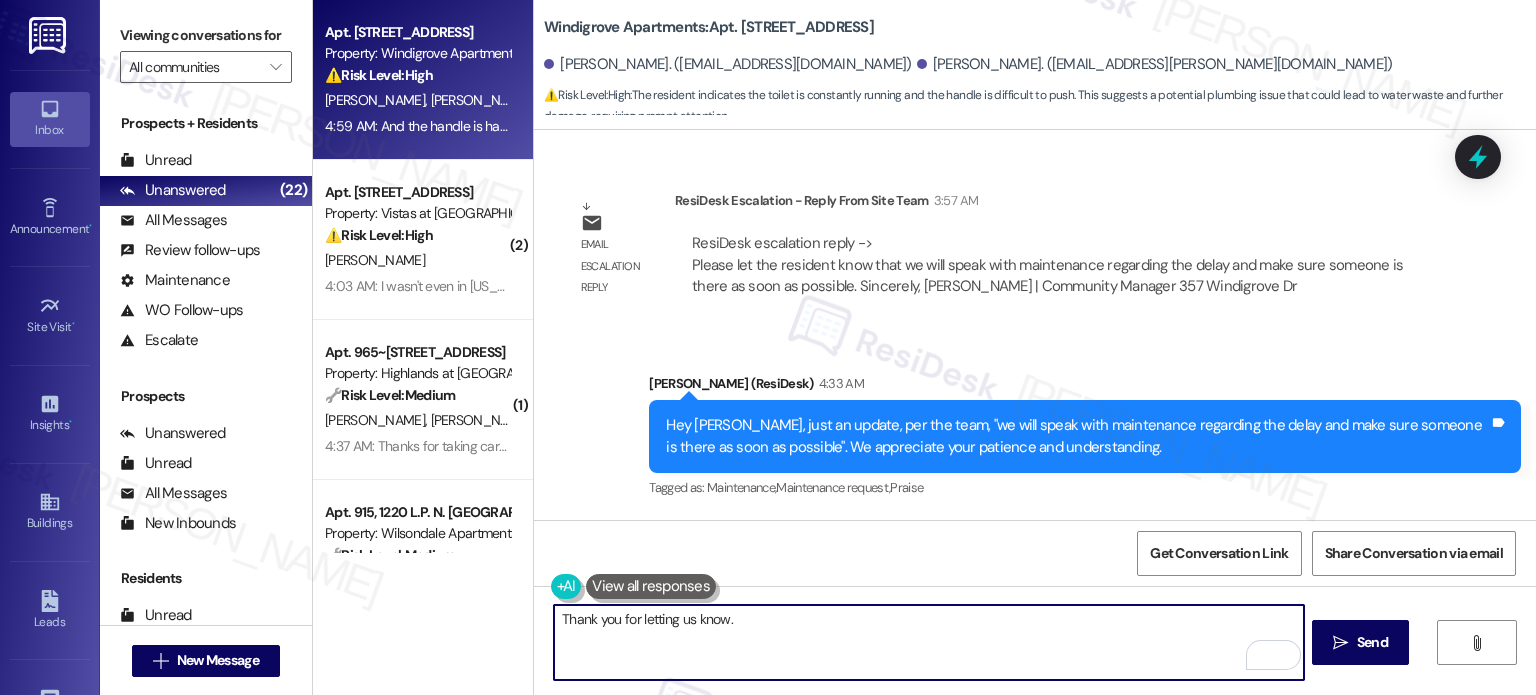 click on "Thank you for letting us know." at bounding box center (928, 642) 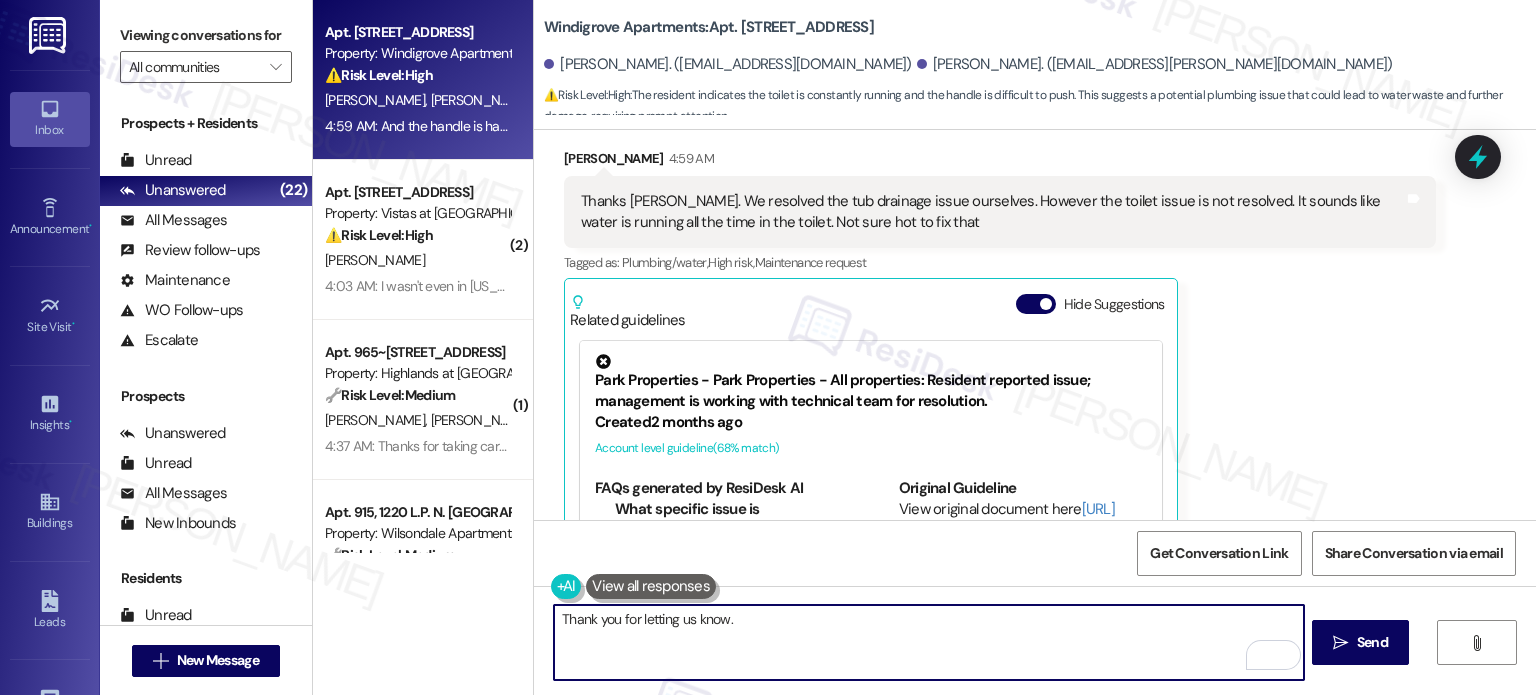 scroll, scrollTop: 7921, scrollLeft: 0, axis: vertical 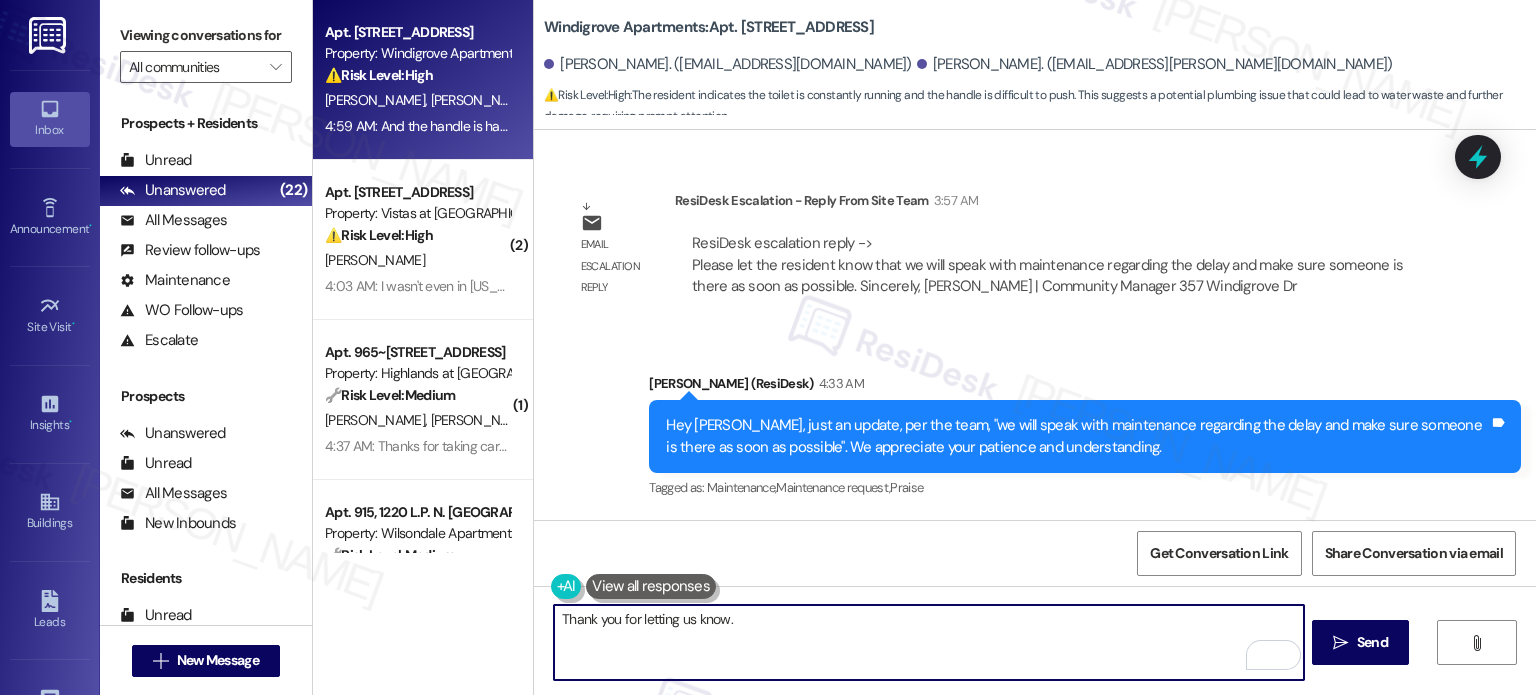 click on "Thank you for letting us know." at bounding box center [928, 642] 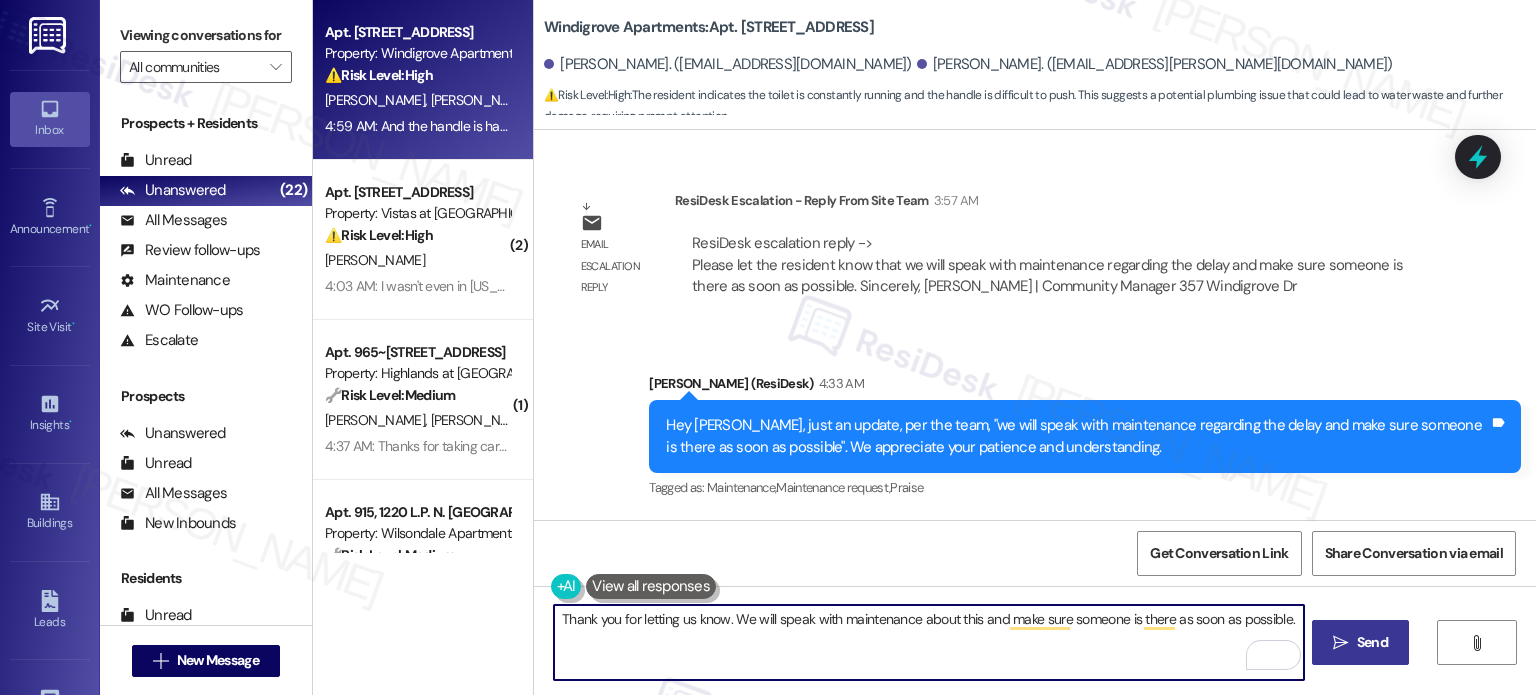 type on "Thank you for letting us know. We will speak with maintenance about this and make sure someone is there as soon as possible." 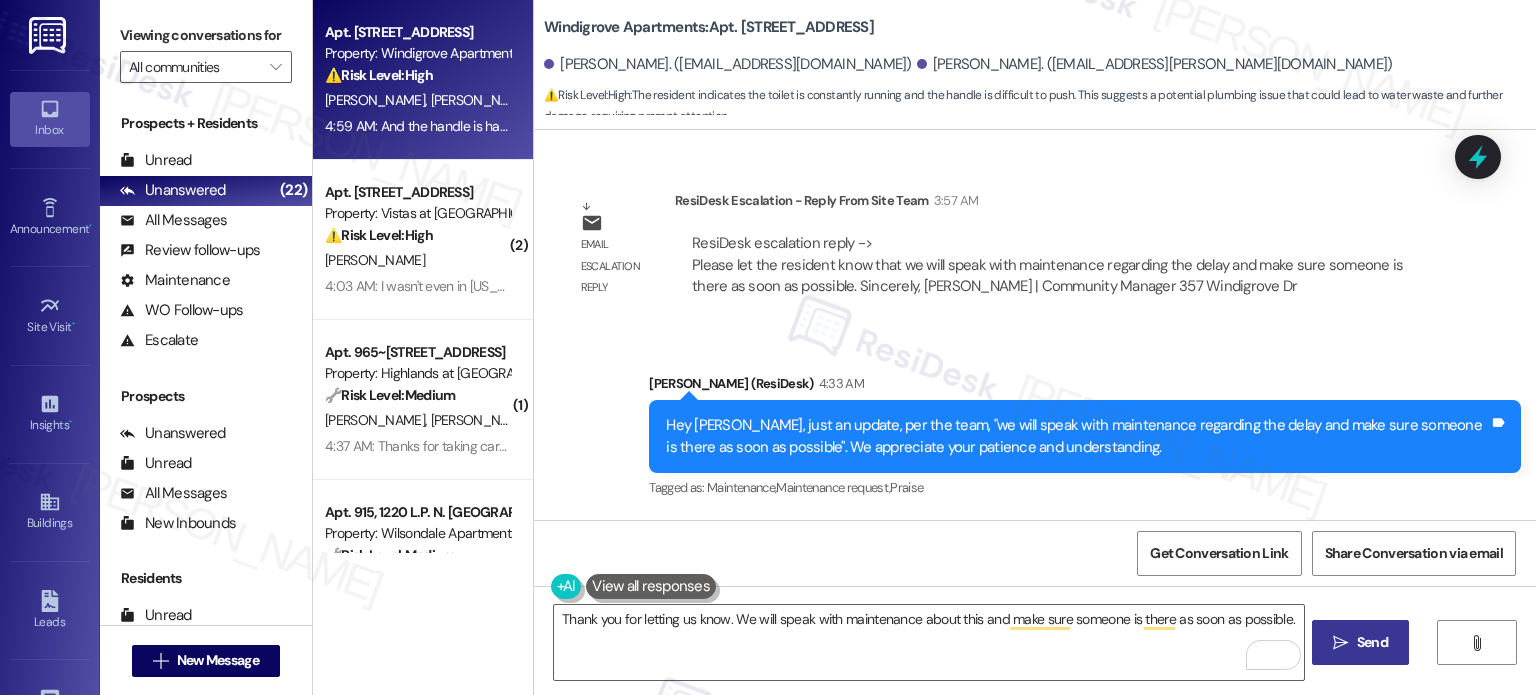 click on "Send" at bounding box center (1372, 642) 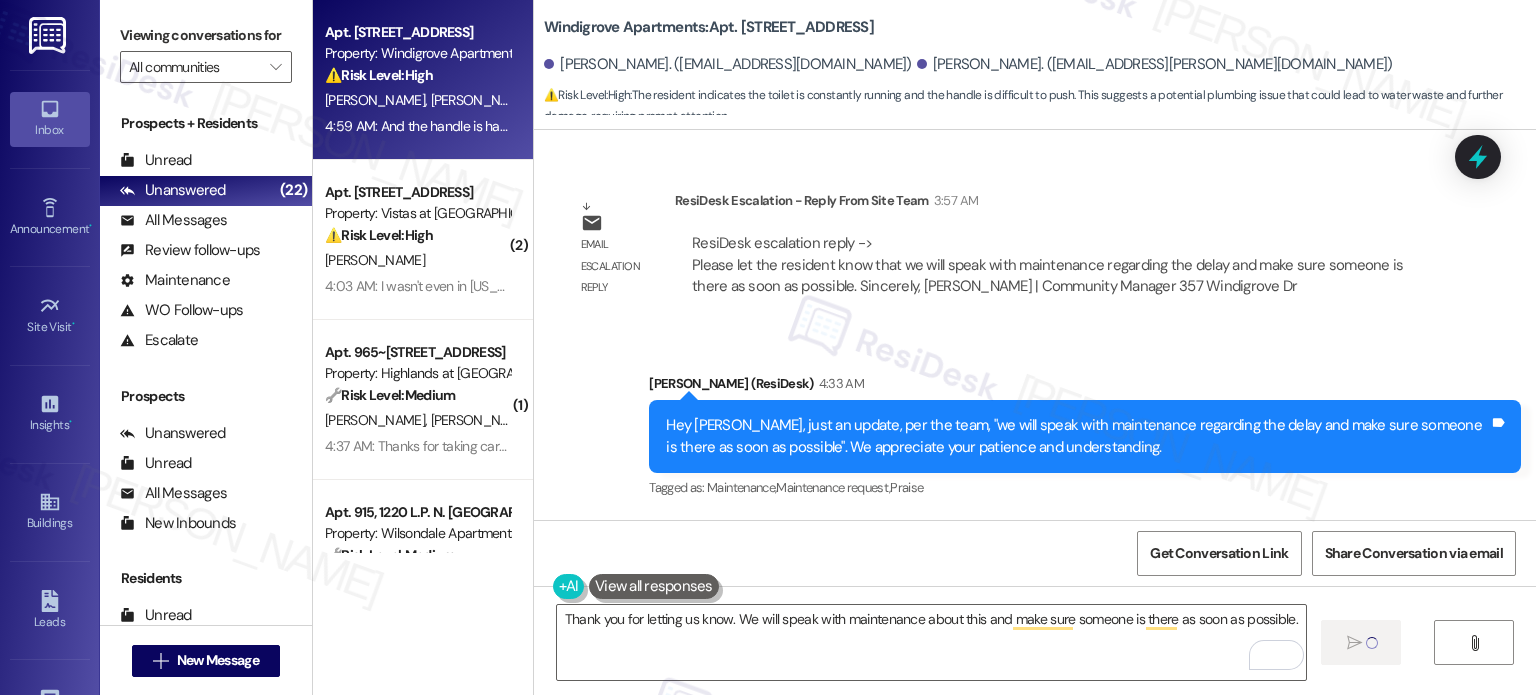 type 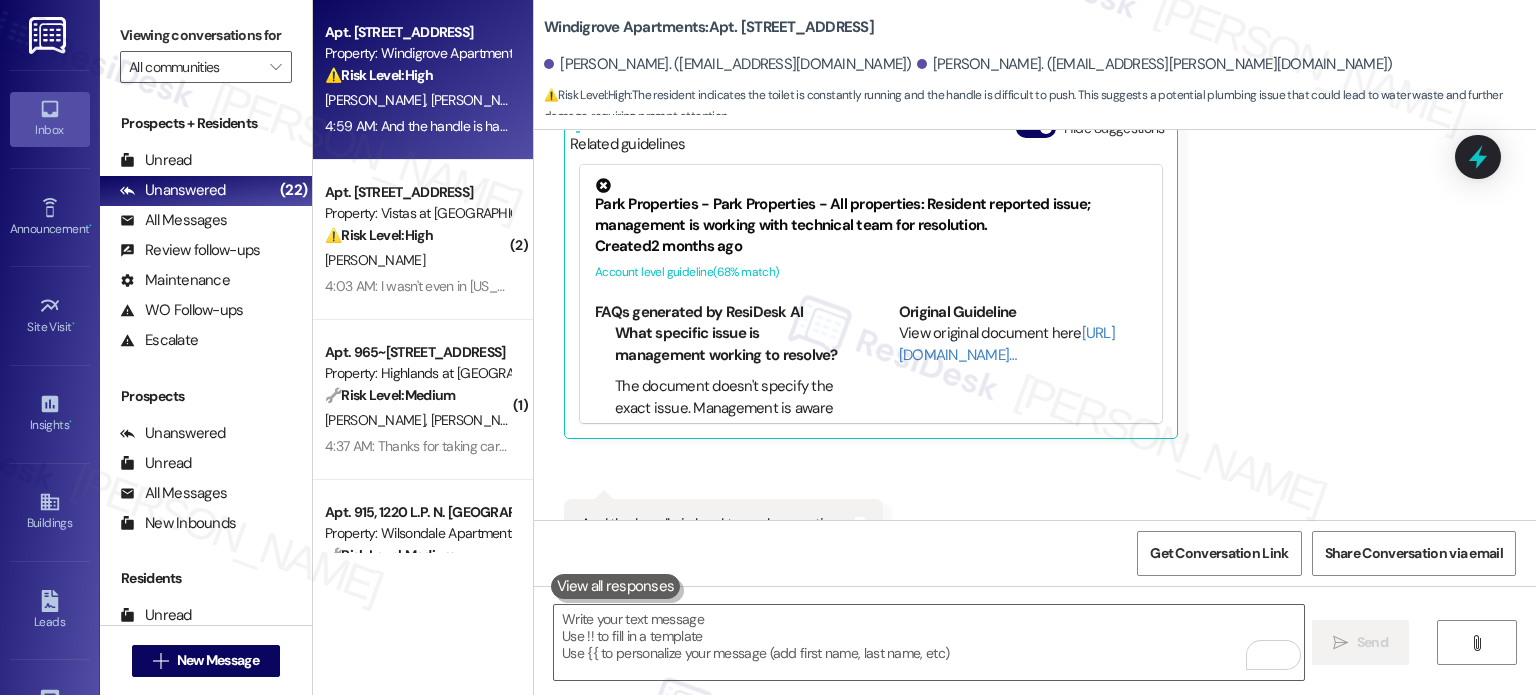 scroll, scrollTop: 8020, scrollLeft: 0, axis: vertical 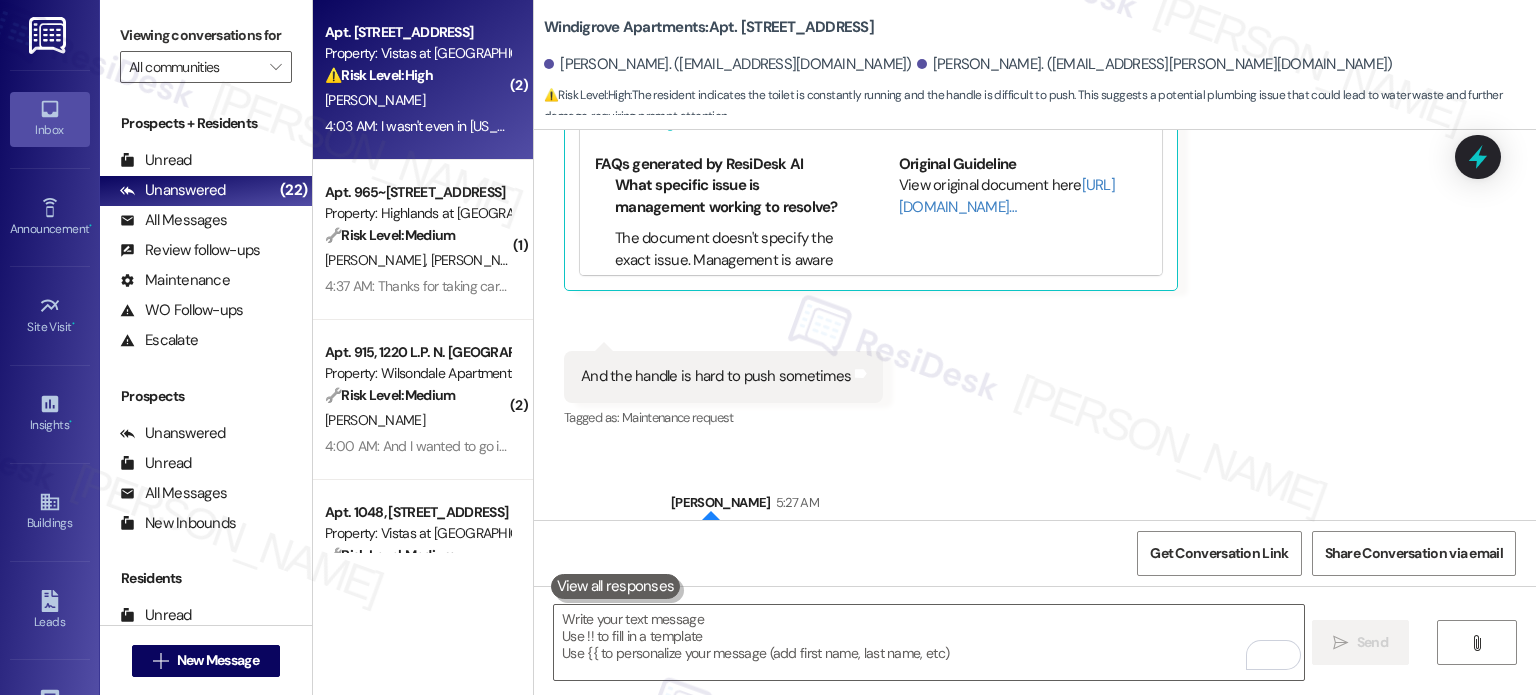 click on "4:03 AM: I wasn't even in [US_STATE] for two of the four weeks of this bill cycle and it was still over $400, using 3x more power than many people I've spoken to with houses and apartments in various areas of [GEOGRAPHIC_DATA] and even other hotter states. I set it to 78 while I was gone that entire time and had nothing else but the fridge on 4:03 AM: I wasn't even in [US_STATE] for two of the four weeks of this bill cycle and it was still over $400, using 3x more power than many people I've spoken to with houses and apartments in various areas of [GEOGRAPHIC_DATA] and even other hotter states. I set it to 78 while I was gone that entire time and had nothing else but the fridge on" at bounding box center [417, 126] 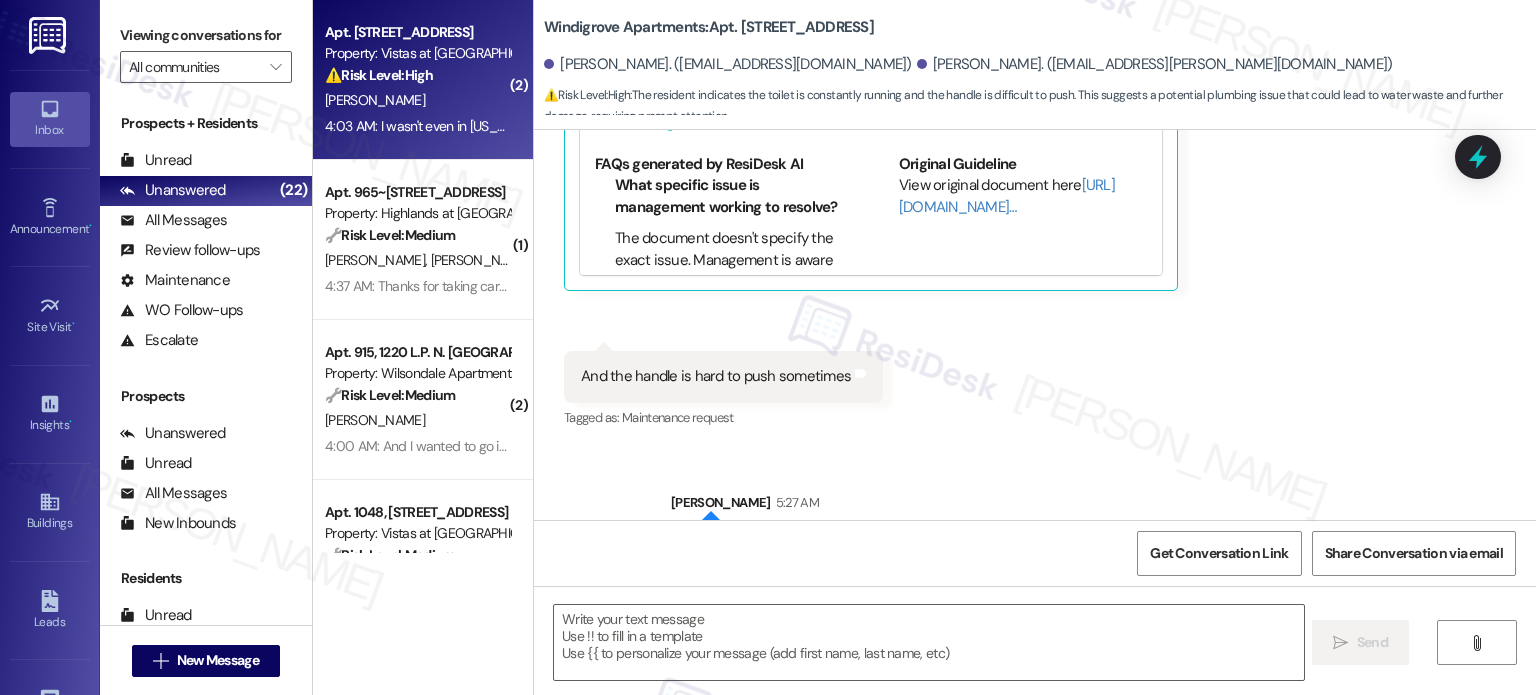 type on "Fetching suggested responses. Please feel free to read through the conversation in the meantime." 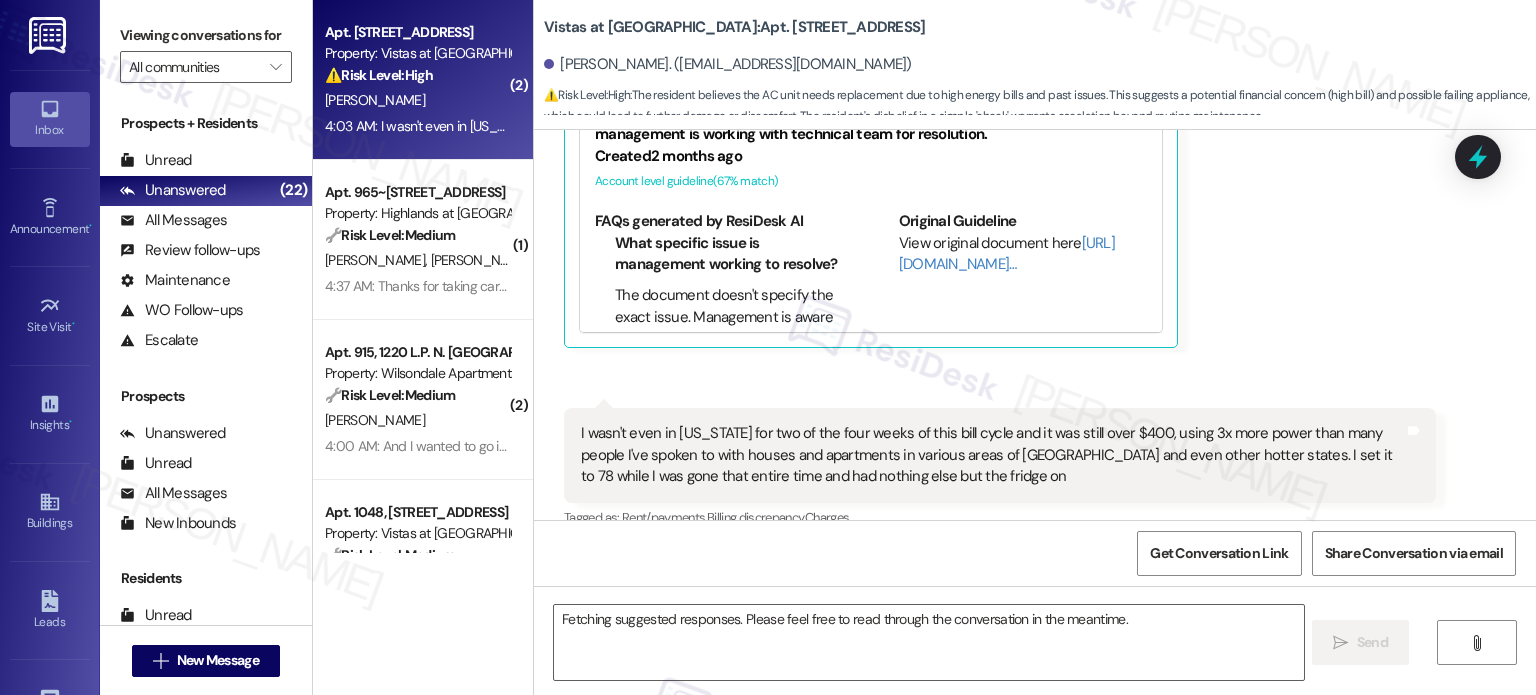 scroll, scrollTop: 3401, scrollLeft: 0, axis: vertical 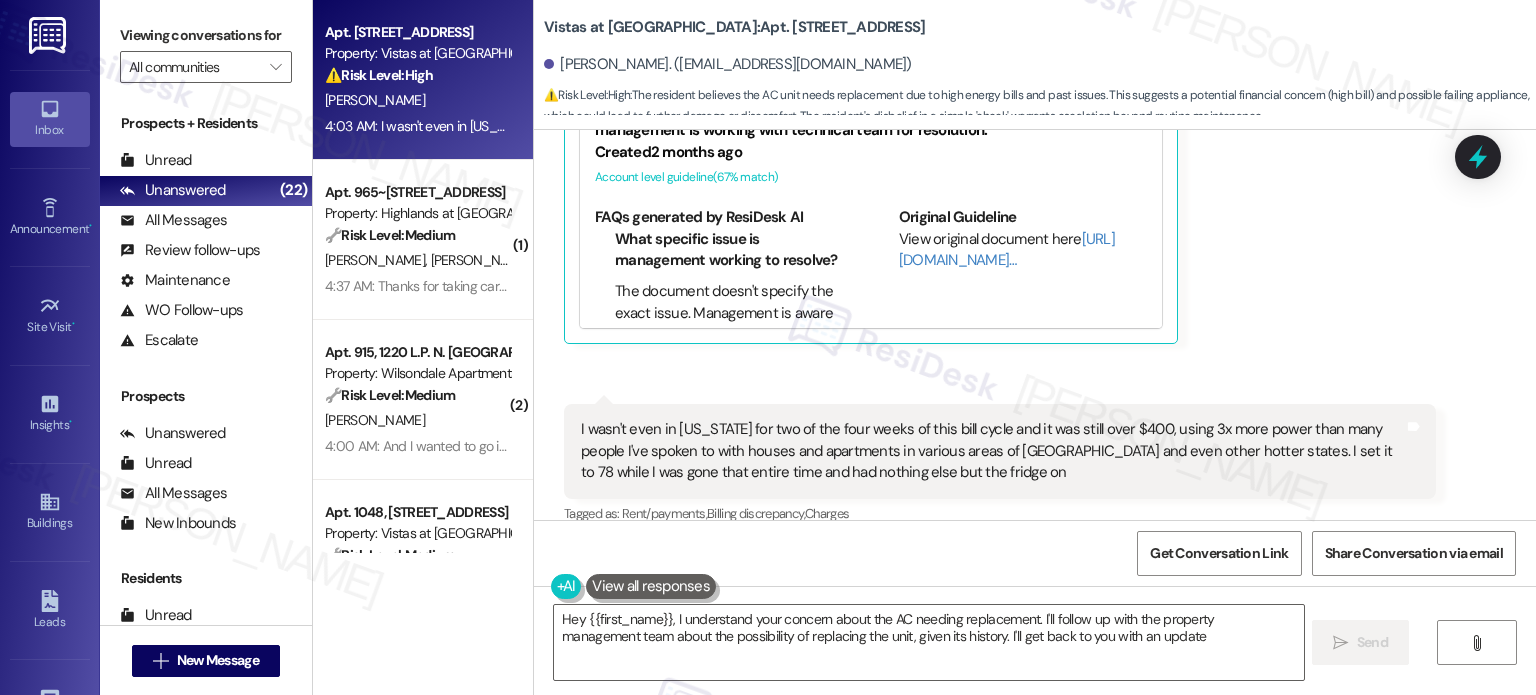 type on "Hey {{first_name}}, I understand your concern about the AC needing replacement. I'll follow up with the property management team about the possibility of replacing the unit, given its history. I'll get back to you with an update!" 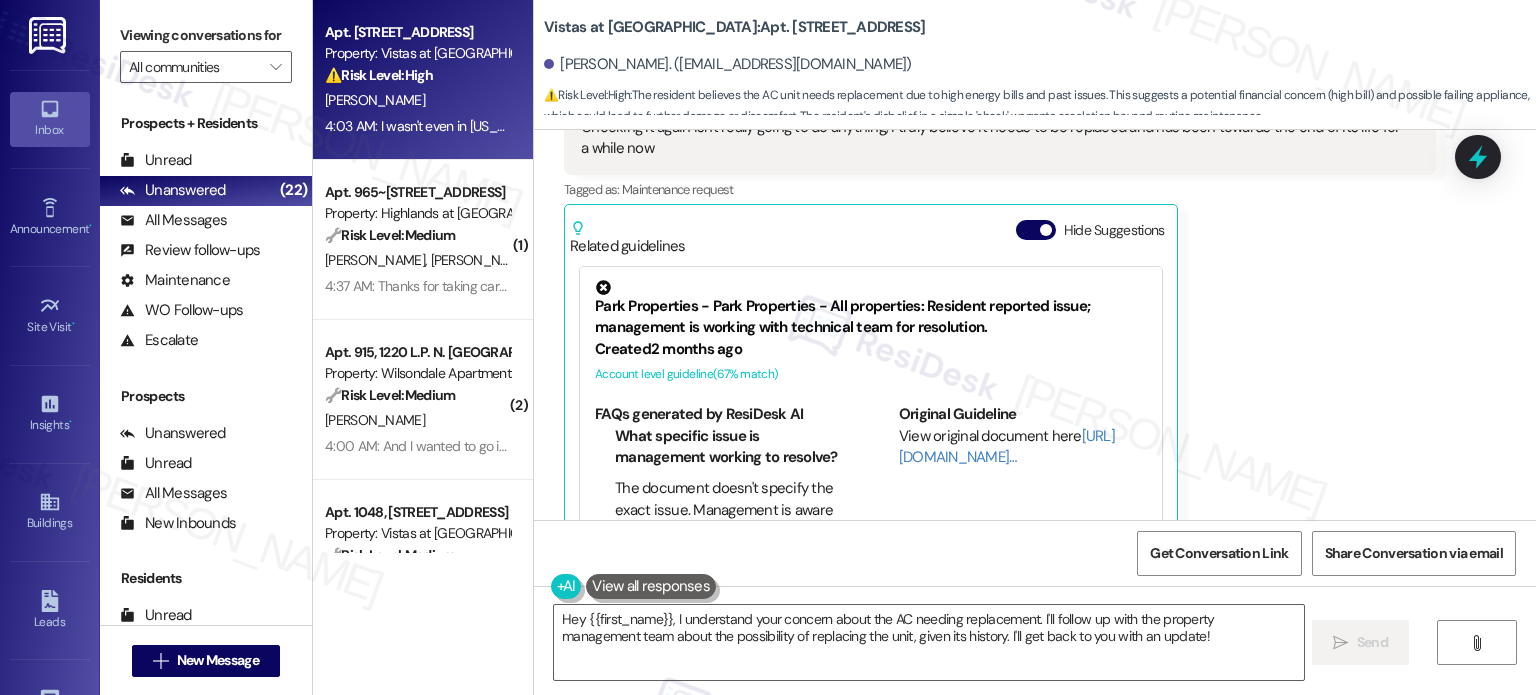scroll, scrollTop: 3203, scrollLeft: 0, axis: vertical 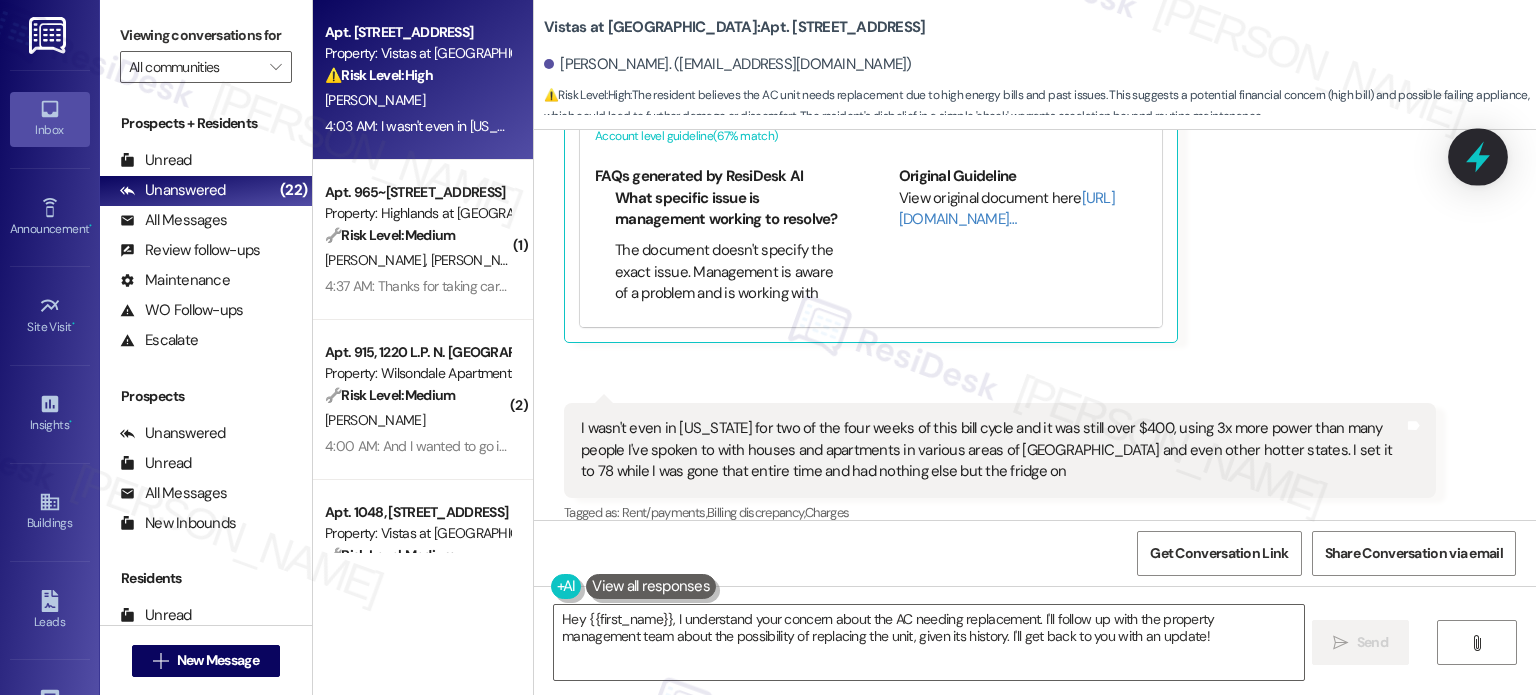 click 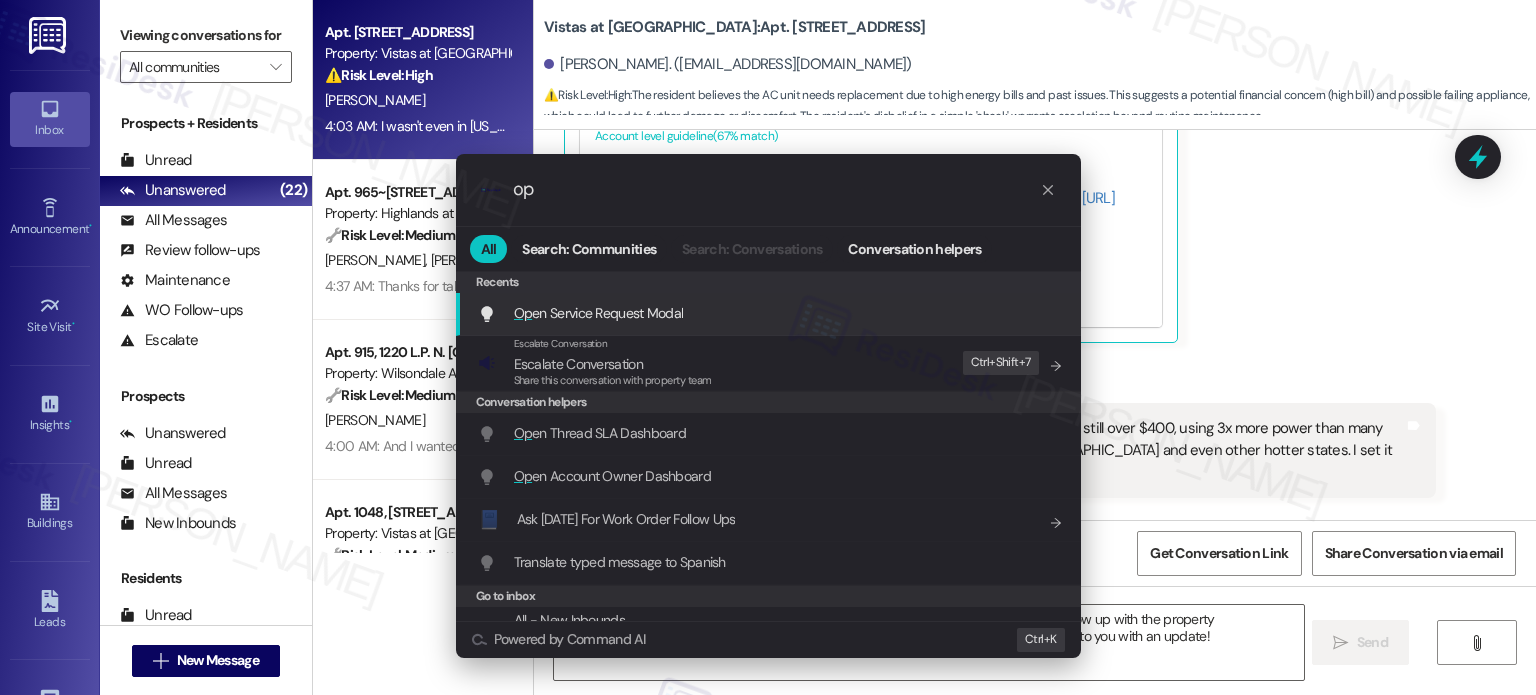 type on "op" 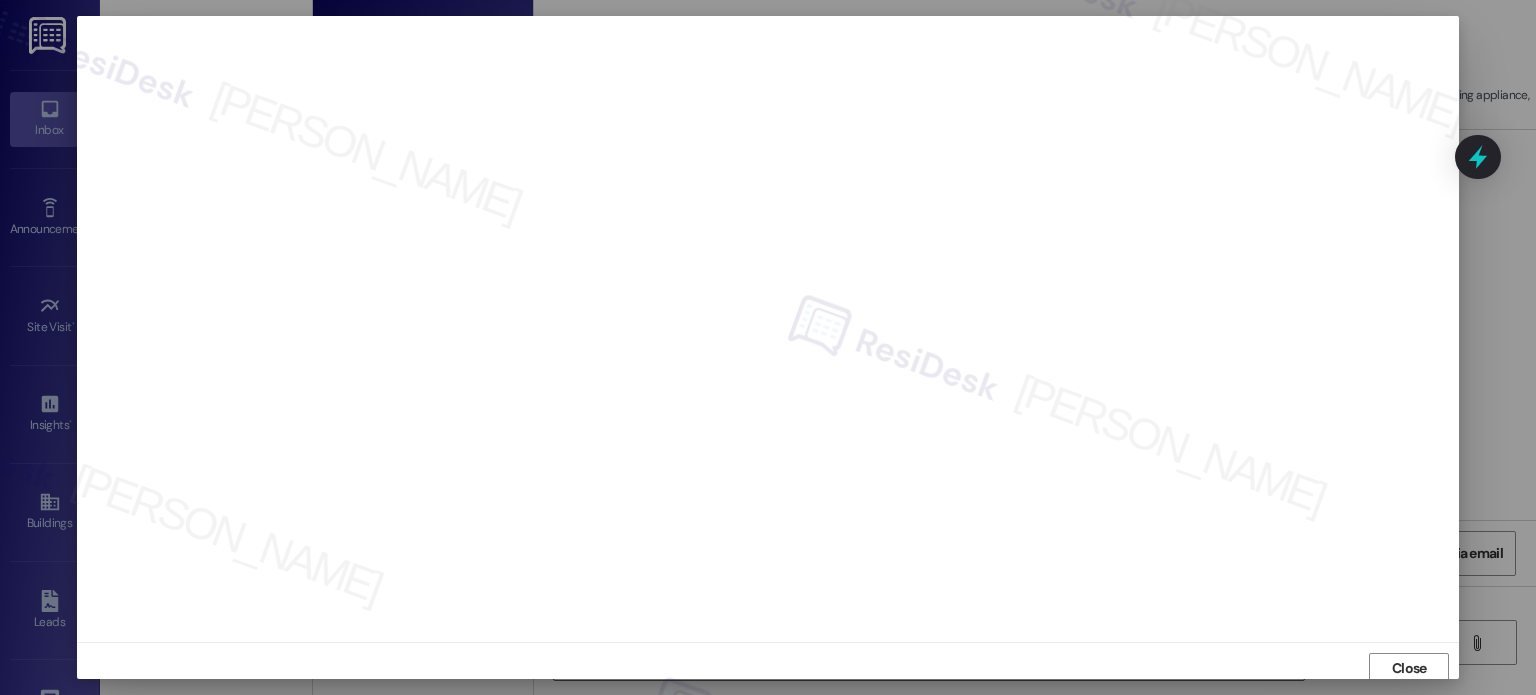 scroll, scrollTop: 5, scrollLeft: 0, axis: vertical 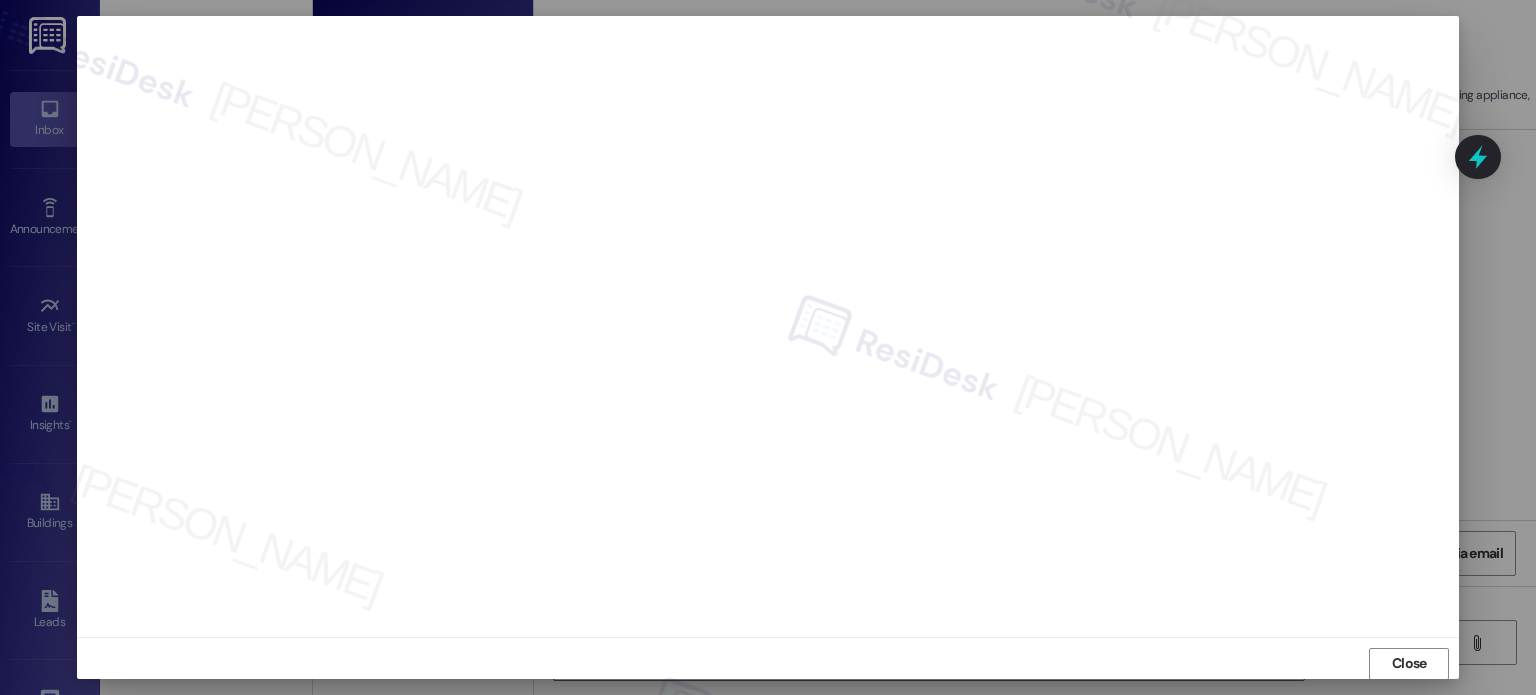 click on "Close" at bounding box center [768, 663] 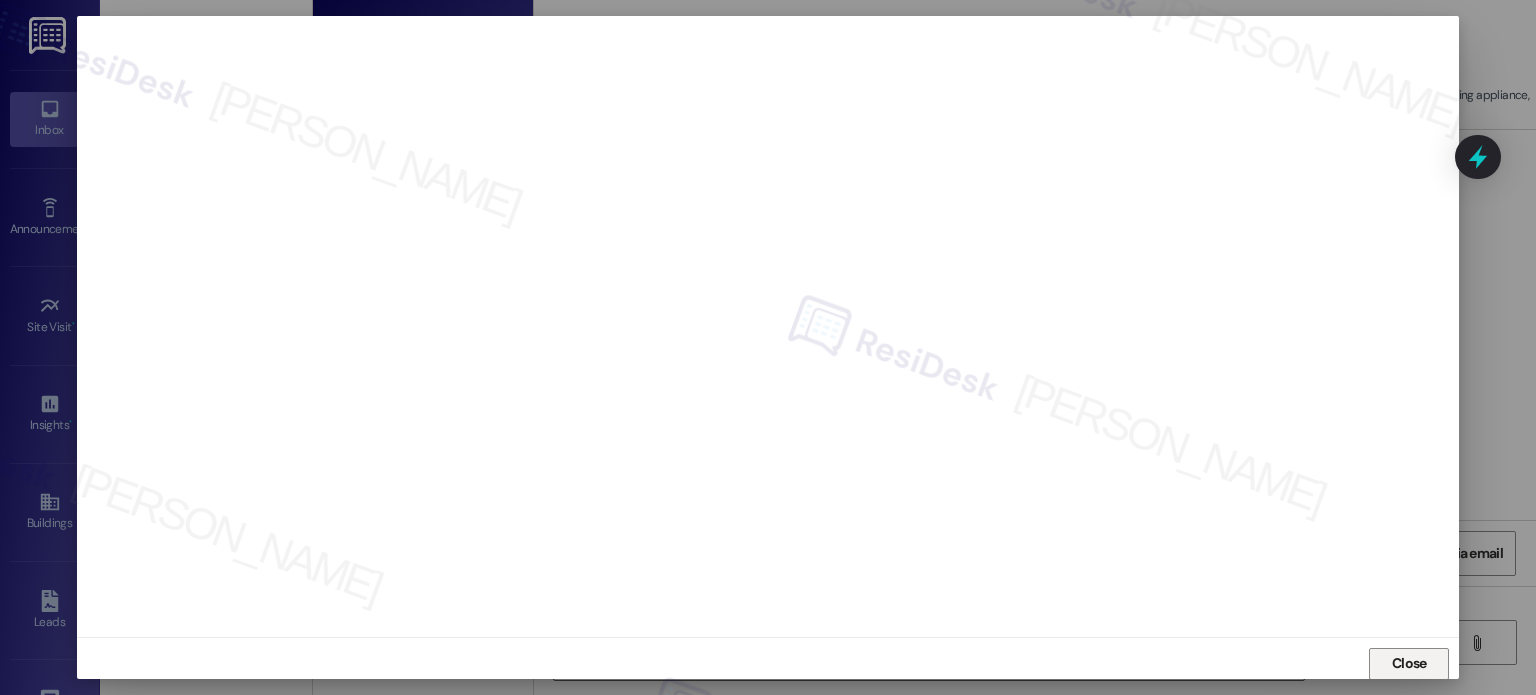 click on "Close" at bounding box center (1409, 663) 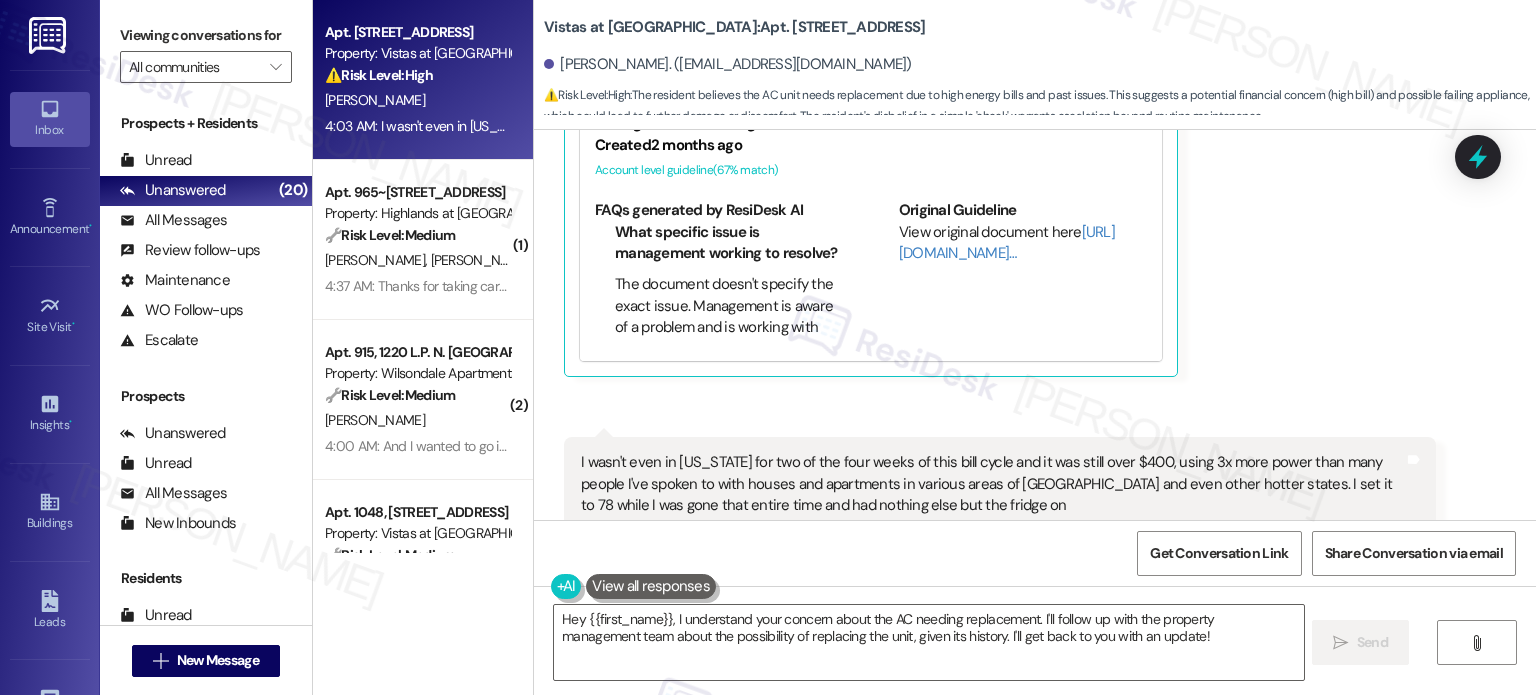 scroll, scrollTop: 3402, scrollLeft: 0, axis: vertical 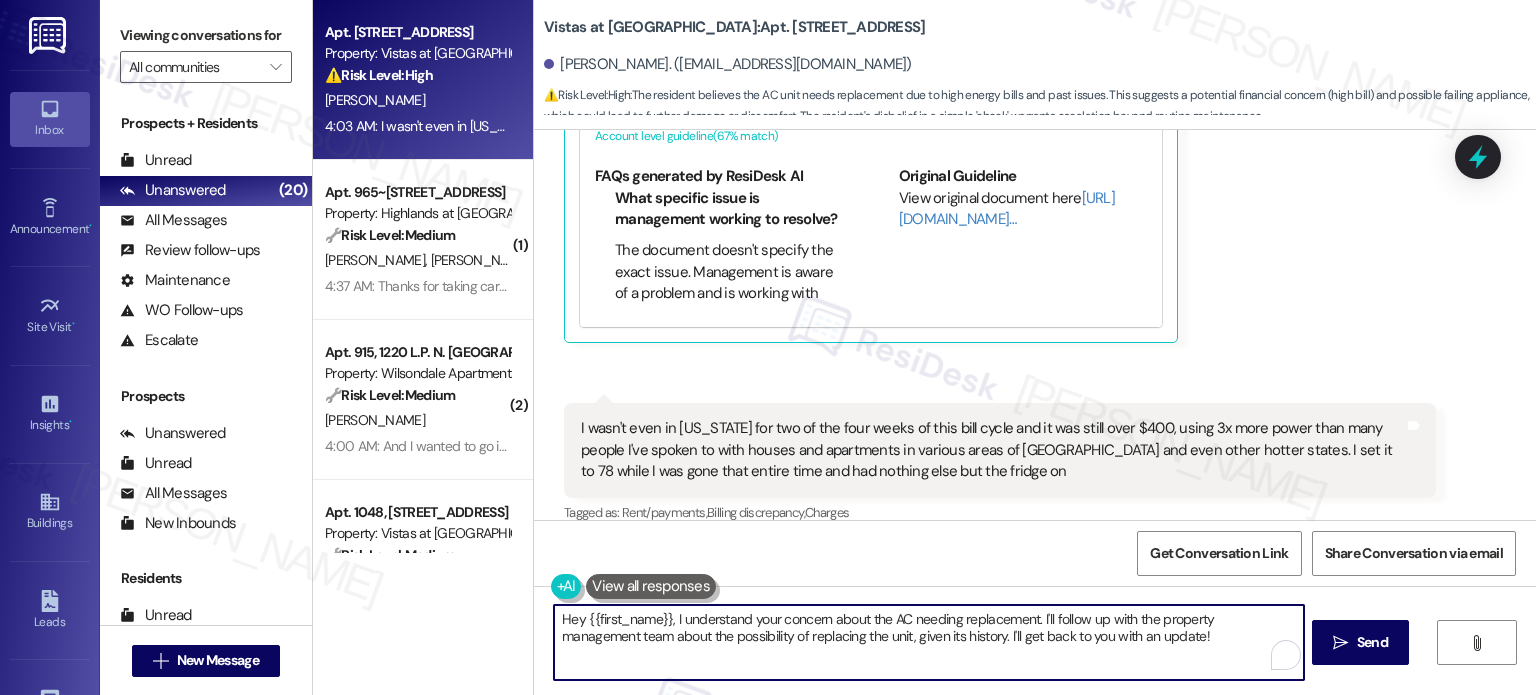 drag, startPoint x: 664, startPoint y: 615, endPoint x: 518, endPoint y: 615, distance: 146 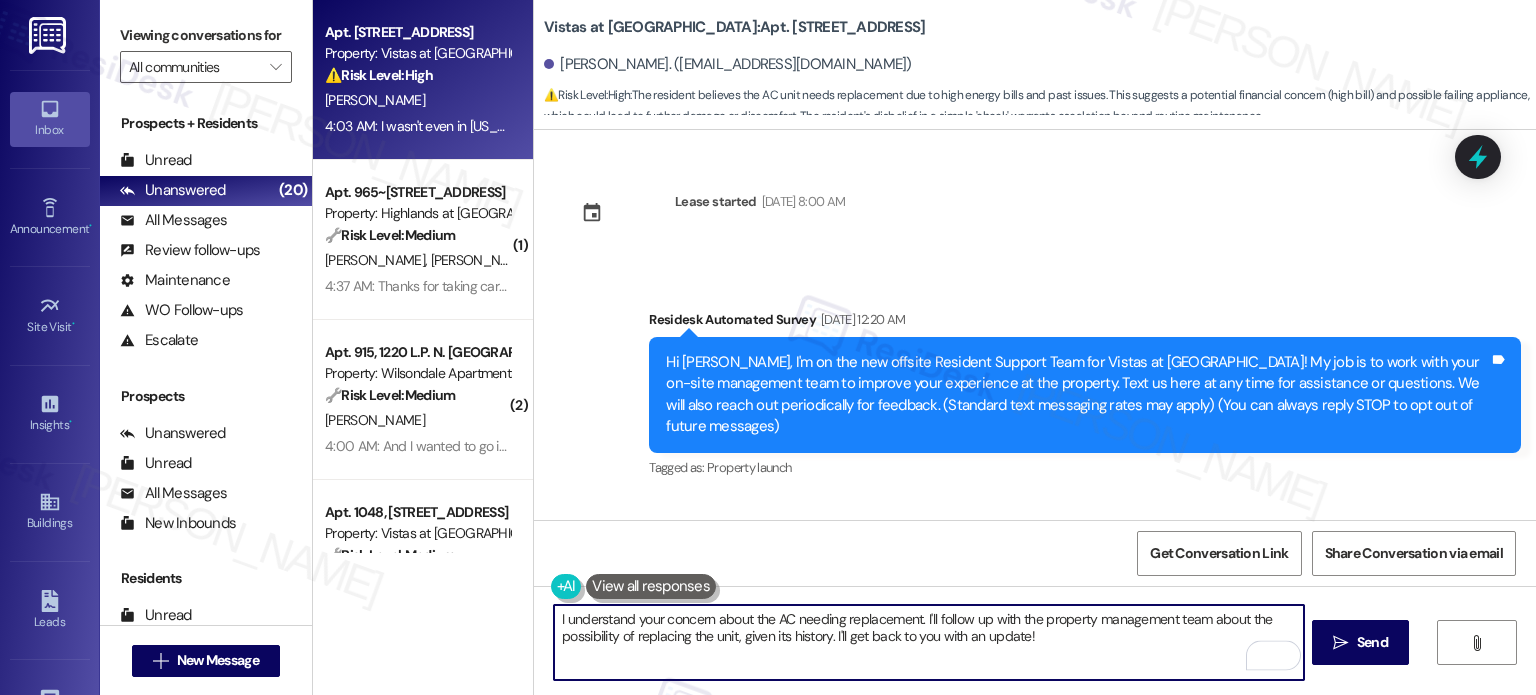 scroll, scrollTop: 0, scrollLeft: 0, axis: both 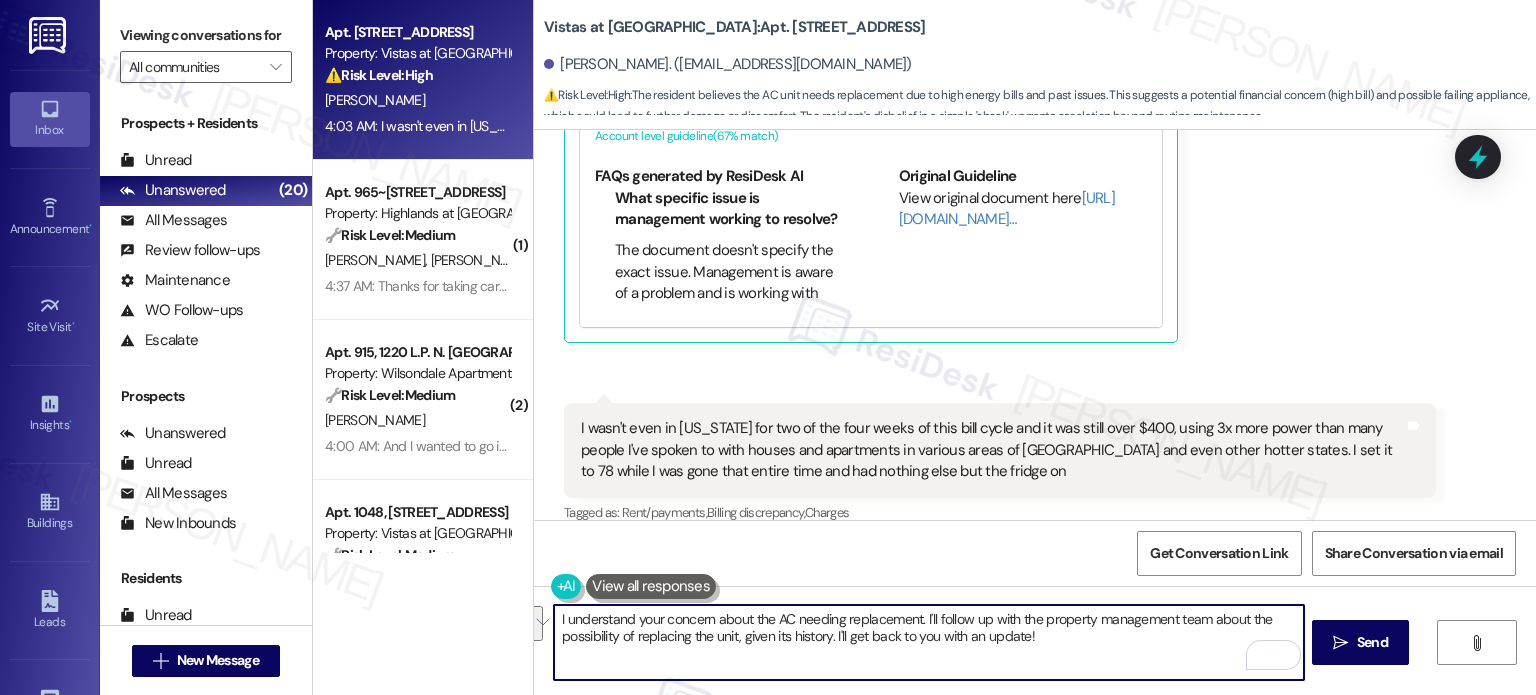 drag, startPoint x: 914, startPoint y: 615, endPoint x: 1036, endPoint y: 648, distance: 126.38433 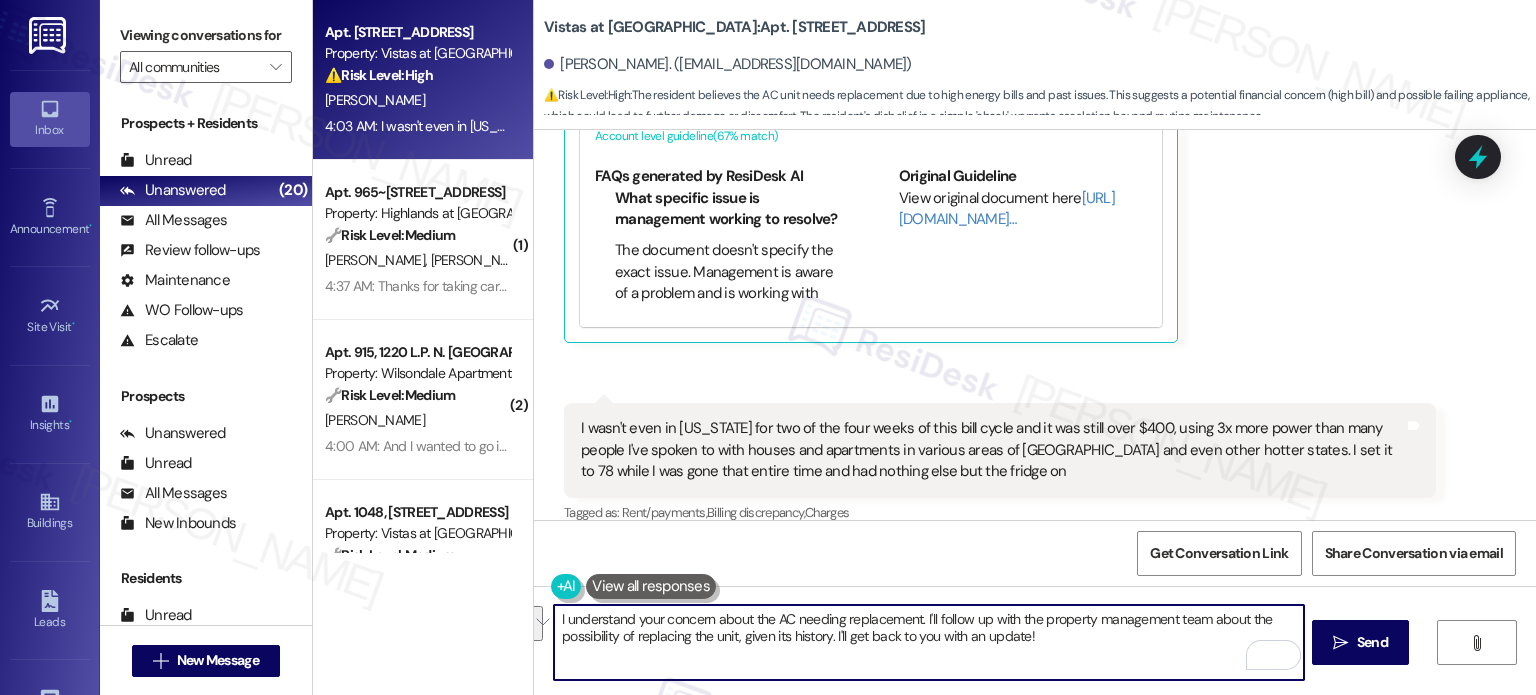 click on "I understand your concern about the AC needing replacement. I'll follow up with the property management team about the possibility of replacing the unit, given its history. I'll get back to you with an update!" at bounding box center [928, 642] 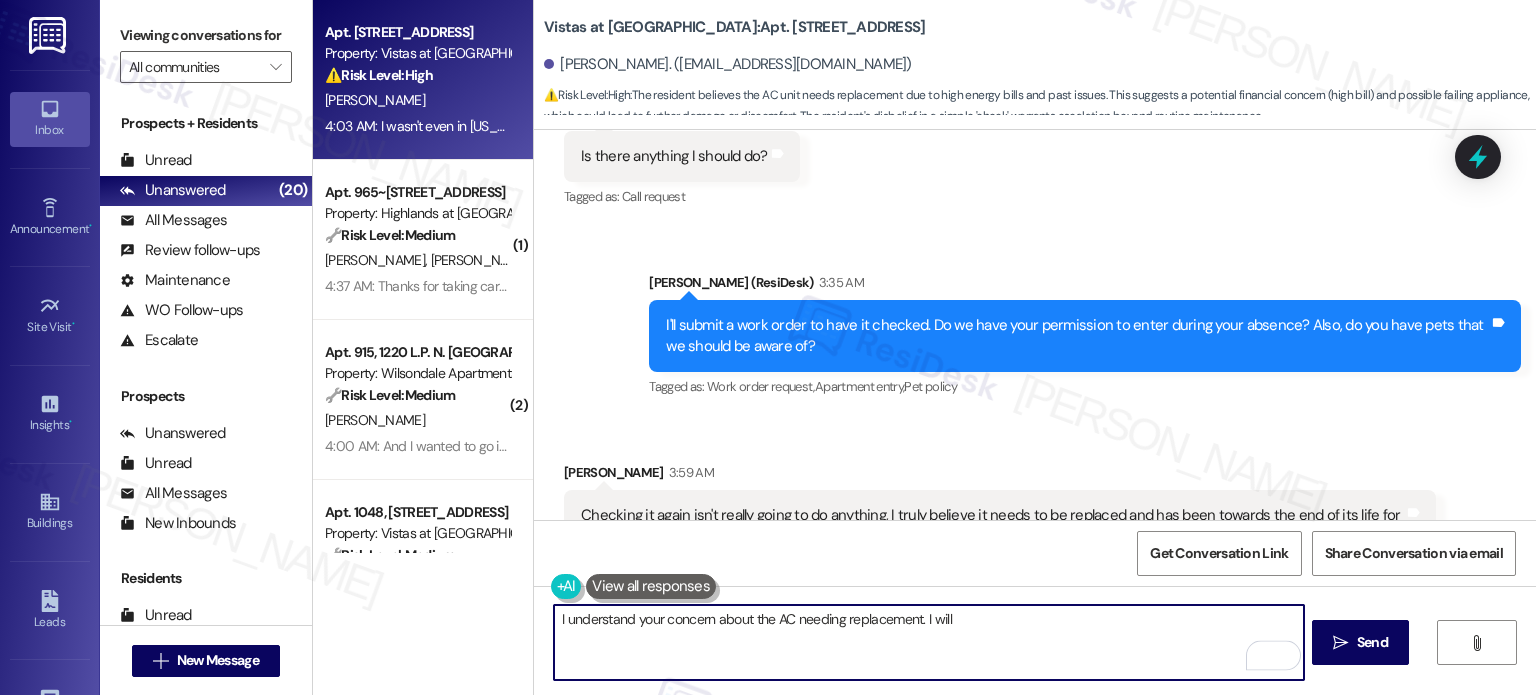 scroll, scrollTop: 2803, scrollLeft: 0, axis: vertical 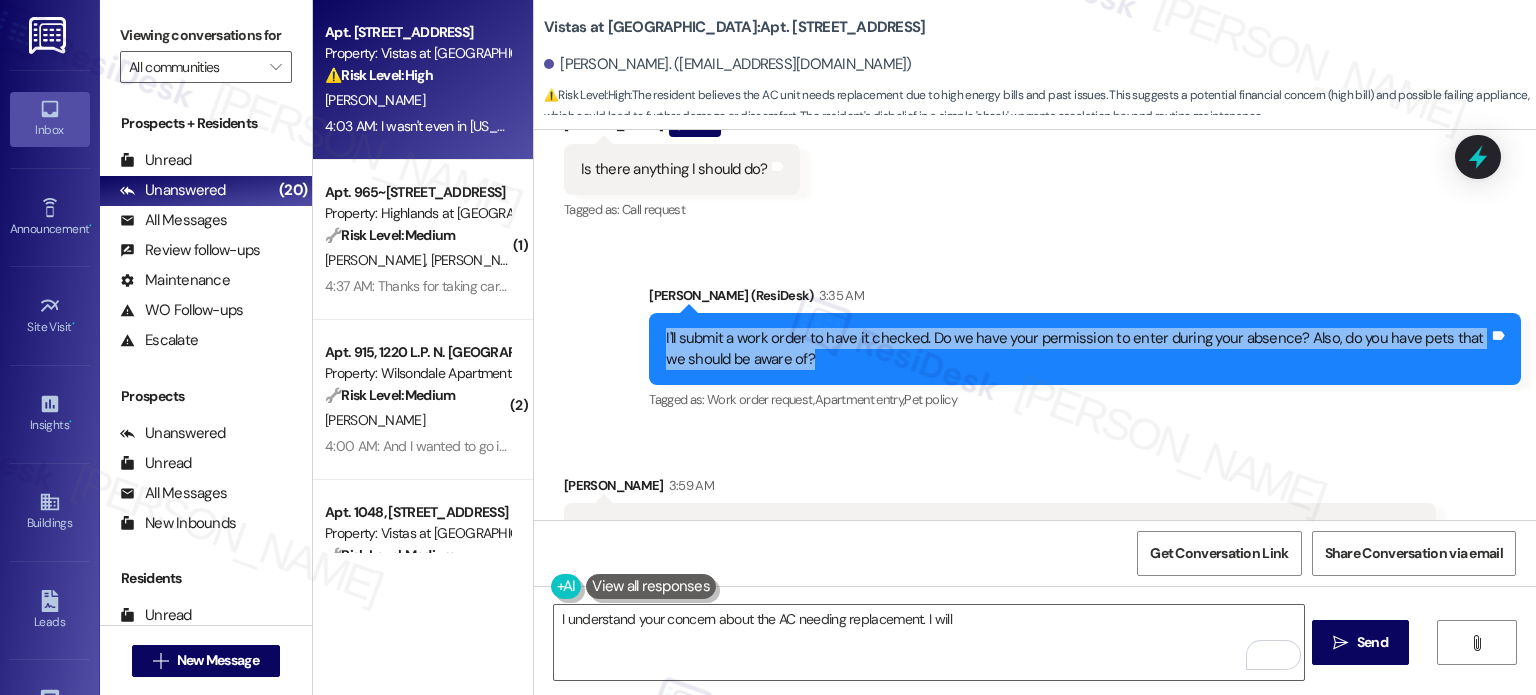 drag, startPoint x: 807, startPoint y: 338, endPoint x: 644, endPoint y: 324, distance: 163.60013 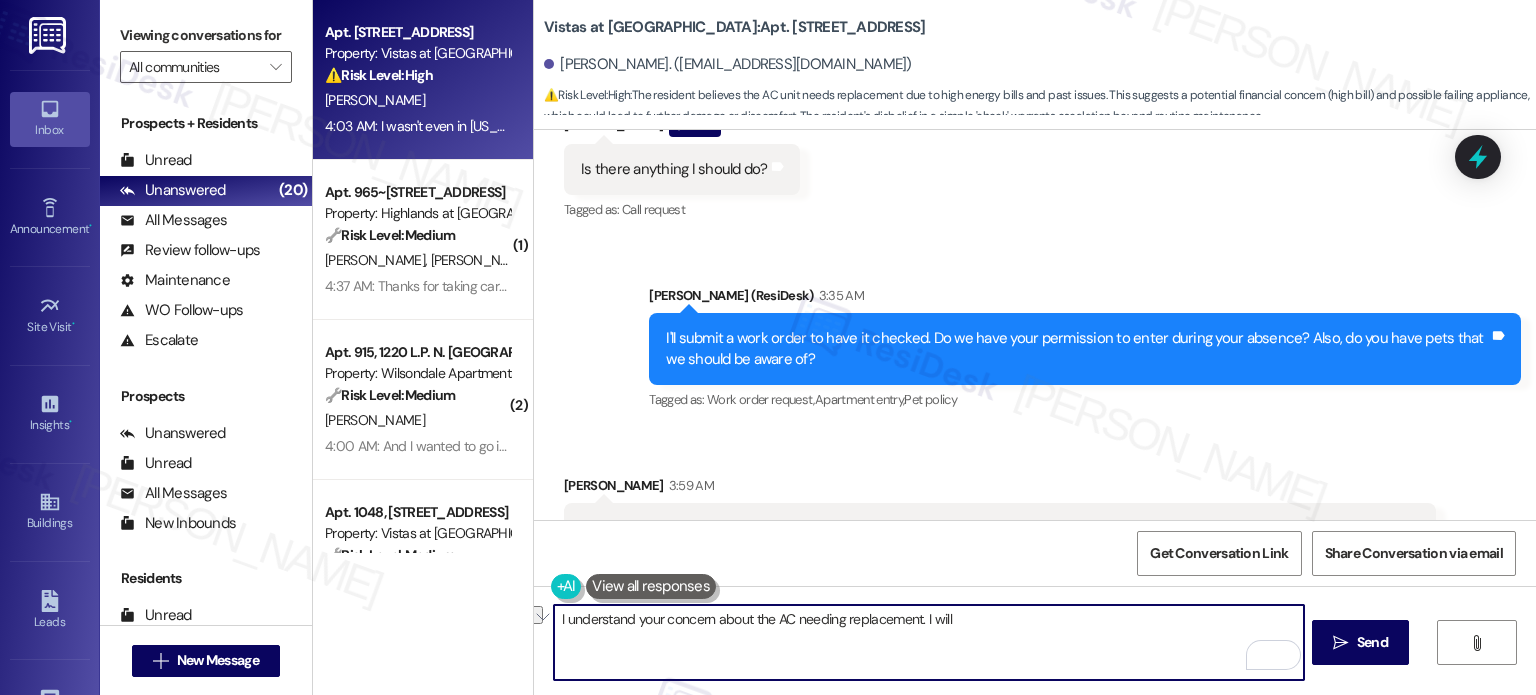 drag, startPoint x: 958, startPoint y: 615, endPoint x: 916, endPoint y: 610, distance: 42.296574 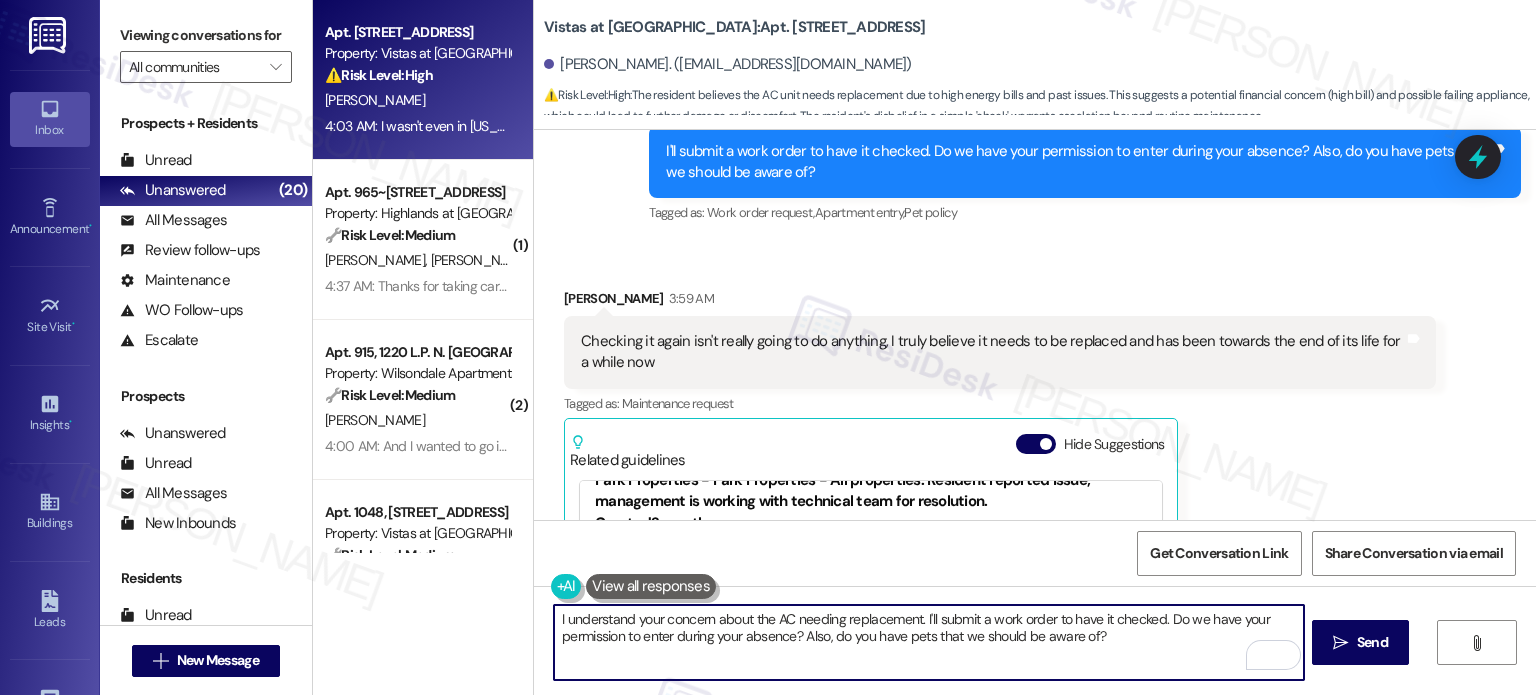 scroll, scrollTop: 3103, scrollLeft: 0, axis: vertical 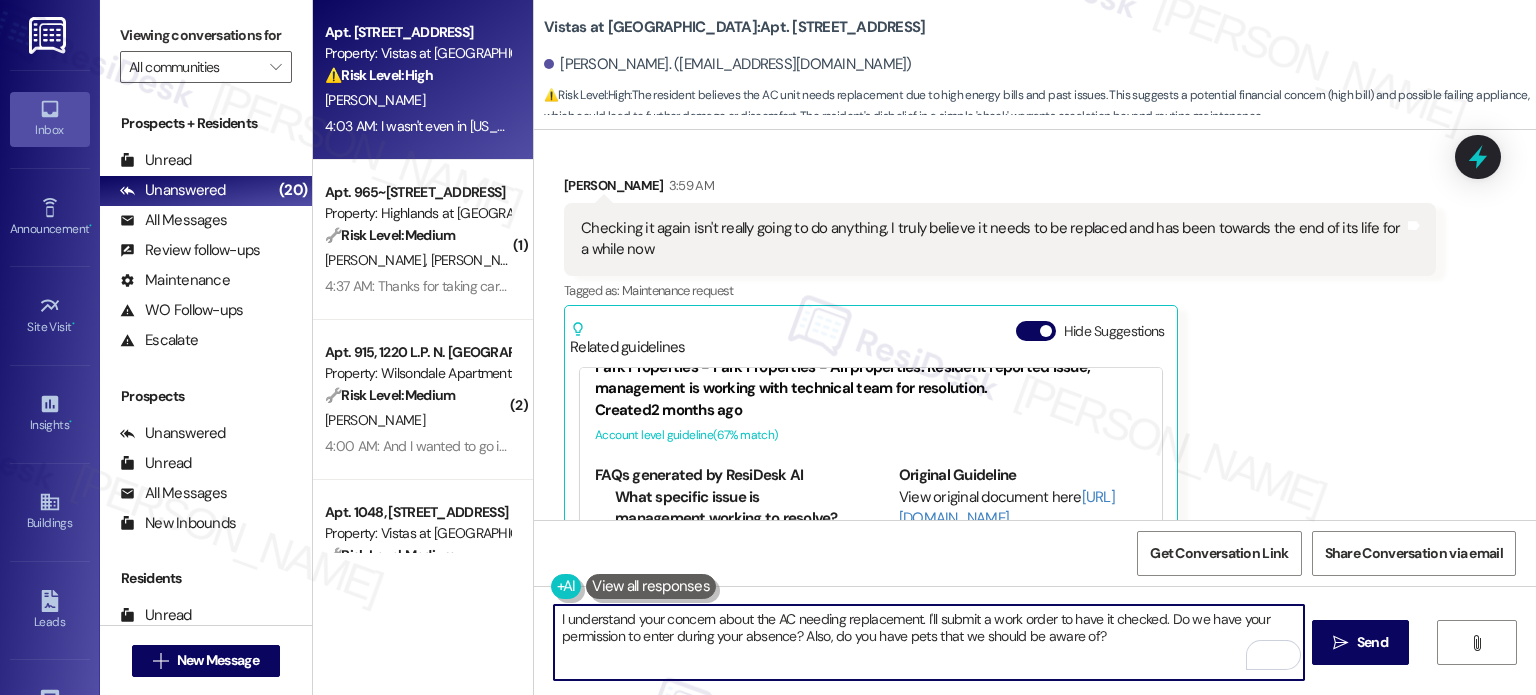 click on "I understand your concern about the AC needing replacement. I'll submit a work order to have it checked. Do we have your permission to enter during your absence? Also, do you have pets that we should be aware of?" at bounding box center (928, 642) 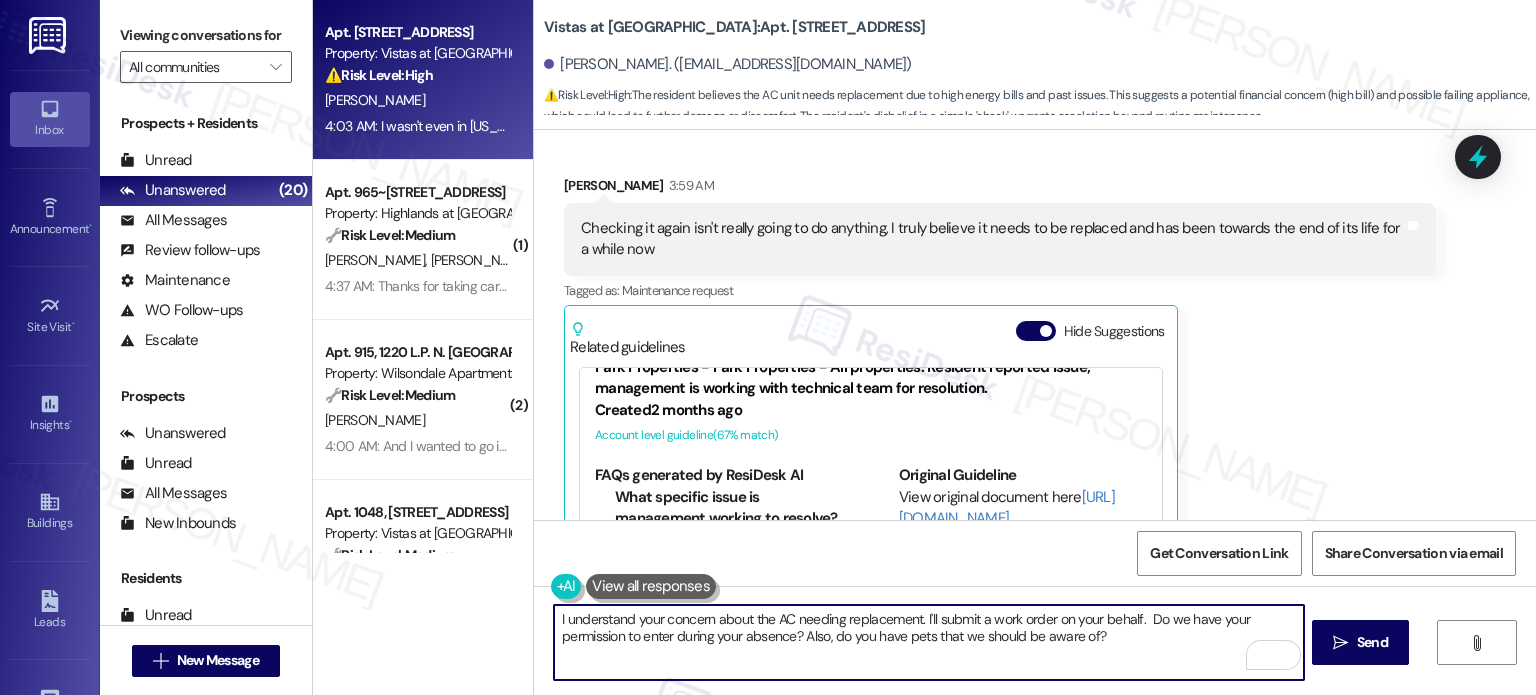 click on "I understand your concern about the AC needing replacement. I'll submit a work order on your behalf.  Do we have your permission to enter during your absence? Also, do you have pets that we should be aware of?" at bounding box center (928, 642) 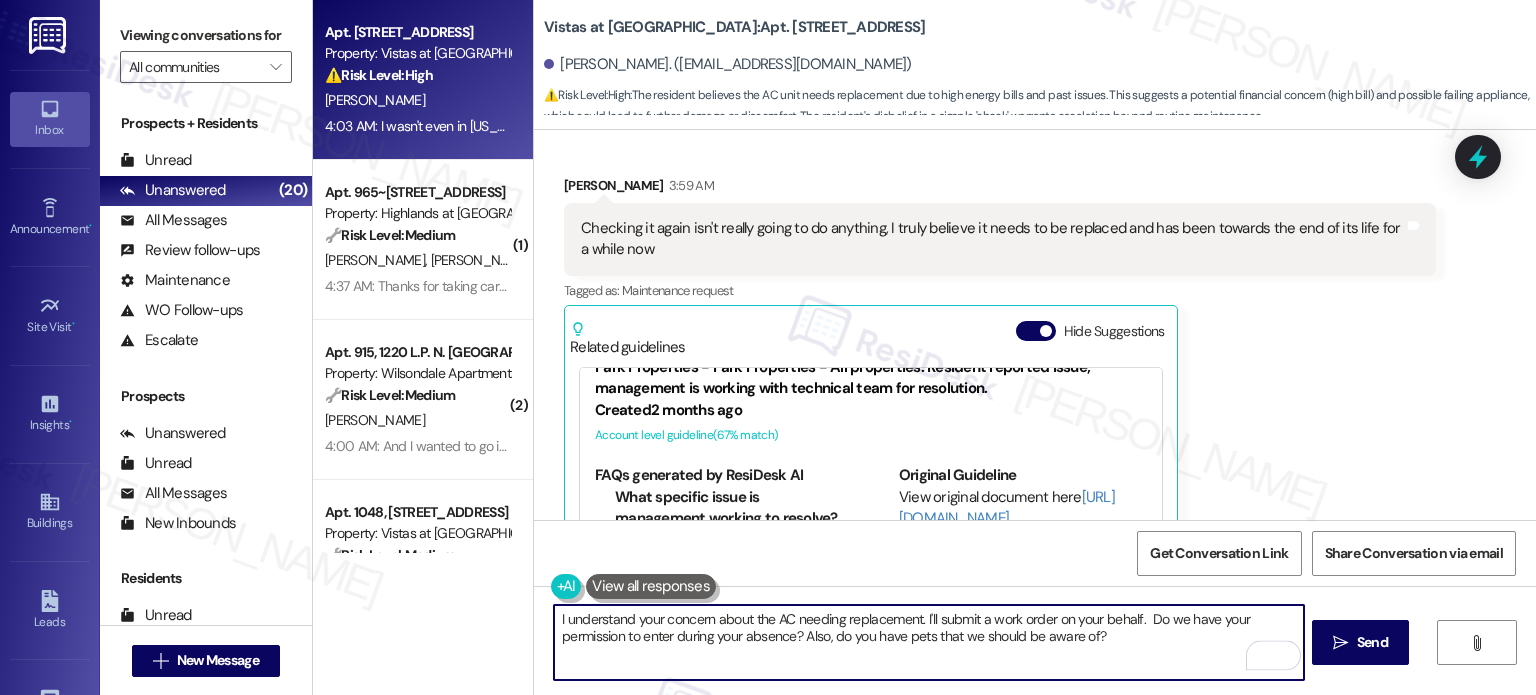 click on "I understand your concern about the AC needing replacement. I'll submit a work order on your behalf.  Do we have your permission to enter during your absence? Also, do you have pets that we should be aware of?" at bounding box center [928, 642] 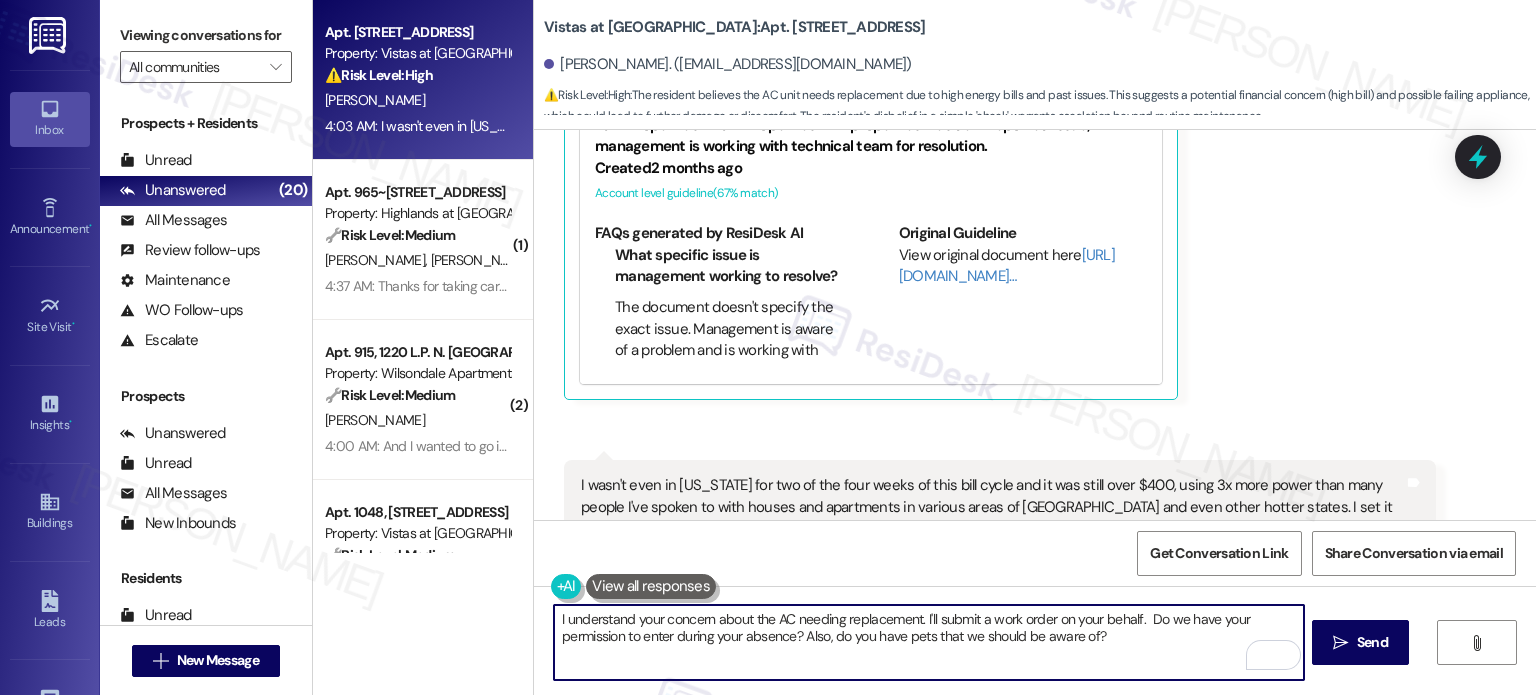 scroll, scrollTop: 3402, scrollLeft: 0, axis: vertical 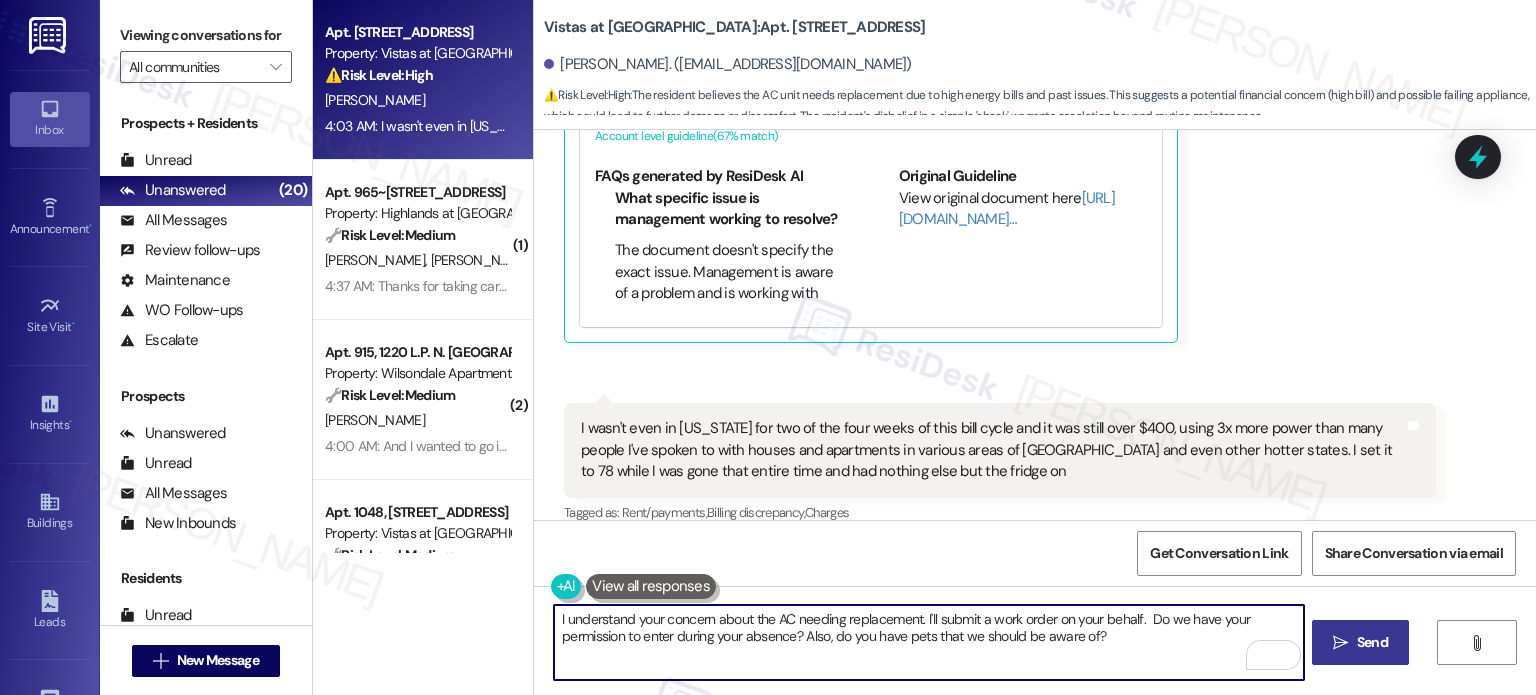 type on "I understand your concern about the AC needing replacement. I'll submit a work order on your behalf.  Do we have your permission to enter during your absence? Also, do you have pets that we should be aware of?" 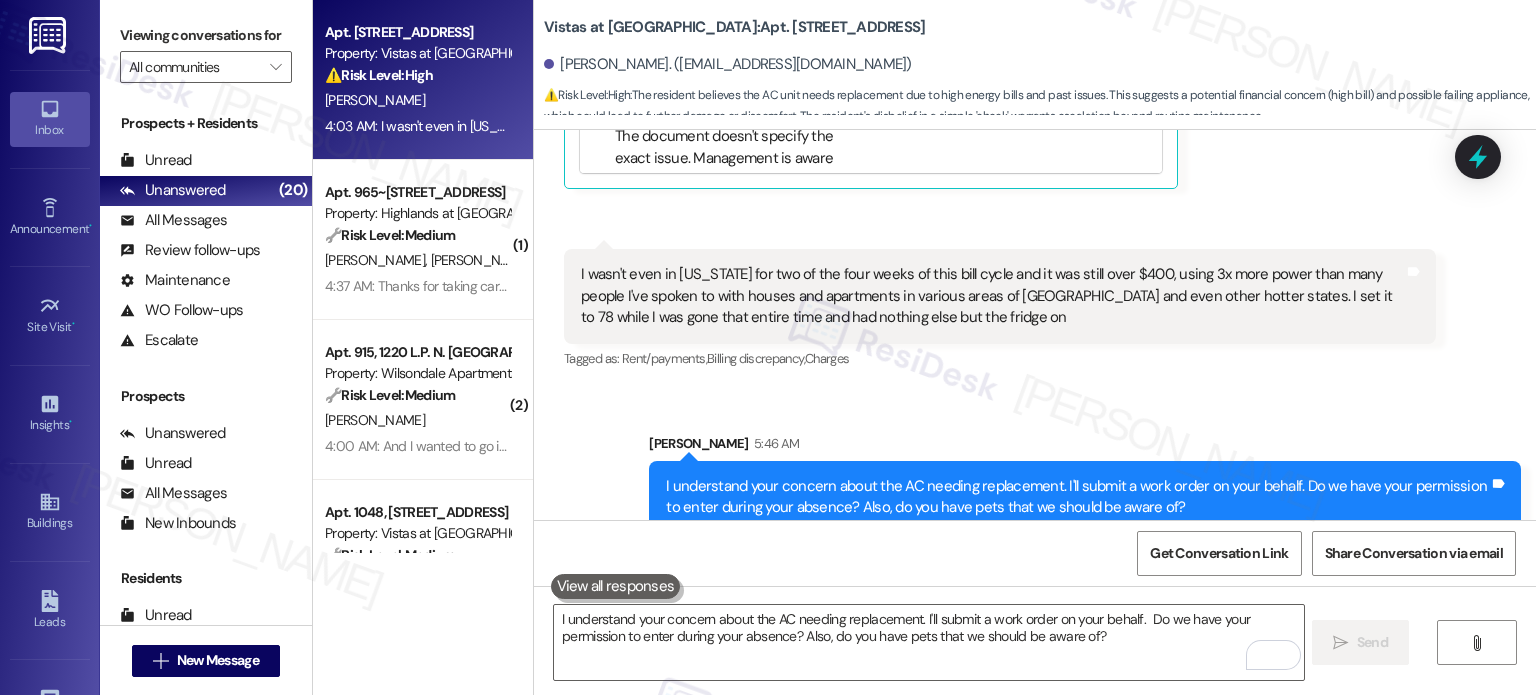 scroll, scrollTop: 3563, scrollLeft: 0, axis: vertical 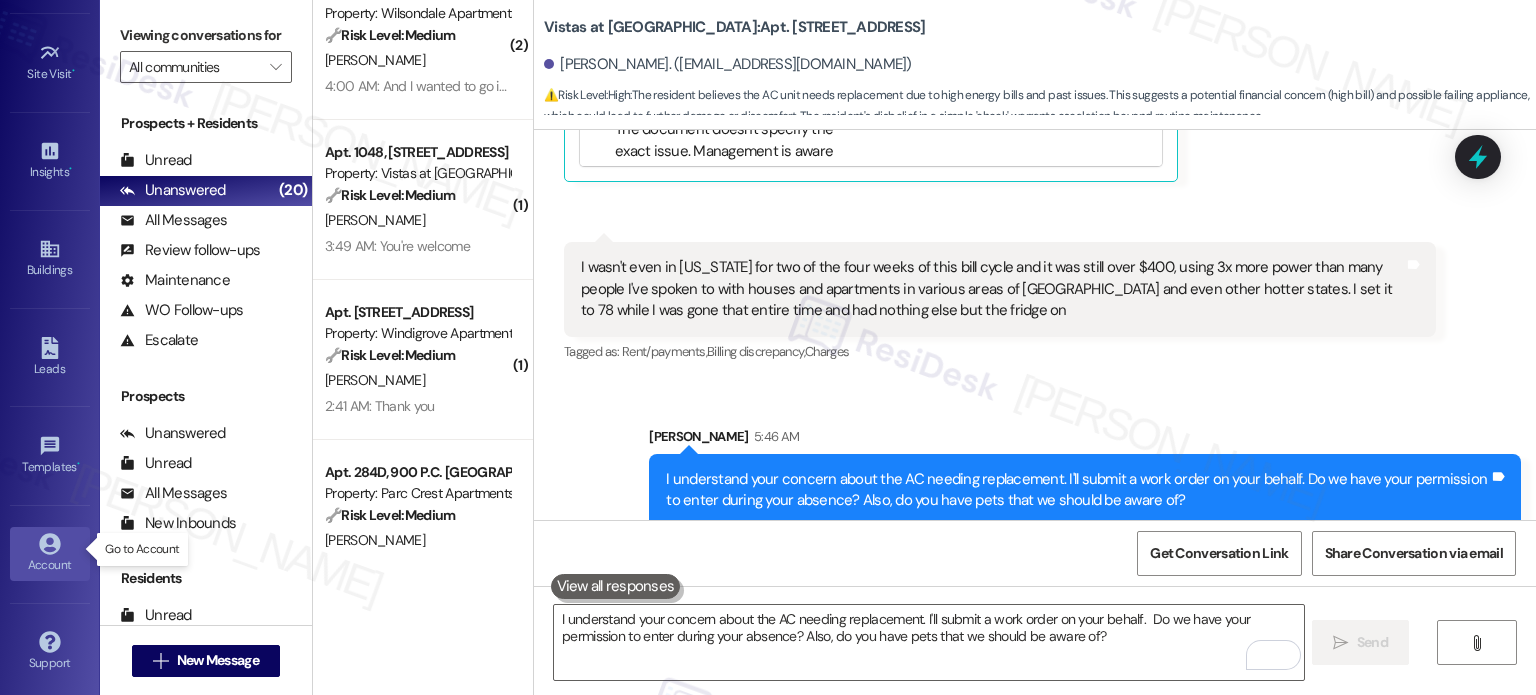 click 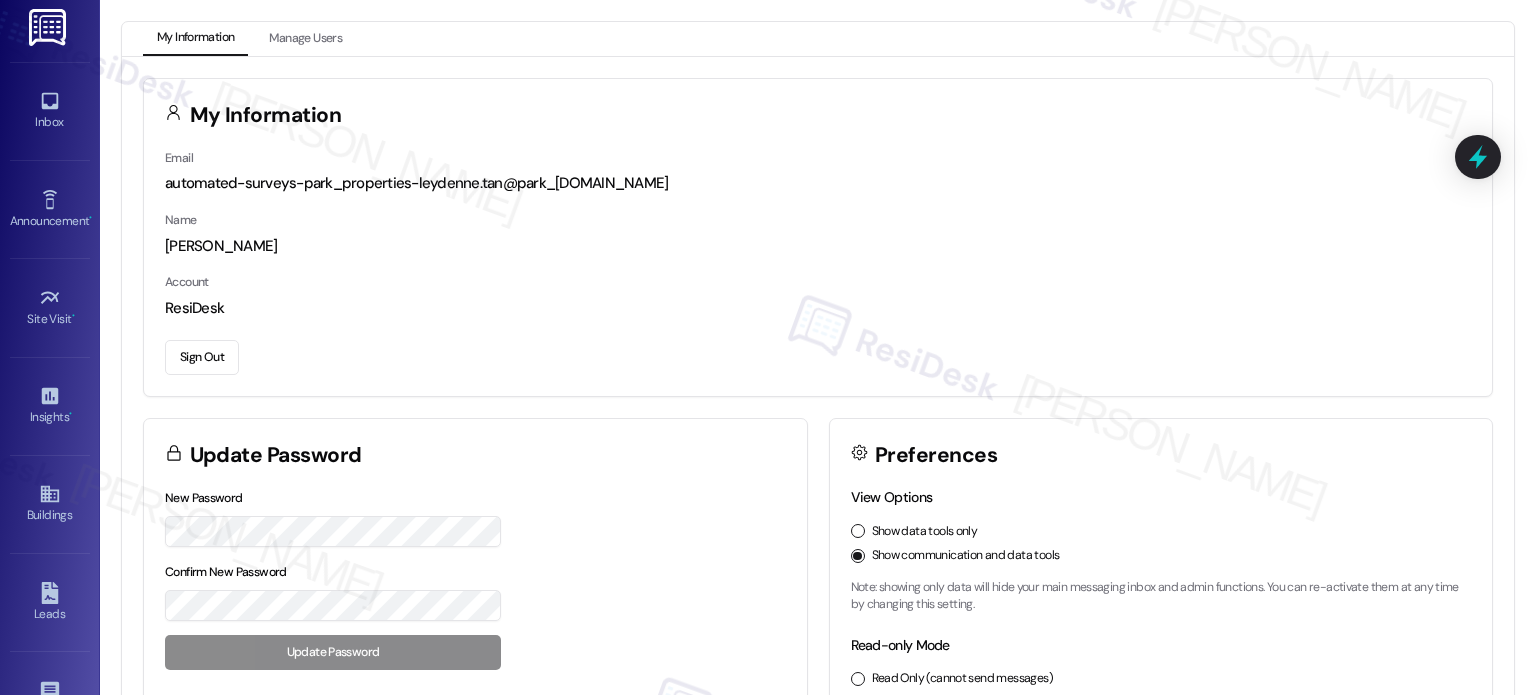 scroll, scrollTop: 0, scrollLeft: 0, axis: both 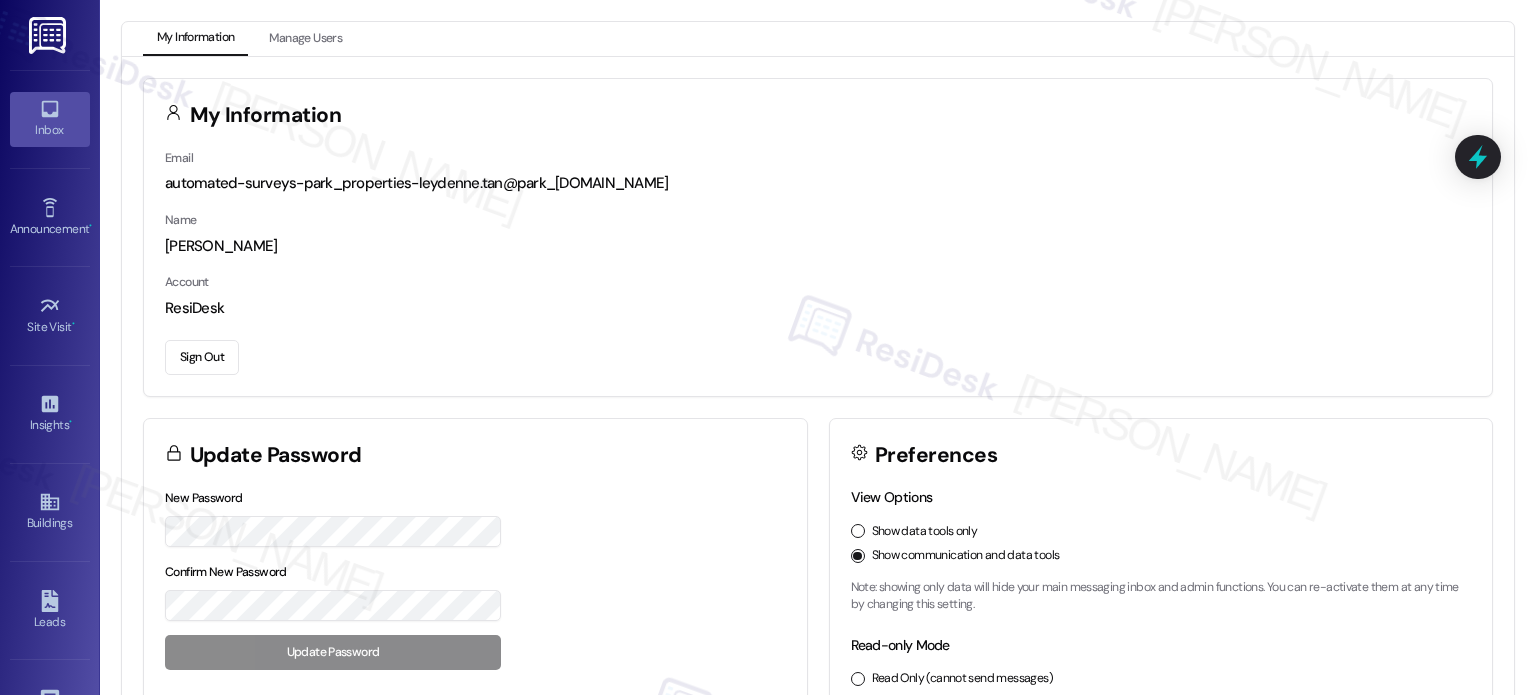 click on "Inbox" at bounding box center (50, 130) 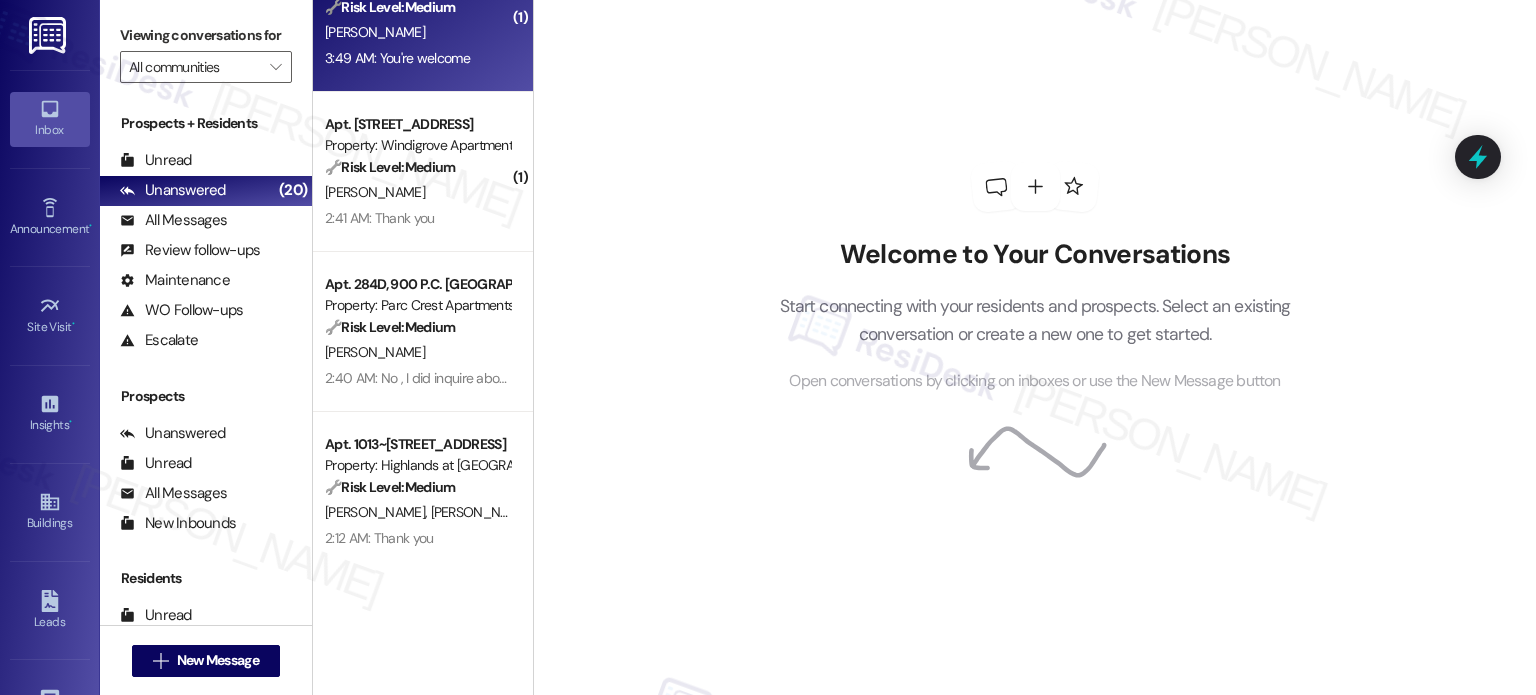scroll, scrollTop: 400, scrollLeft: 0, axis: vertical 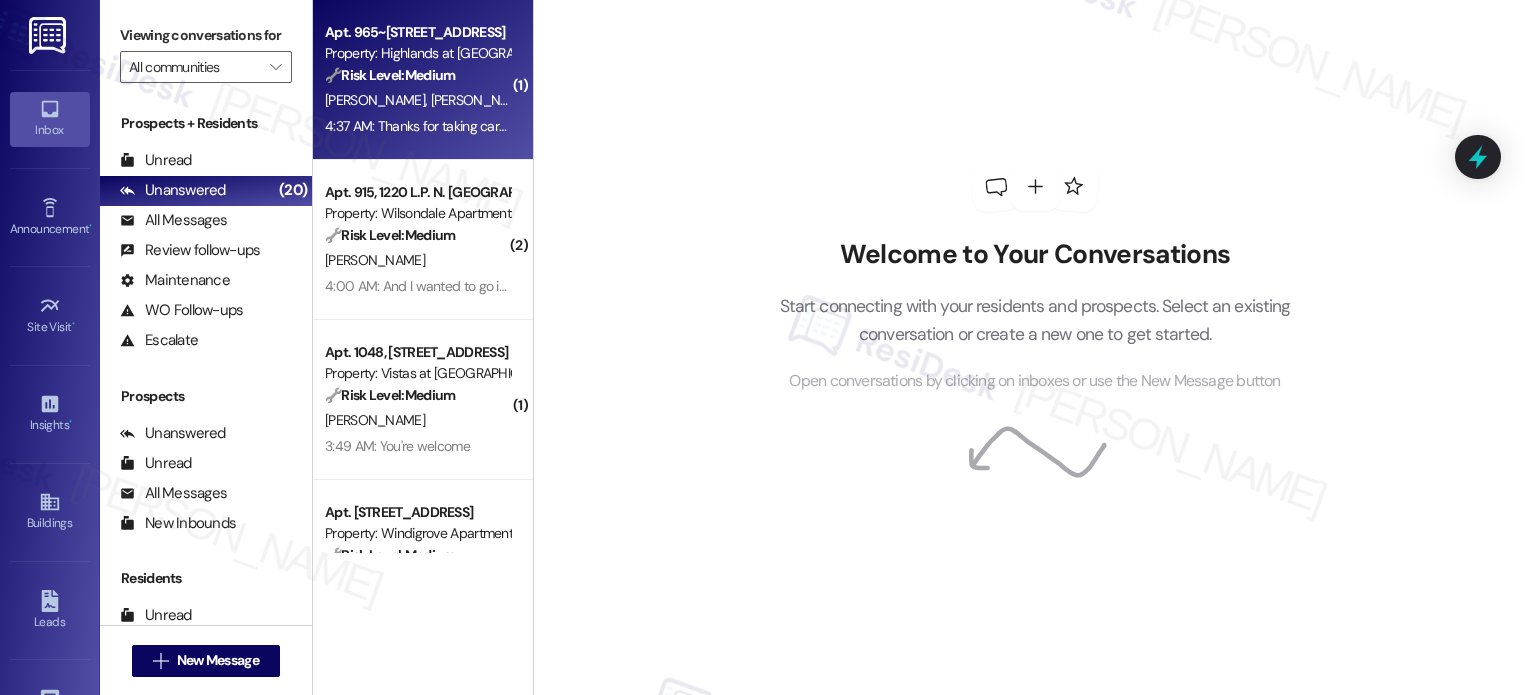 click on "Apt. 965~105, 535 I Blackrock Drive Property: Highlands at Huckleberry Ridge Apartments 🔧  Risk Level:  Medium The resident reports the pool is green and needs skimming. While not an immediate health hazard, it impacts community enjoyment and requires maintenance. The conversation indicates the issue is being addressed. D. Matthews C. Matthews 4:37 AM: Thanks for taking care of it 4:37 AM: Thanks for taking care of it" at bounding box center (423, 80) 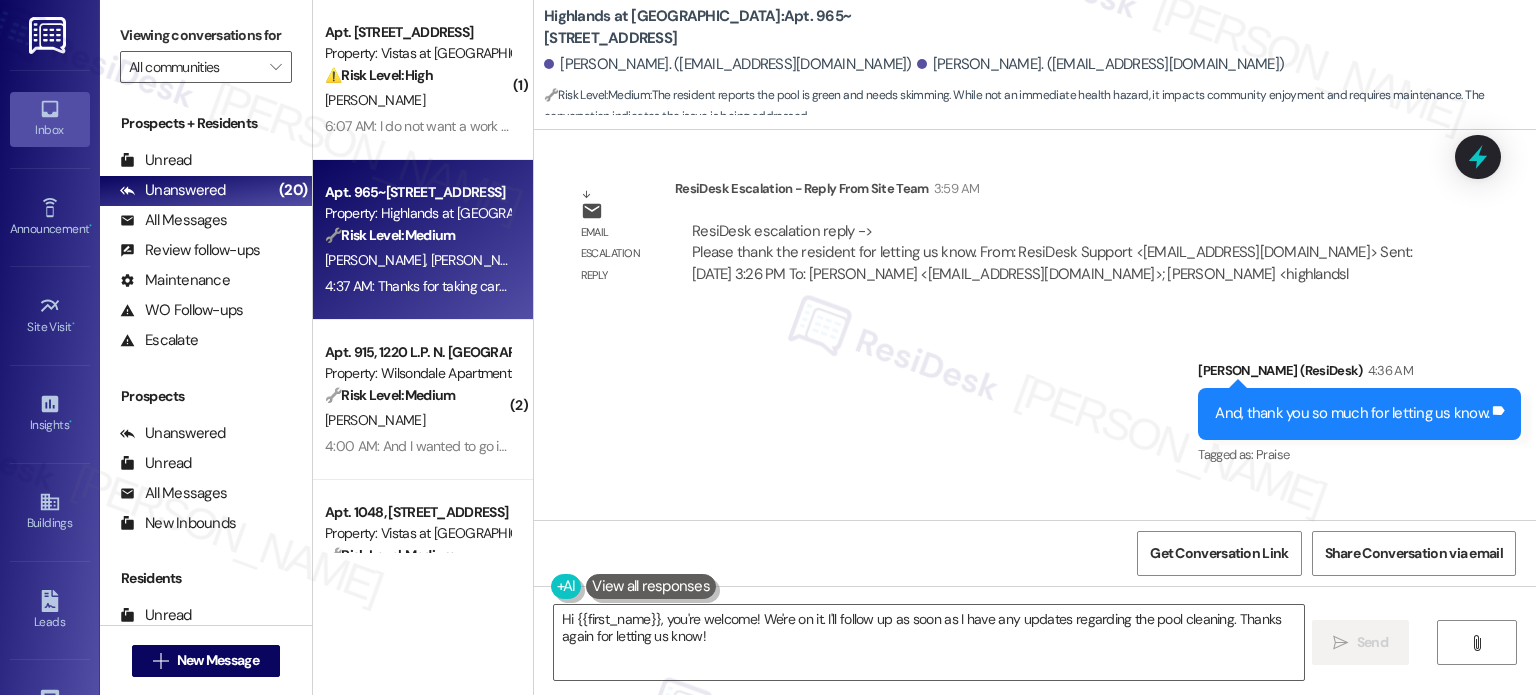 scroll, scrollTop: 14658, scrollLeft: 0, axis: vertical 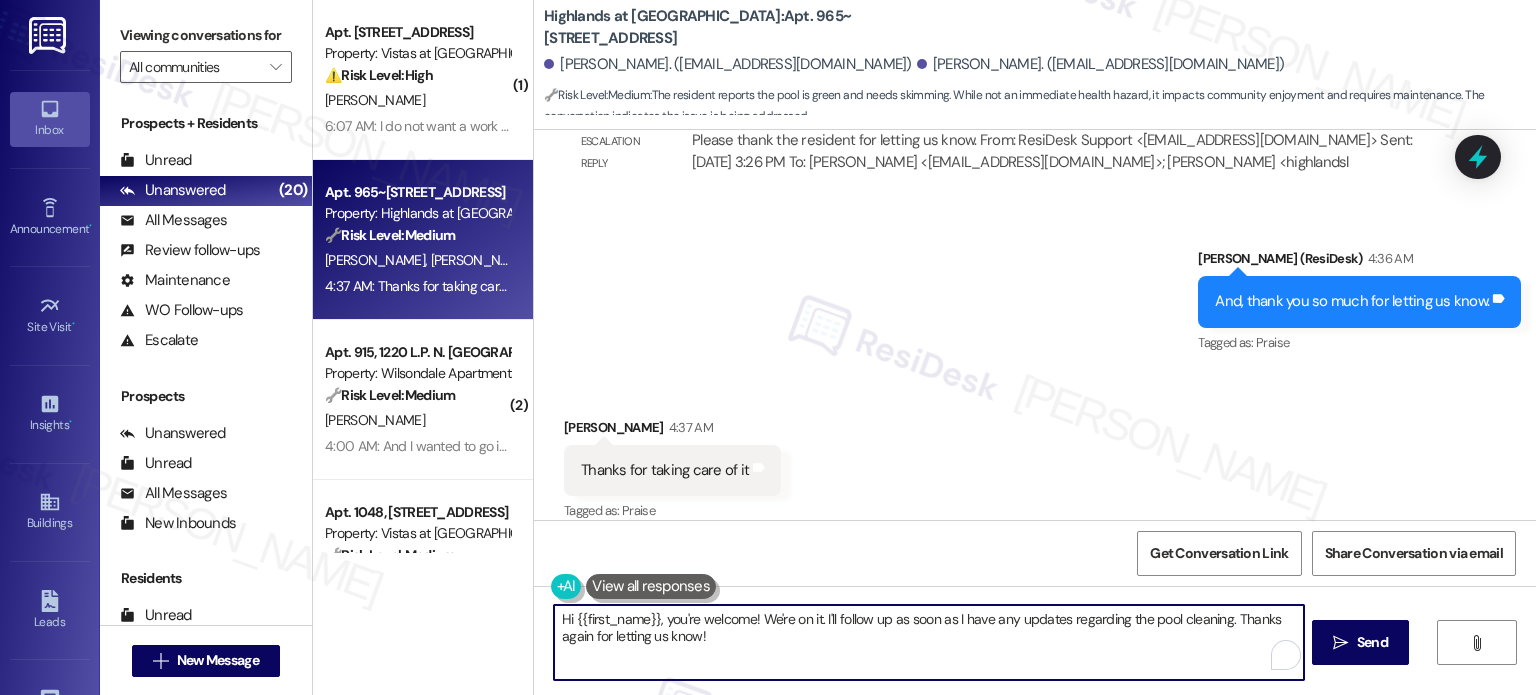 drag, startPoint x: 724, startPoint y: 647, endPoint x: 396, endPoint y: 591, distance: 332.74615 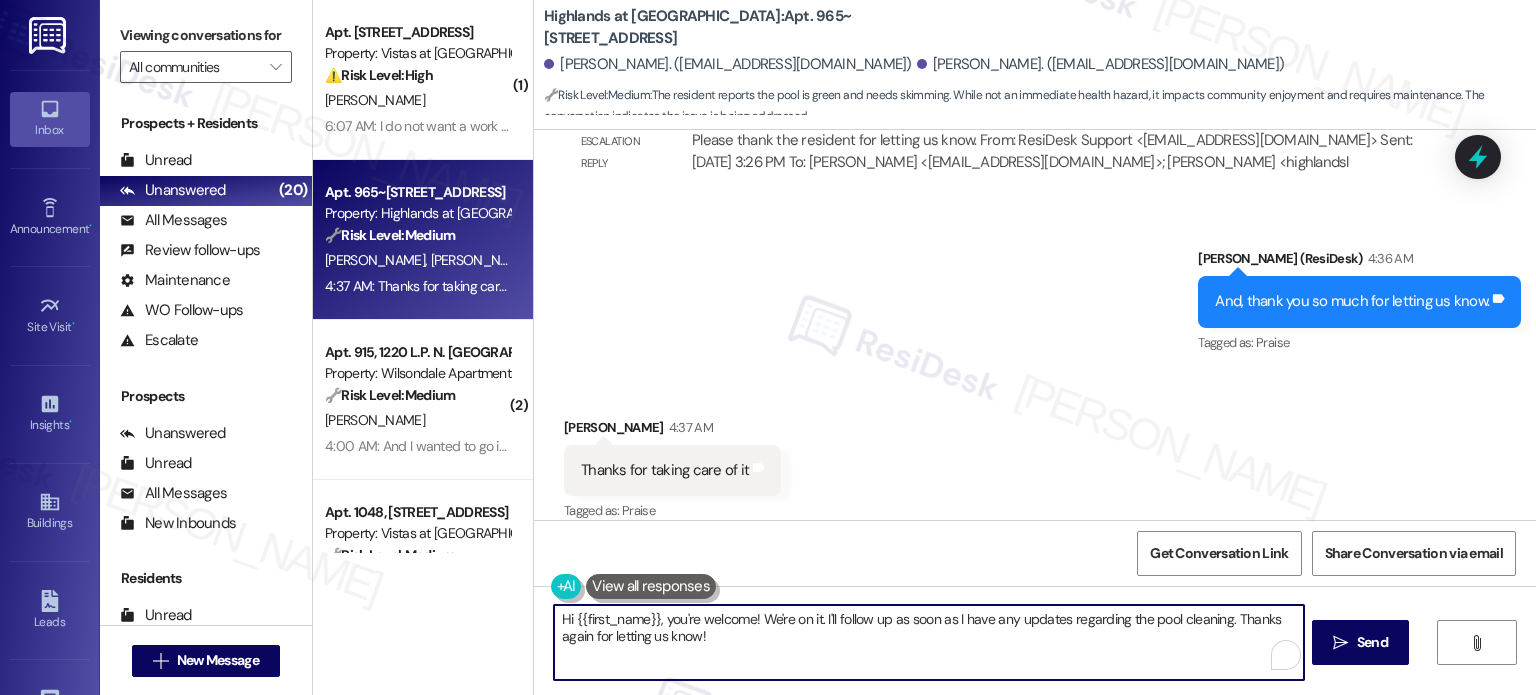 click on "( 1 ) Apt. 1147, 7612 II Timberlake Road Property: Vistas at Dreaming Creek ⚠️  Risk Level:  High The resident is disputing the need for repeated AC checks and insists on replacement due to high energy bills, indicating a potential equipment failure and financial concern. The resident is also refusing a standard troubleshooting step, which could delay resolution and increase costs. This warrants escalation due to the potential for property damage (if the AC fails completely) and resident dissatisfaction. A. Gancedo 6:07 AM: I do not want a work order to "check it" again. The nice ginger guy has already checked it so many times and filled the Freon as much as he can 6:07 AM: I do not want a work order to "check it" again. The nice ginger guy has already checked it so many times and filled the Freon as much as he can Apt. 965~105, 535 I Blackrock Drive Property: Highlands at Huckleberry Ridge Apartments 🔧  Risk Level:  Medium D. Matthews C. Matthews 4:37 AM: Thanks for taking care of it ( 2 ) 🔧 Medium" at bounding box center (924, 347) 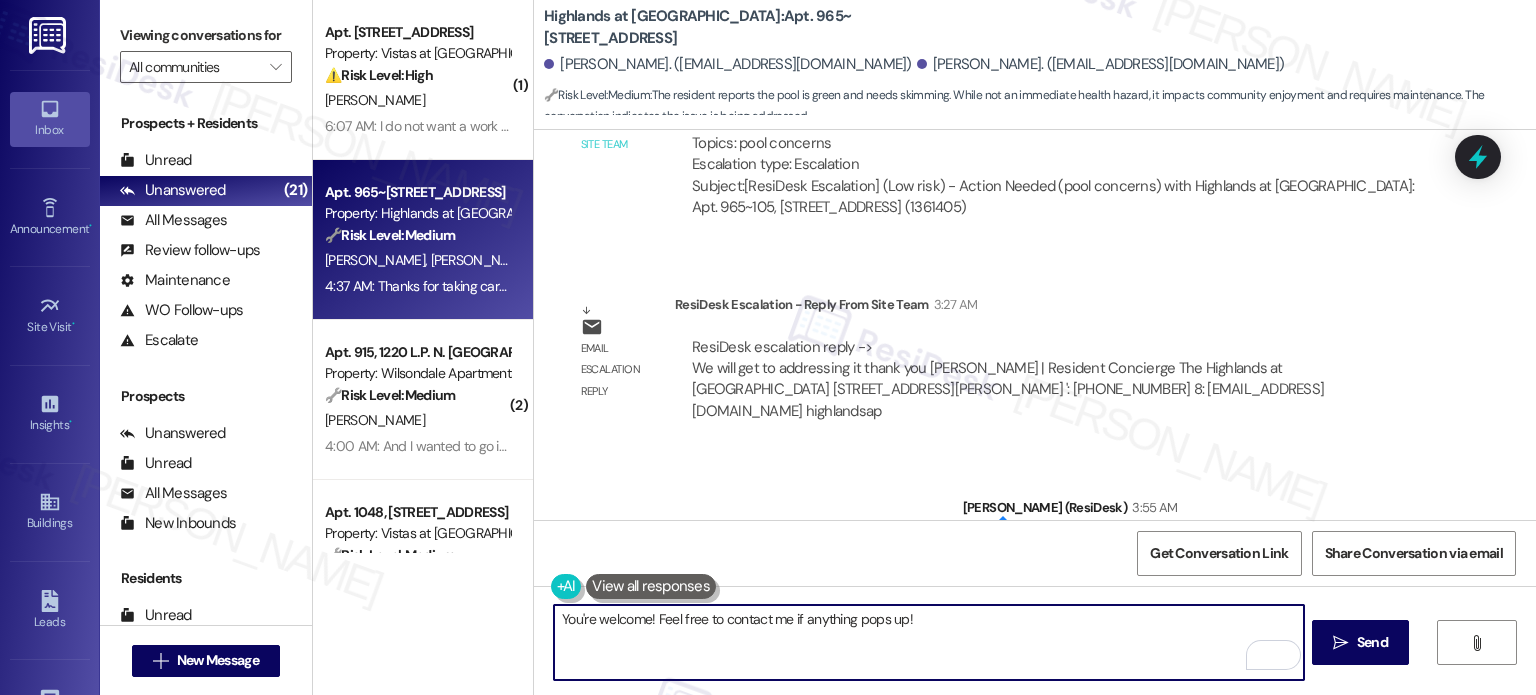 scroll, scrollTop: 14658, scrollLeft: 0, axis: vertical 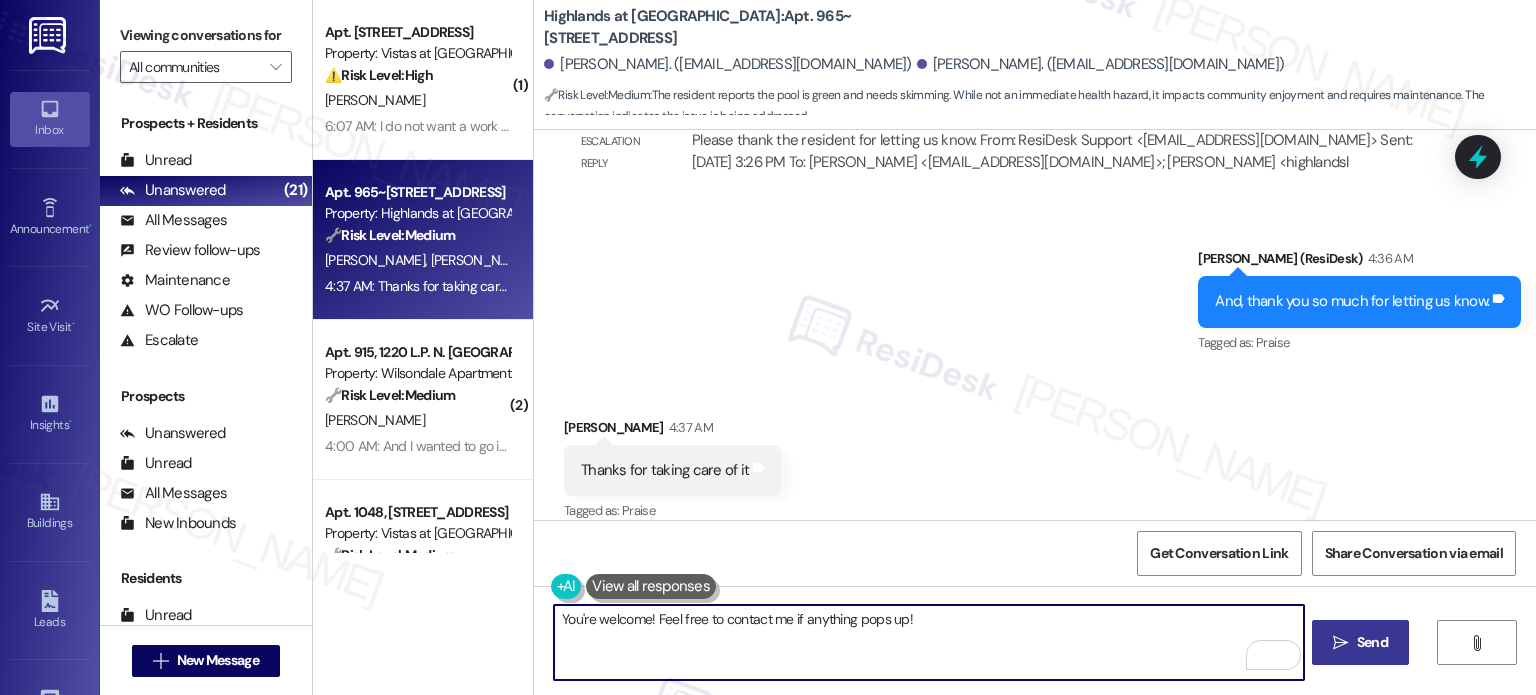 type on "You're welcome! Feel free to contact me if anything pops up!" 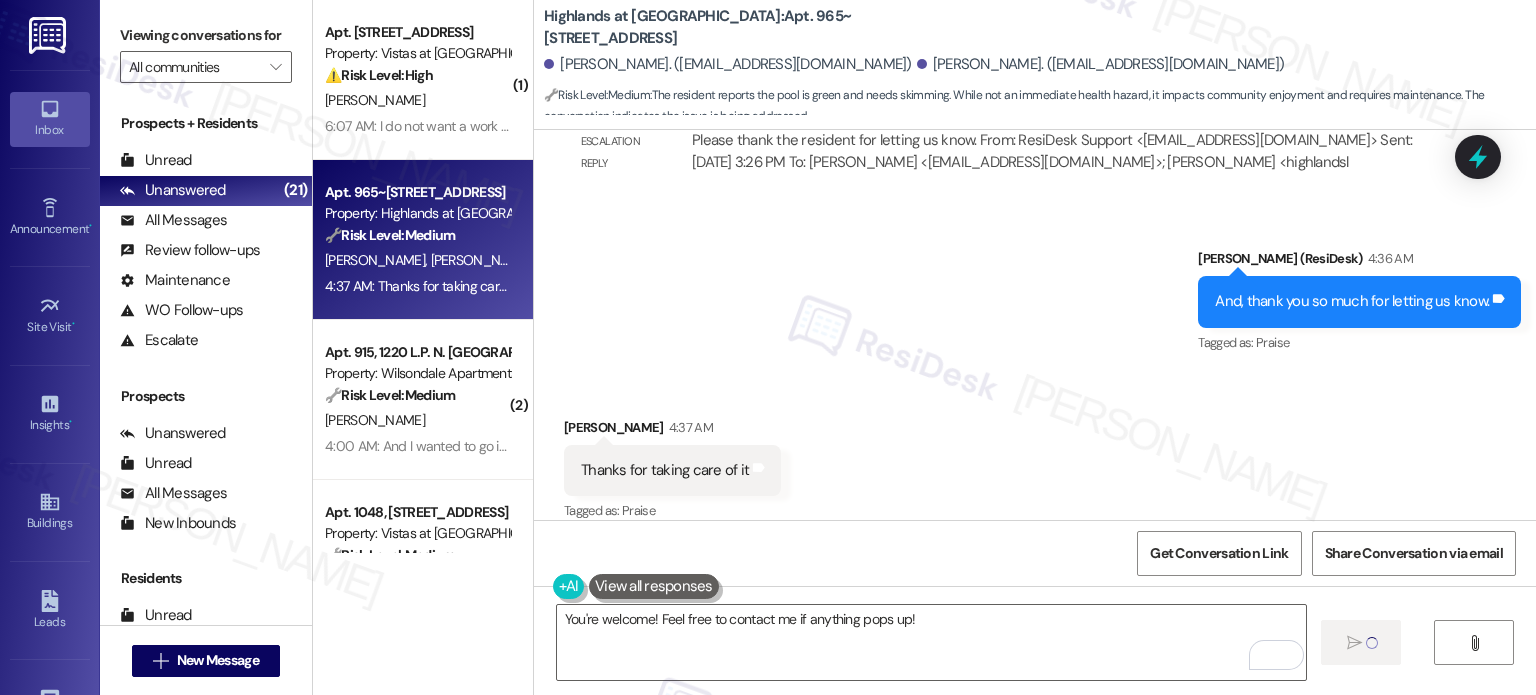 type 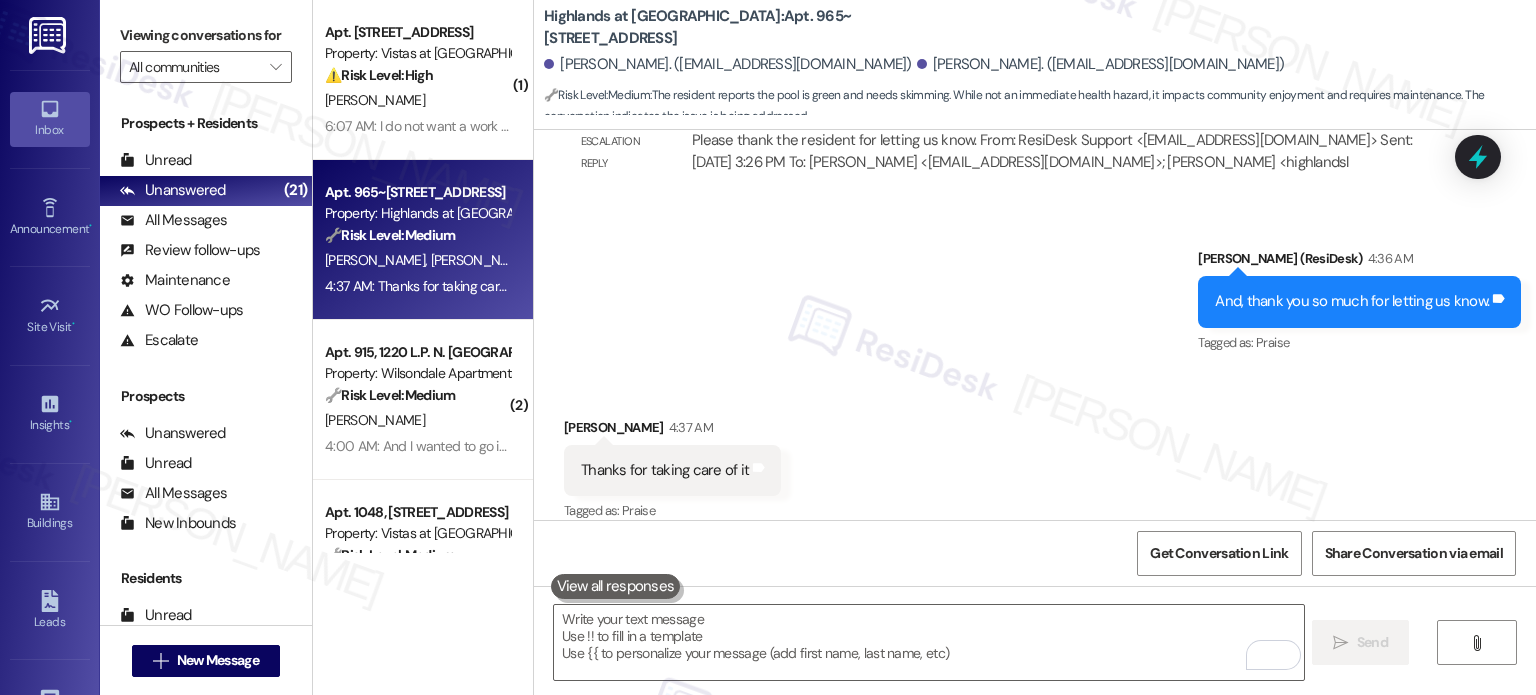 scroll, scrollTop: 14657, scrollLeft: 0, axis: vertical 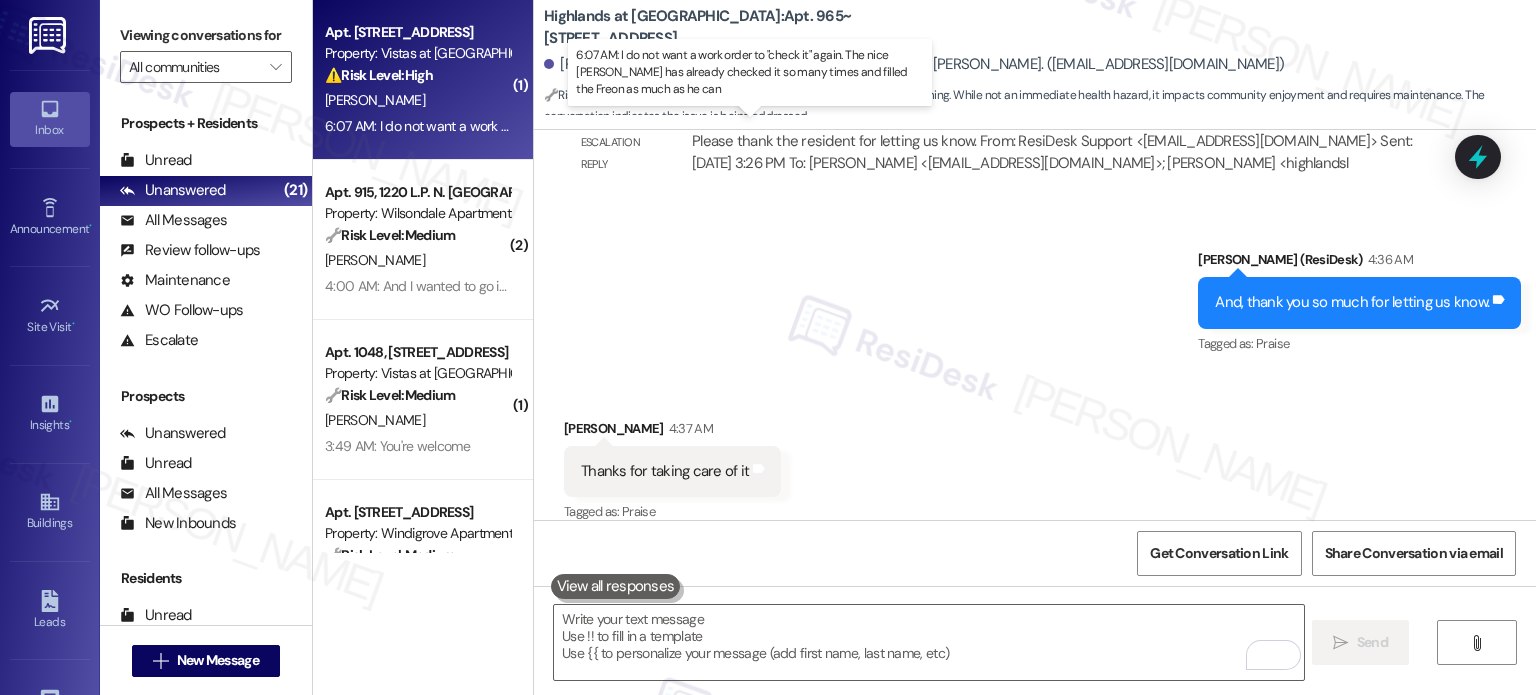 click on "6:07 AM: I do not want a work order to "check it" again. The nice ginger guy has already checked it so many times and filled the Freon as much as he can 6:07 AM: I do not want a work order to "check it" again. The nice ginger guy has already checked it so many times and filled the Freon as much as he can" at bounding box center [785, 126] 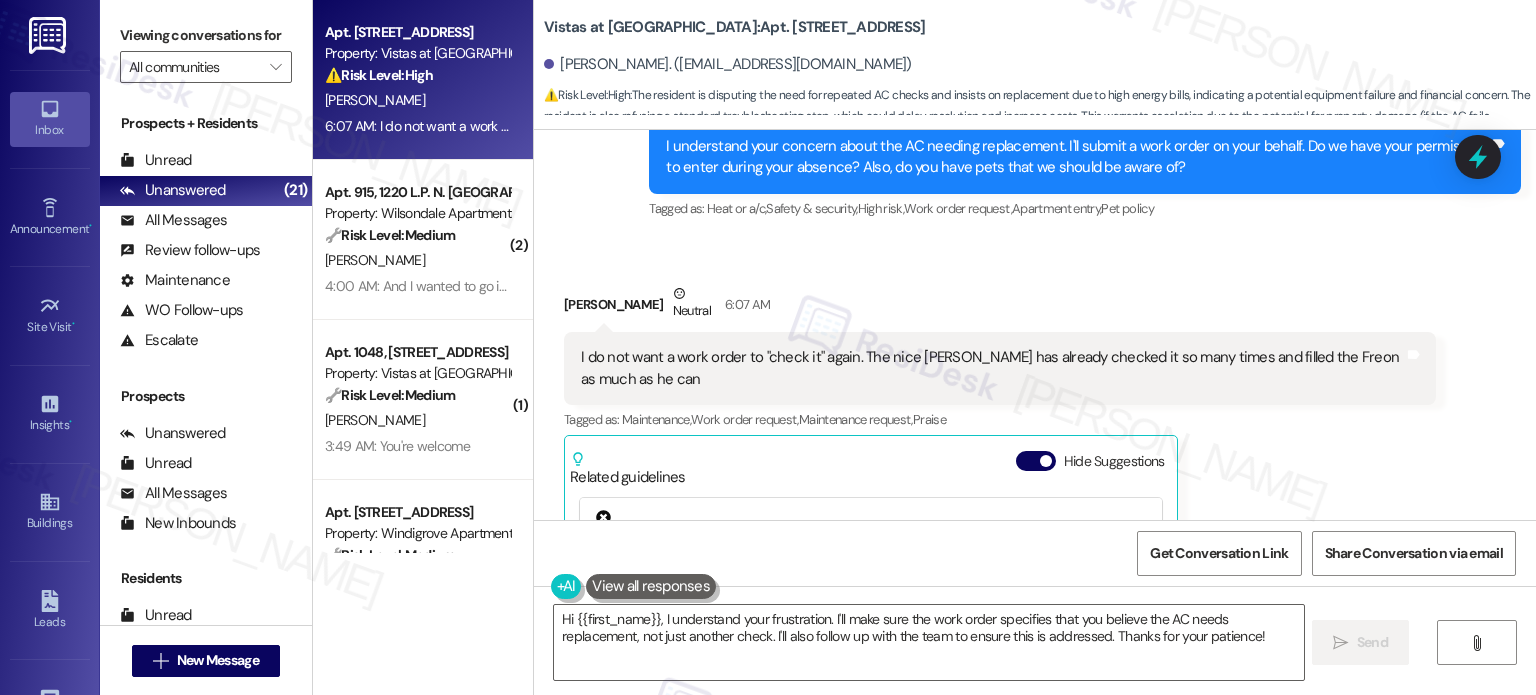 scroll, scrollTop: 3662, scrollLeft: 0, axis: vertical 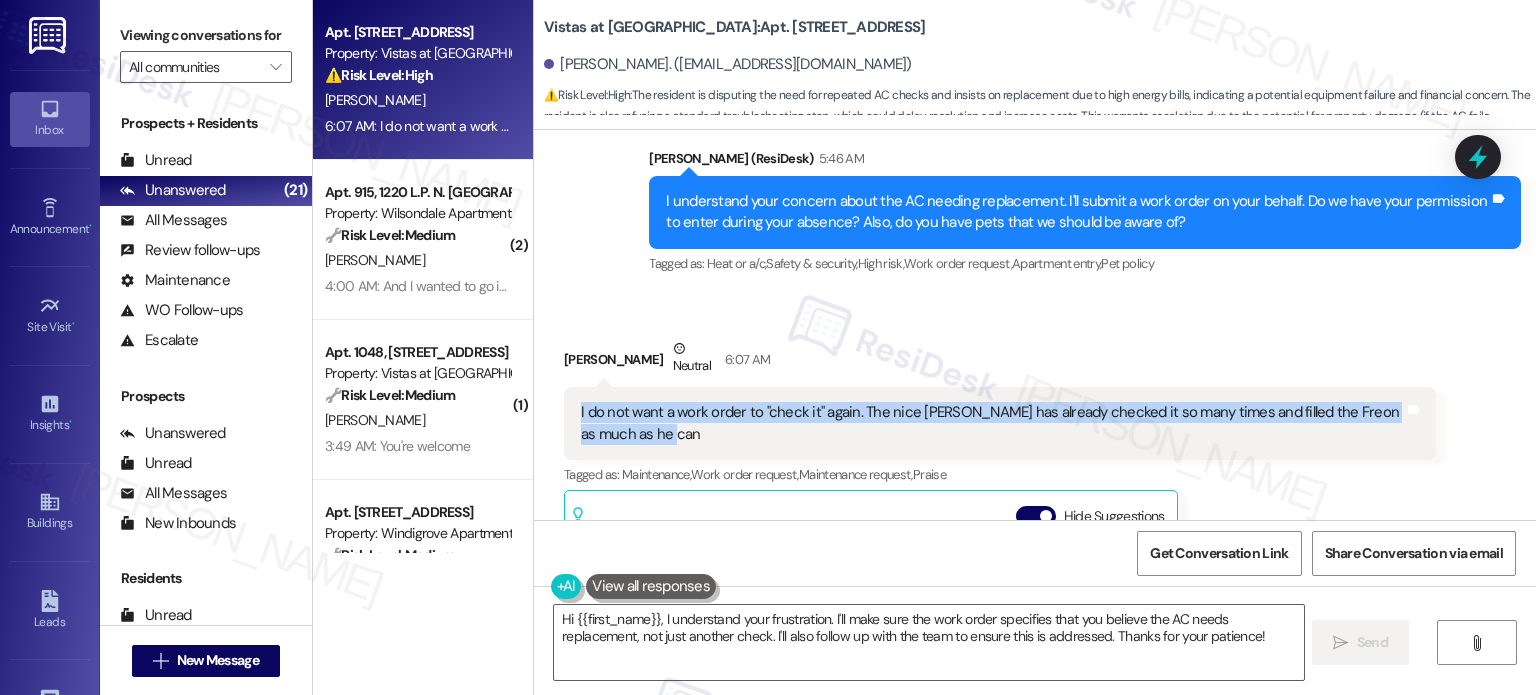 drag, startPoint x: 638, startPoint y: 407, endPoint x: 532, endPoint y: 383, distance: 108.68302 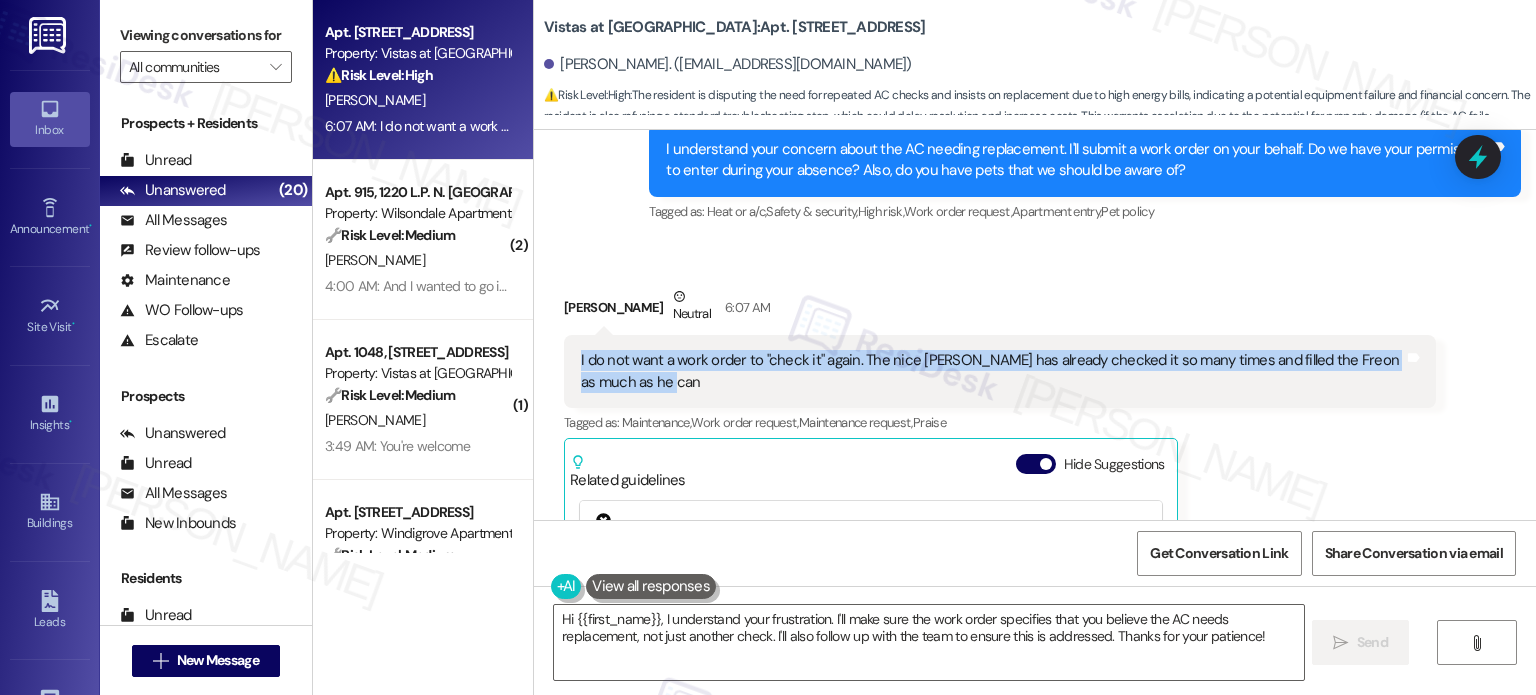 scroll, scrollTop: 3563, scrollLeft: 0, axis: vertical 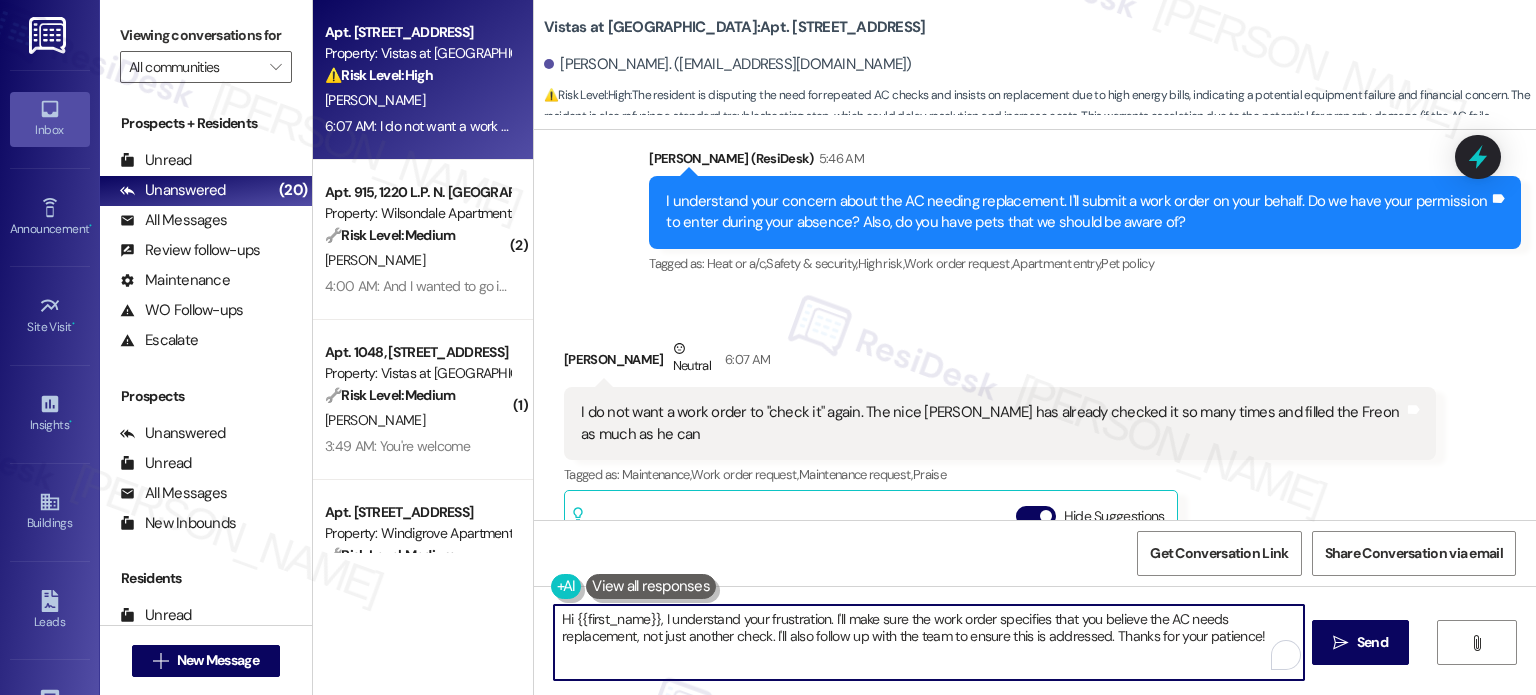 drag, startPoint x: 1257, startPoint y: 638, endPoint x: 457, endPoint y: 602, distance: 800.8096 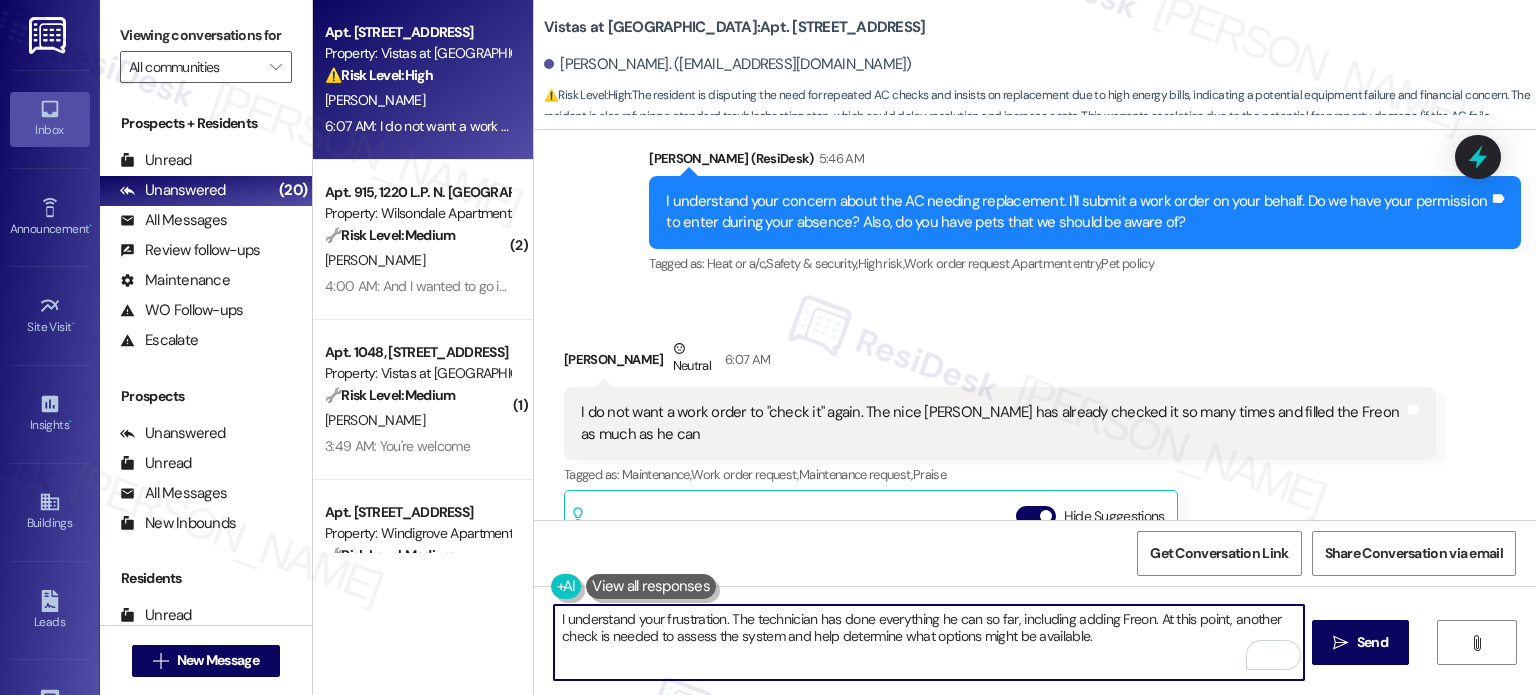 click on "I understand your frustration. The technician has done everything he can so far, including adding Freon. At this point, another check is needed to assess the system and help determine what options might be available." at bounding box center [928, 642] 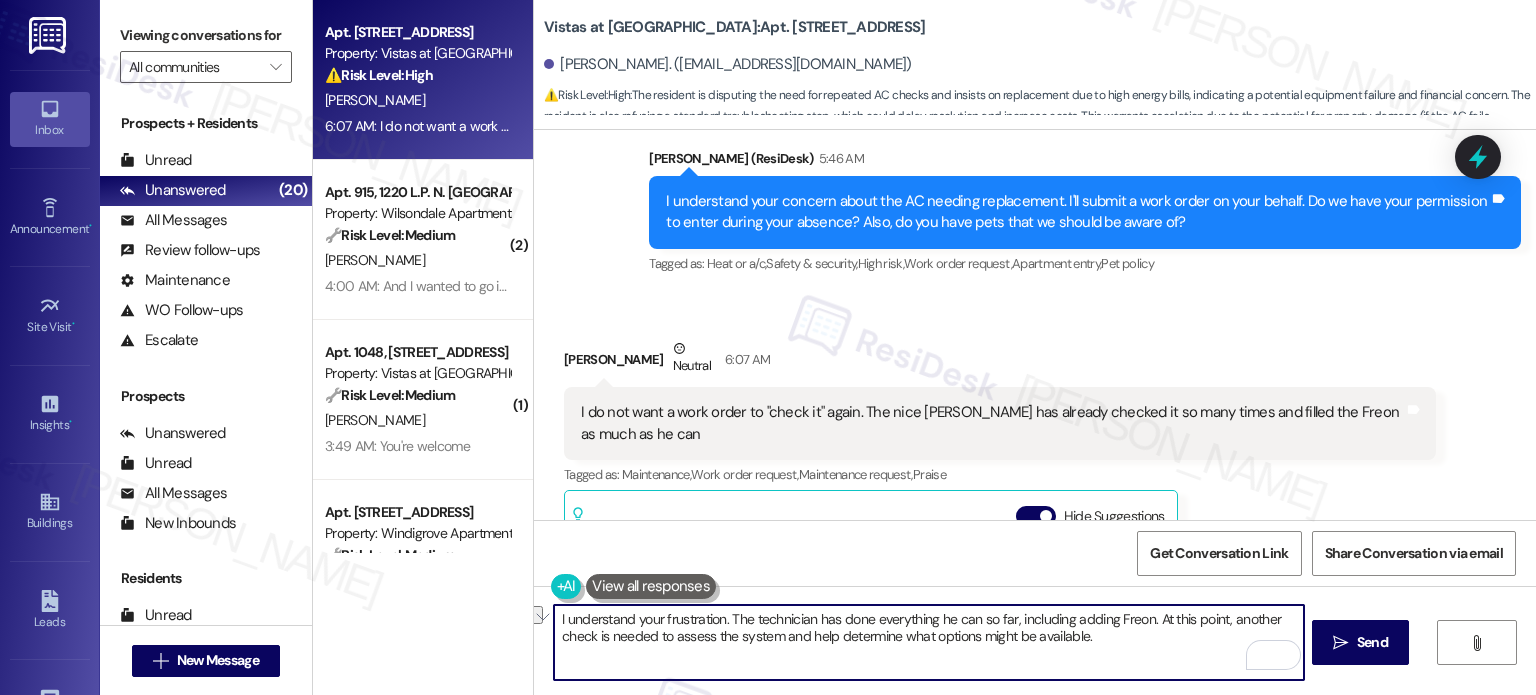 drag, startPoint x: 1144, startPoint y: 619, endPoint x: 1287, endPoint y: 609, distance: 143.34923 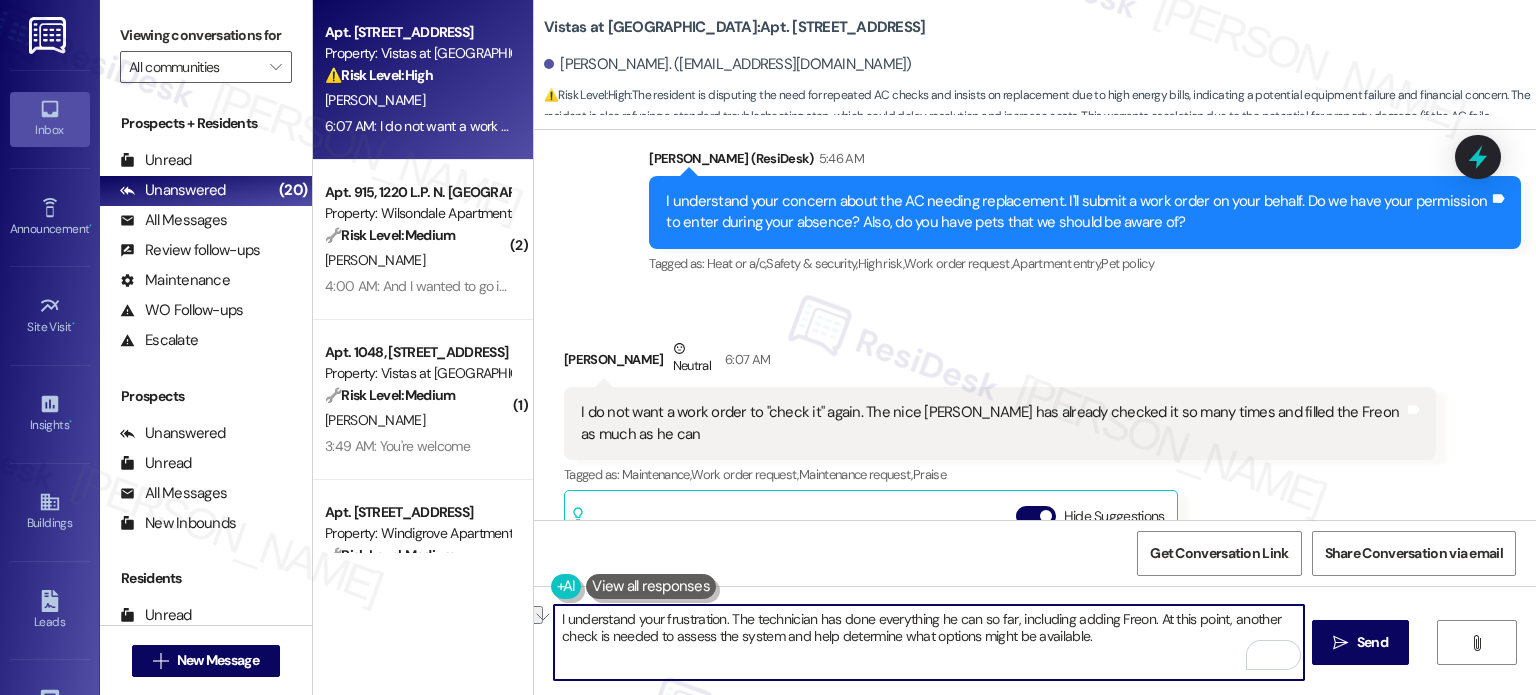 click on "I understand your frustration. The technician has done everything he can so far, including adding Freon. At this point, another check is needed to assess the system and help determine what options might be available." at bounding box center (928, 642) 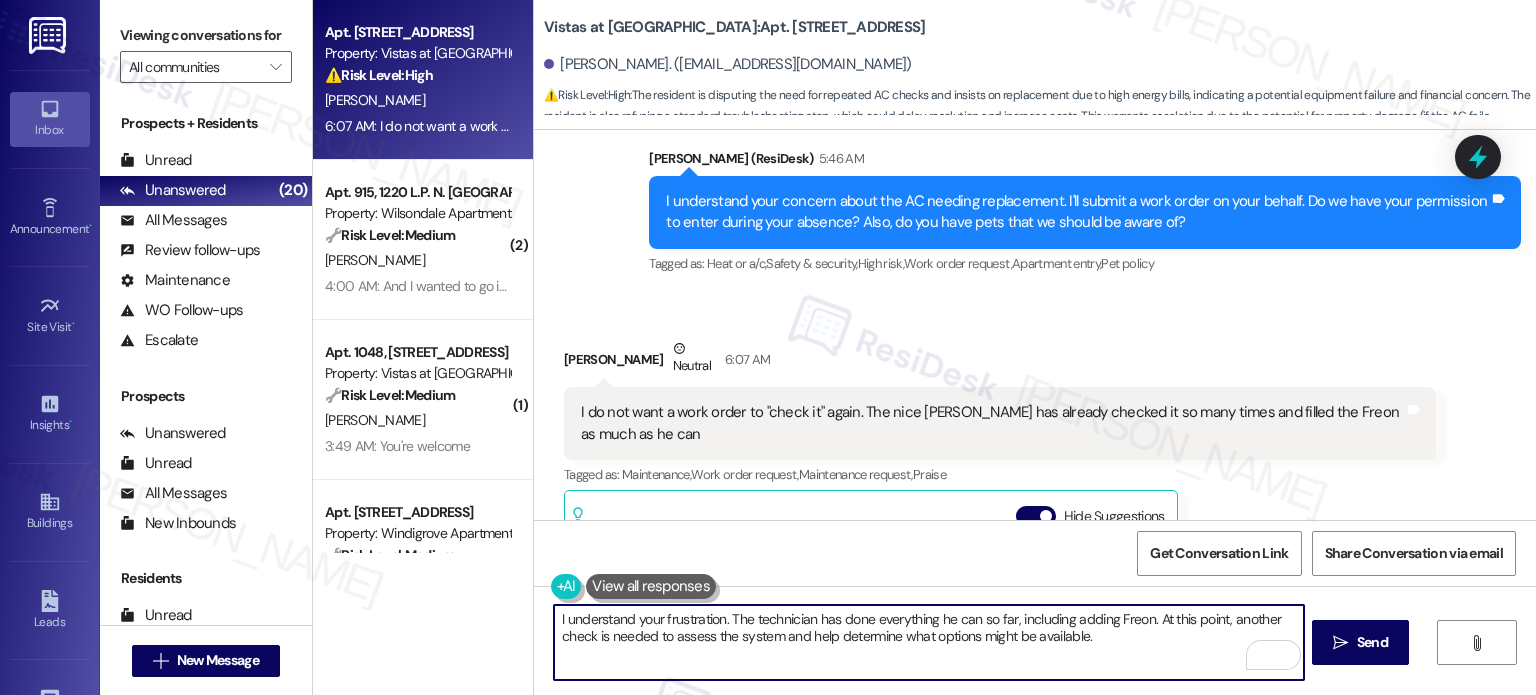 click on "I understand your frustration. The technician has done everything he can so far, including adding Freon. At this point, another check is needed to assess the system and help determine what options might be available." at bounding box center [928, 642] 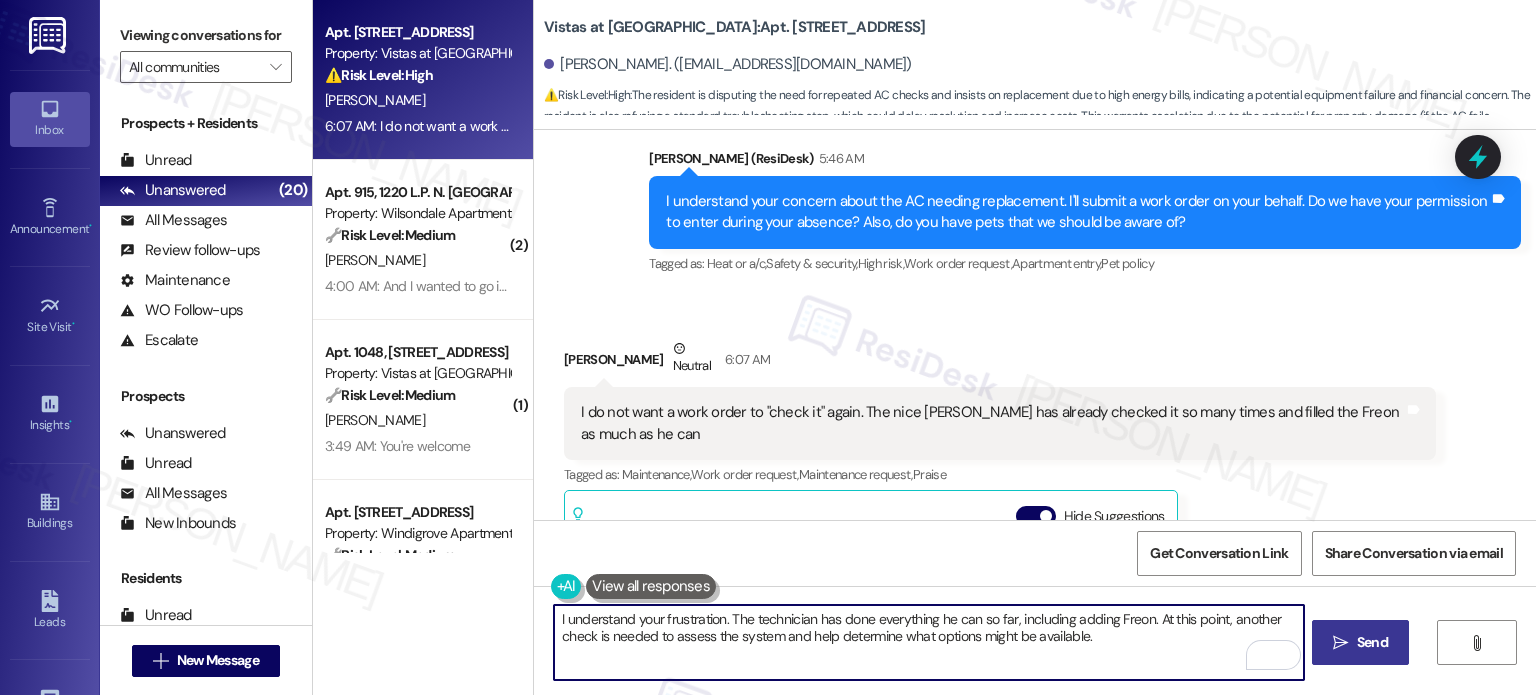 type on "I understand your frustration. The technician has done everything he can so far, including adding Freon. At this point, another check is needed to assess the system and help determine what options might be available." 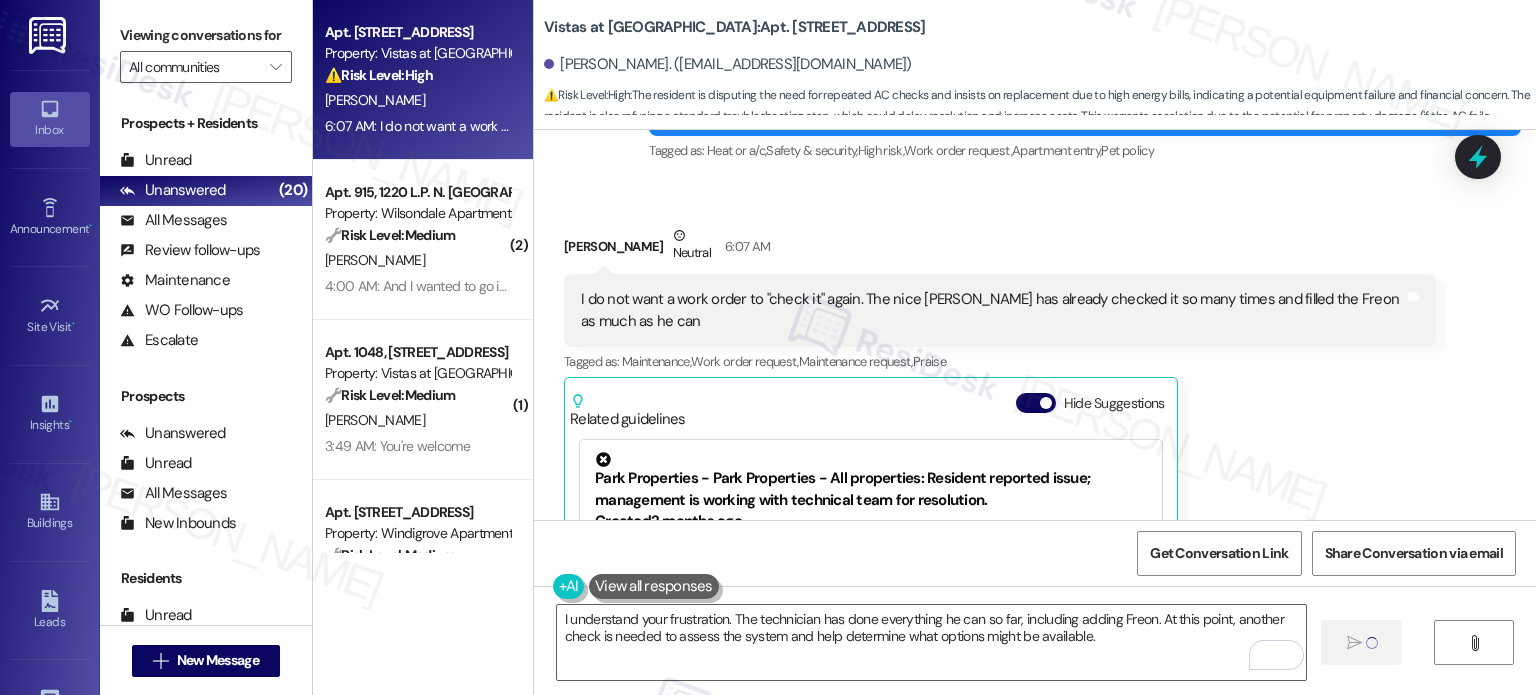 scroll, scrollTop: 3863, scrollLeft: 0, axis: vertical 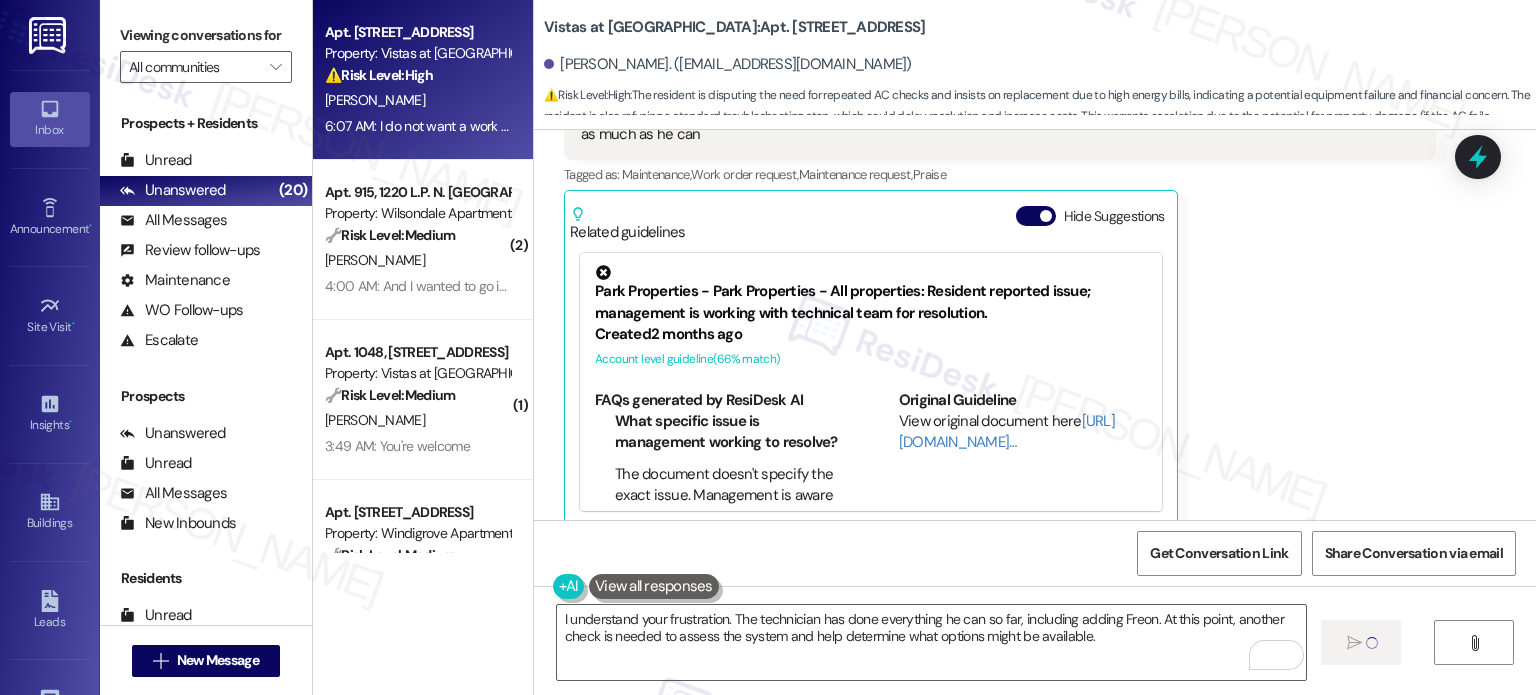 type 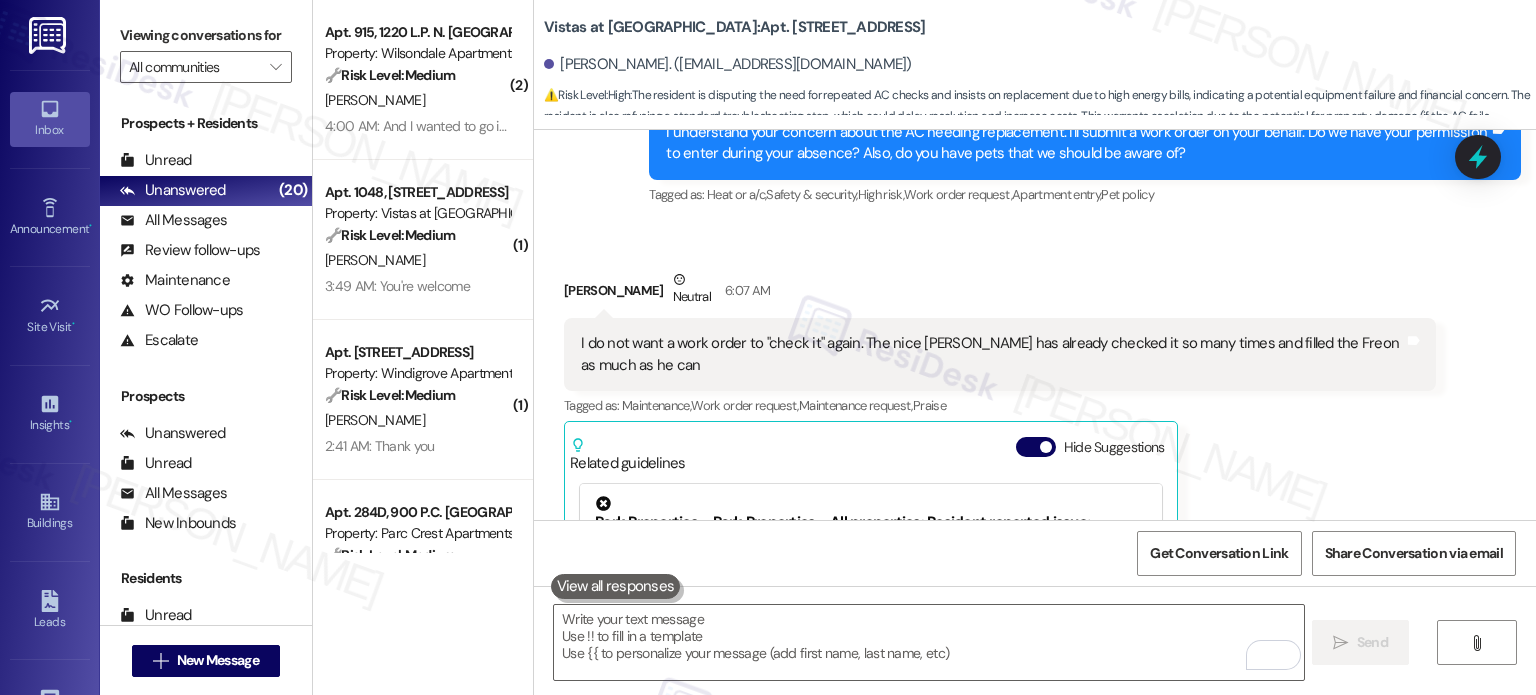 scroll, scrollTop: 3824, scrollLeft: 0, axis: vertical 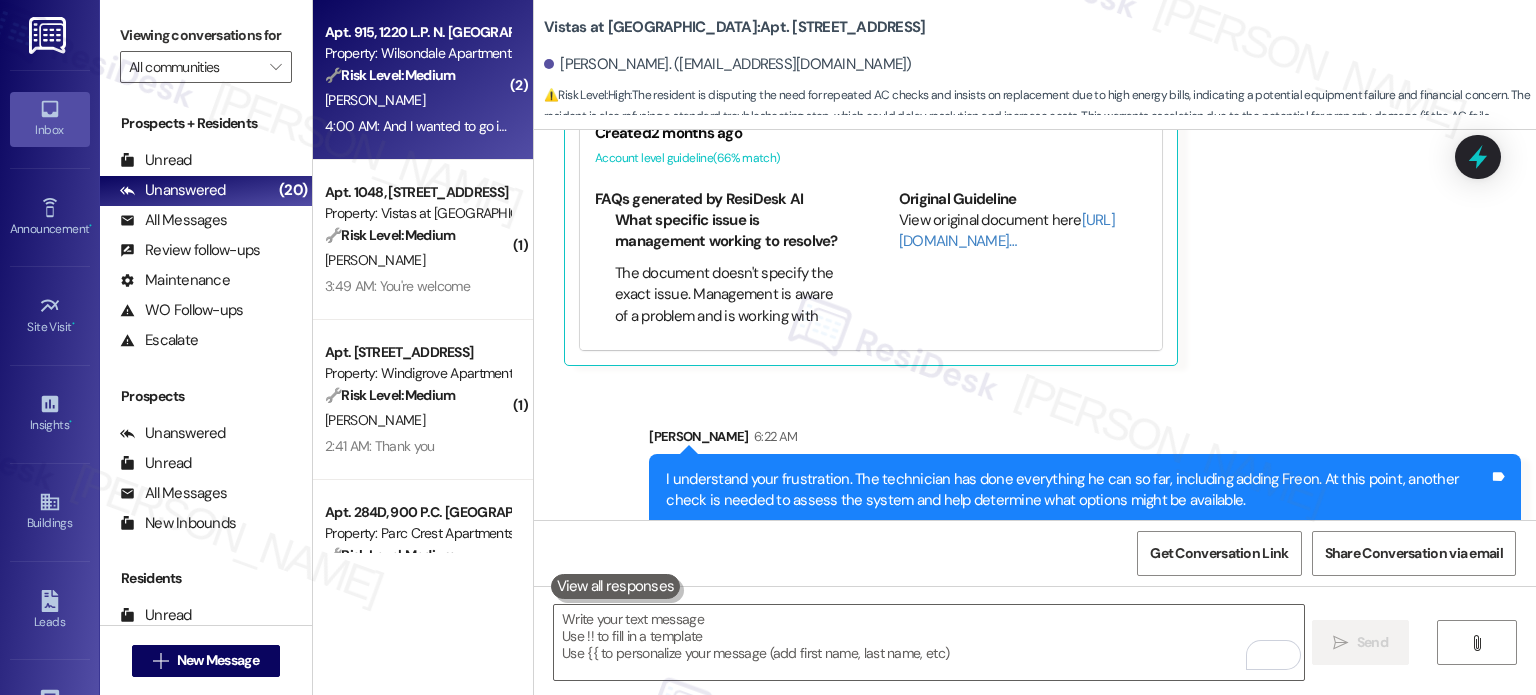 click on "[PERSON_NAME]" at bounding box center [417, 100] 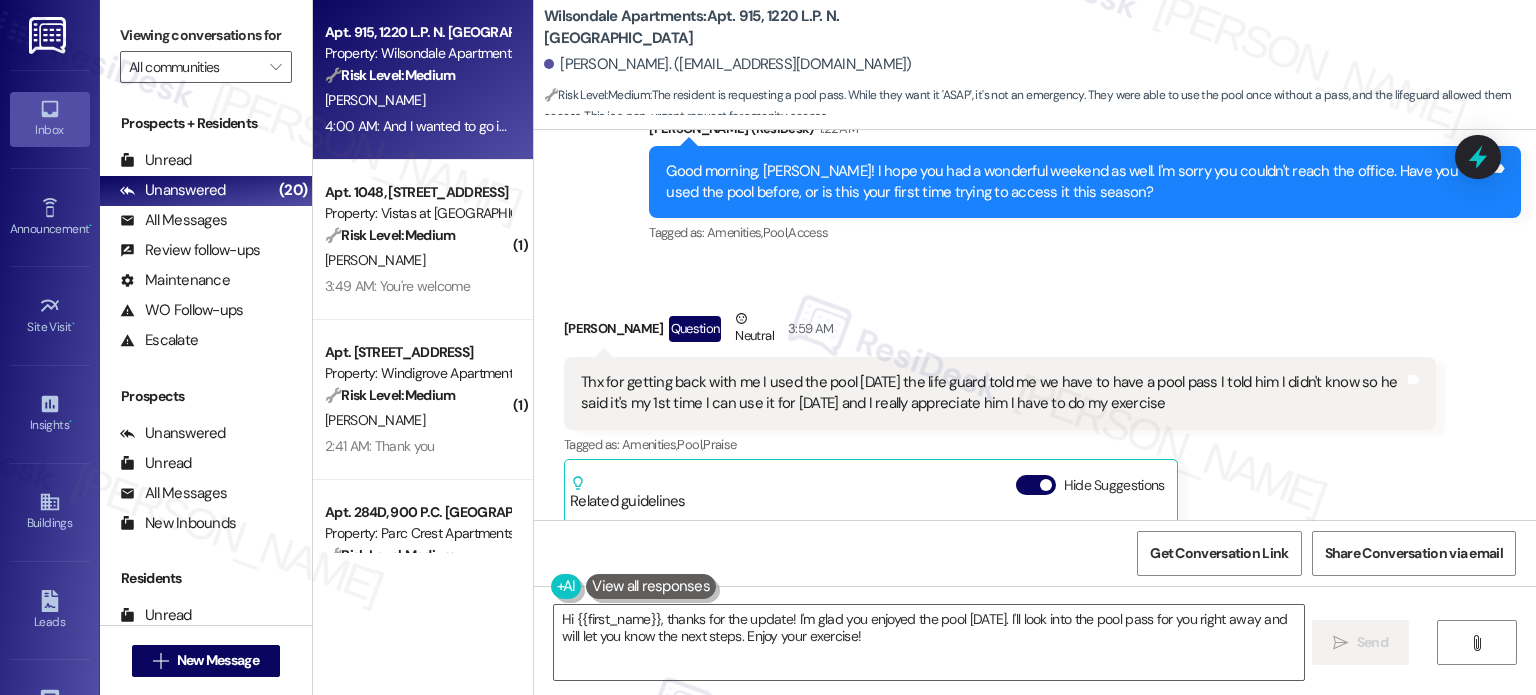 scroll, scrollTop: 59140, scrollLeft: 0, axis: vertical 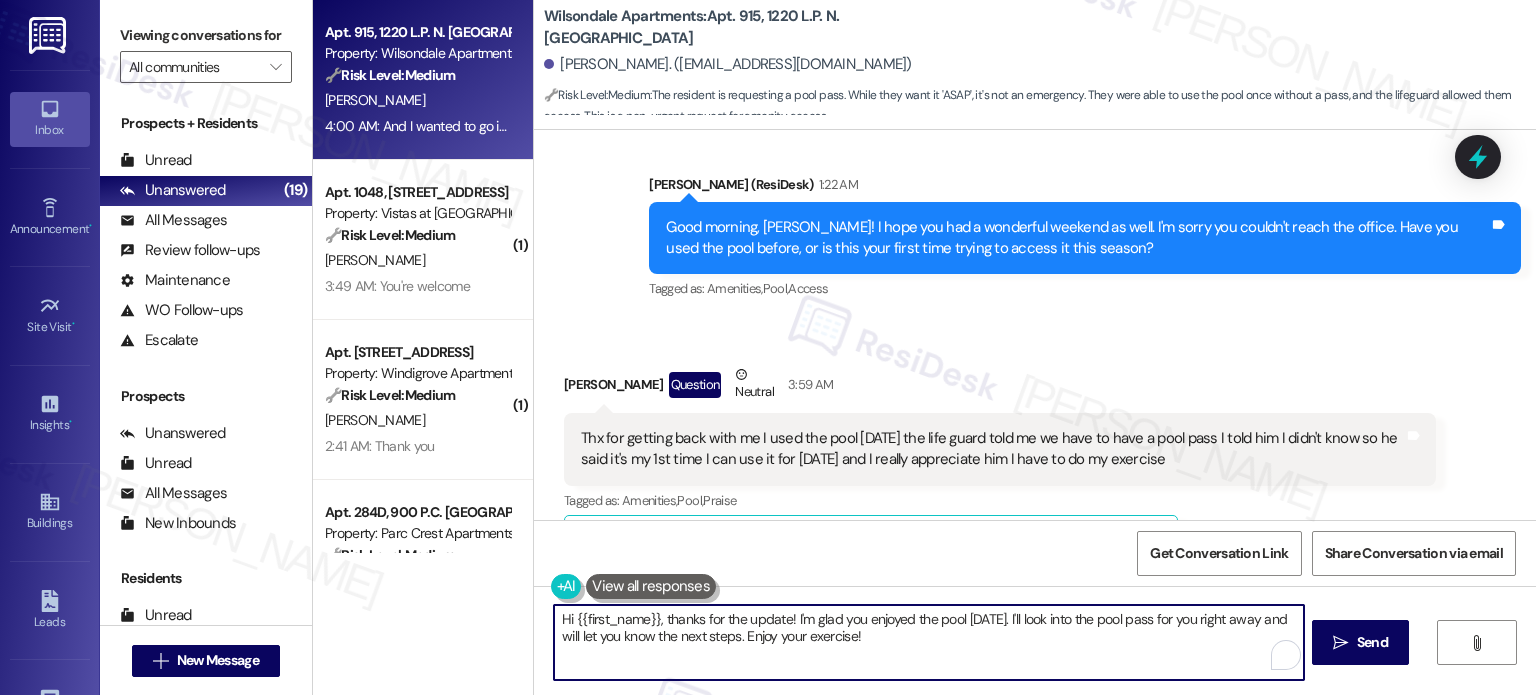 drag, startPoint x: 655, startPoint y: 615, endPoint x: 497, endPoint y: 608, distance: 158.15498 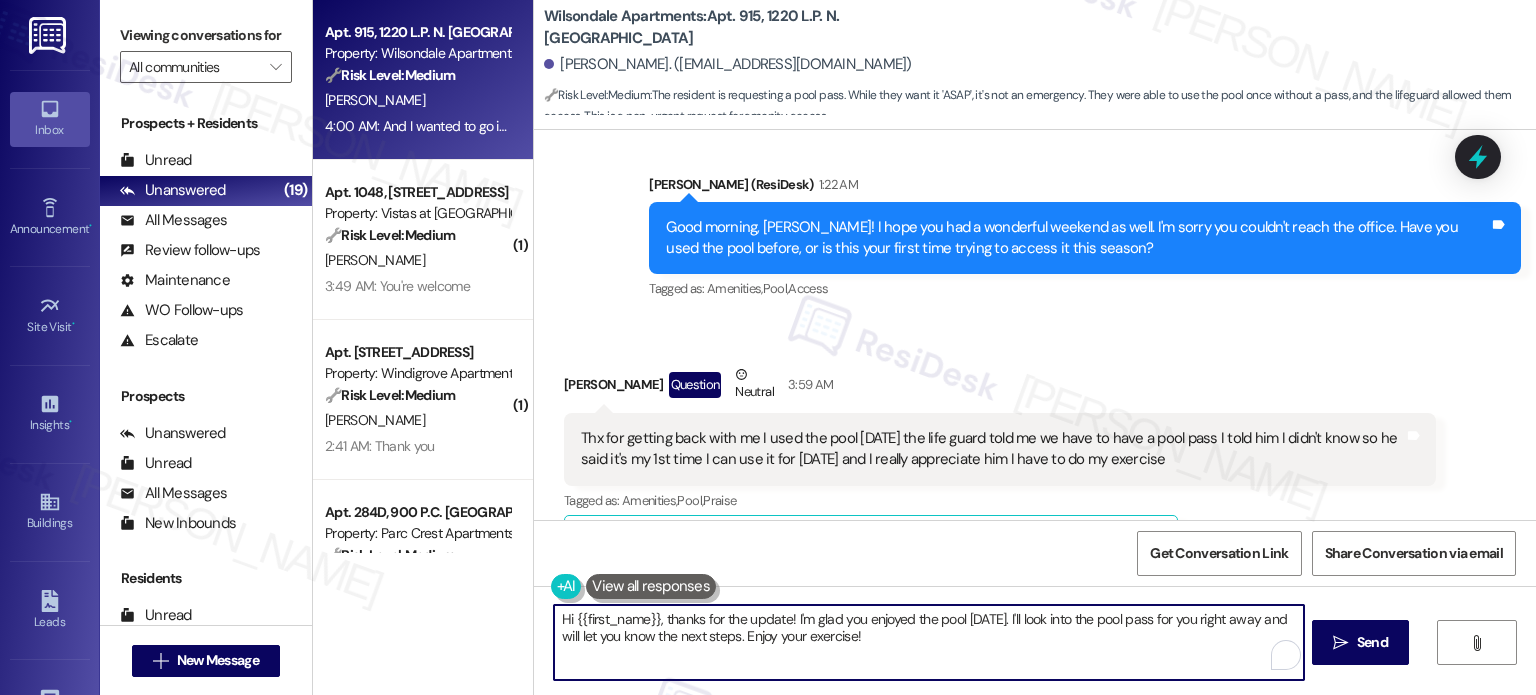 click on "Apt. 915, 1220 L.P. N. King Street Property: Wilsondale Apartments 🔧  Risk Level:  Medium The resident is requesting a pool pass. While they want it 'ASAP', it's not an emergency. They were able to use the pool once without a pass, and the lifeguard allowed them access. This is a non-urgent request for amenity access. G. Bryant 4:00 AM: And I wanted to go in today but I don't have a pass. 4:00 AM: And I wanted to go in today but I don't have a pass. ( 1 ) Apt. 1048, 7612 II Timberlake Road Property: Vistas at Dreaming Creek 🔧  Risk Level:  Medium The resident is reporting misuse of gym equipment by children, including a specific incident of damage. While this is a community concern and could lead to asset damage, it does not represent an immediate safety hazard or major liability. The resident also indicates that the situation has improved somewhat due to prior intervention, suggesting the issue is being addressed. The lack of urgency and the ongoing investigation warrant a Tier 3 classification. ( 1 )" at bounding box center (924, 347) 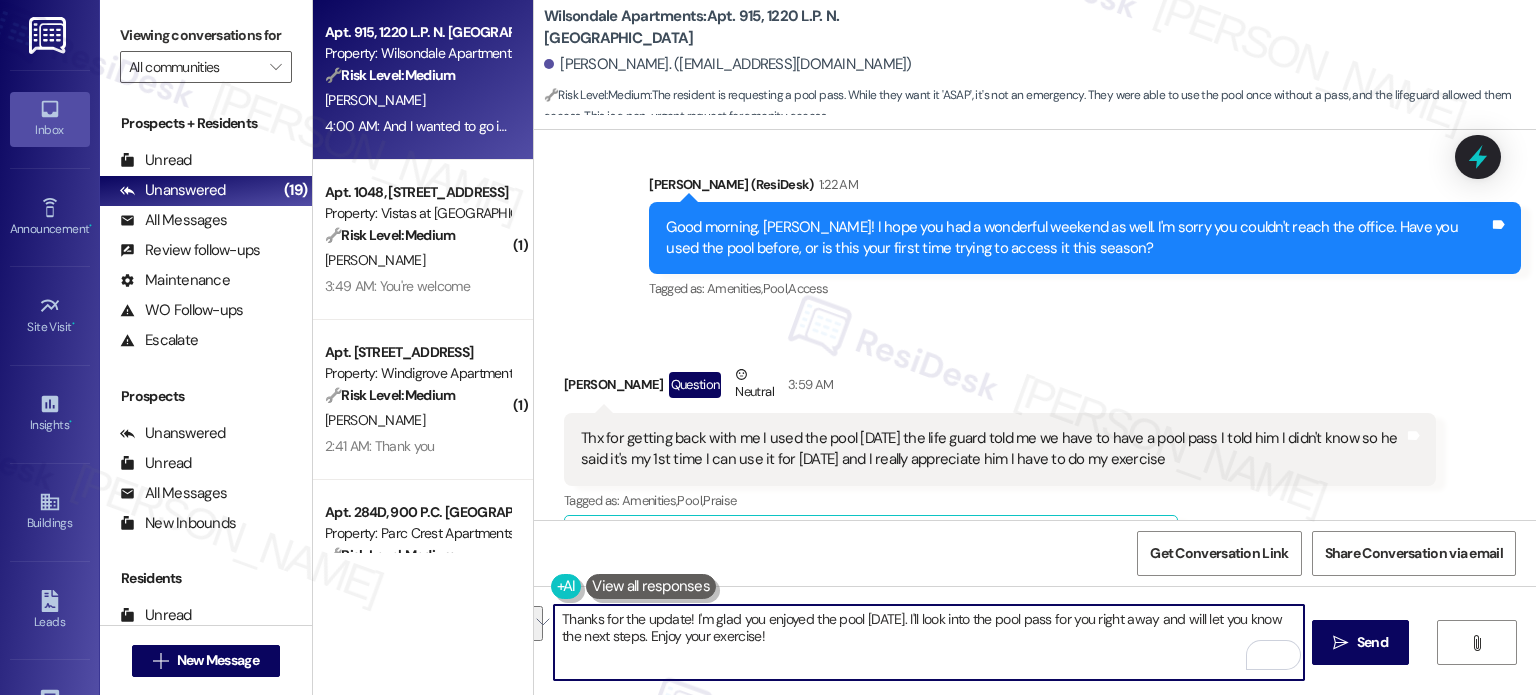 drag, startPoint x: 682, startPoint y: 623, endPoint x: 820, endPoint y: 662, distance: 143.40501 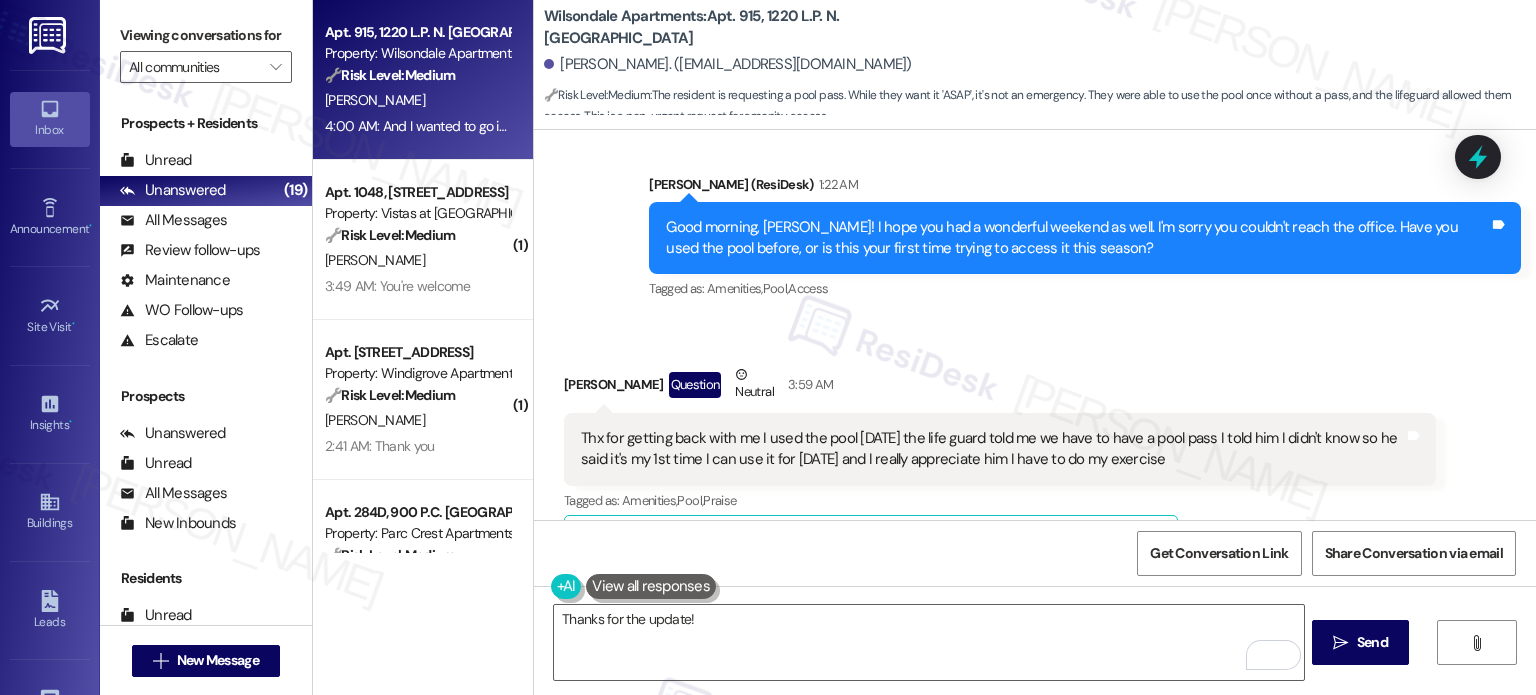 click on "Gwendolyn Bryant Question   Neutral 3:59 AM Thx for getting back with me I used the pool Saturday the life guard told me we have to have a pool pass I told him I didn't know so he said it's my 1st time I can use it for today and I really appreciate  him I have to do my exercise Tags and notes Tagged as:   Amenities ,  Click to highlight conversations about Amenities Pool ,  Click to highlight conversations about Pool Praise Click to highlight conversations about Praise  Related guidelines Hide Suggestions Park Properties - Wilsondale Apartments: Online rent payments only; after-hours emergency maintenance (specific issues listed, fees apply for non-emergencies); resident responsibility for sewer backups, pet cleanup, appliance damage, and utility costs; quiet hours enforced; trash disposal guidelines; lockout fees; parking restrictions; and guidelines for wall décor.
Created  4 months ago Property level guideline  ( 67 % match) FAQs generated by ResiDesk AI What number do I call for after-hours emergencies?" at bounding box center [1000, 608] 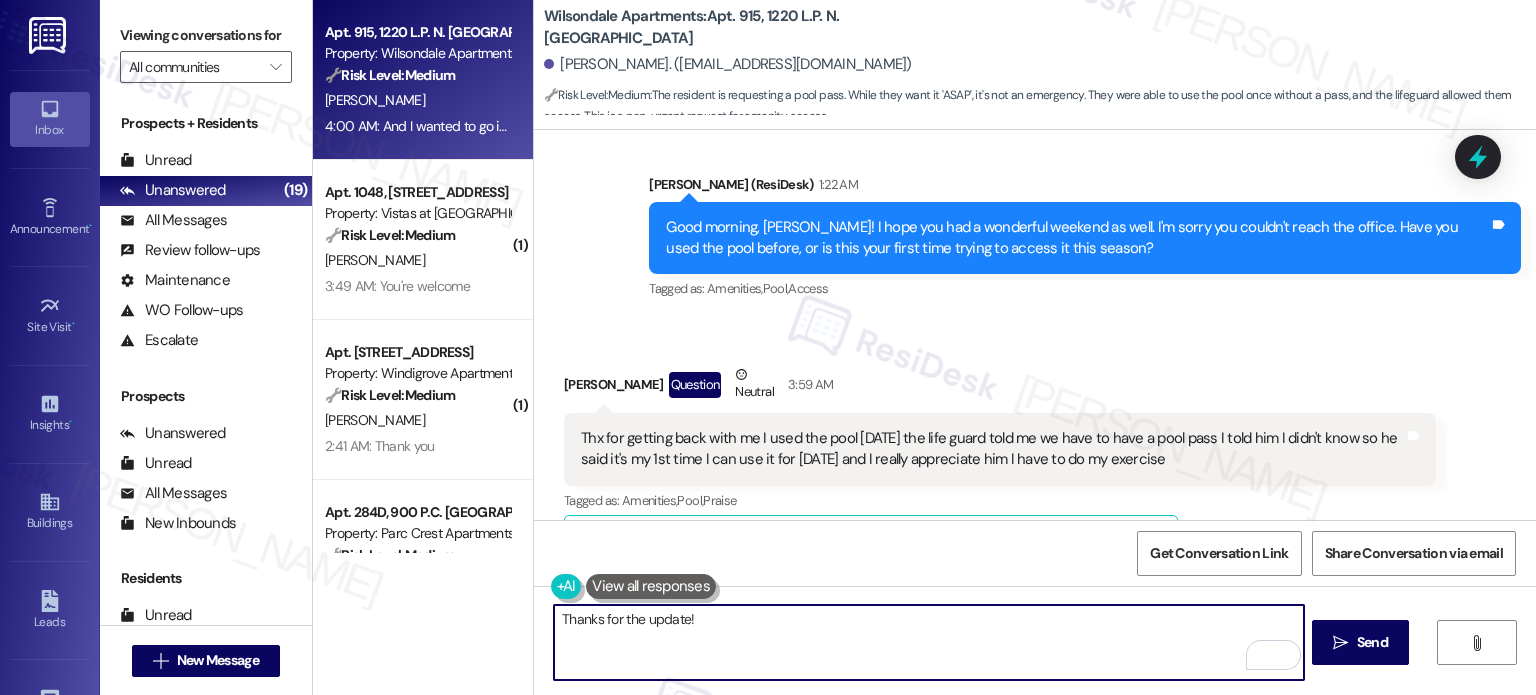 click on "Thanks for the update!" at bounding box center (928, 642) 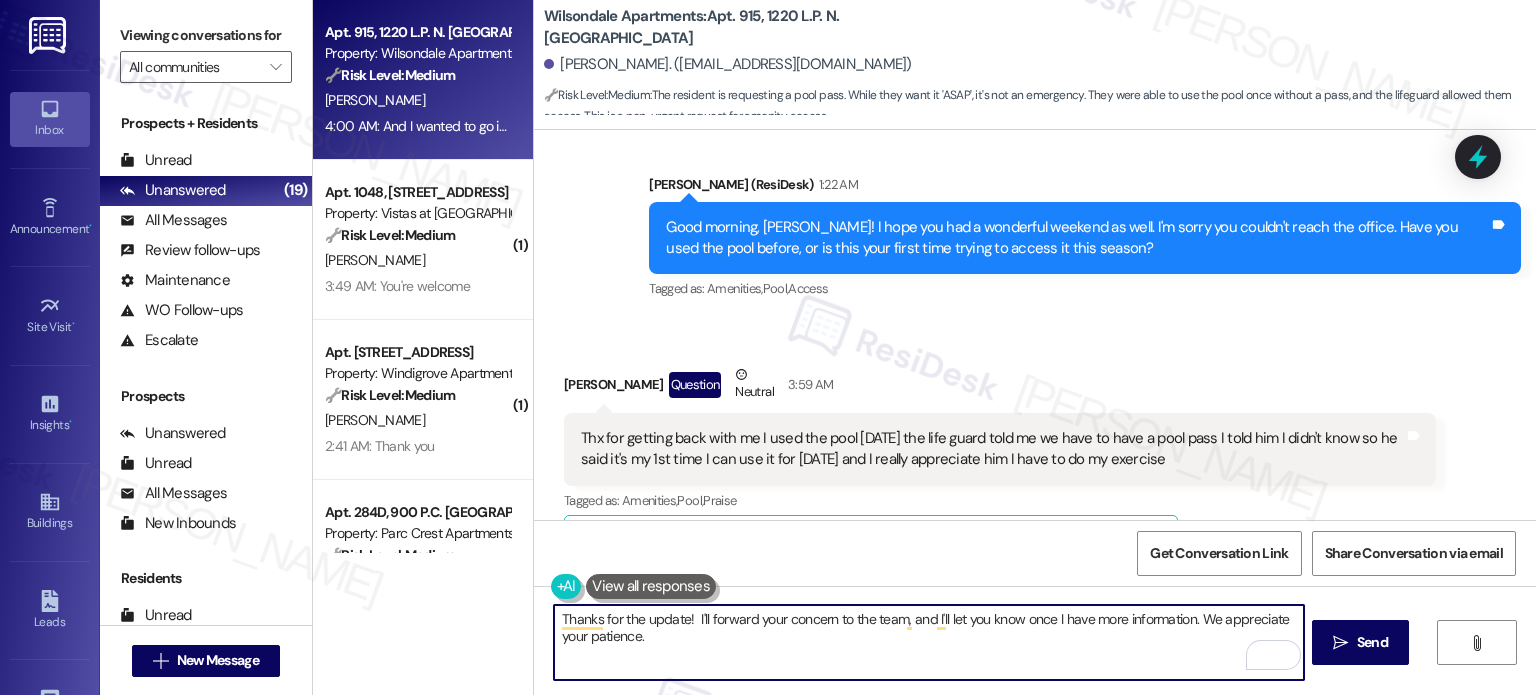 click on "Thanks for the update!  I'll forward your concern to the team, and I'll let you know once I have more information. We appreciate your patience." at bounding box center [928, 642] 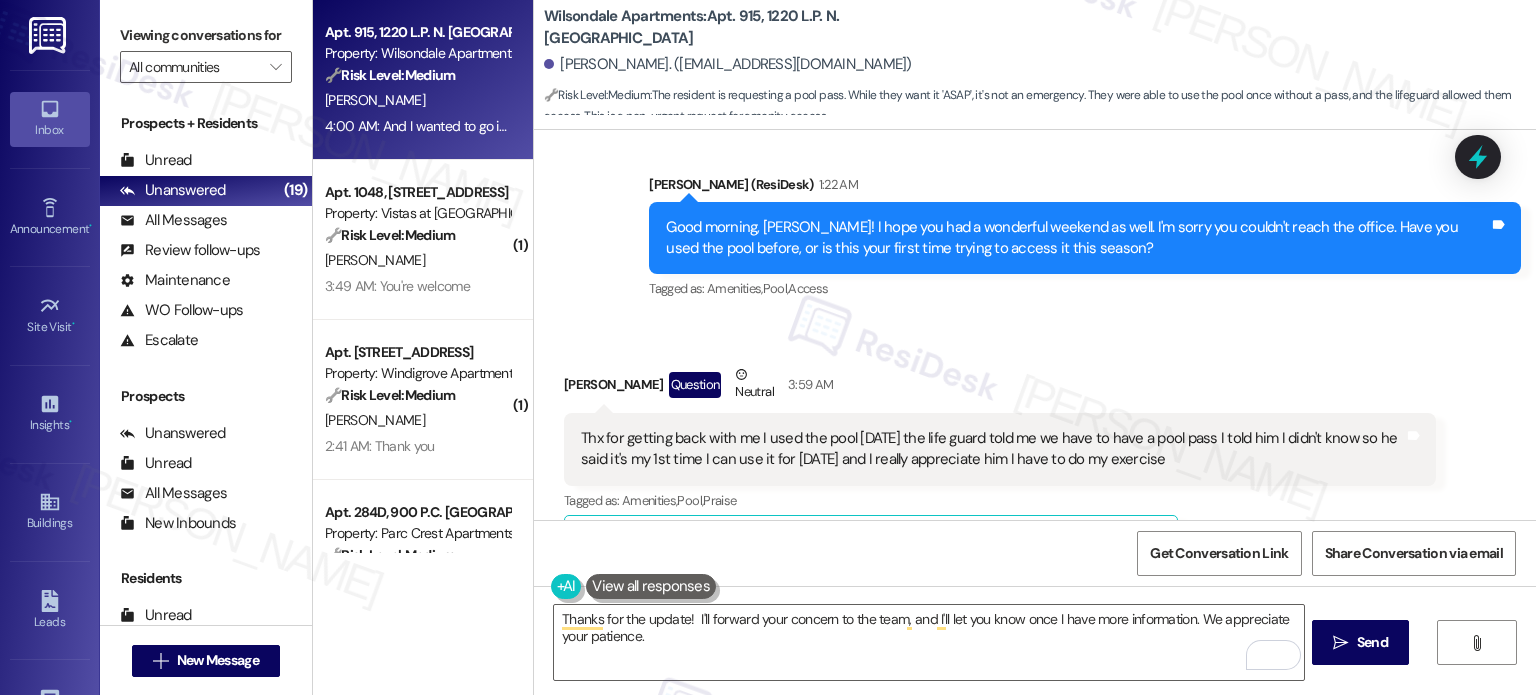 click on "Gwendolyn Bryant Question   Neutral 3:59 AM Thx for getting back with me I used the pool Saturday the life guard told me we have to have a pool pass I told him I didn't know so he said it's my 1st time I can use it for today and I really appreciate  him I have to do my exercise Tags and notes Tagged as:   Amenities ,  Click to highlight conversations about Amenities Pool ,  Click to highlight conversations about Pool Praise Click to highlight conversations about Praise  Related guidelines Hide Suggestions Park Properties - Wilsondale Apartments: Online rent payments only; after-hours emergency maintenance (specific issues listed, fees apply for non-emergencies); resident responsibility for sewer backups, pet cleanup, appliance damage, and utility costs; quiet hours enforced; trash disposal guidelines; lockout fees; parking restrictions; and guidelines for wall décor.
Created  4 months ago Property level guideline  ( 67 % match) FAQs generated by ResiDesk AI What number do I call for after-hours emergencies?" at bounding box center (1000, 608) 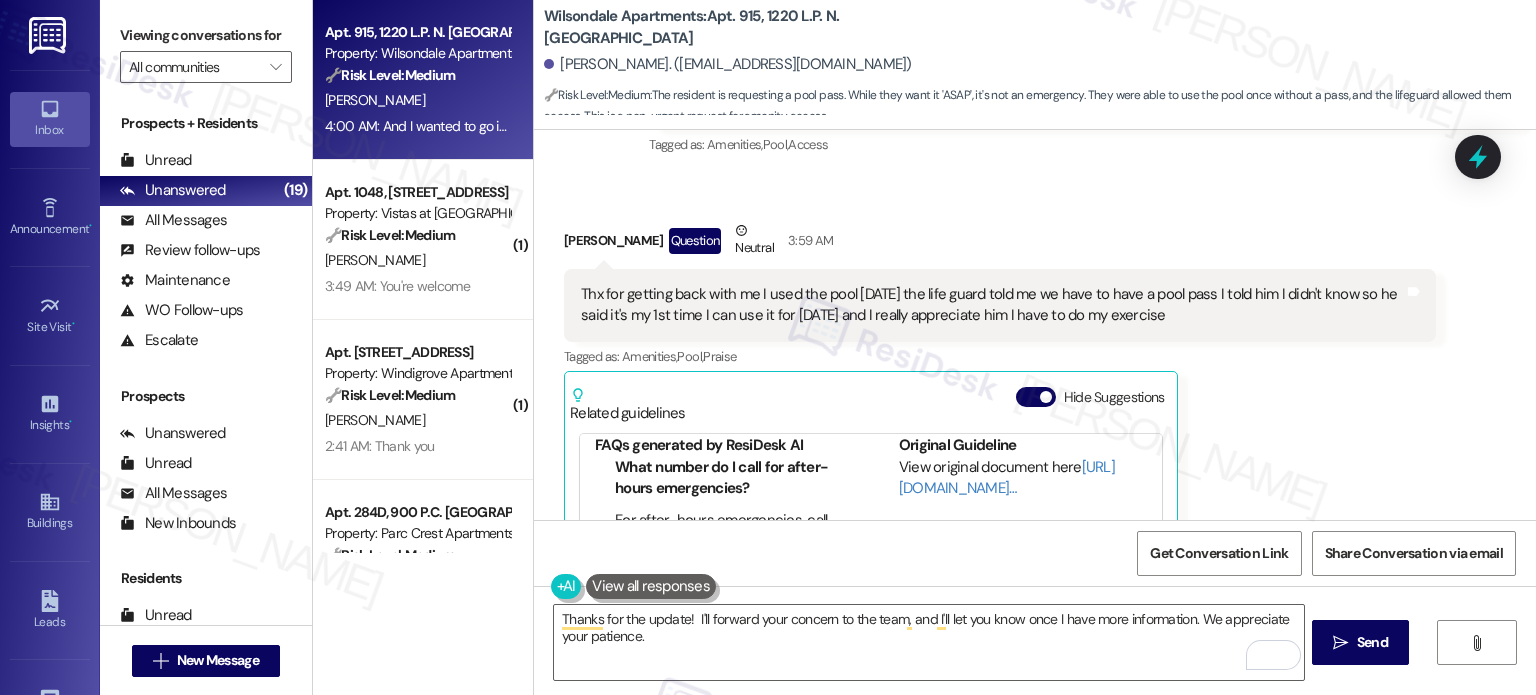 scroll, scrollTop: 59240, scrollLeft: 0, axis: vertical 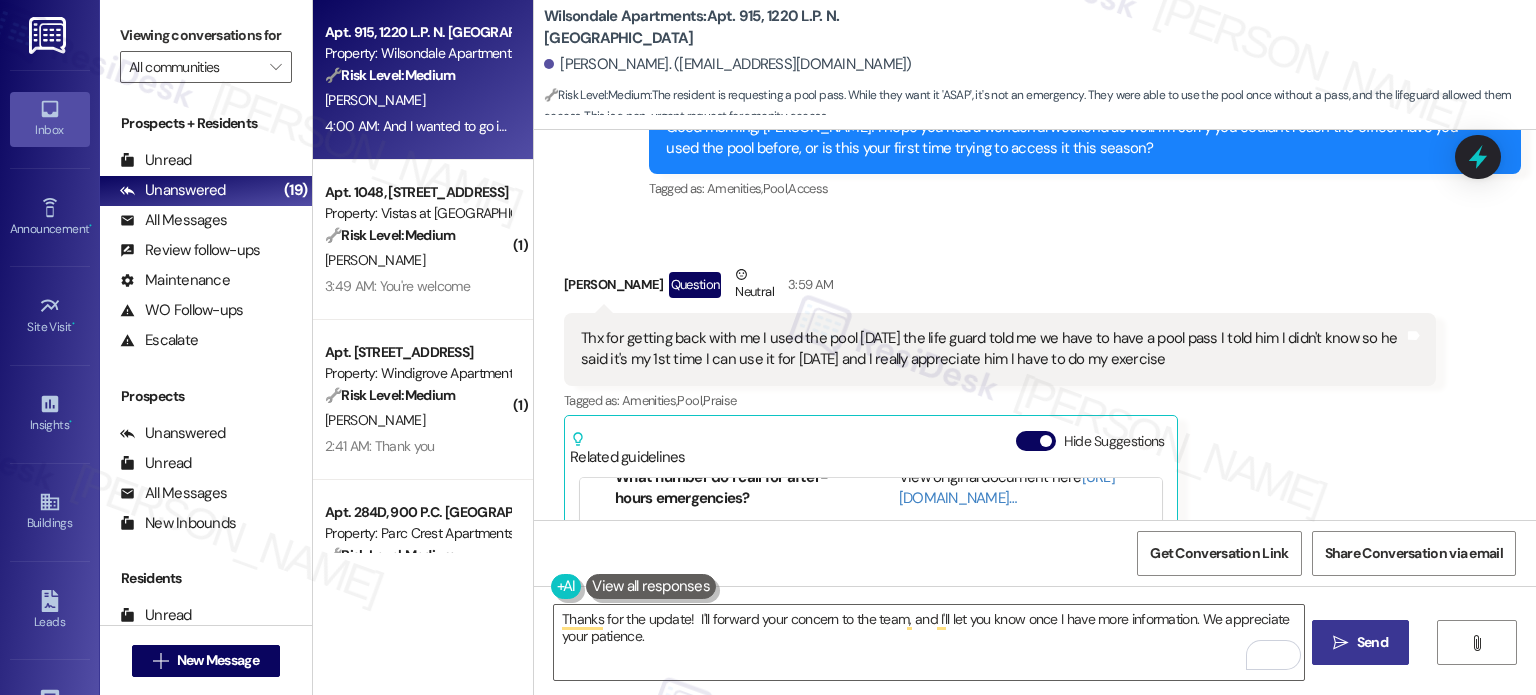 click on "Send" at bounding box center [1372, 642] 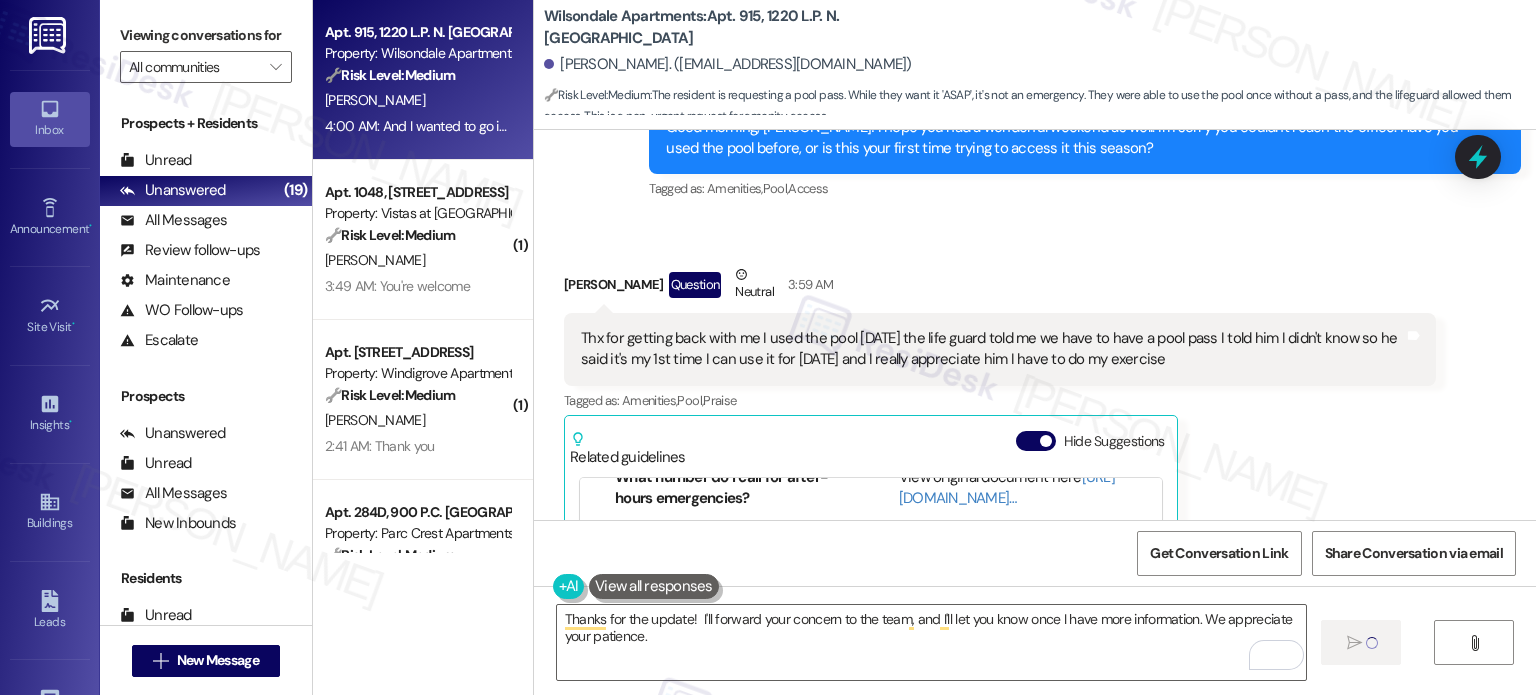 type 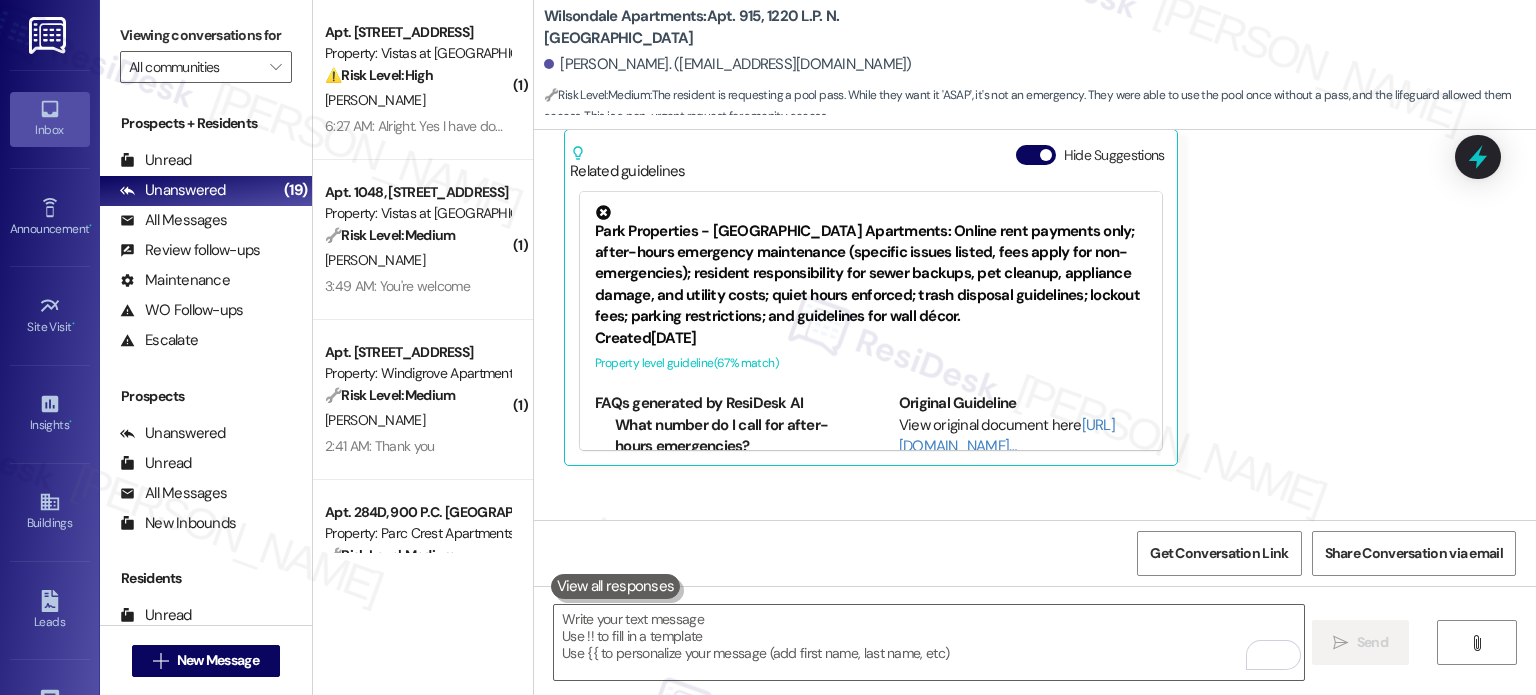 scroll, scrollTop: 59601, scrollLeft: 0, axis: vertical 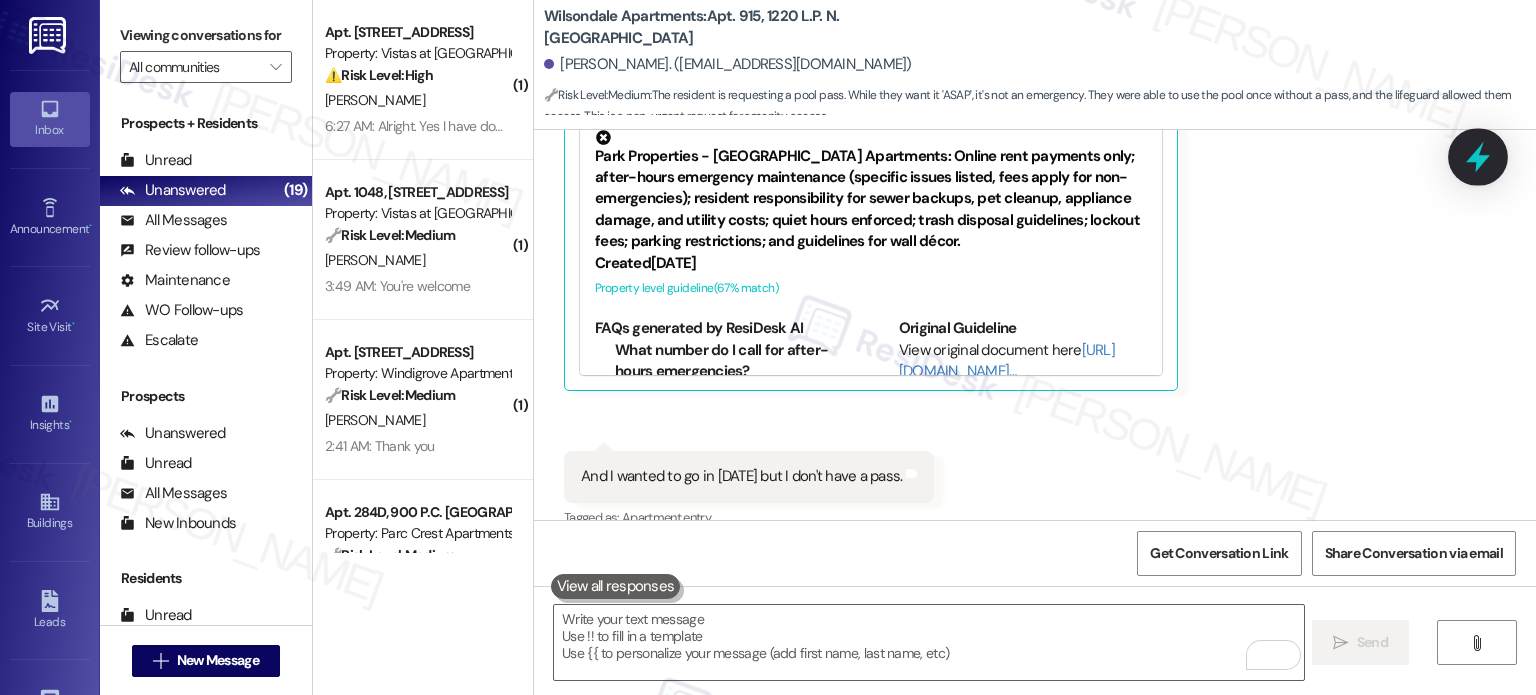 click at bounding box center [1478, 156] 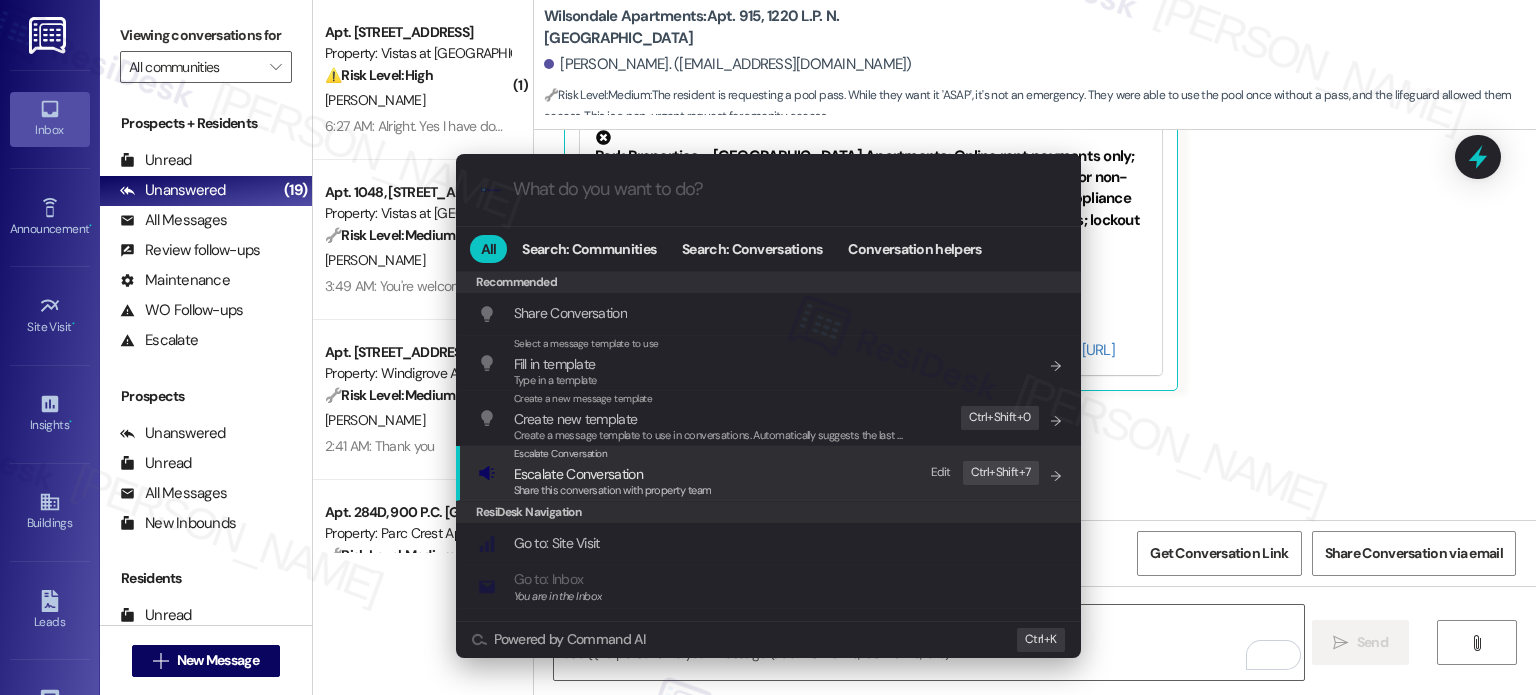 click on "Escalate Conversation Escalate Conversation Share this conversation with property team Edit Ctrl+ Shift+ 7" at bounding box center (770, 473) 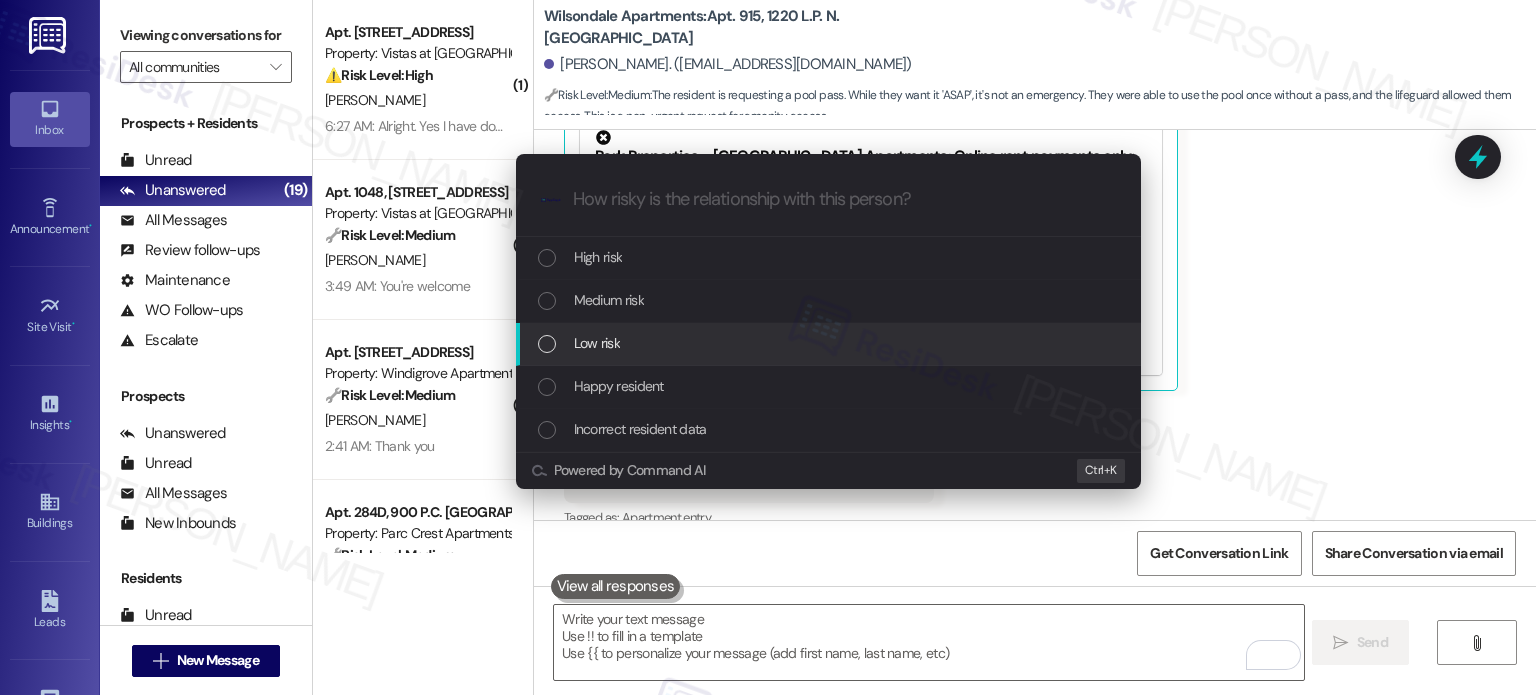click at bounding box center (547, 344) 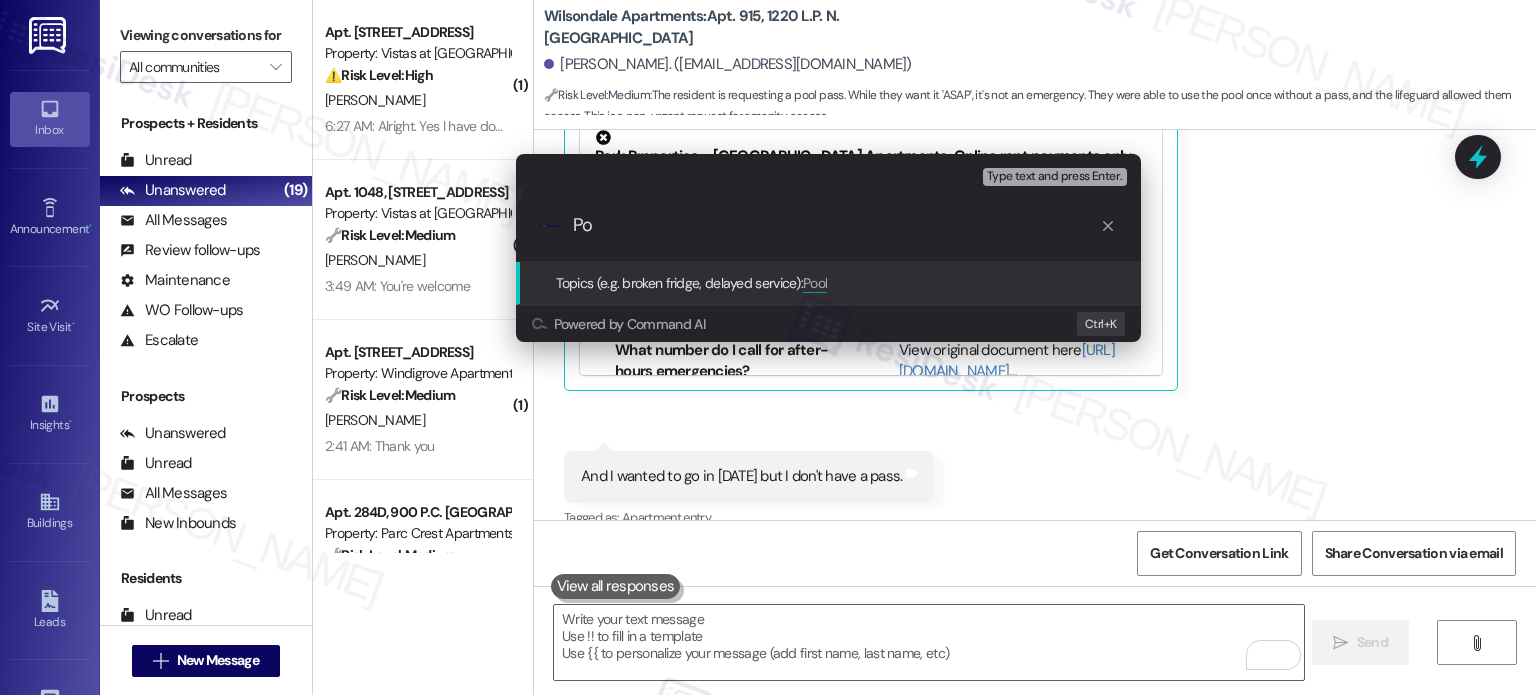 type on "P" 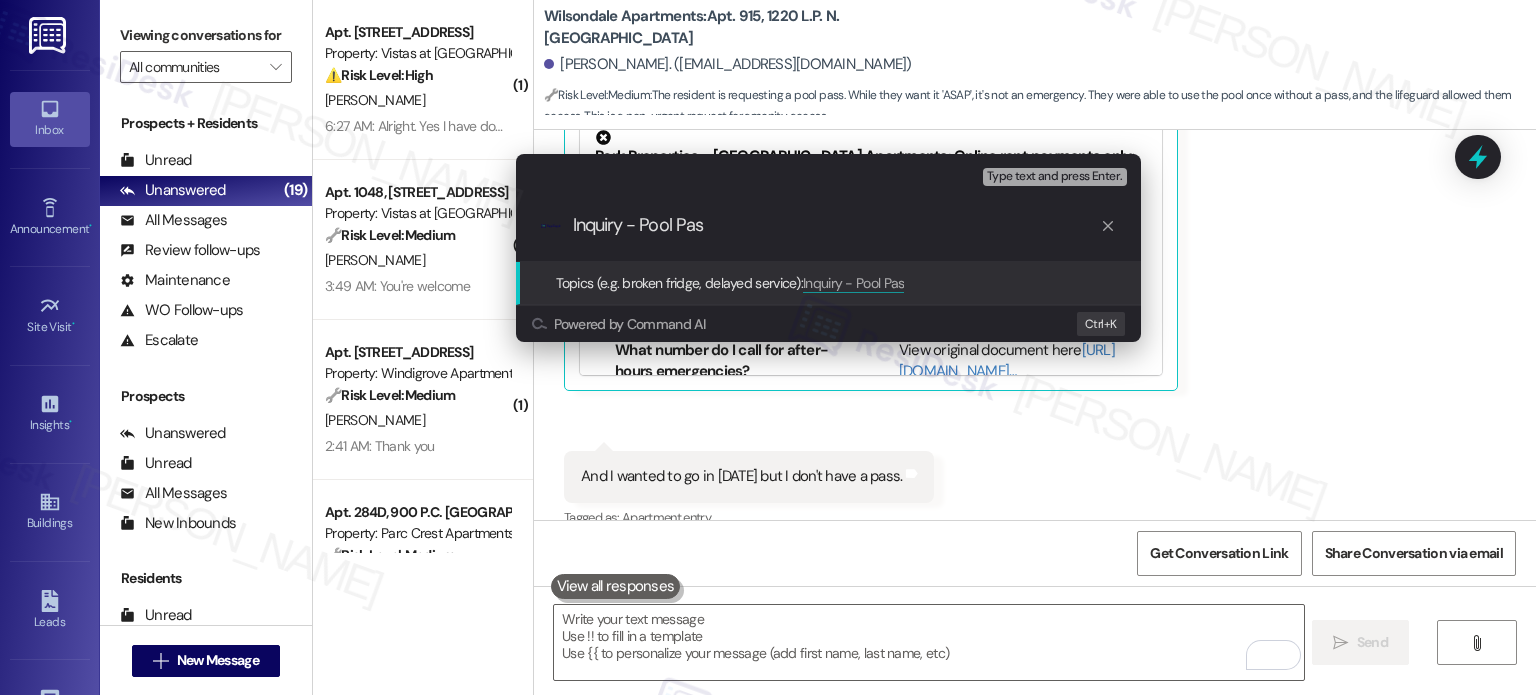 type on "Inquiry - Pool Pass" 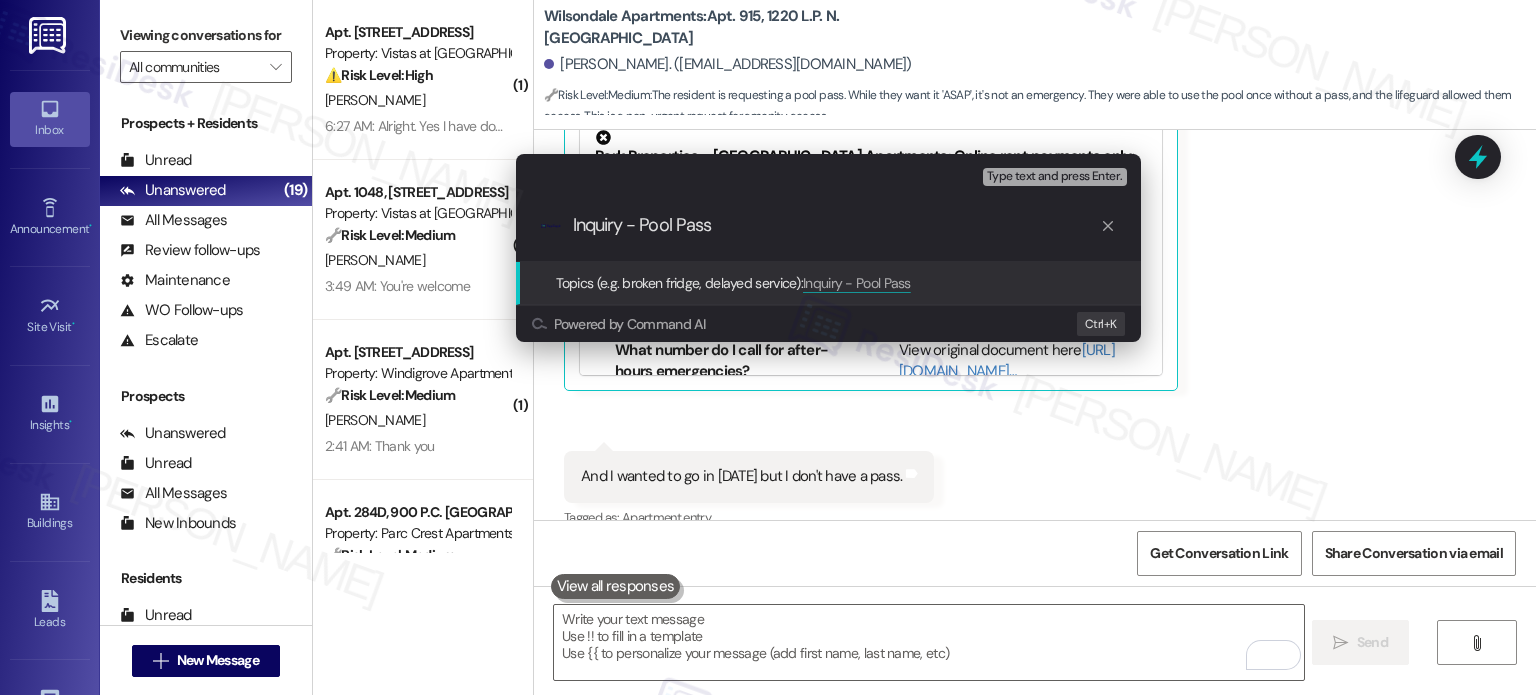 type 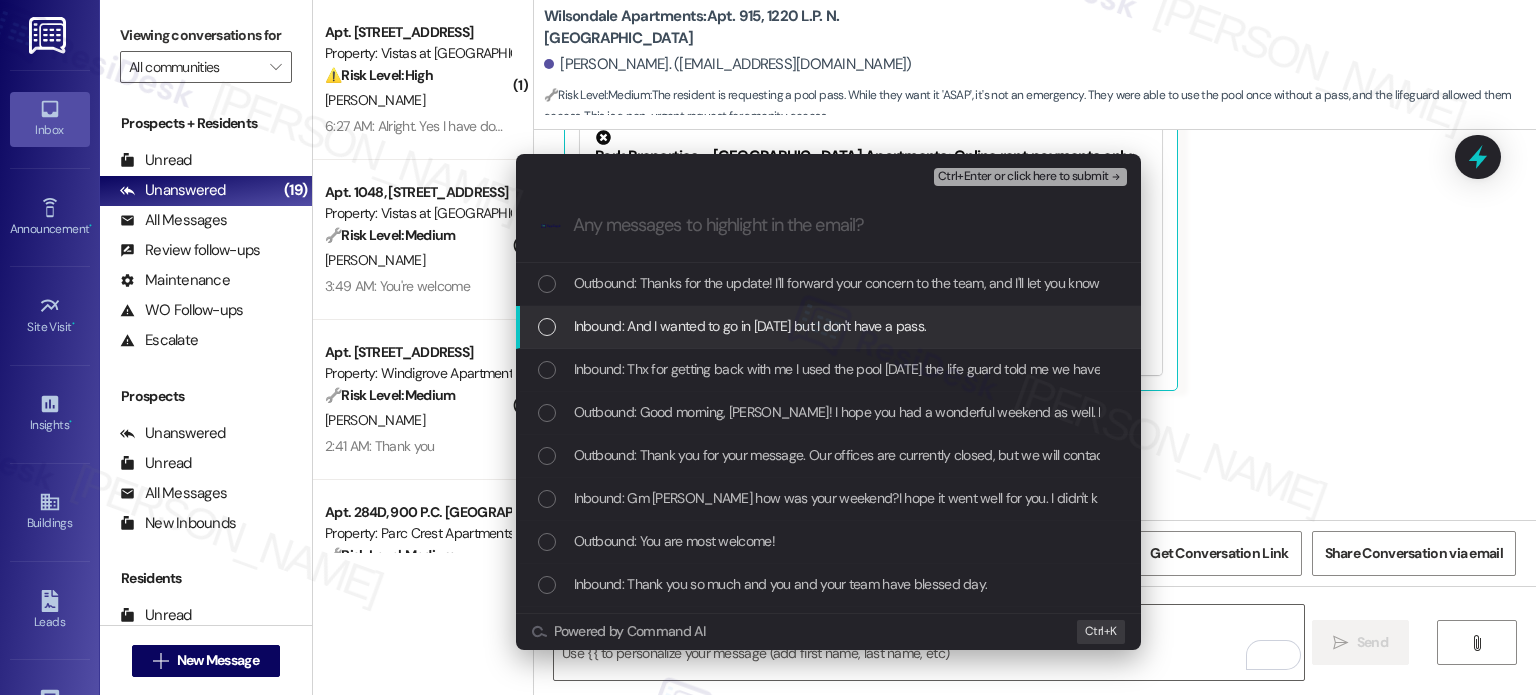 click at bounding box center (547, 327) 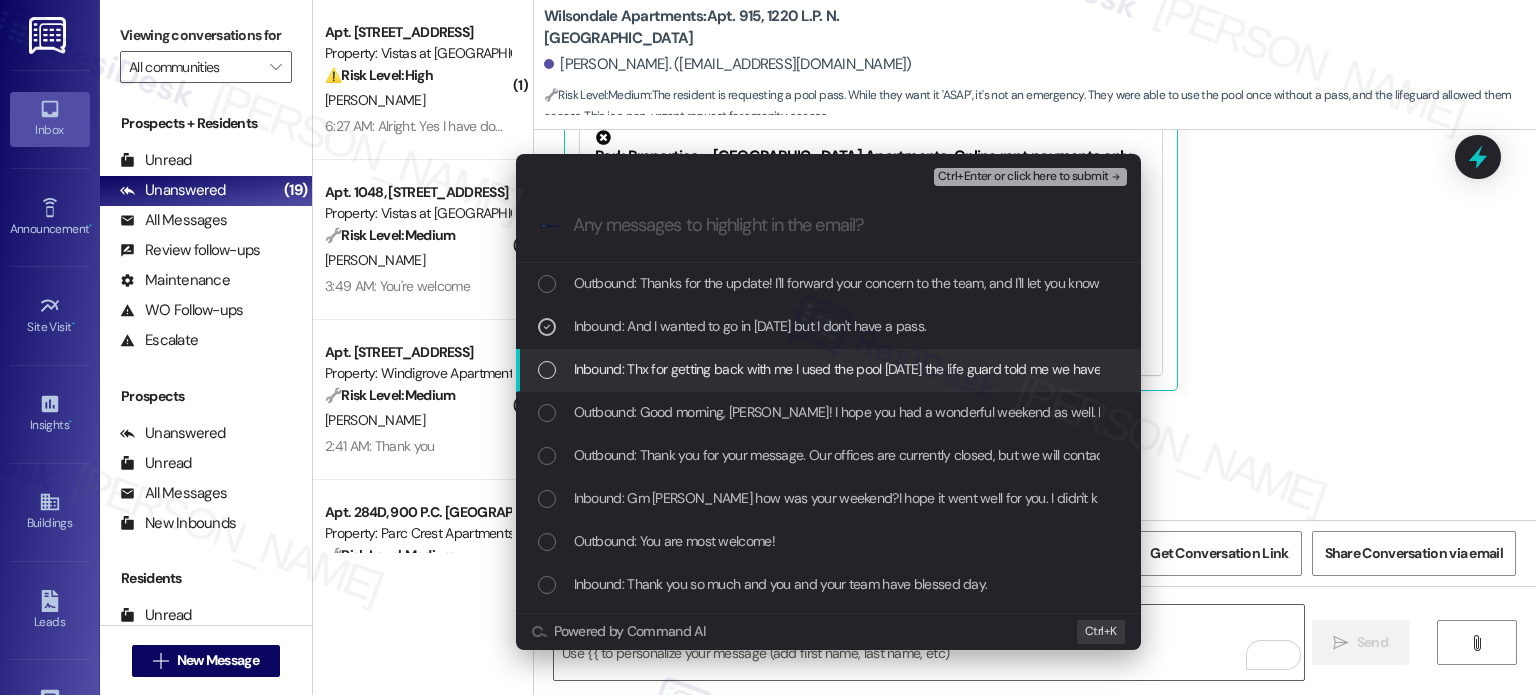 click at bounding box center [547, 370] 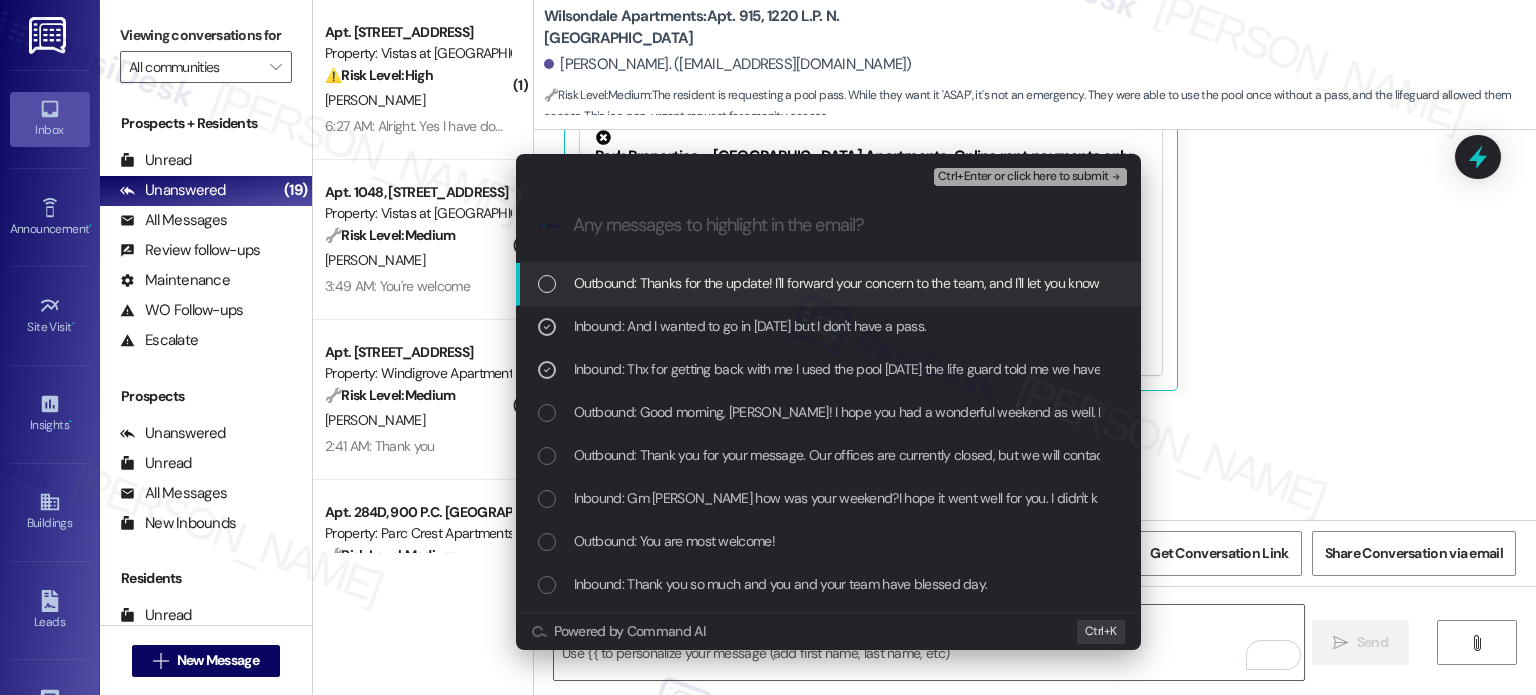 click on "Ctrl+Enter or click here to submit" at bounding box center (1023, 177) 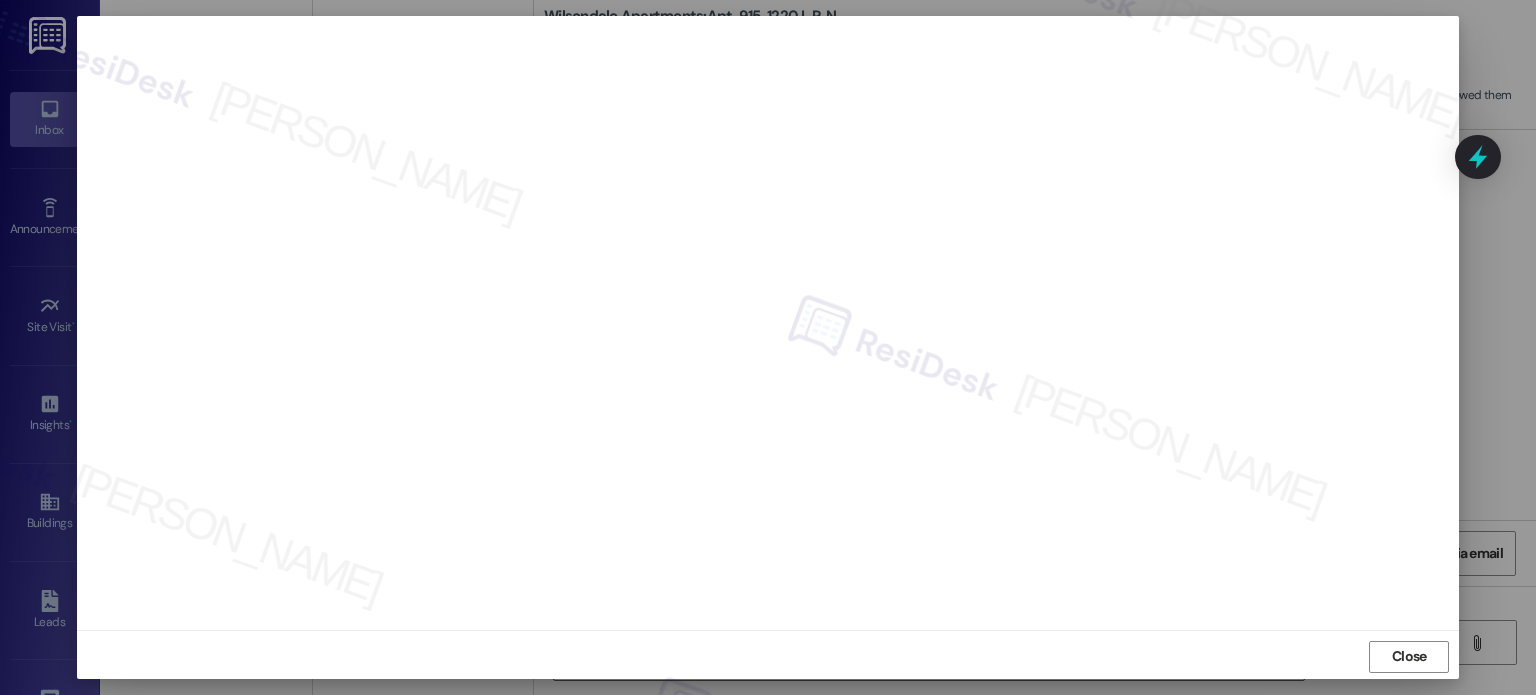 scroll, scrollTop: 15, scrollLeft: 0, axis: vertical 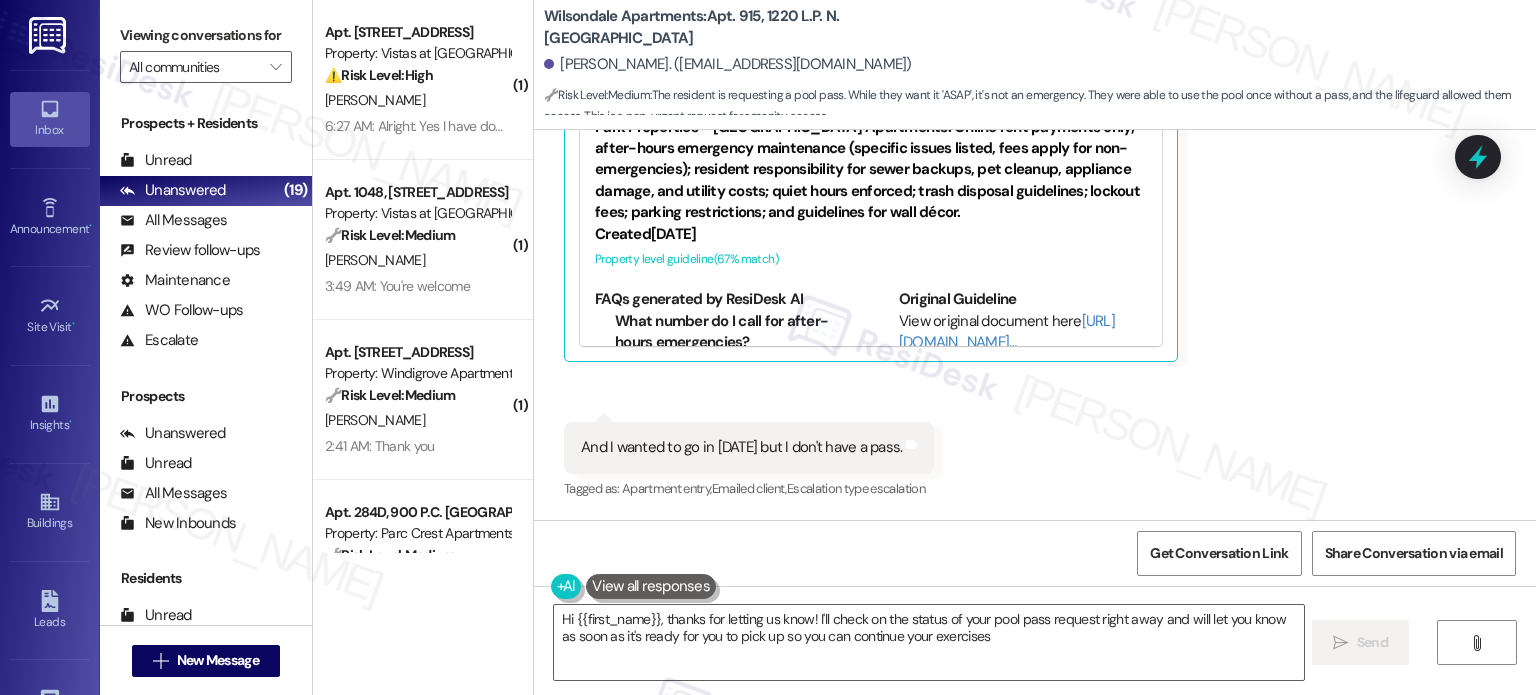 type on "Hi {{first_name}}, thanks for letting us know! I'll check on the status of your pool pass request right away and will let you know as soon as it's ready for you to pick up so you can continue your exercises!" 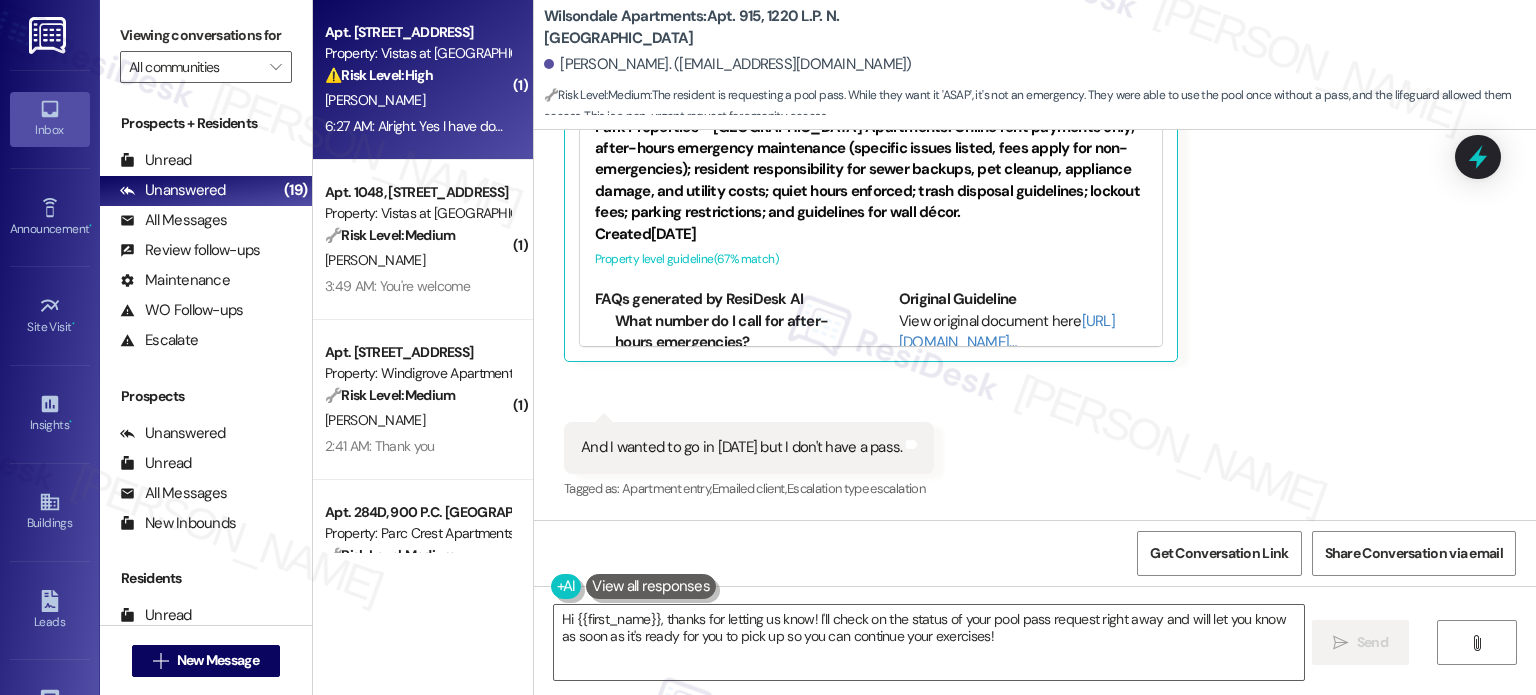 click on "[PERSON_NAME]" at bounding box center [417, 100] 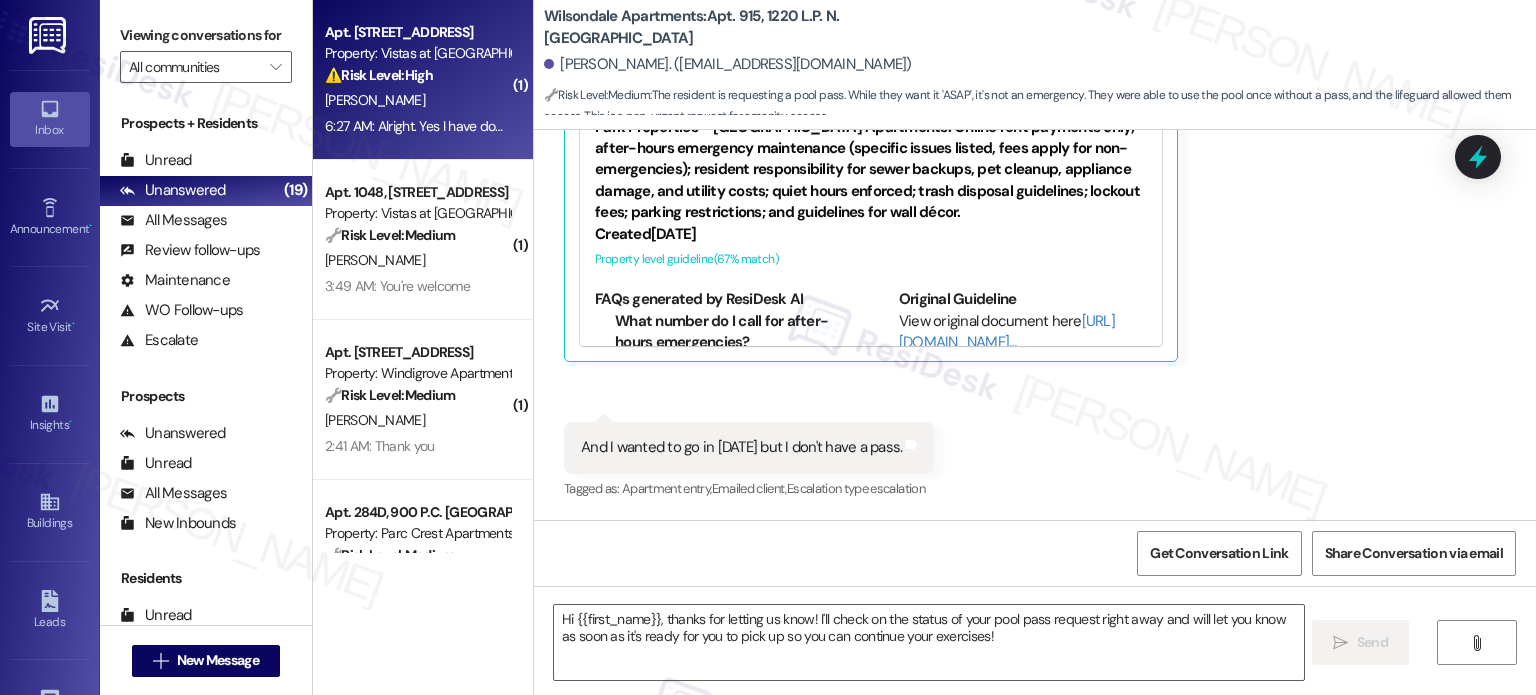 type on "Fetching suggested responses. Please feel free to read through the conversation in the meantime." 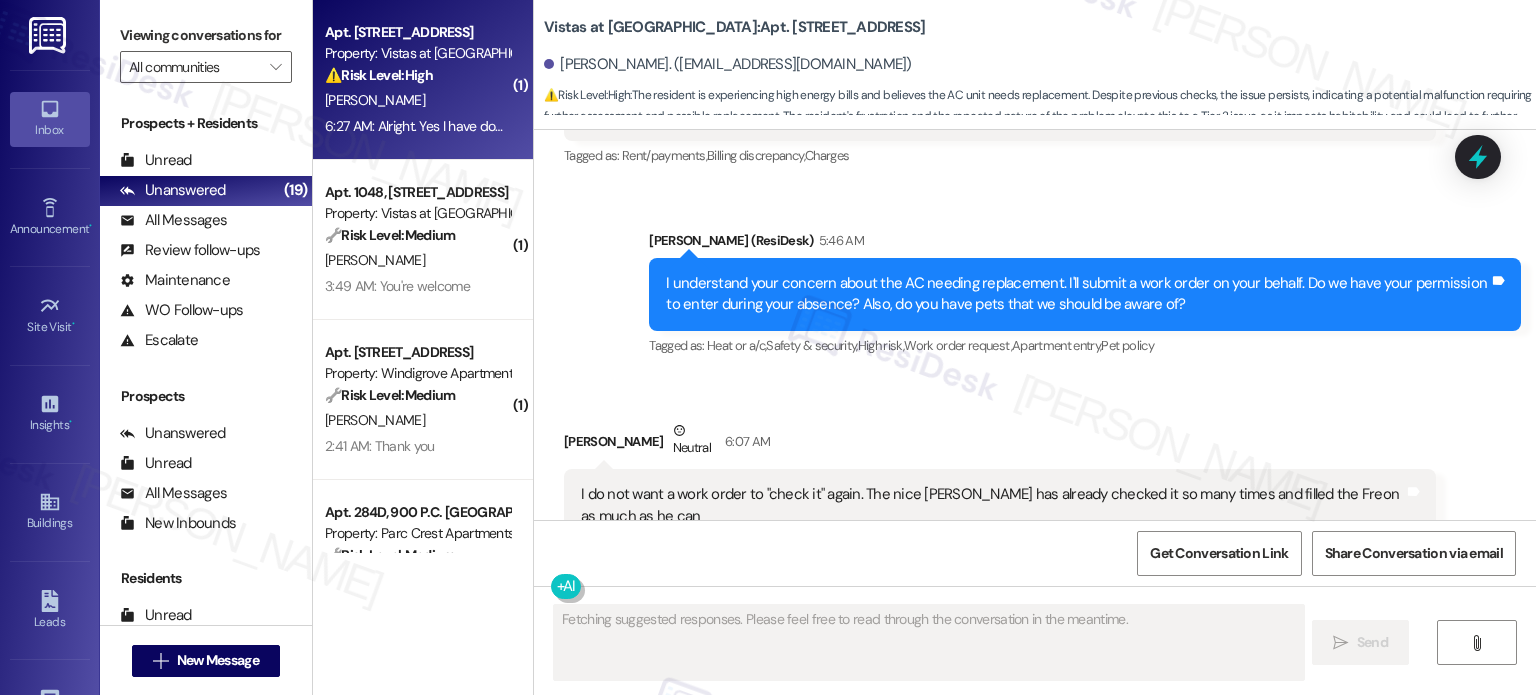 scroll, scrollTop: 3943, scrollLeft: 0, axis: vertical 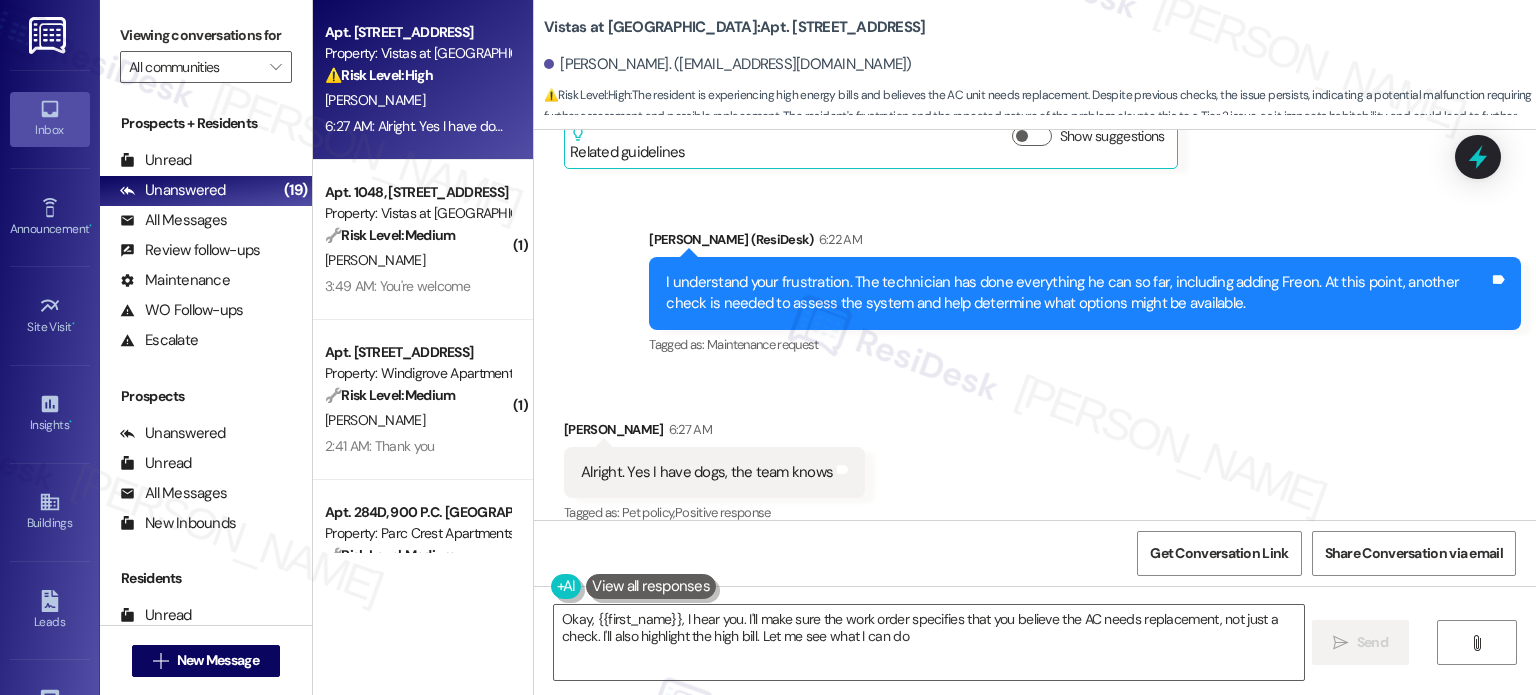 type on "Okay, {{first_name}}, I hear you. I'll make sure the work order specifies that you believe the AC needs replacement, not just a check. I'll also highlight the high bill. Let me see what I can do!" 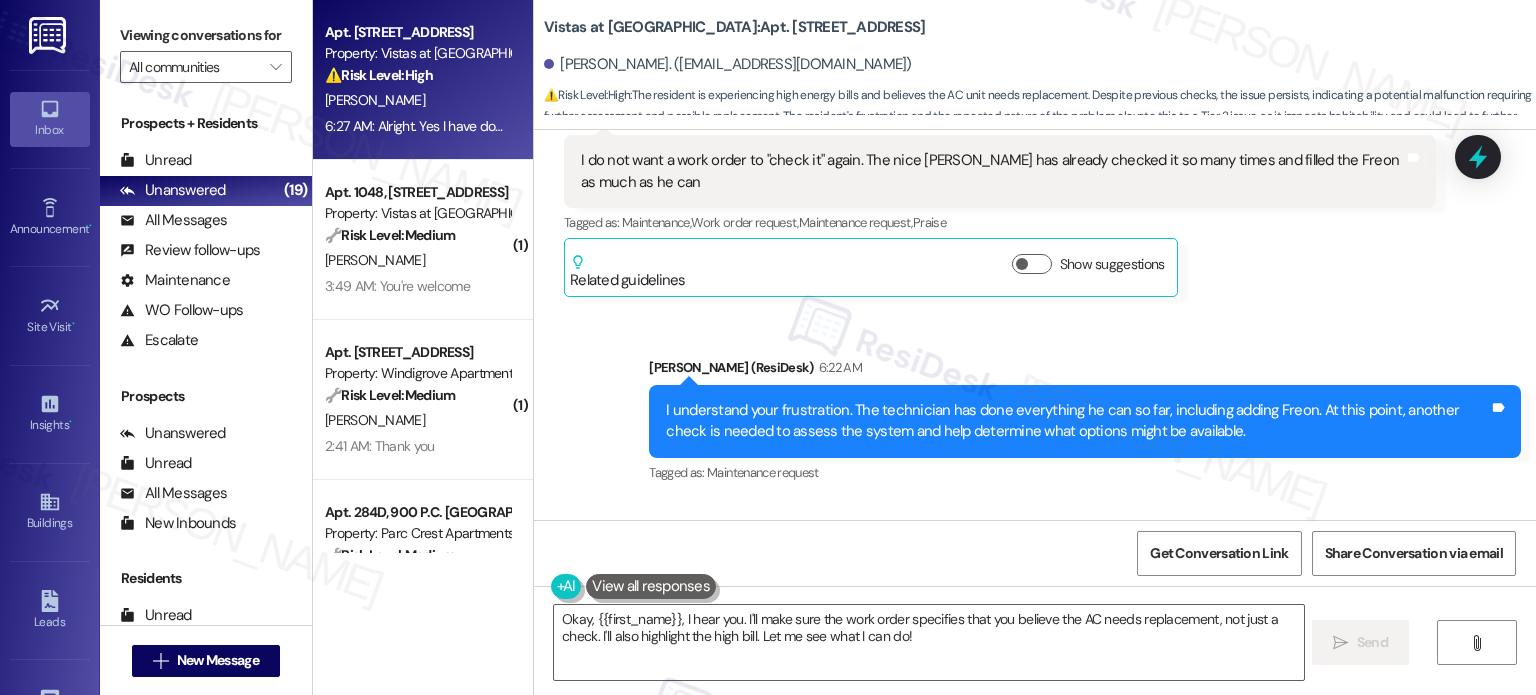 scroll, scrollTop: 3944, scrollLeft: 0, axis: vertical 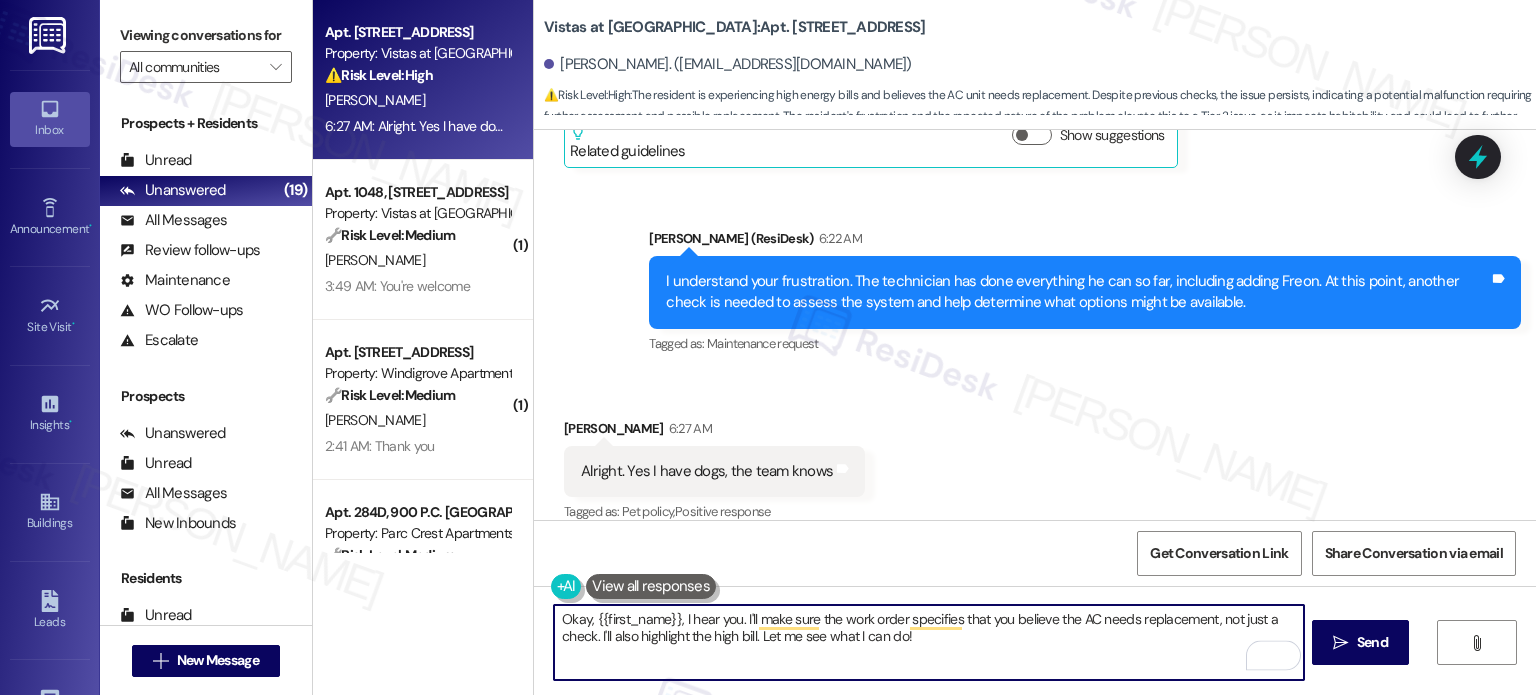 drag, startPoint x: 732, startPoint y: 623, endPoint x: 317, endPoint y: 619, distance: 415.0193 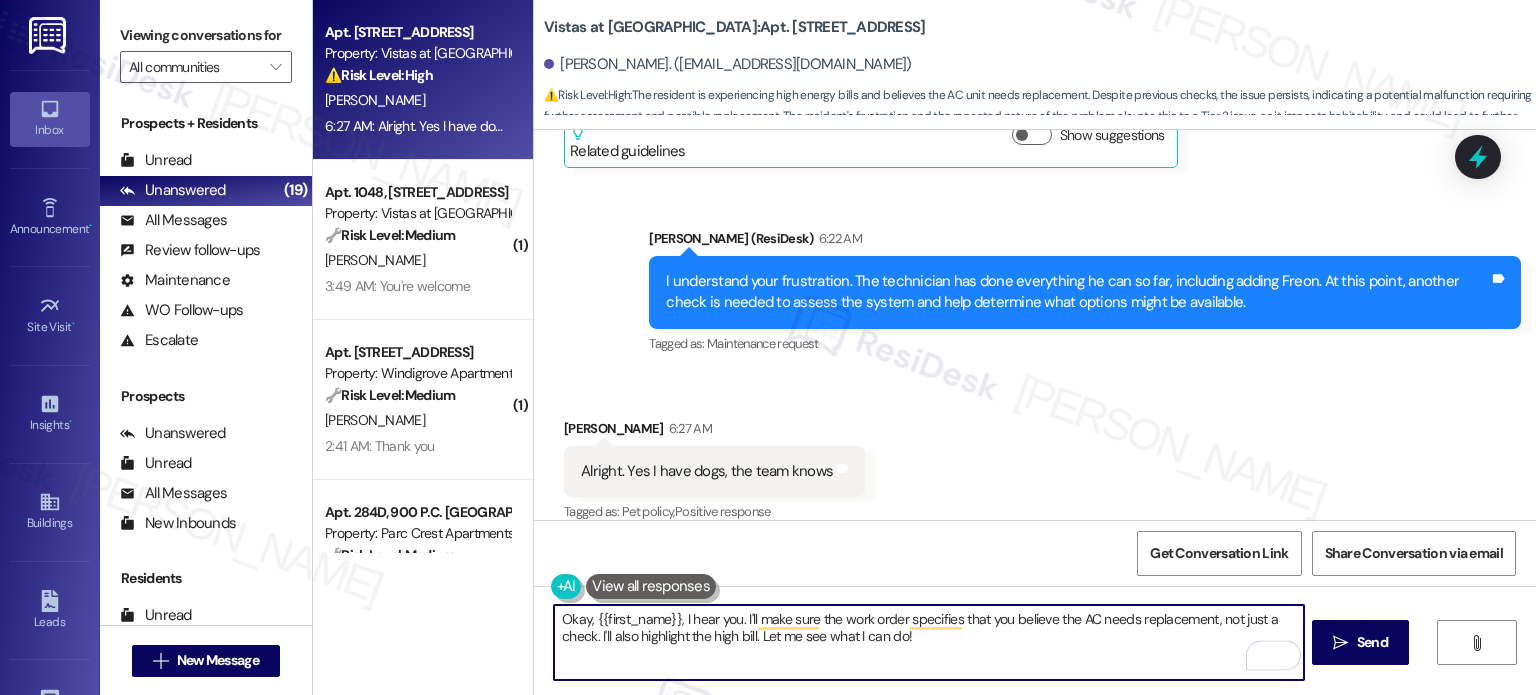 click on "Apt. 1147, 7612 II Timberlake Road Property: Vistas at Dreaming Creek ⚠️  Risk Level:  High The resident is experiencing high energy bills and believes the AC unit needs replacement. Despite previous checks, the issue persists, indicating a potential malfunction requiring further assessment and possible replacement. The resident's frustration and the repeated nature of the problem elevate this to a Tier 2 issue, as it impacts habitability and could lead to further property damage or resident dissatisfaction. A. Gancedo 6:27 AM: Alright. Yes I have dogs, the team knows  6:27 AM: Alright. Yes I have dogs, the team knows  ( 1 ) Apt. 1048, 7612 II Timberlake Road Property: Vistas at Dreaming Creek 🔧  Risk Level:  Medium J. Dickens 3:49 AM: You're welcome  3:49 AM: You're welcome  ( 1 ) Apt. 1206, 357 III Windigrove Drive Property: Windigrove Apartments 🔧  Risk Level:  Medium E. Leath 2:41 AM: Thank you  2:41 AM: Thank you  Apt. 284D, 900 P.C. Poplar Forest Road Property: Parc Crest Apartments 🔧 🔧" at bounding box center [924, 347] 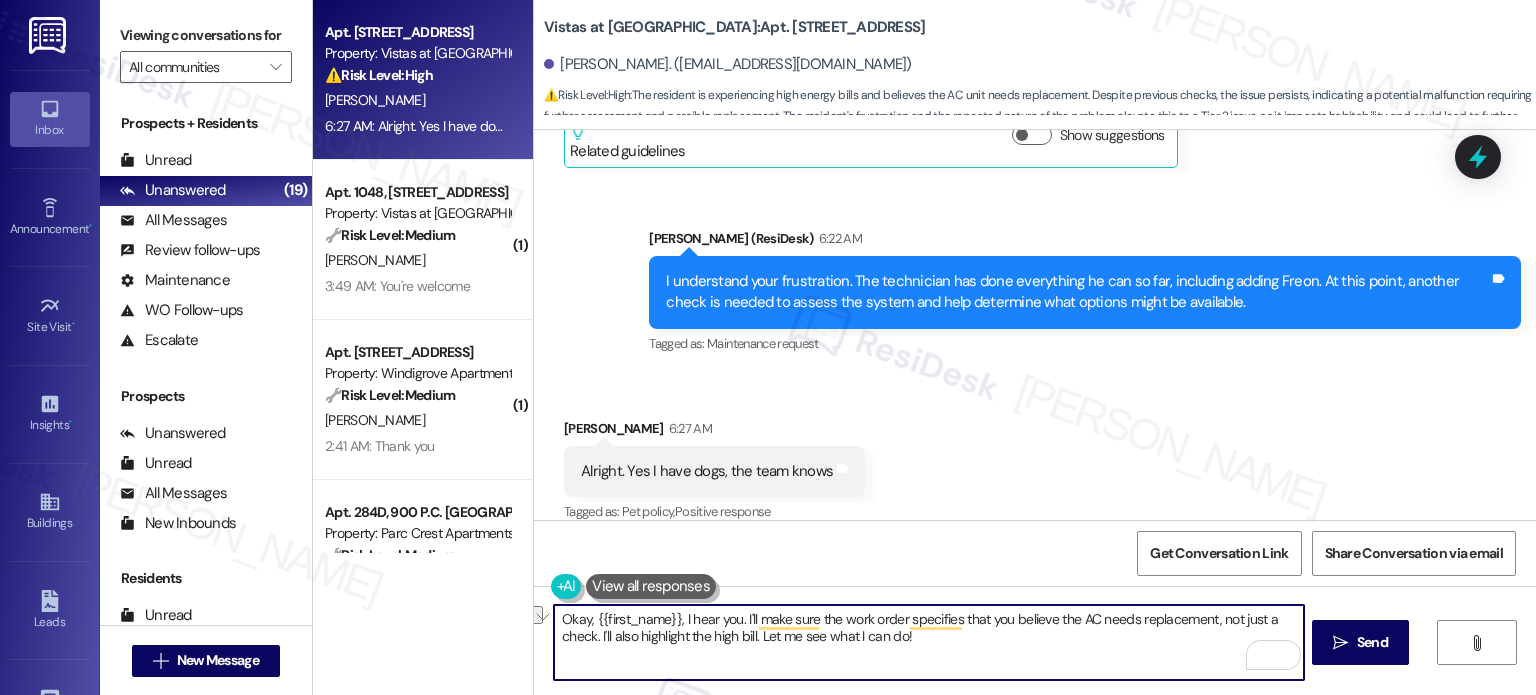 click on "Received via SMS Alexzandra Gancedo 6:27 AM Alright. Yes I have dogs, the team knows  Tags and notes Tagged as:   Pet policy ,  Click to highlight conversations about Pet policy Positive response Click to highlight conversations about Positive response" at bounding box center [1035, 457] 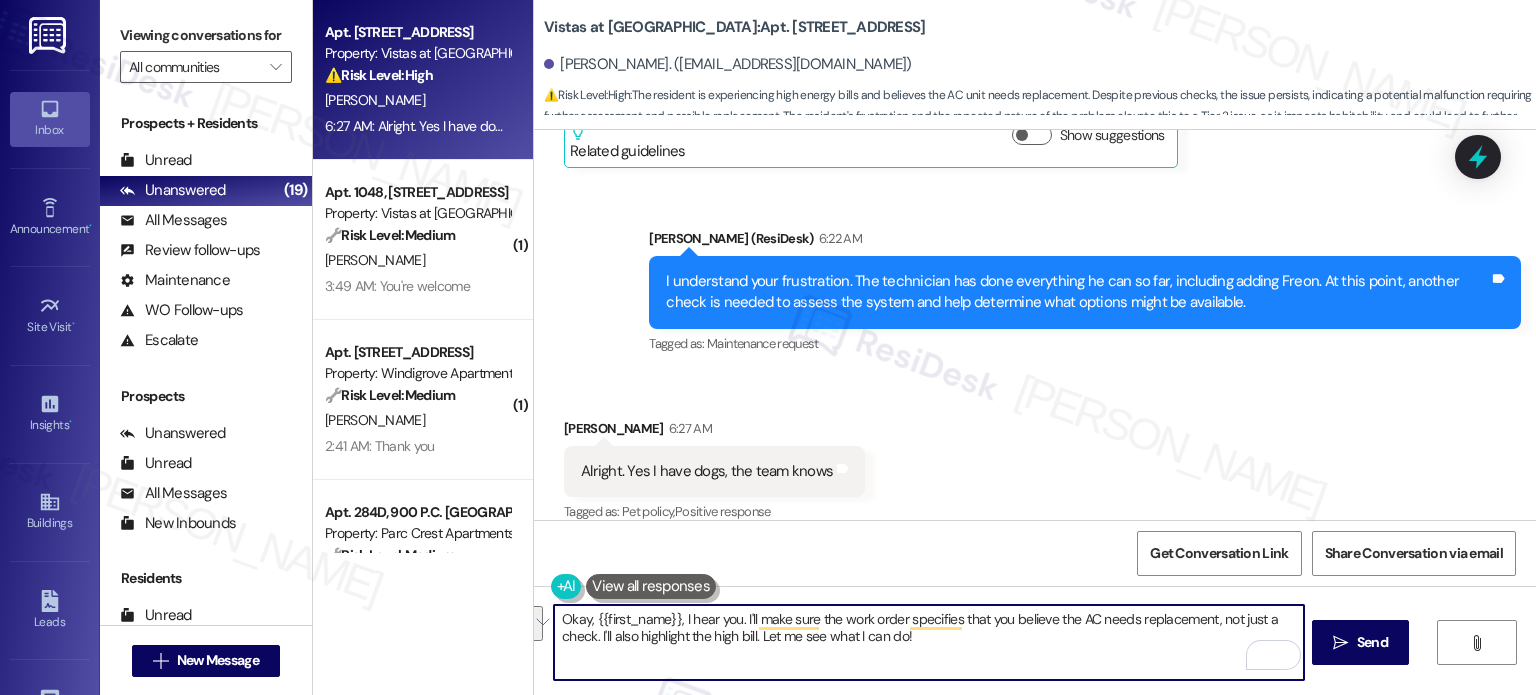 drag, startPoint x: 940, startPoint y: 640, endPoint x: 462, endPoint y: 588, distance: 480.82013 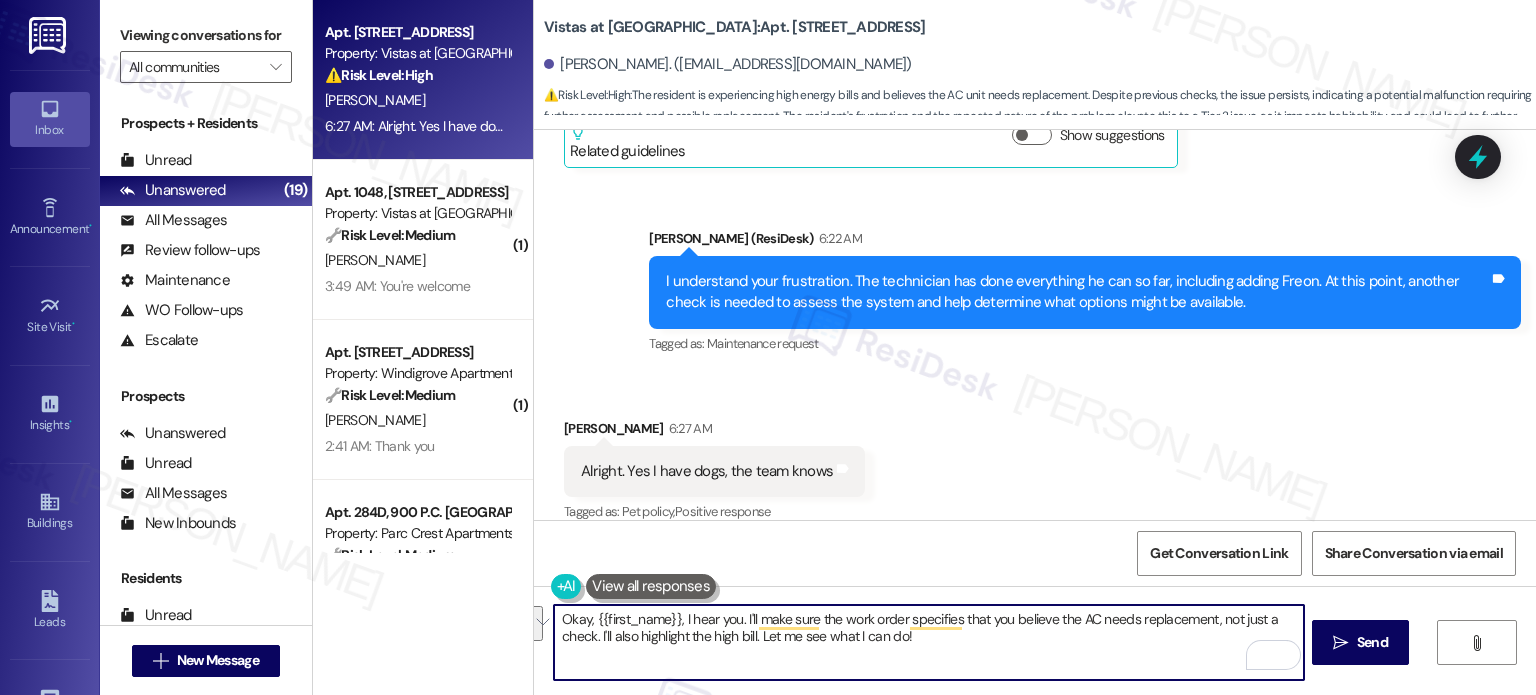 click on "Apt. 1147, 7612 II Timberlake Road Property: Vistas at Dreaming Creek ⚠️  Risk Level:  High The resident is experiencing high energy bills and believes the AC unit needs replacement. Despite previous checks, the issue persists, indicating a potential malfunction requiring further assessment and possible replacement. The resident's frustration and the repeated nature of the problem elevate this to a Tier 2 issue, as it impacts habitability and could lead to further property damage or resident dissatisfaction. A. Gancedo 6:27 AM: Alright. Yes I have dogs, the team knows  6:27 AM: Alright. Yes I have dogs, the team knows  ( 1 ) Apt. 1048, 7612 II Timberlake Road Property: Vistas at Dreaming Creek 🔧  Risk Level:  Medium J. Dickens 3:49 AM: You're welcome  3:49 AM: You're welcome  ( 1 ) Apt. 1206, 357 III Windigrove Drive Property: Windigrove Apartments 🔧  Risk Level:  Medium E. Leath 2:41 AM: Thank you  2:41 AM: Thank you  Apt. 284D, 900 P.C. Poplar Forest Road Property: Parc Crest Apartments 🔧 🔧" at bounding box center [924, 347] 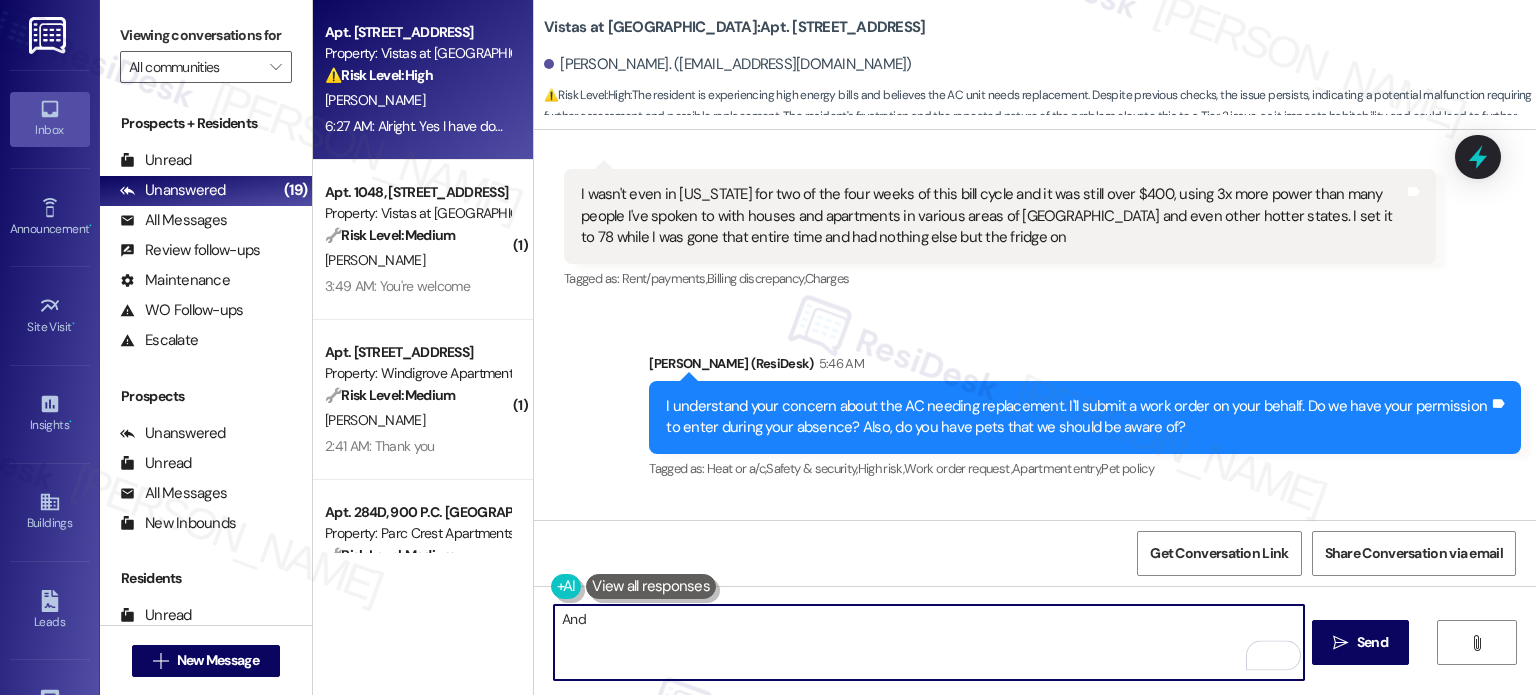 scroll, scrollTop: 3344, scrollLeft: 0, axis: vertical 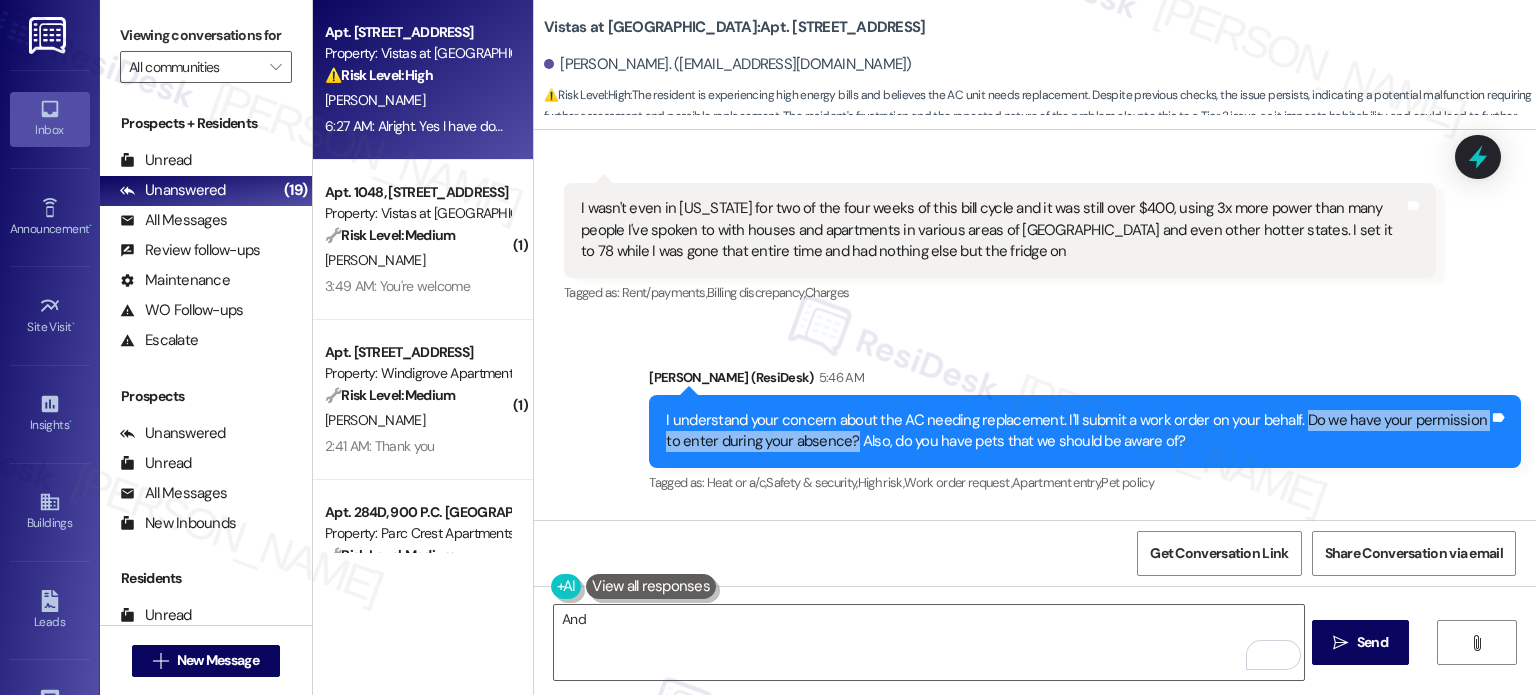 drag, startPoint x: 1281, startPoint y: 399, endPoint x: 825, endPoint y: 435, distance: 457.41885 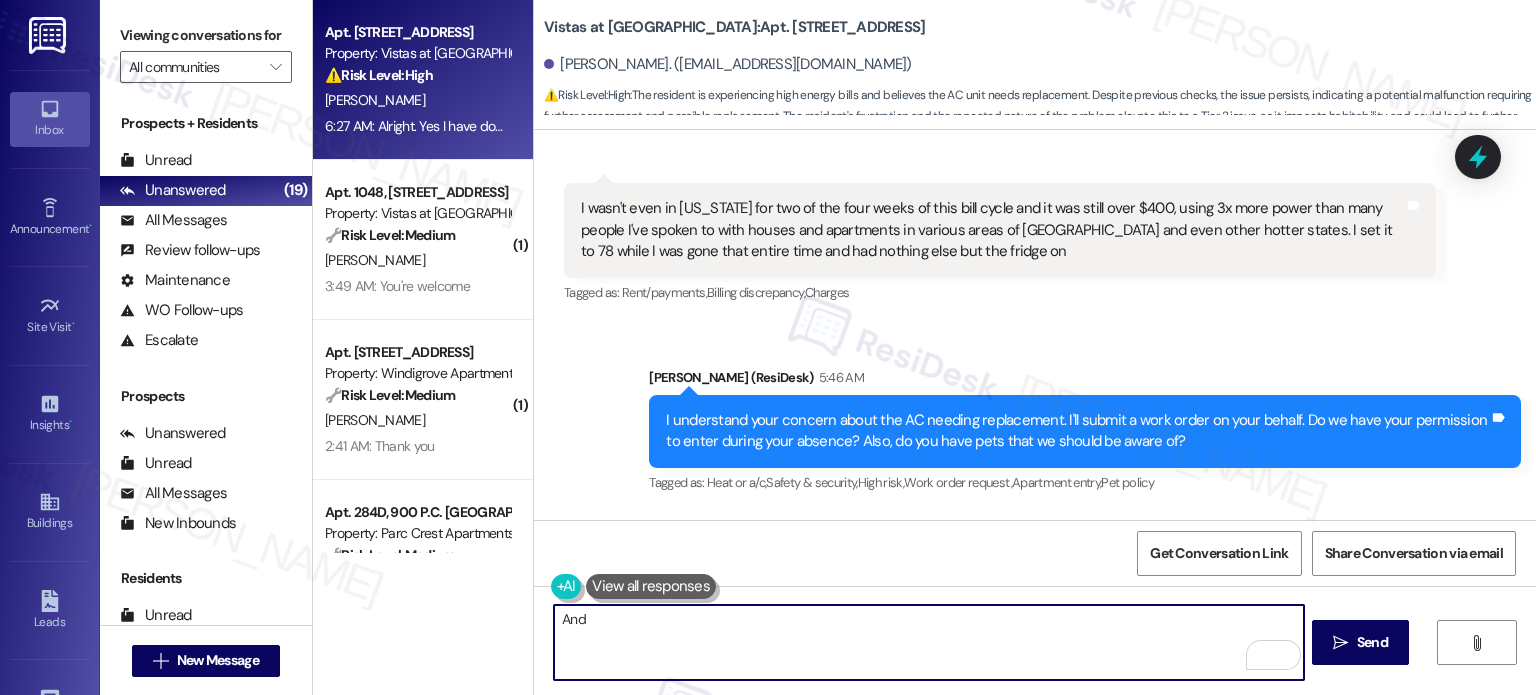 drag, startPoint x: 627, startPoint y: 618, endPoint x: 468, endPoint y: 615, distance: 159.0283 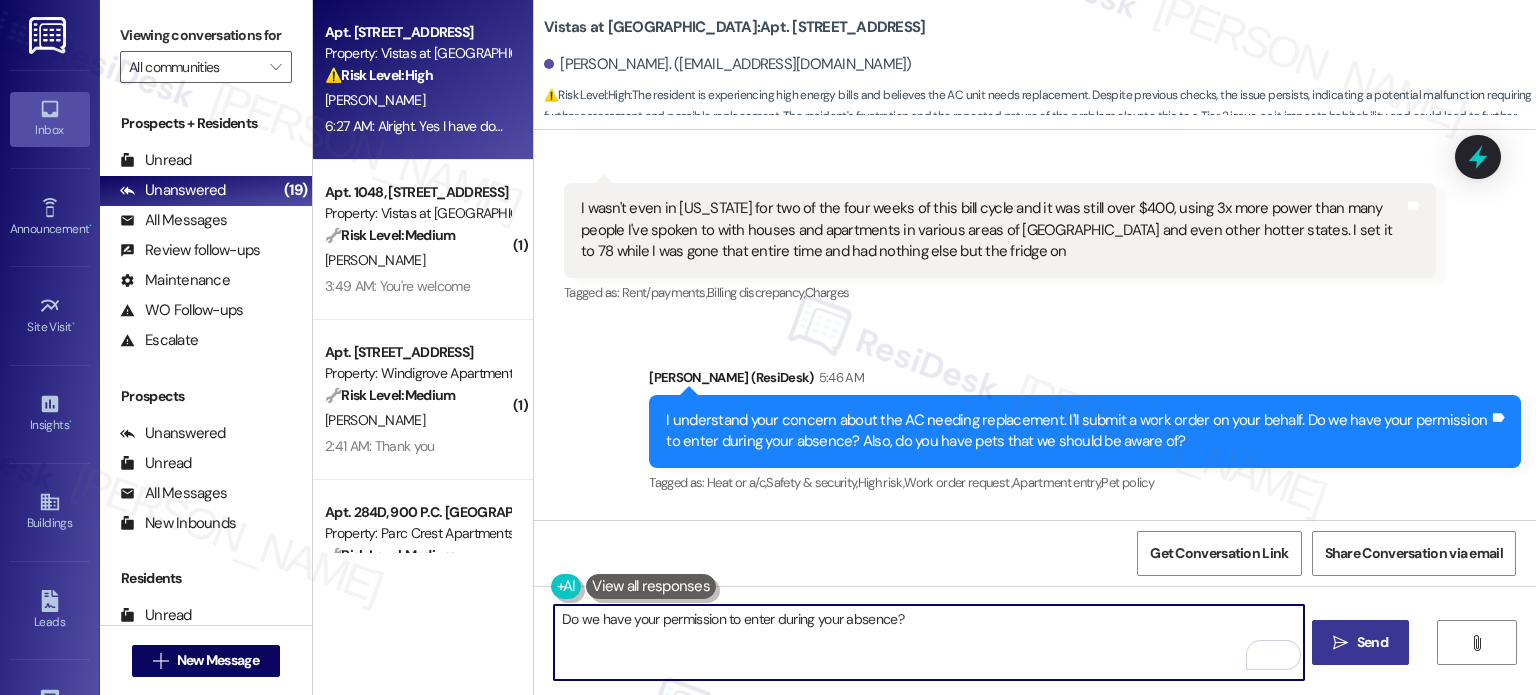 type on "Do we have your permission to enter during your absence?" 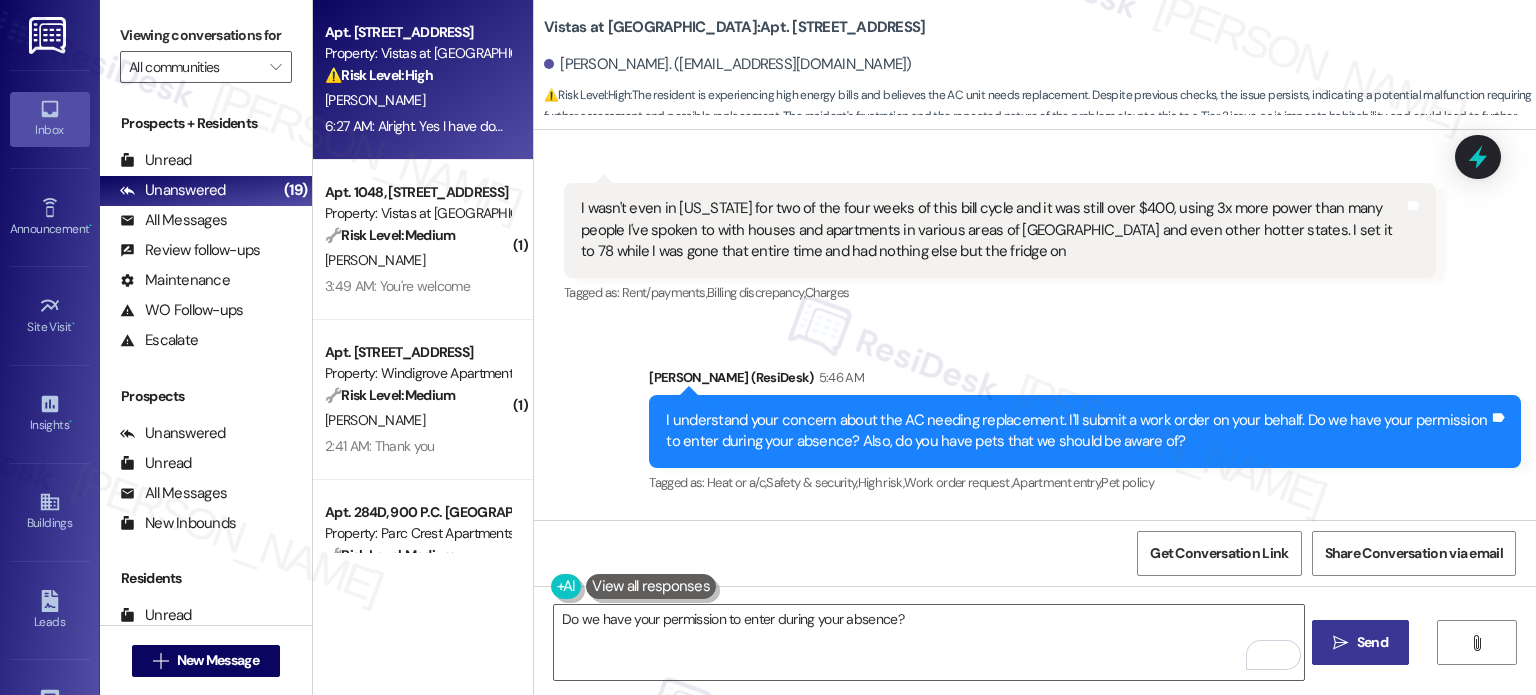 click on "Send" at bounding box center (1372, 642) 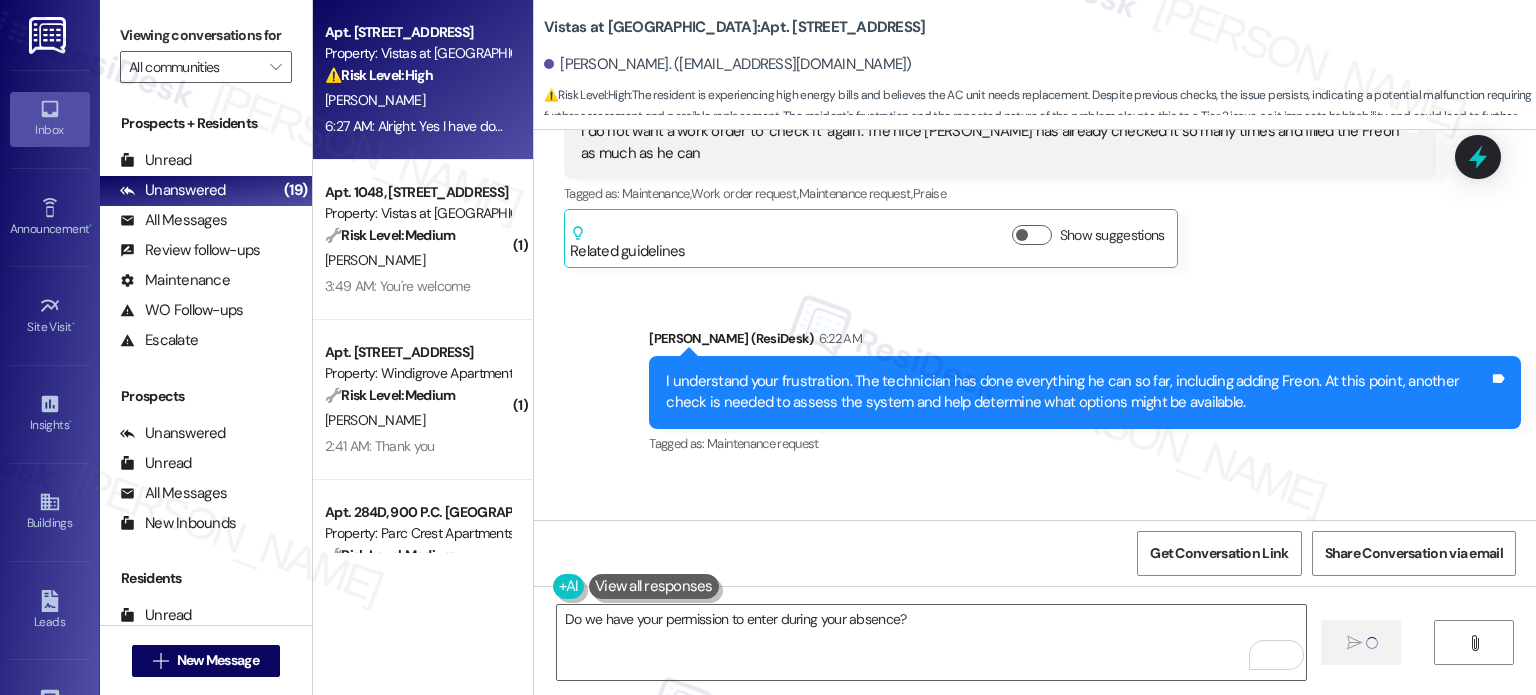 type 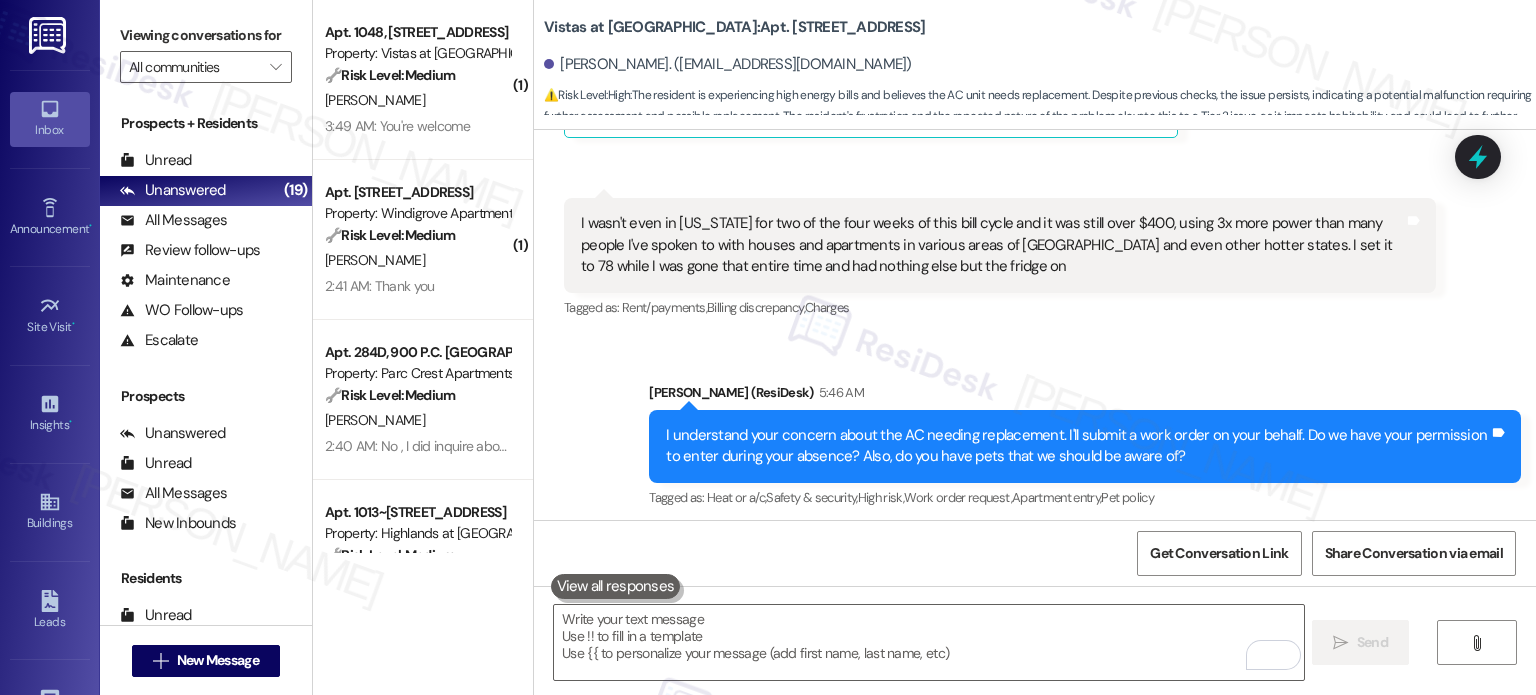 scroll, scrollTop: 3283, scrollLeft: 0, axis: vertical 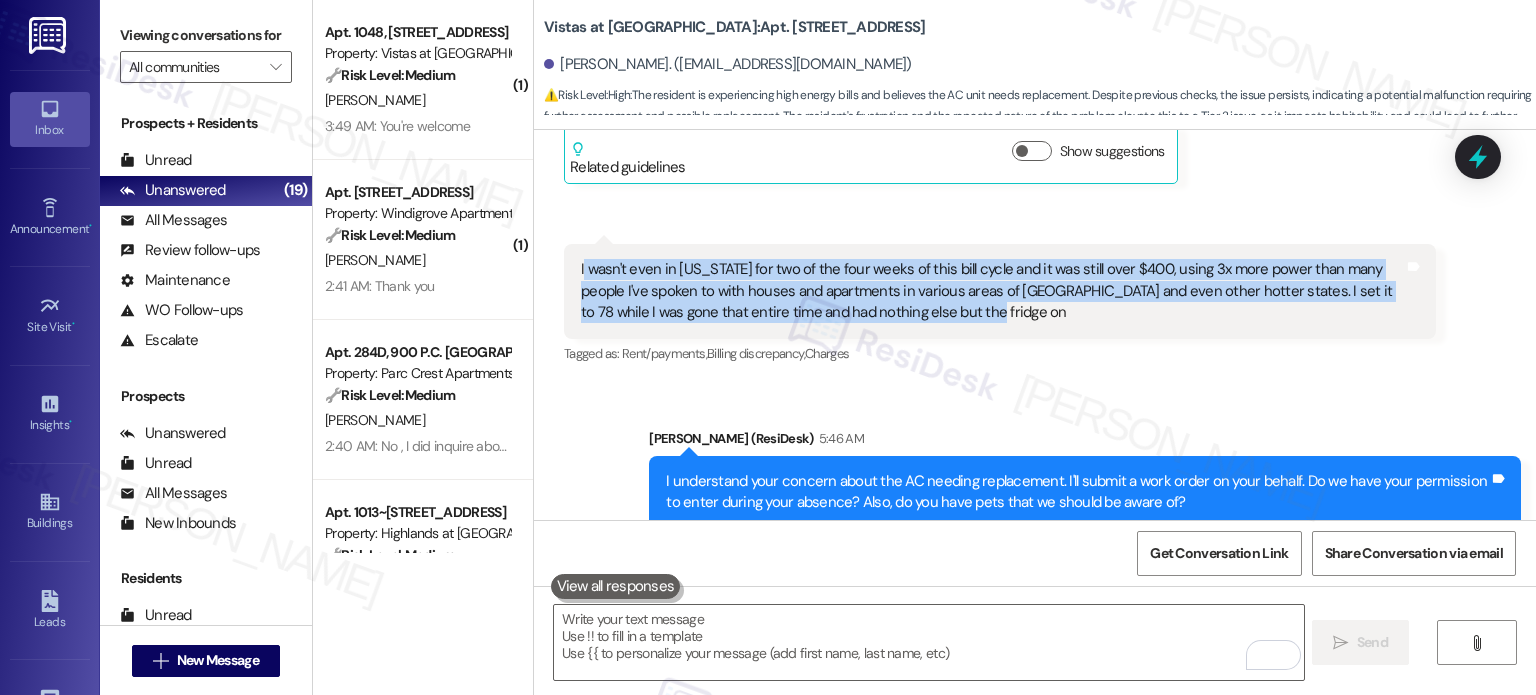 drag, startPoint x: 571, startPoint y: 248, endPoint x: 932, endPoint y: 295, distance: 364.0467 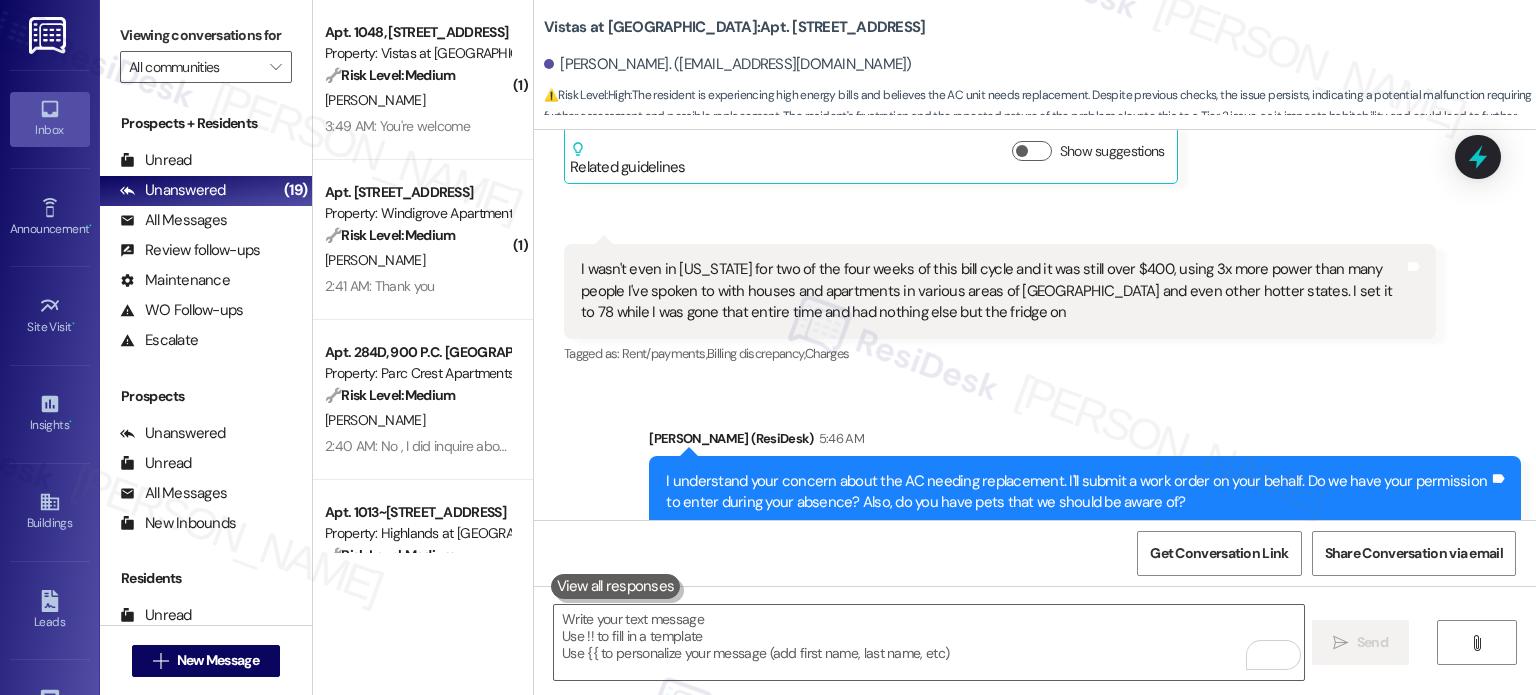 click on "I wasn't even in Virginia for two of the four weeks of this bill cycle and it was still over $400, using 3x more power than many people I've spoken to with houses and apartments in various areas of Lynchburg and even other hotter states. I set it to 78 while I was gone that entire time and had nothing else but the fridge on Tags and notes" at bounding box center [1000, 291] 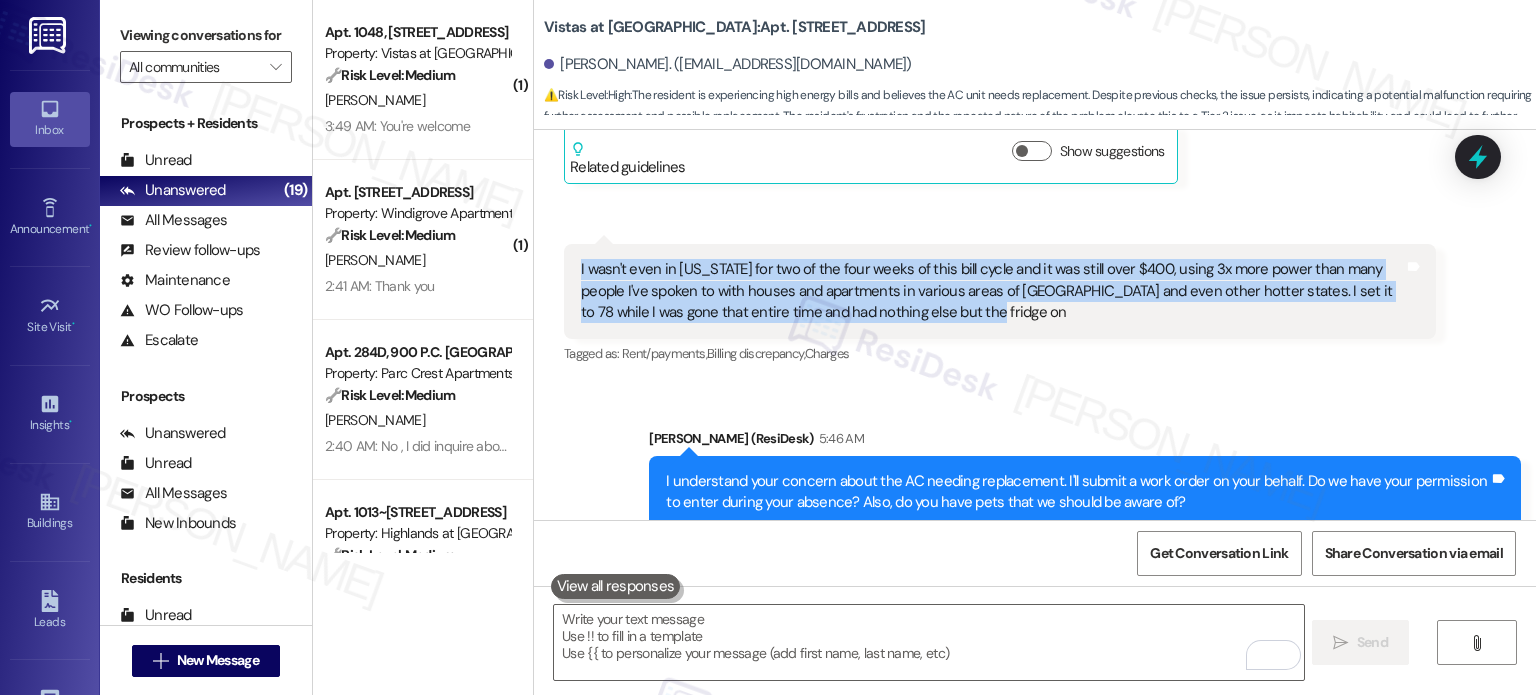 drag, startPoint x: 565, startPoint y: 248, endPoint x: 918, endPoint y: 294, distance: 355.98456 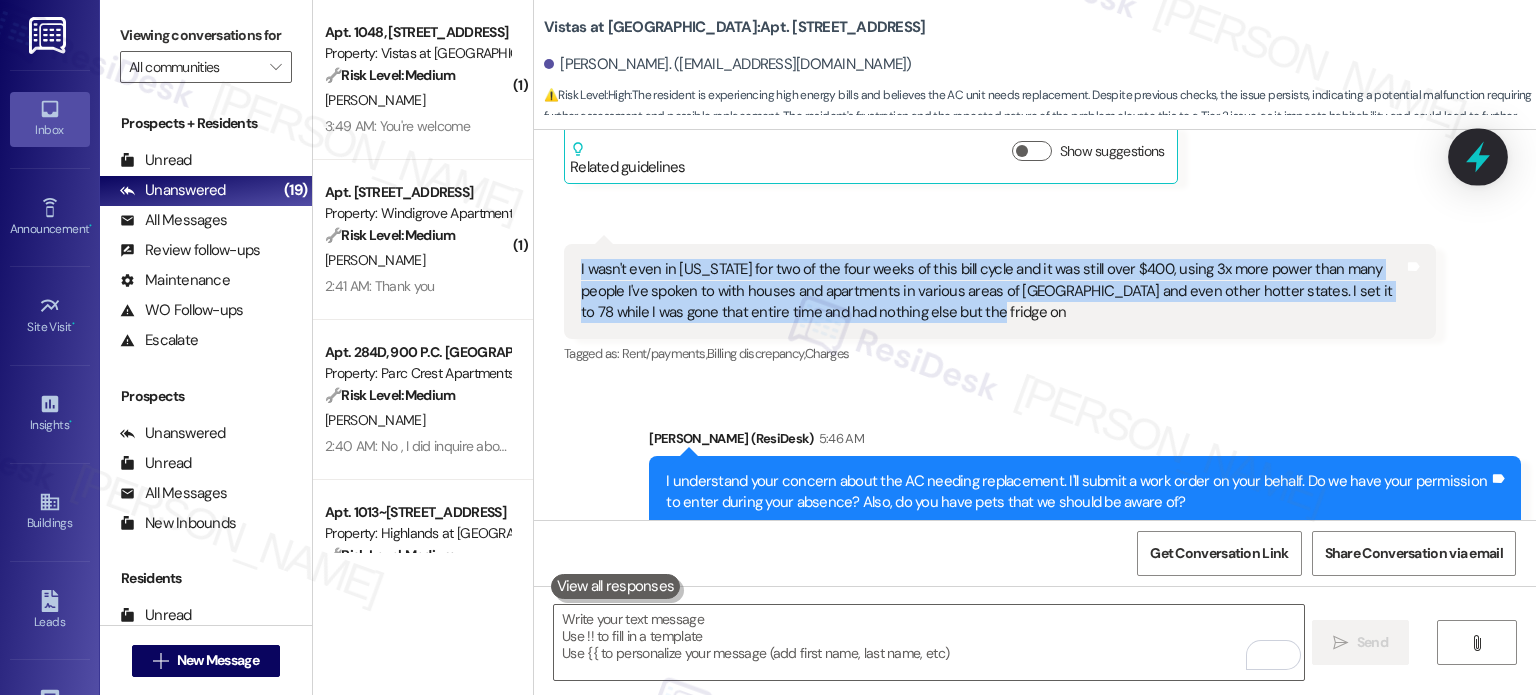click 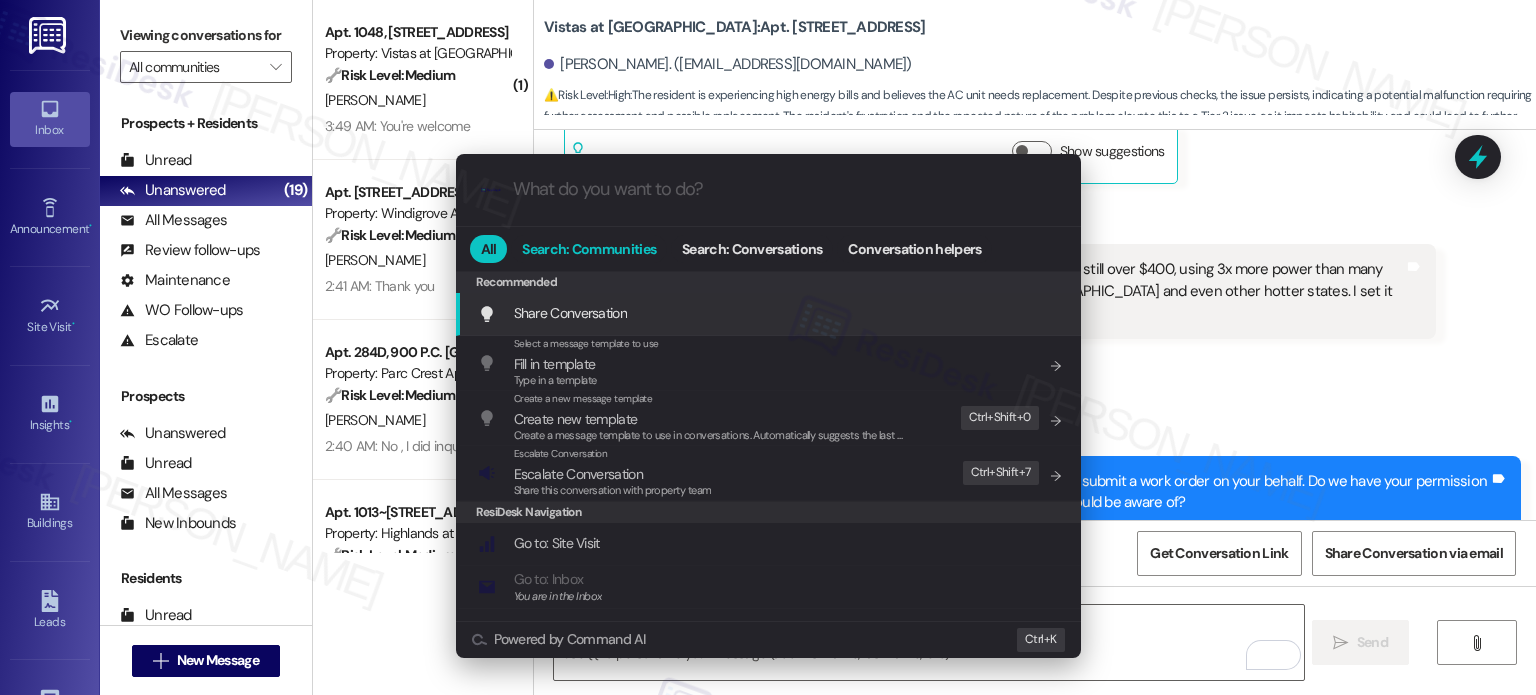 type on "e" 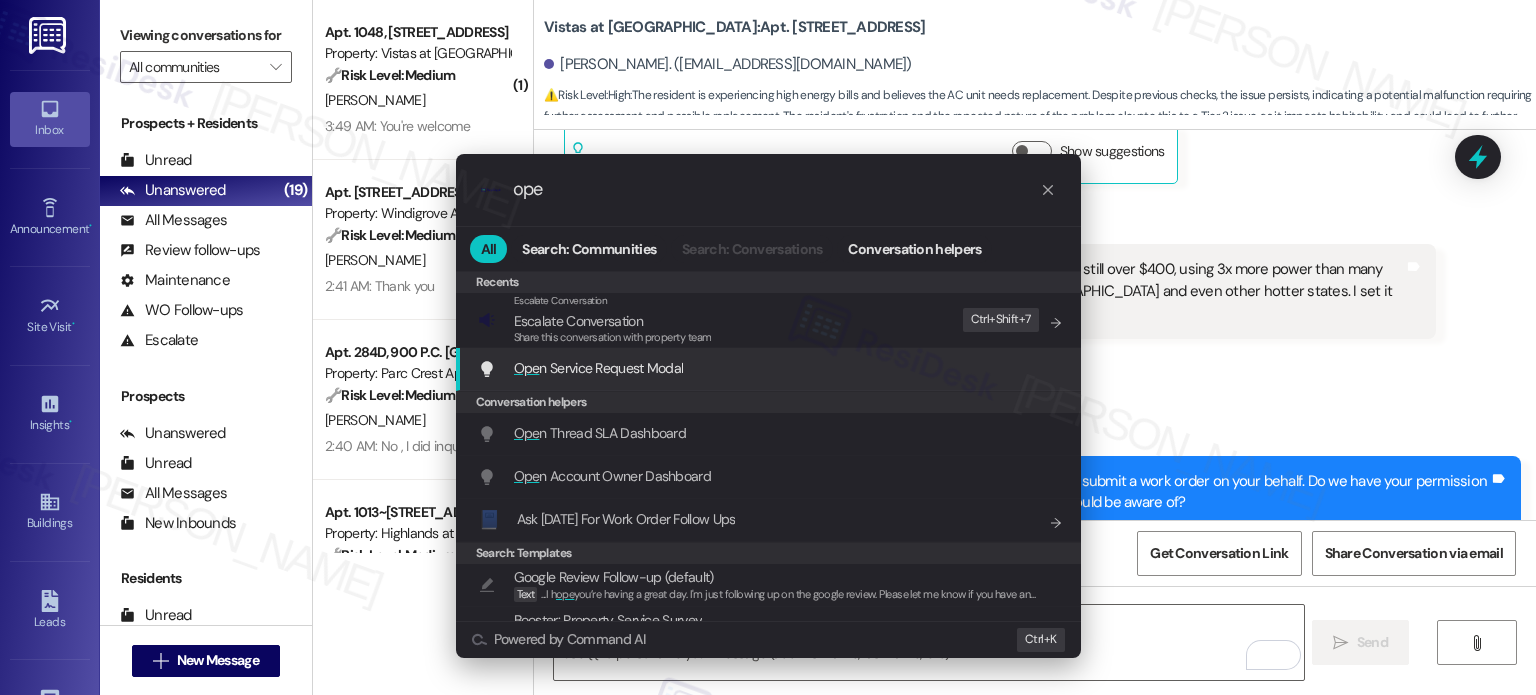 click on "Ope n Service Request Modal" at bounding box center [599, 368] 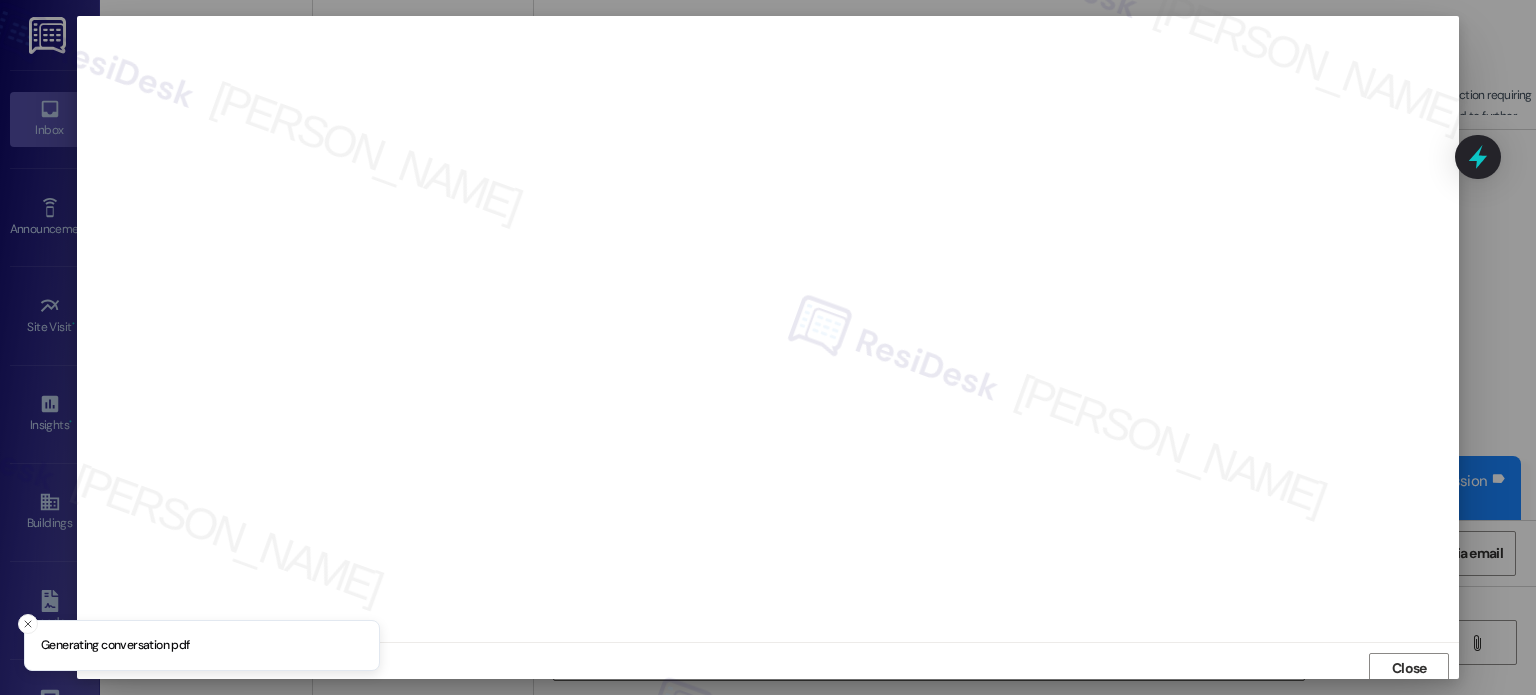 scroll, scrollTop: 5, scrollLeft: 0, axis: vertical 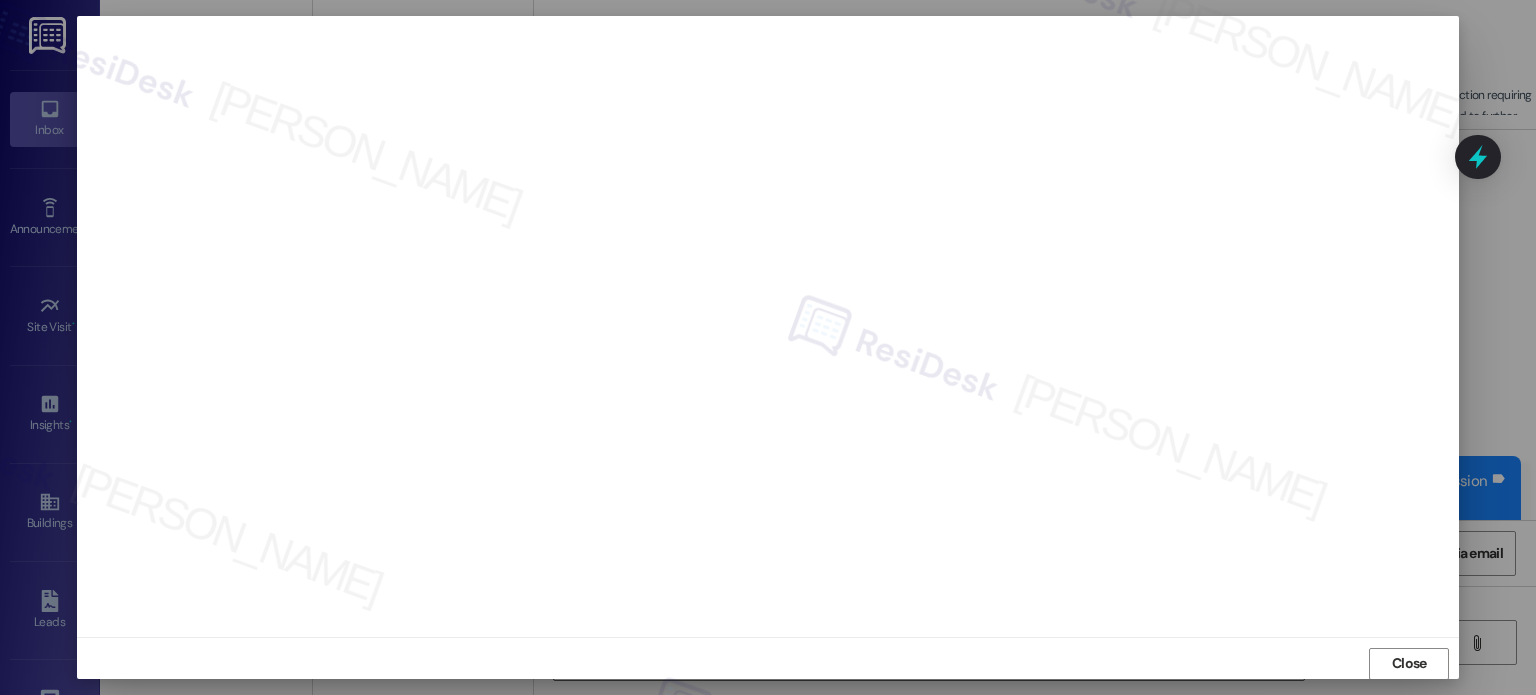 click at bounding box center (768, 324) 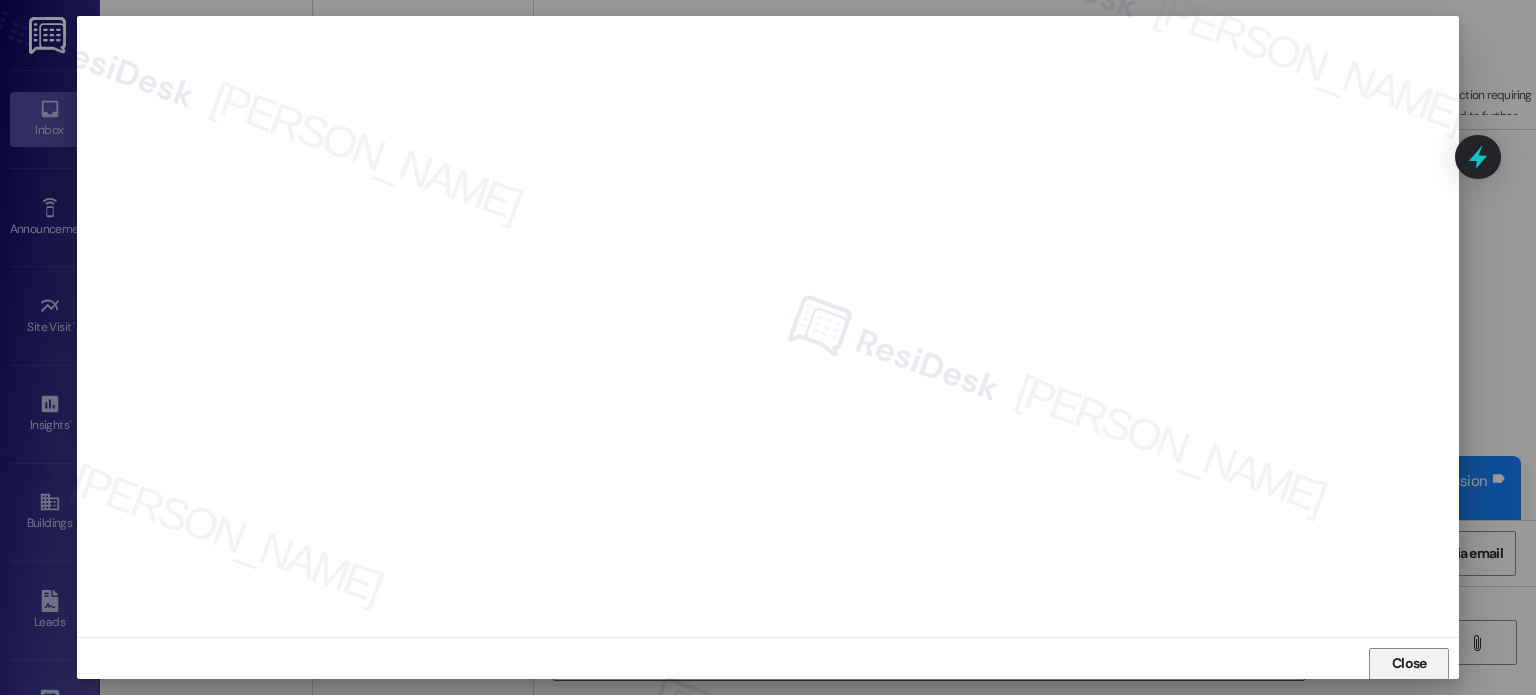 click on "Close" at bounding box center [1409, 663] 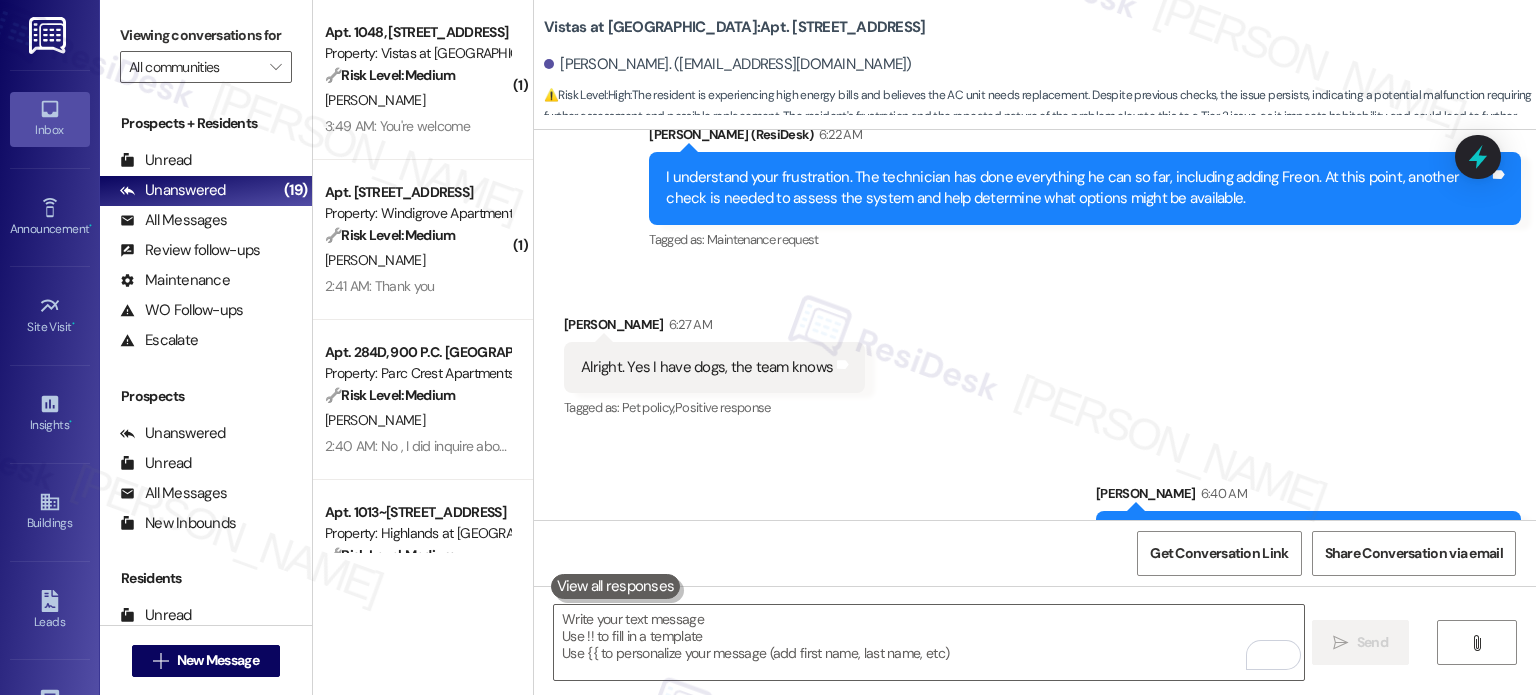 scroll, scrollTop: 4083, scrollLeft: 0, axis: vertical 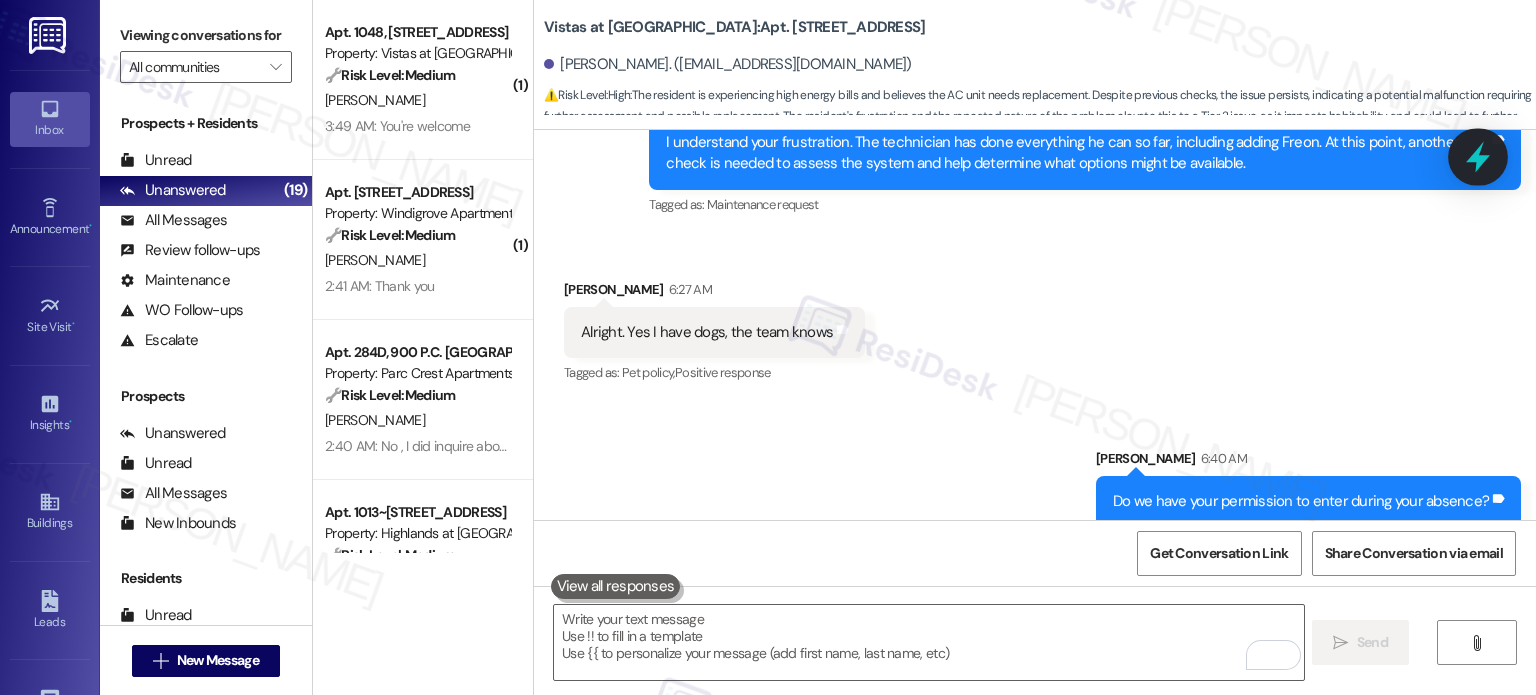click 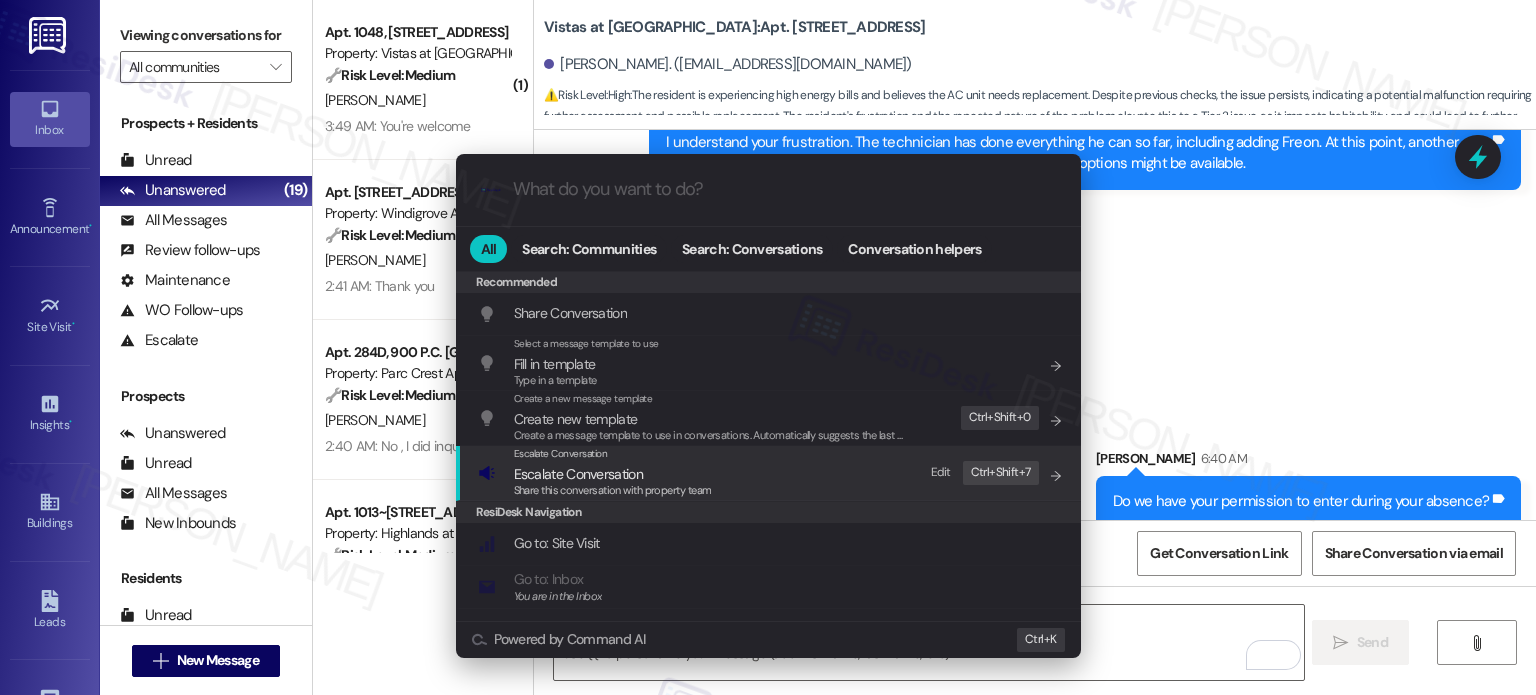 click on "Share this conversation with property team" at bounding box center (613, 491) 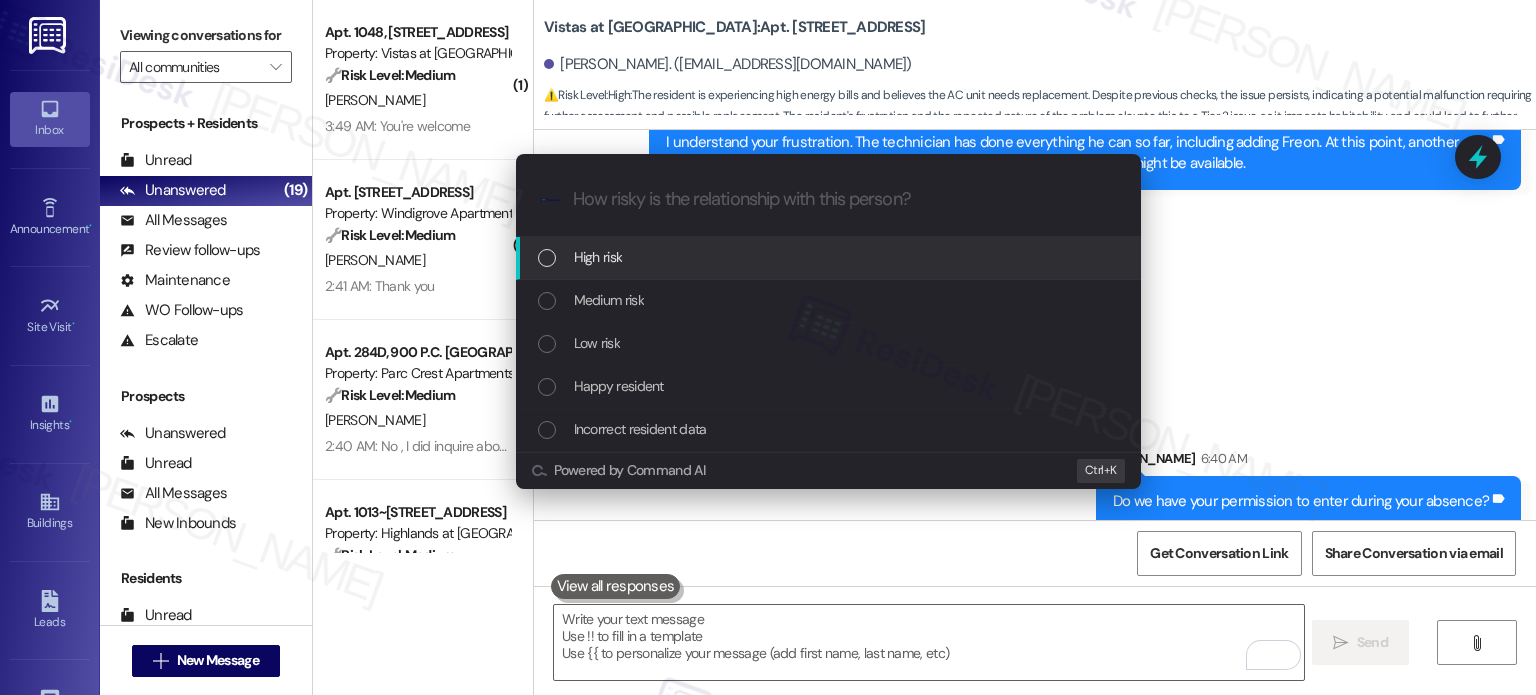 click on "High risk" at bounding box center (830, 257) 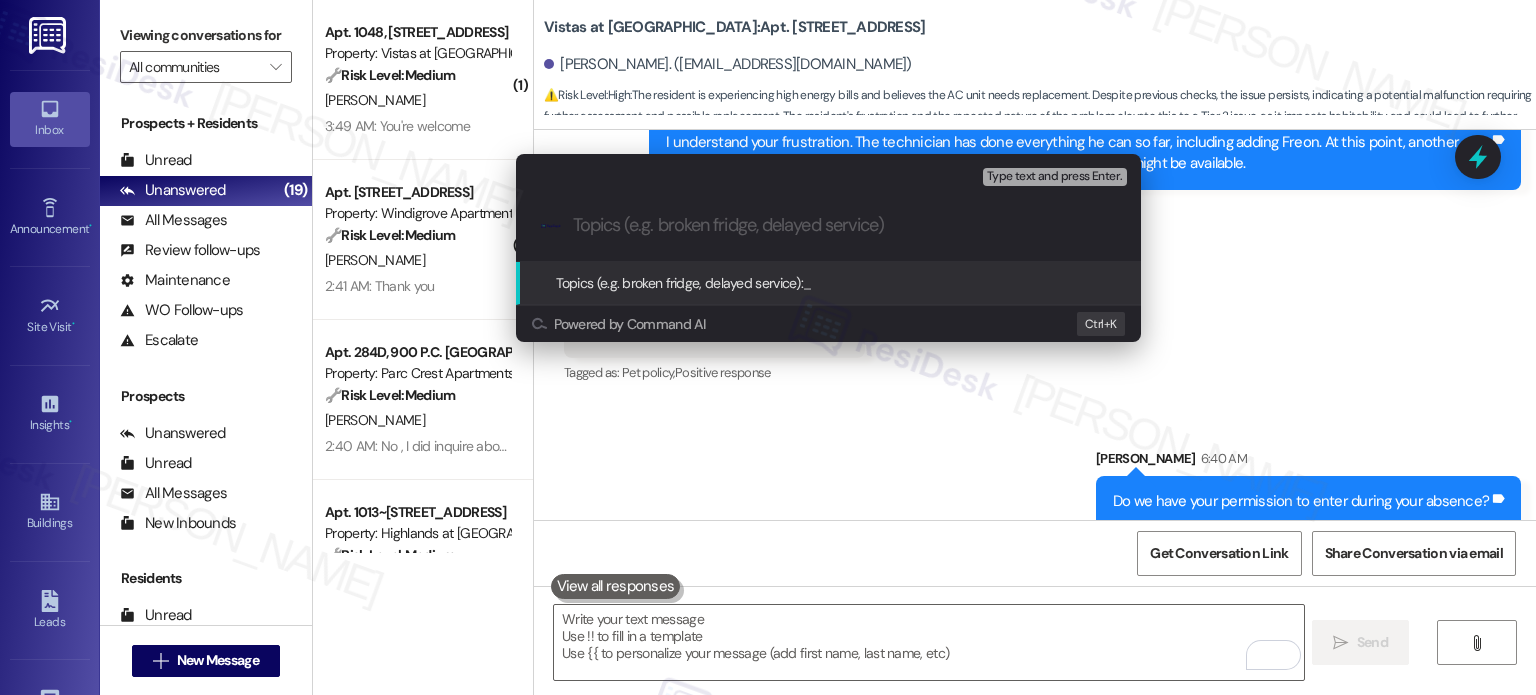 click at bounding box center [844, 225] 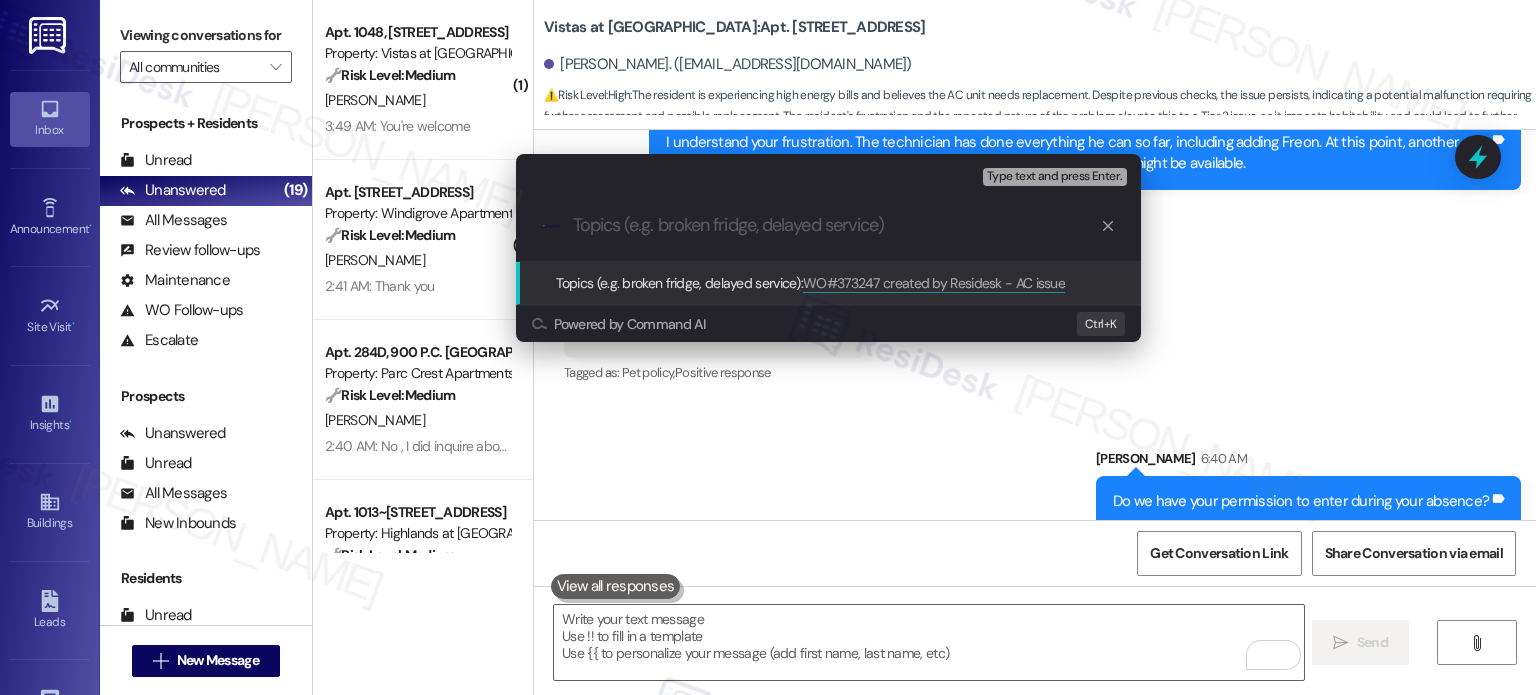 type on "WO#373247 created by Residesk - AC issue" 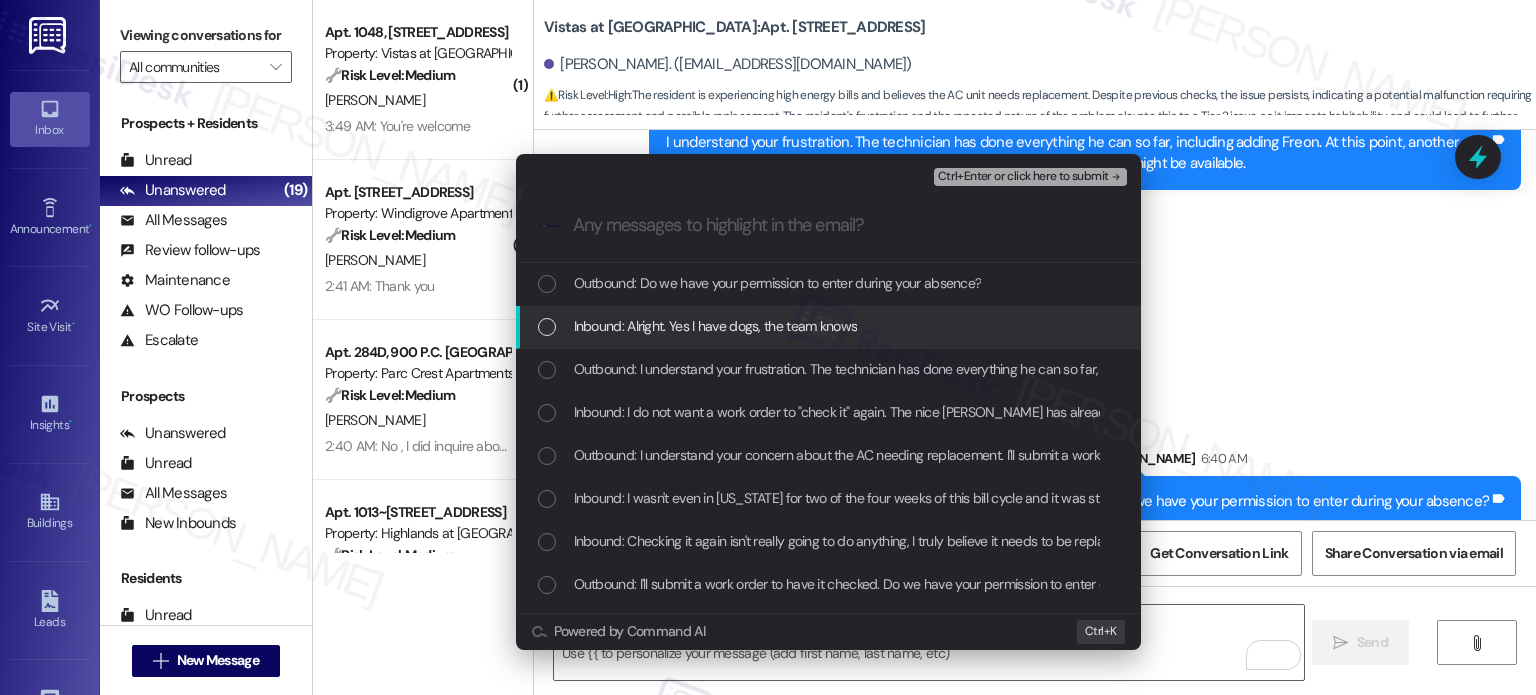 click at bounding box center [547, 327] 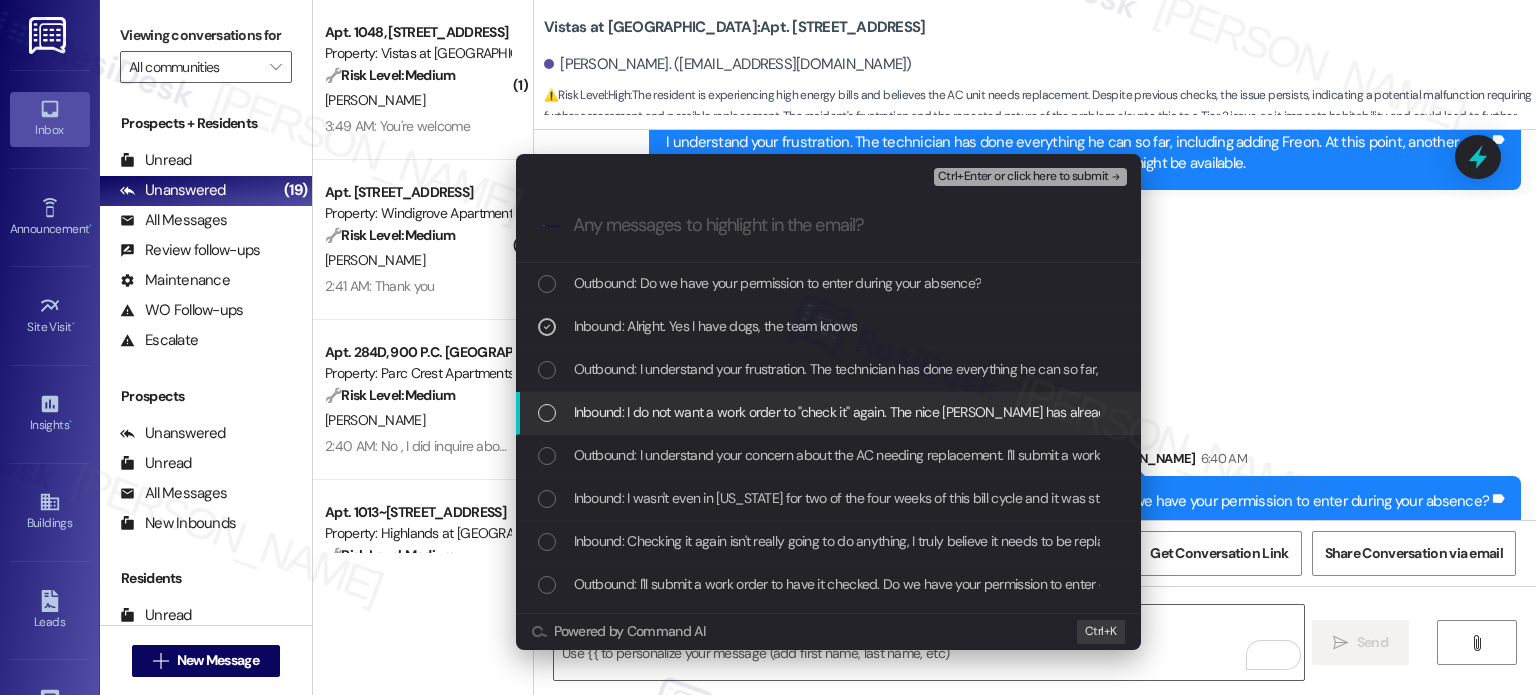 click at bounding box center (547, 413) 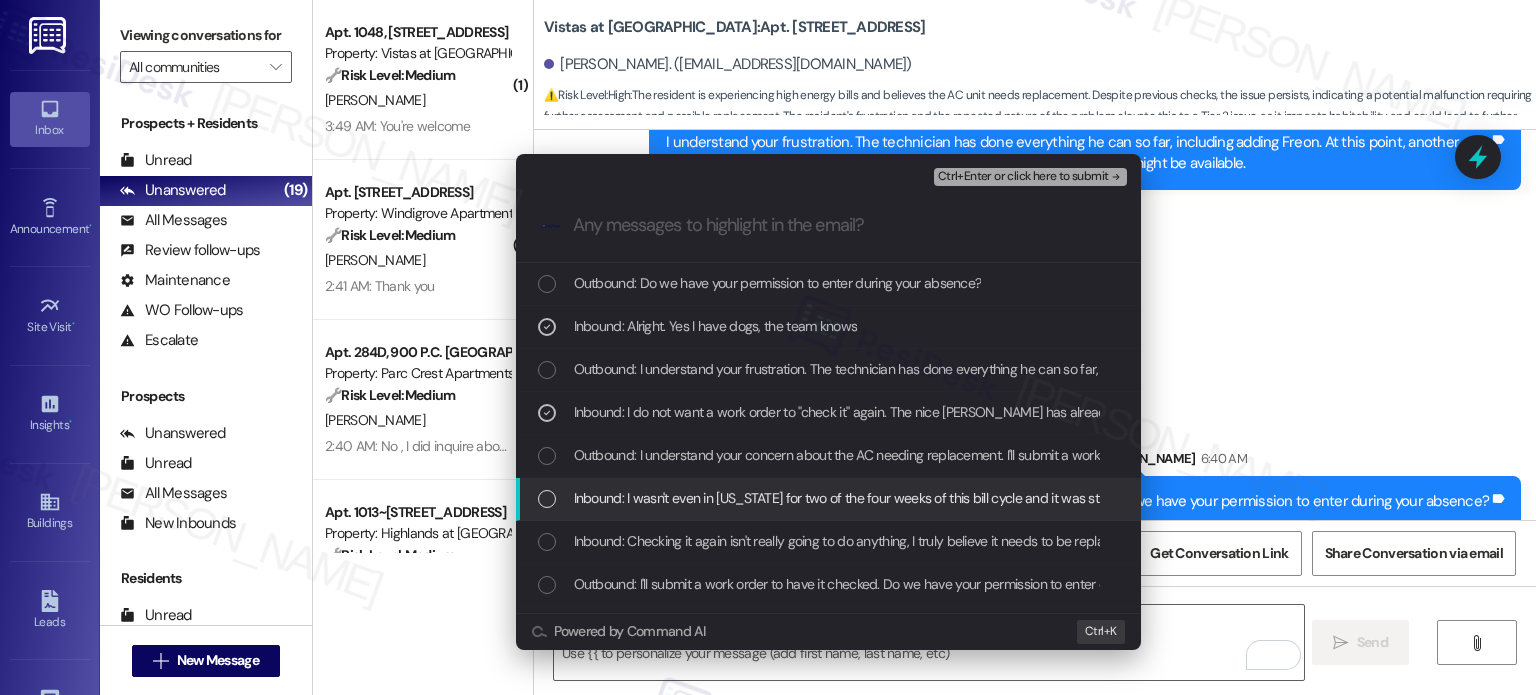 click on "Inbound: I wasn't even in Virginia for two of the four weeks of this bill cycle and it was still over $400, using 3x more power than many people I've spoken to with houses and apartments in various areas of Lynchburg and even other hotter states. I set it to 78 while I was gone that entire time and had nothing else but the fridge on" at bounding box center (828, 499) 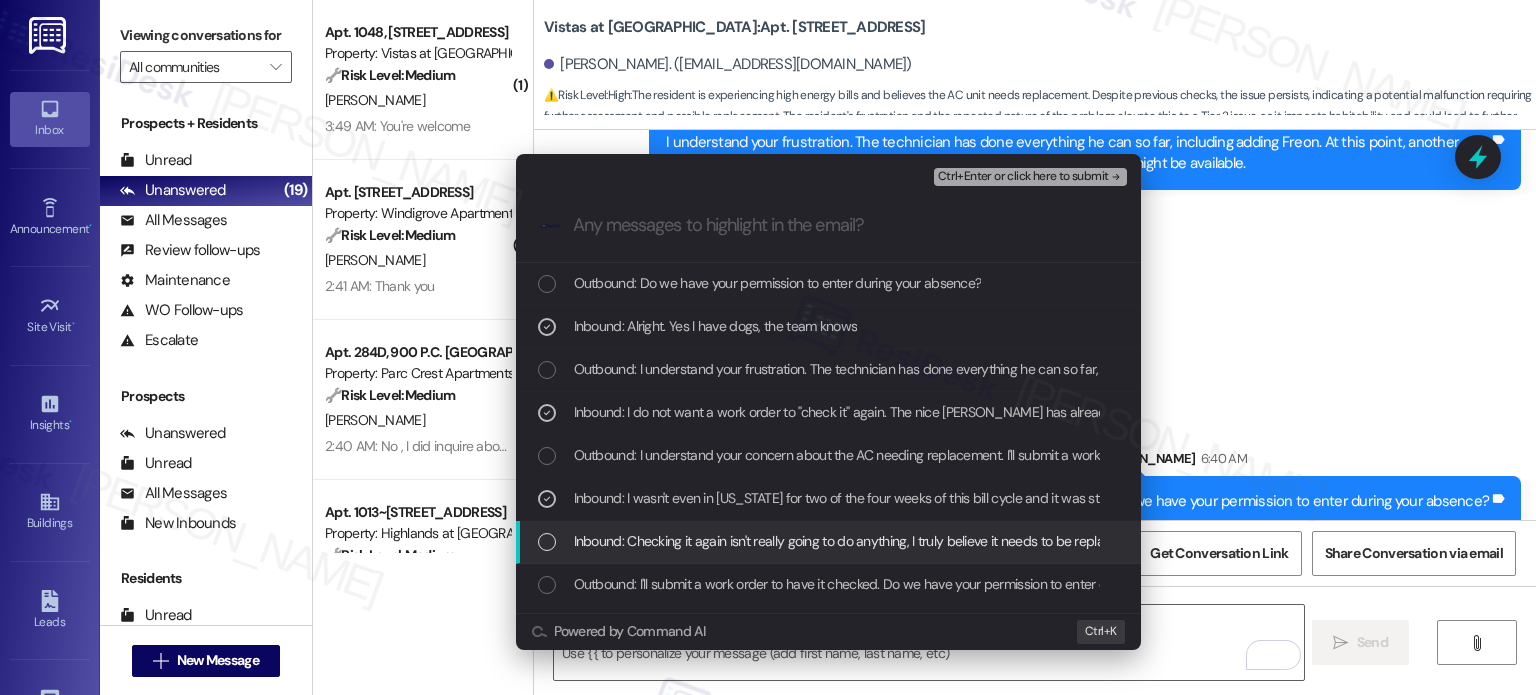 click at bounding box center [547, 542] 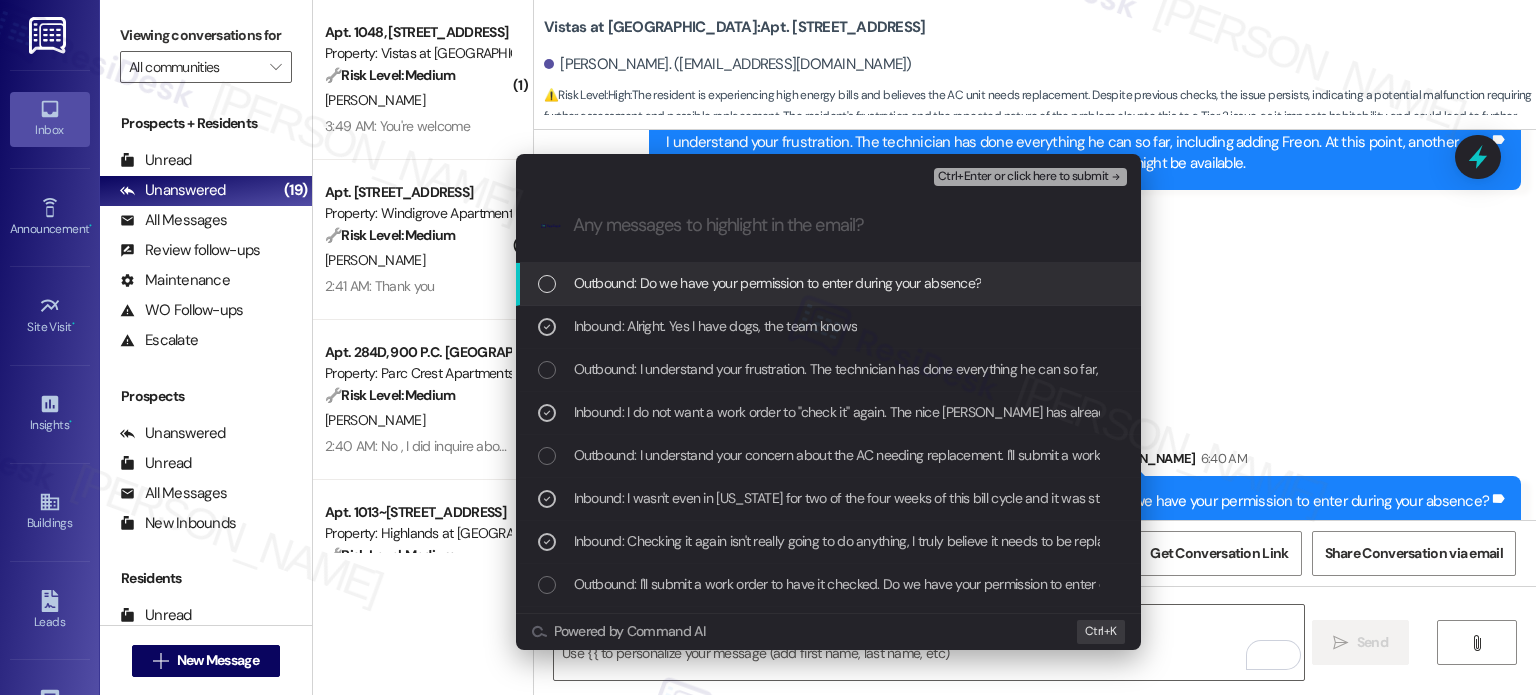 click on "Ctrl+Enter or click here to submit" at bounding box center (1023, 177) 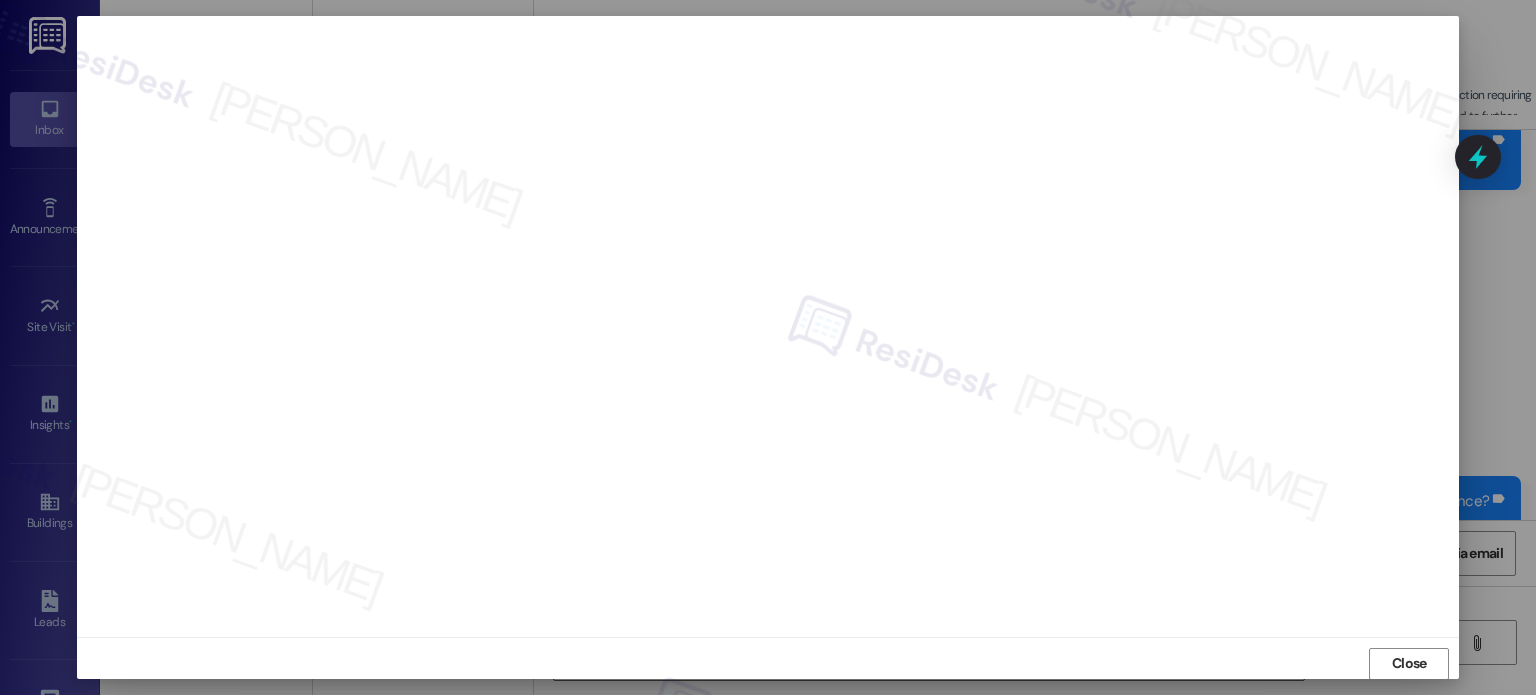 scroll, scrollTop: 15, scrollLeft: 0, axis: vertical 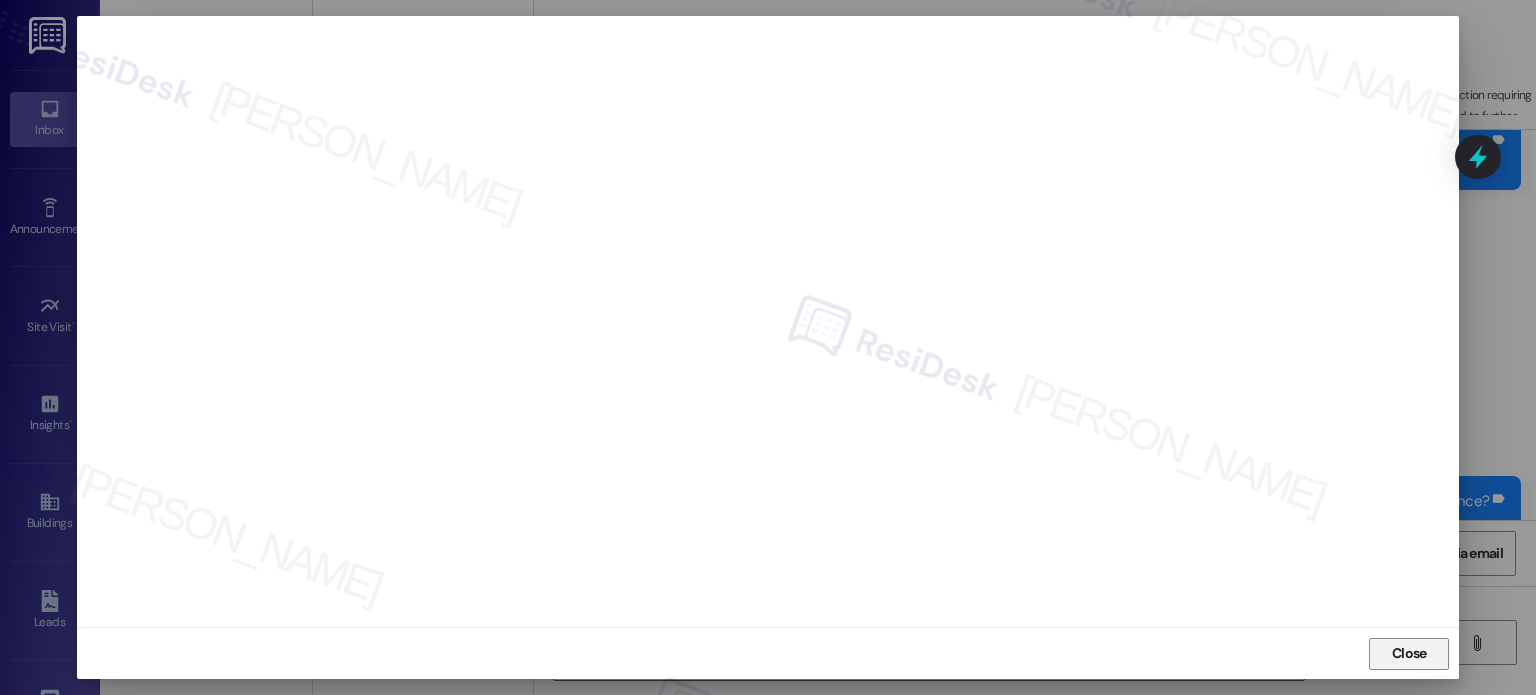 click on "Close" at bounding box center [1409, 654] 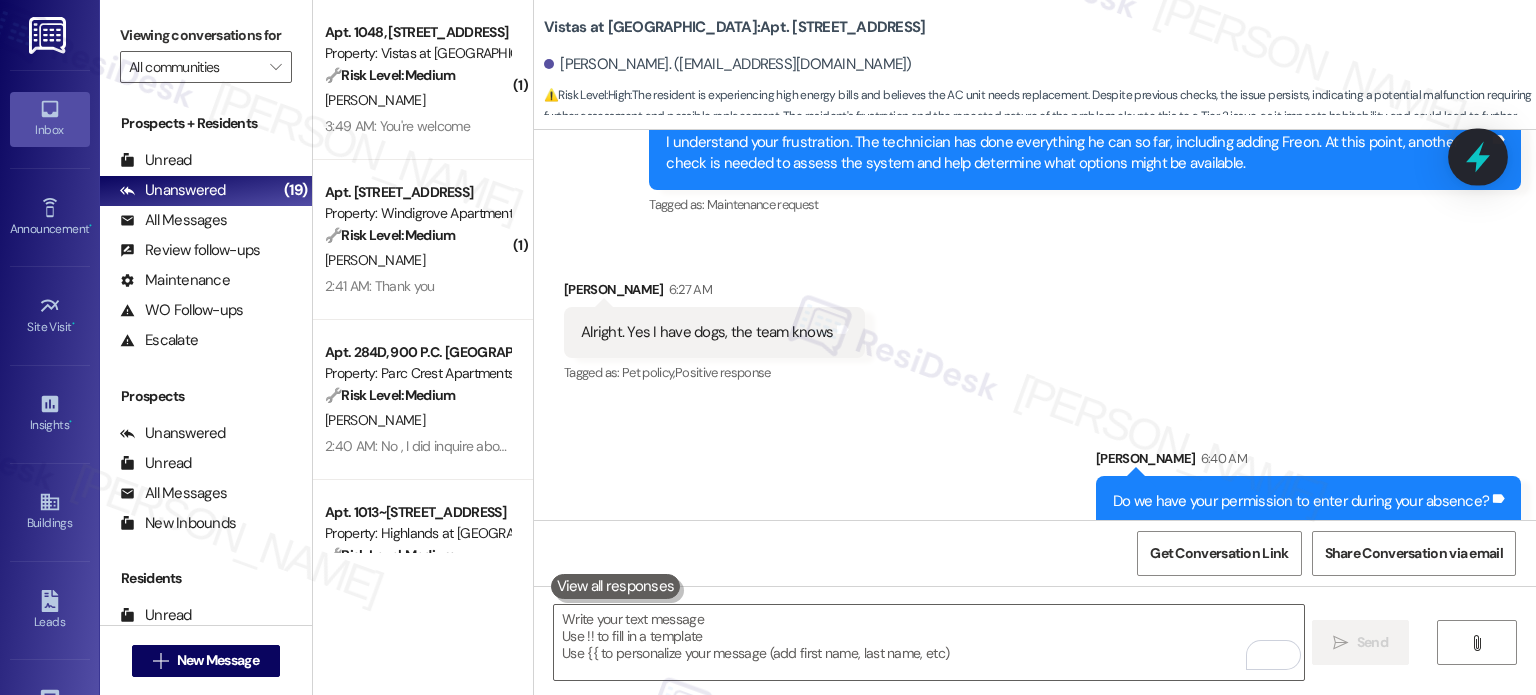 click 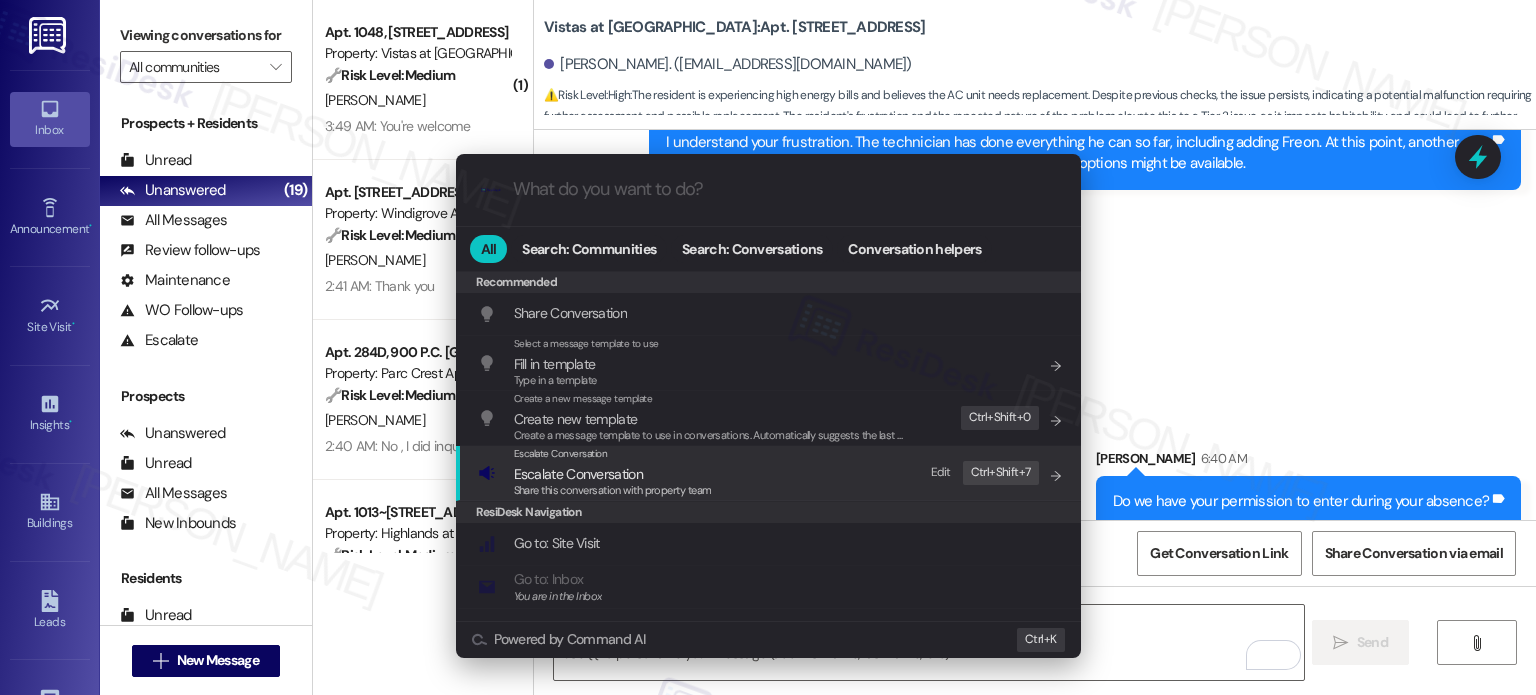 click on "Escalate Conversation" at bounding box center (613, 474) 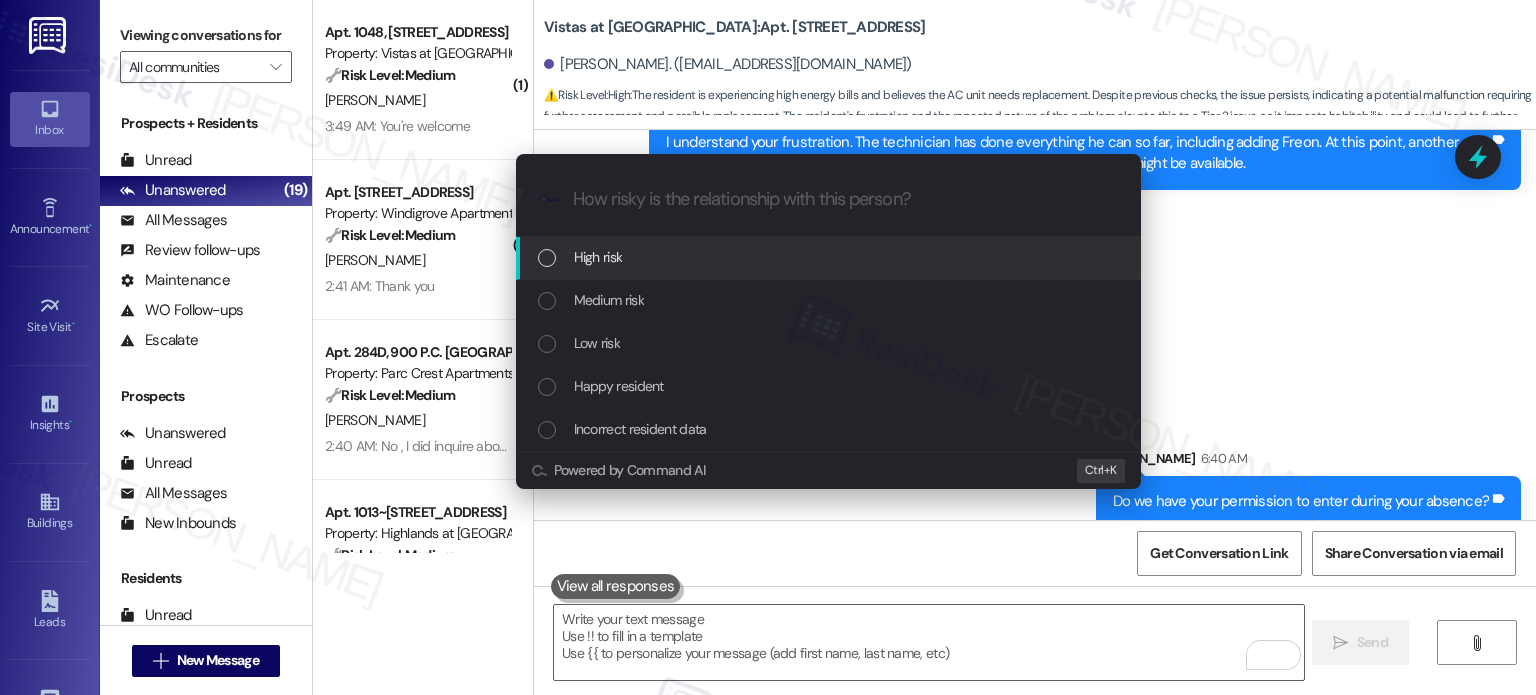 click at bounding box center [547, 258] 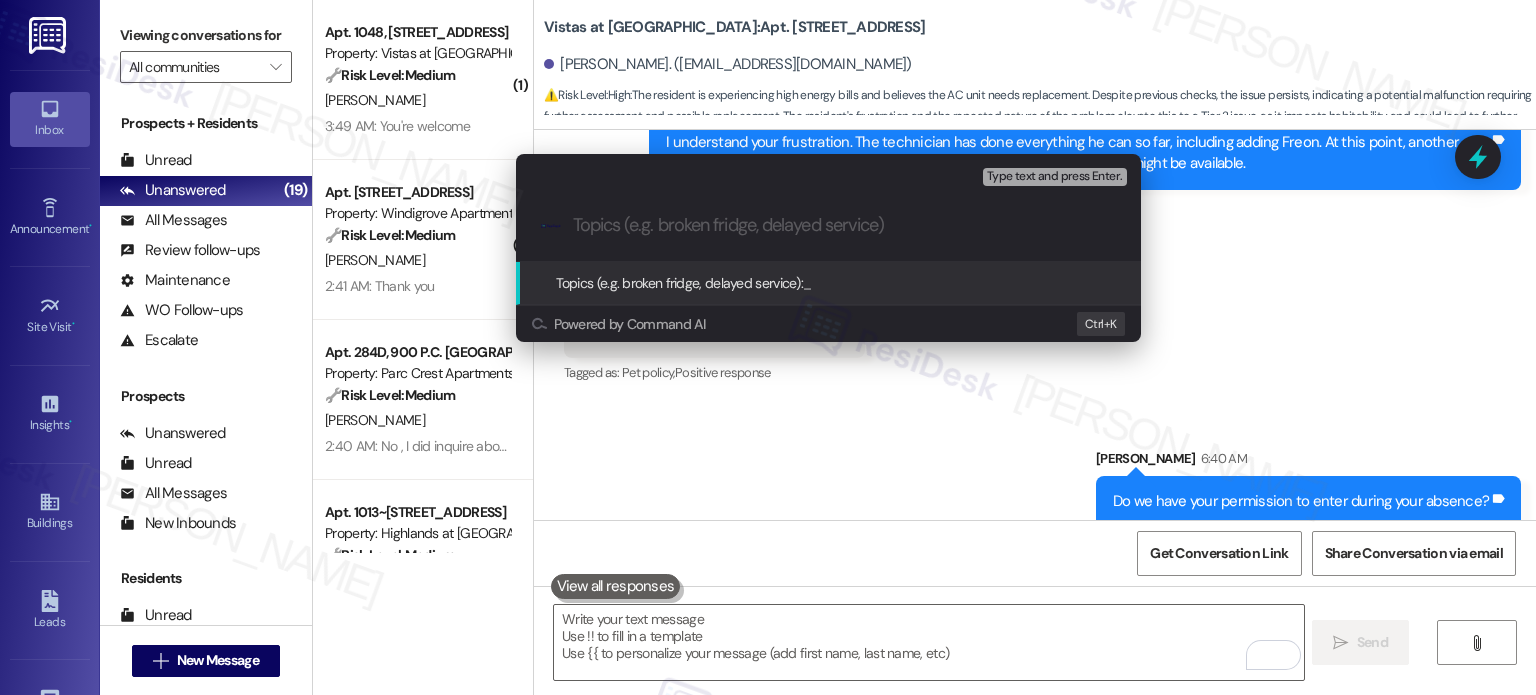 paste on "WO#373247 created by Residesk - AC issue" 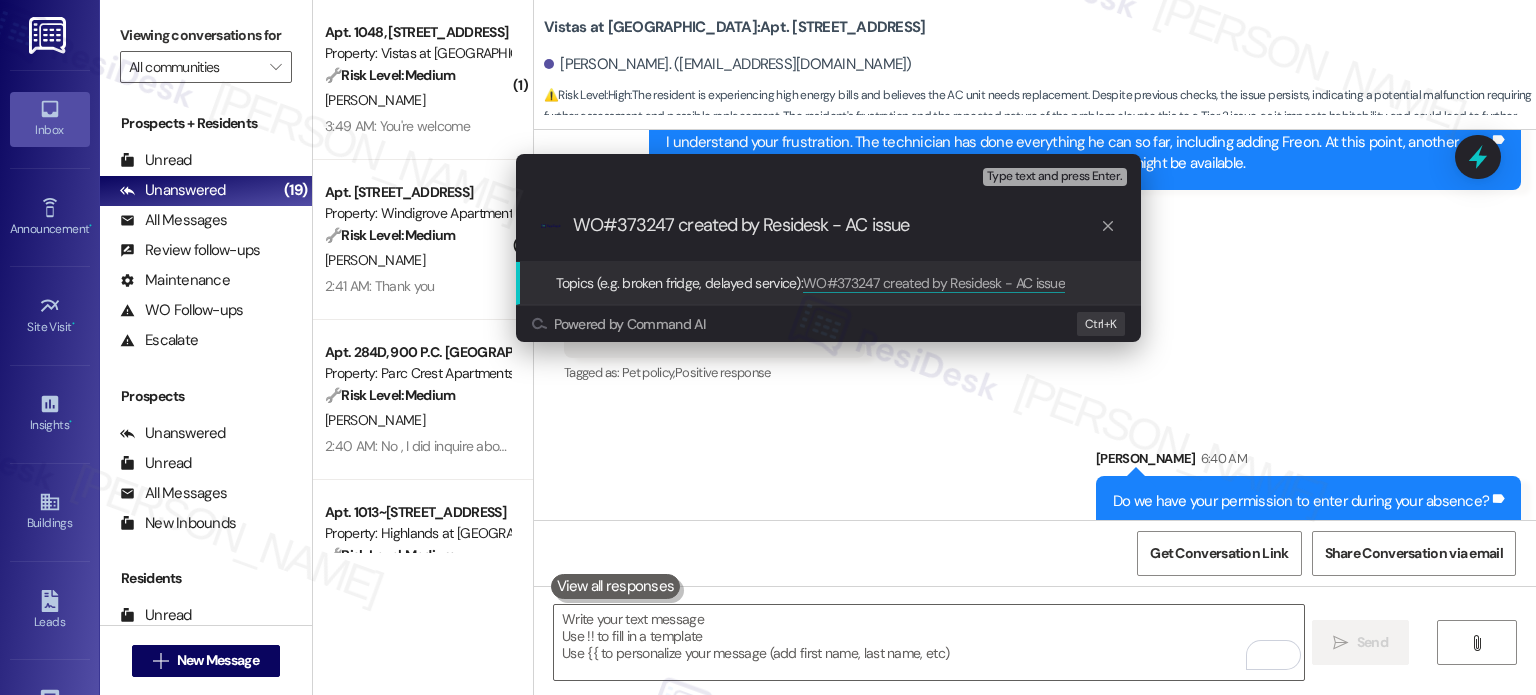 type on "WO#373247 created by Residesk - AC issue" 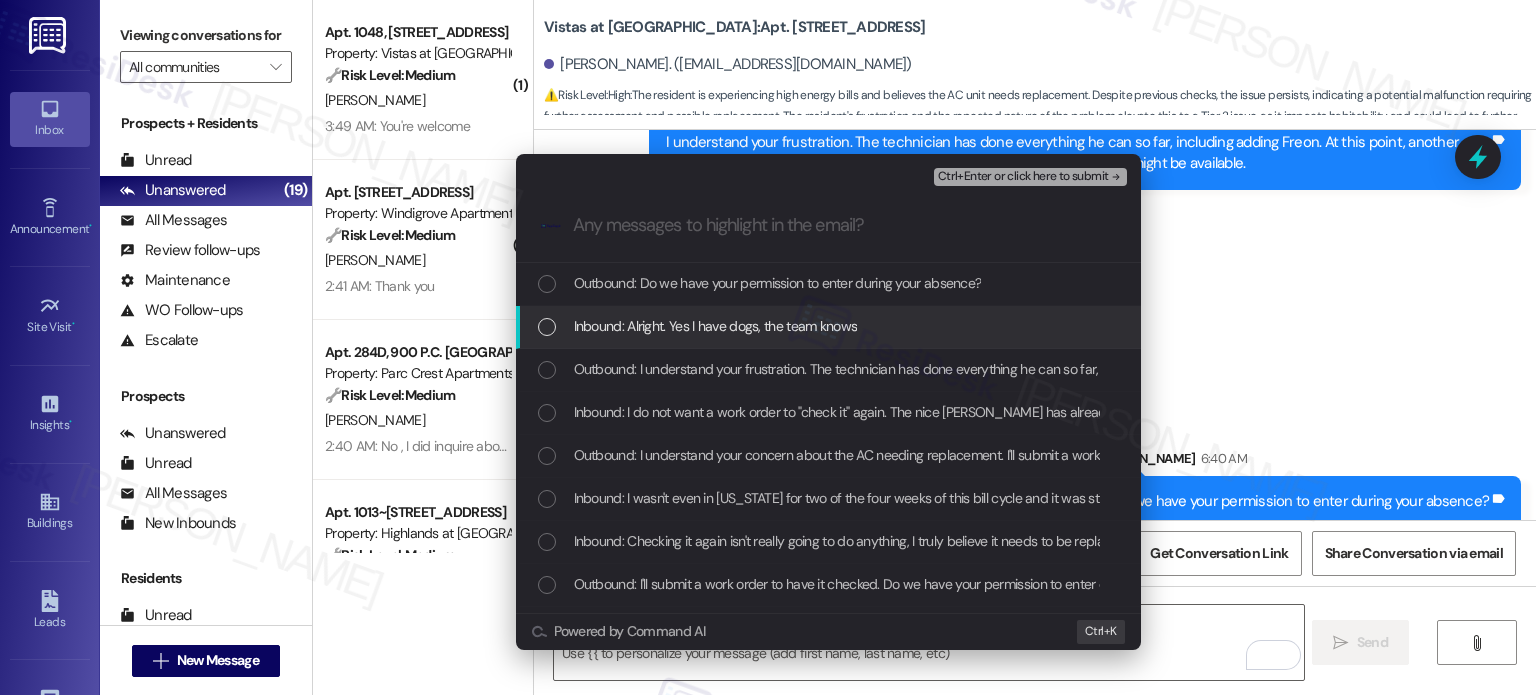 click at bounding box center (547, 327) 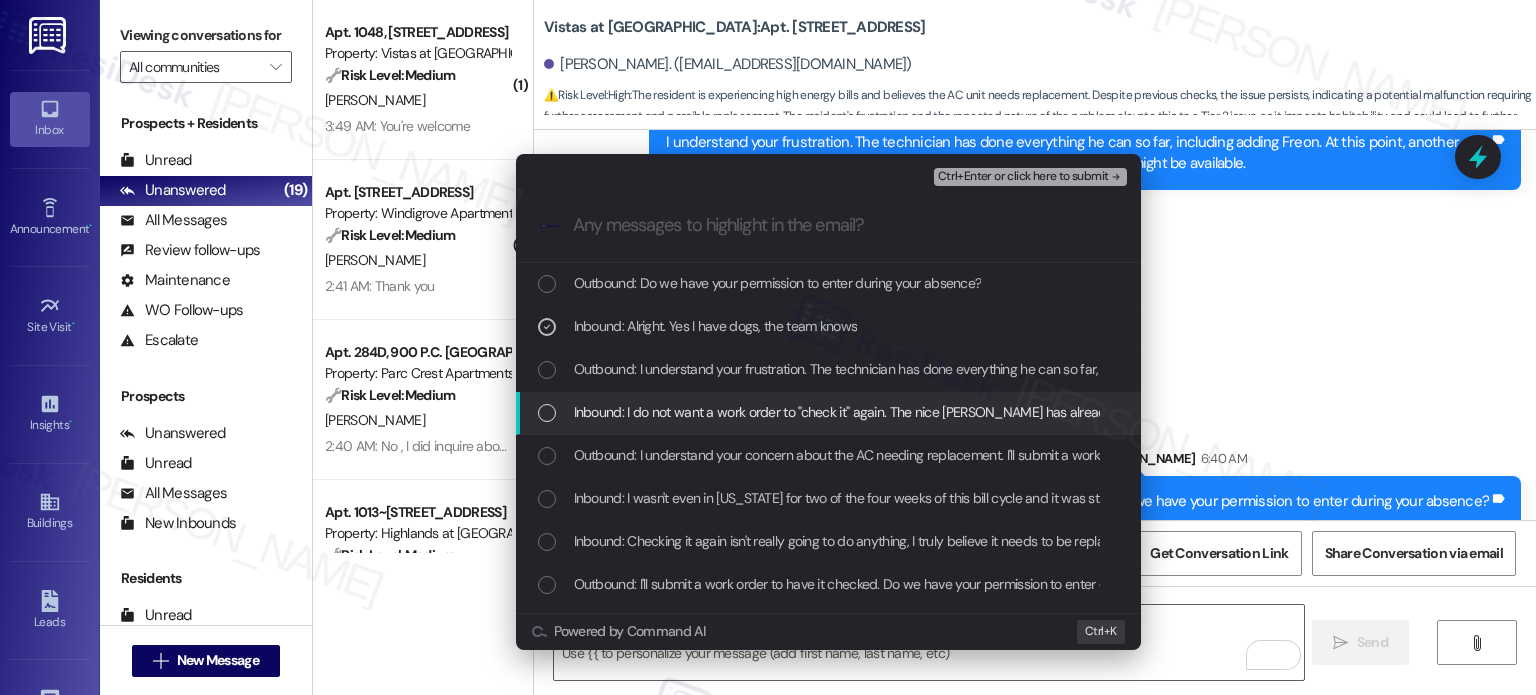 click at bounding box center (547, 413) 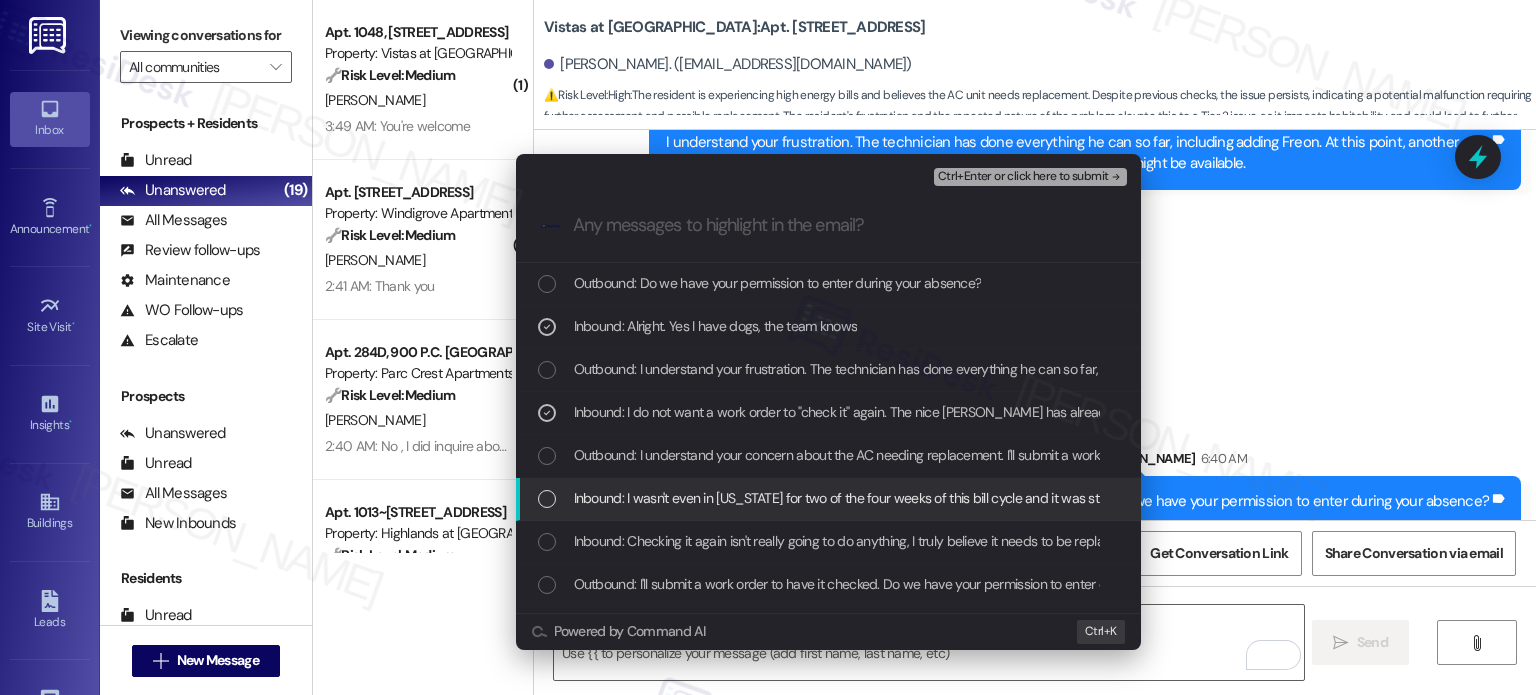 click at bounding box center [547, 499] 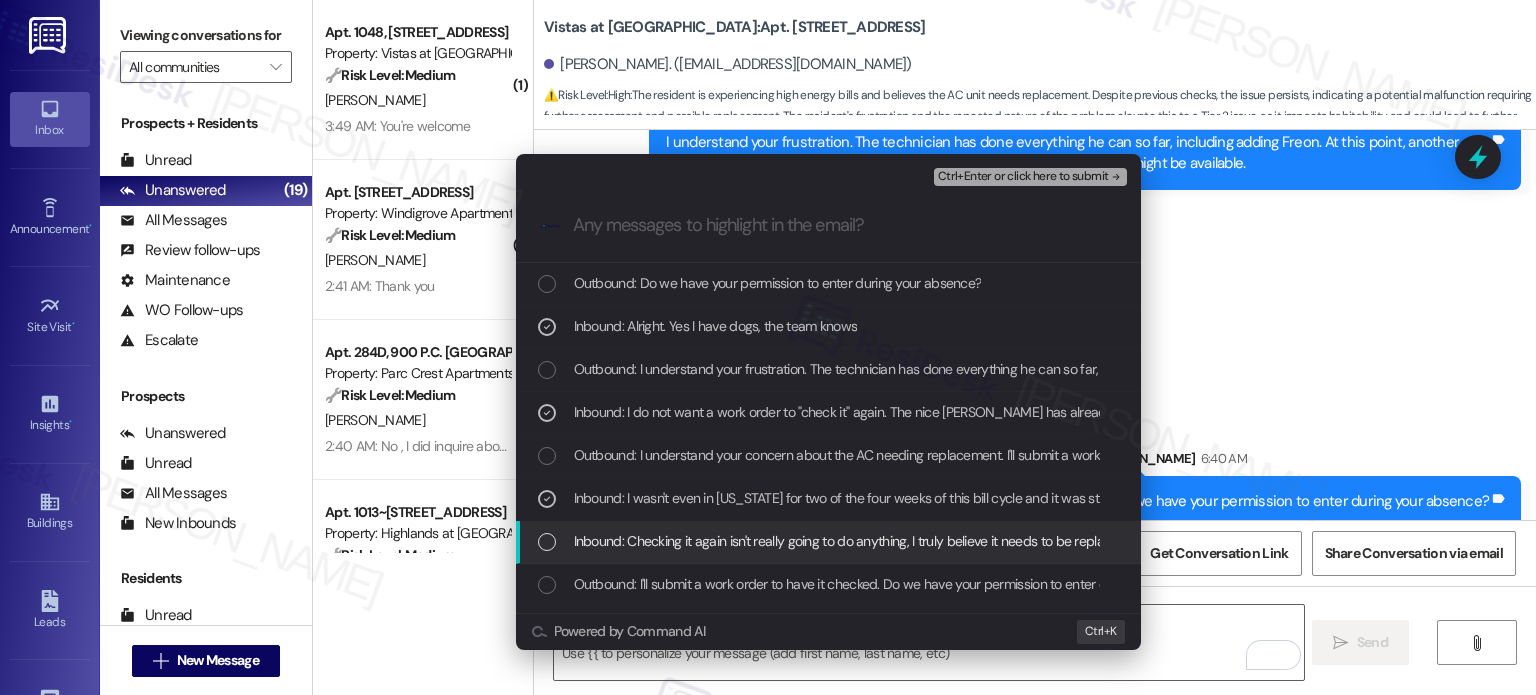 click at bounding box center [547, 542] 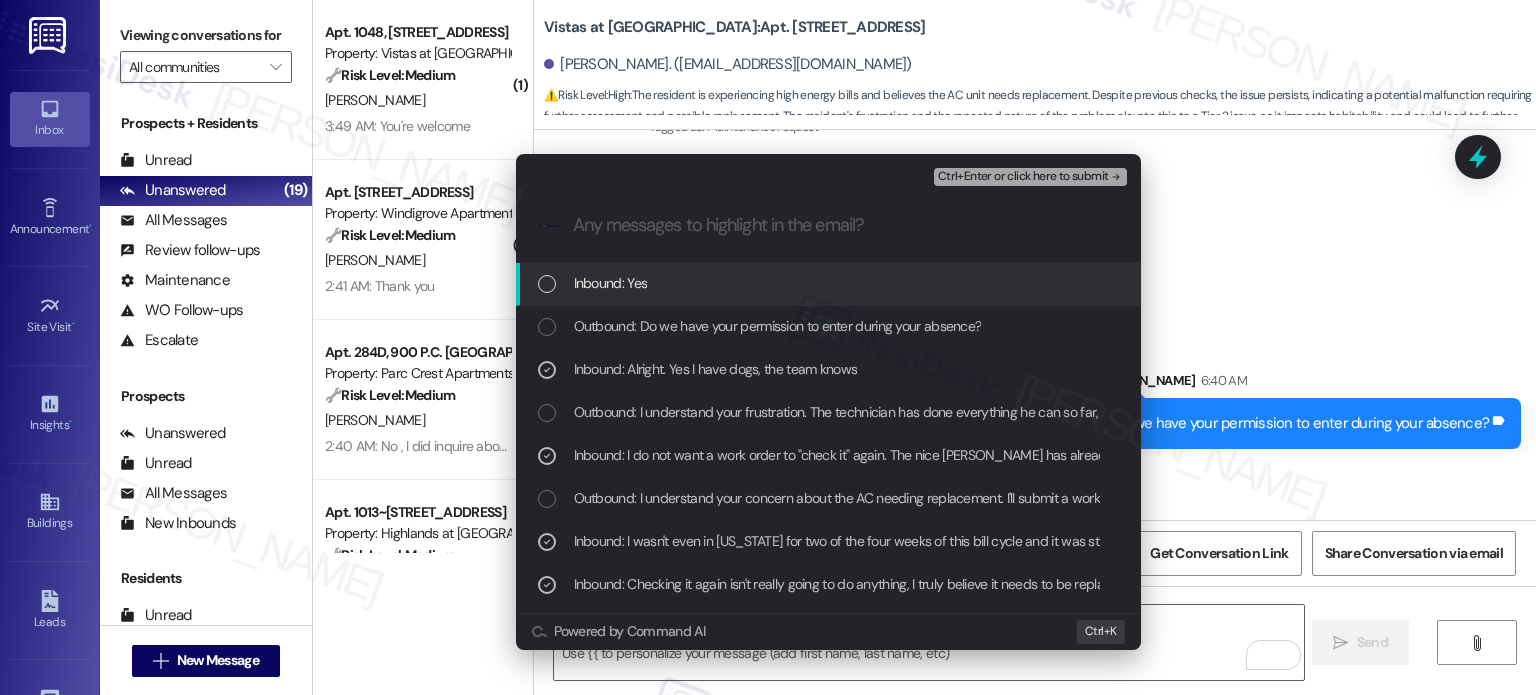 scroll, scrollTop: 4221, scrollLeft: 0, axis: vertical 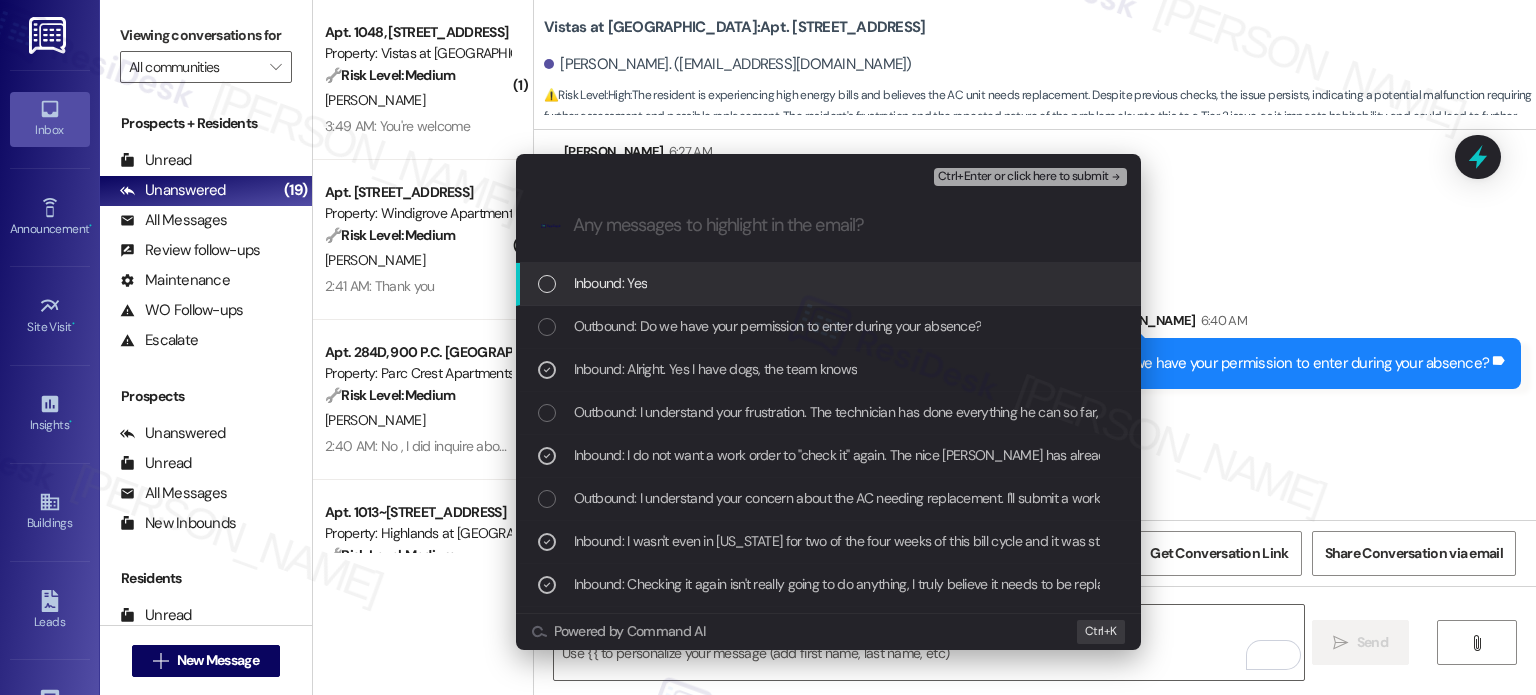 click on "Ctrl+Enter or click here to submit" at bounding box center (1023, 177) 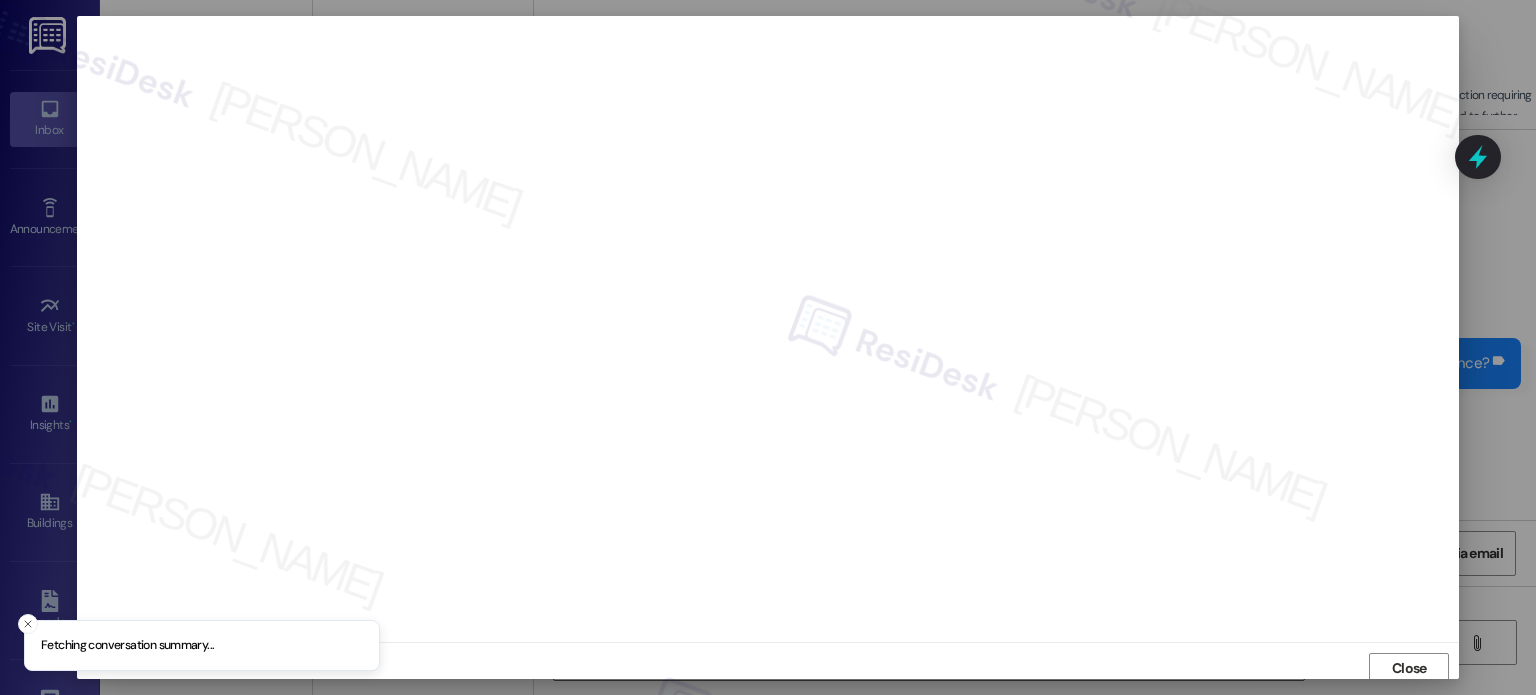 scroll, scrollTop: 5, scrollLeft: 0, axis: vertical 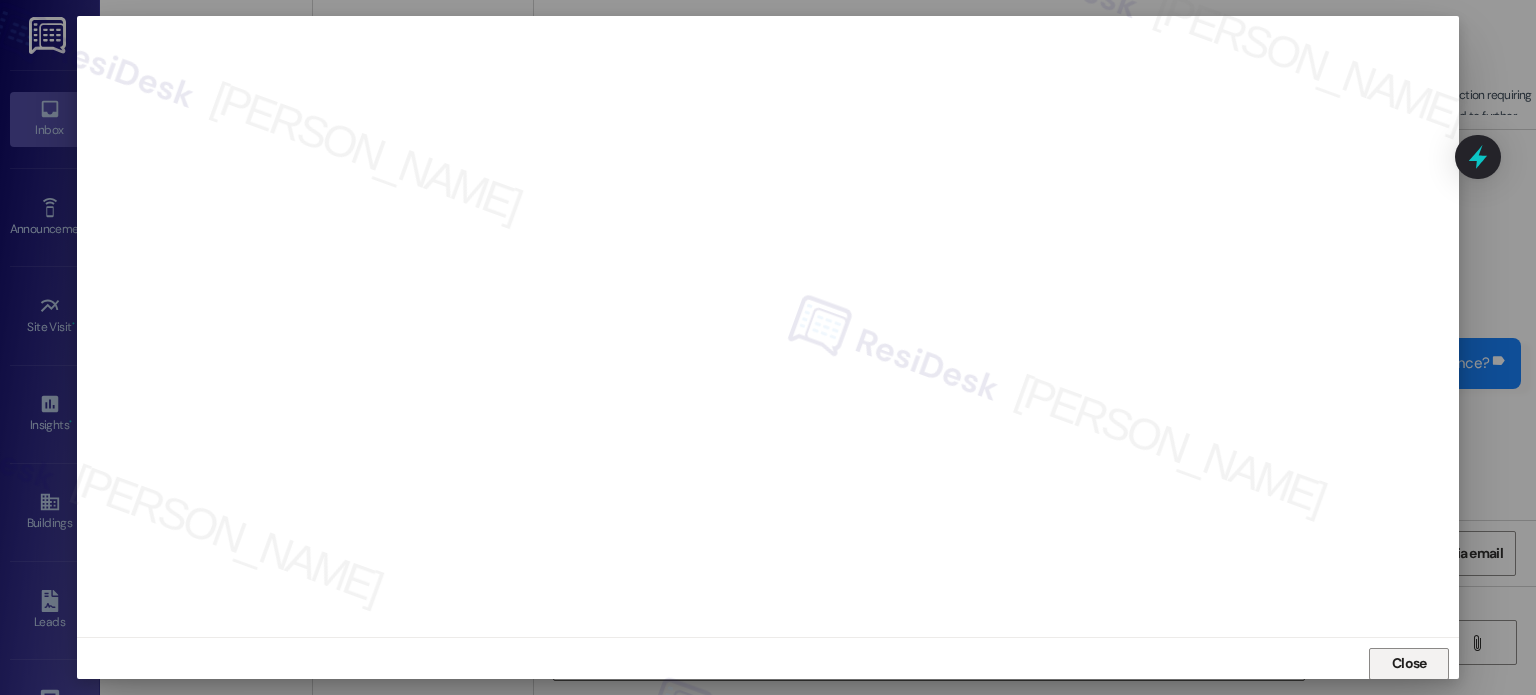 click on "Close" at bounding box center (1409, 663) 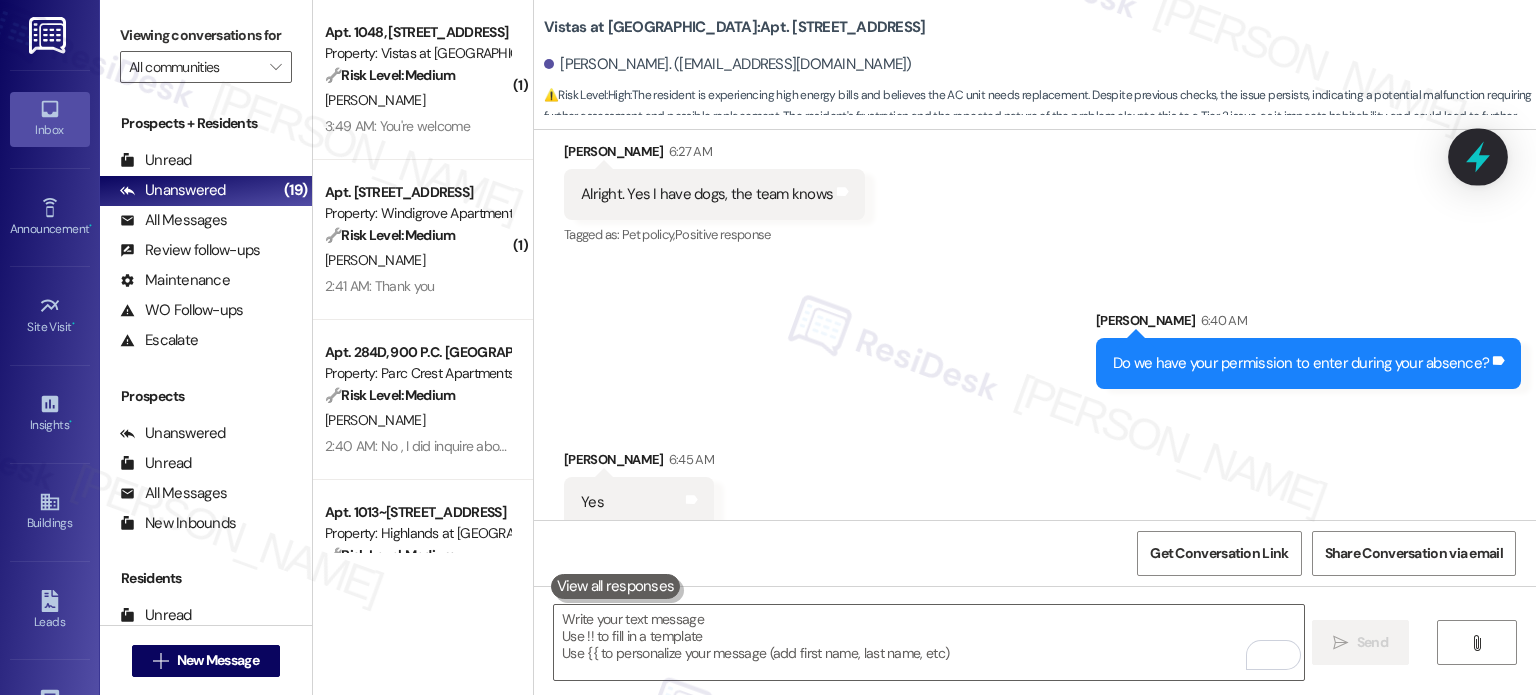 click 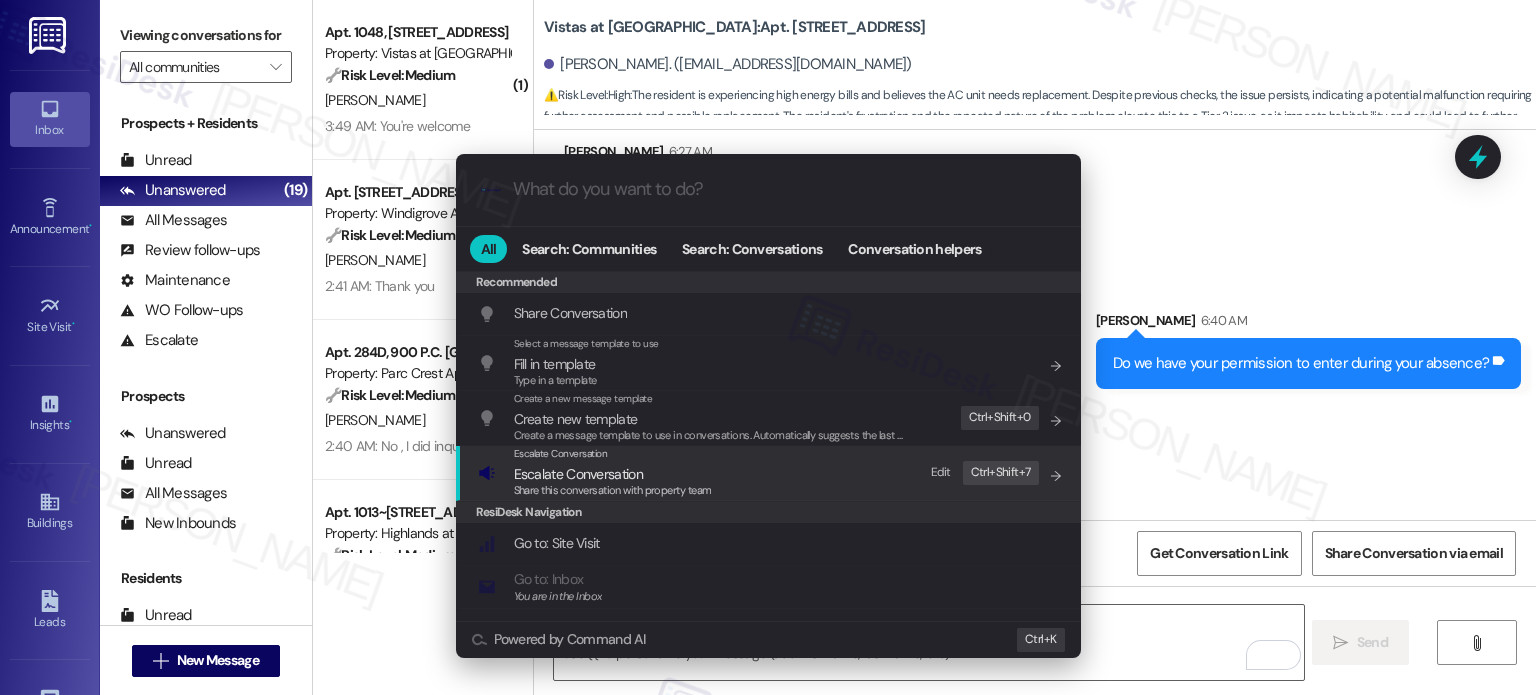 click on "Escalate Conversation" at bounding box center (578, 474) 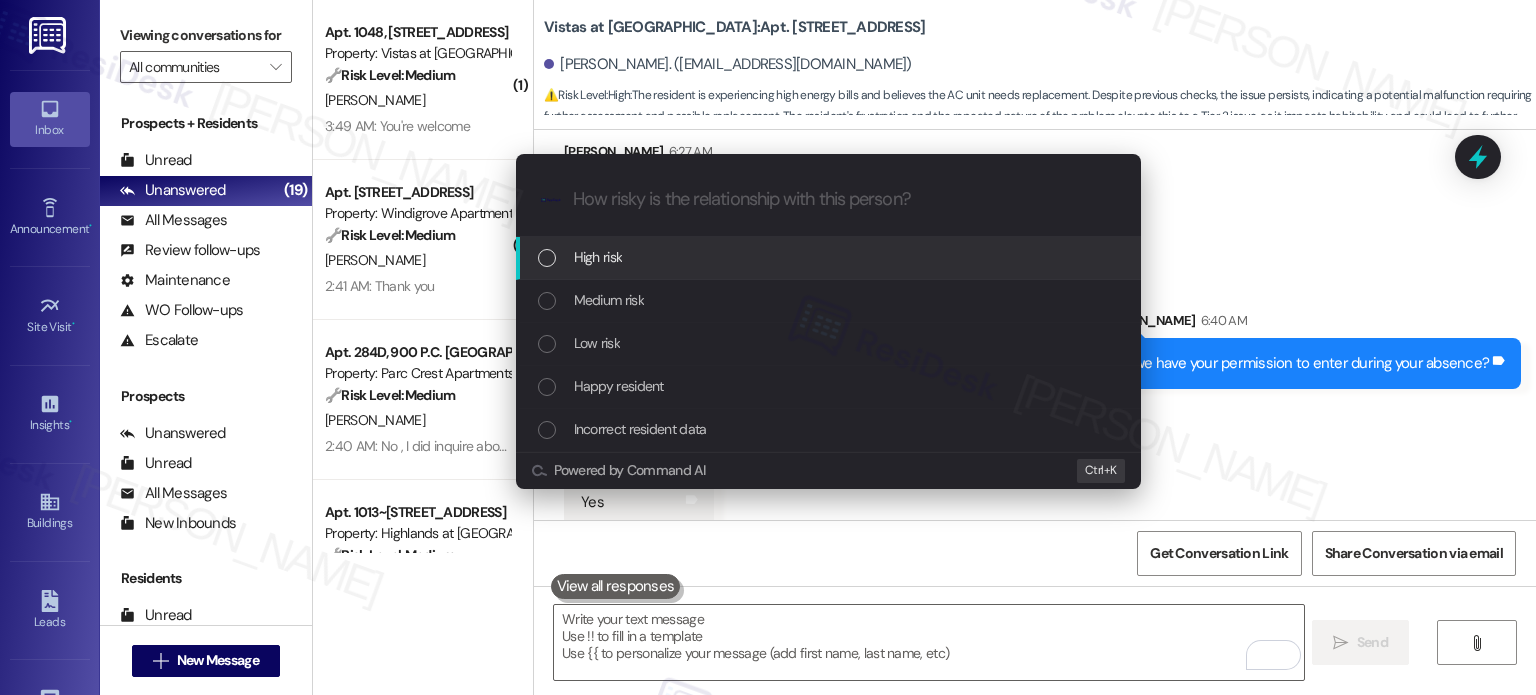 click at bounding box center (547, 258) 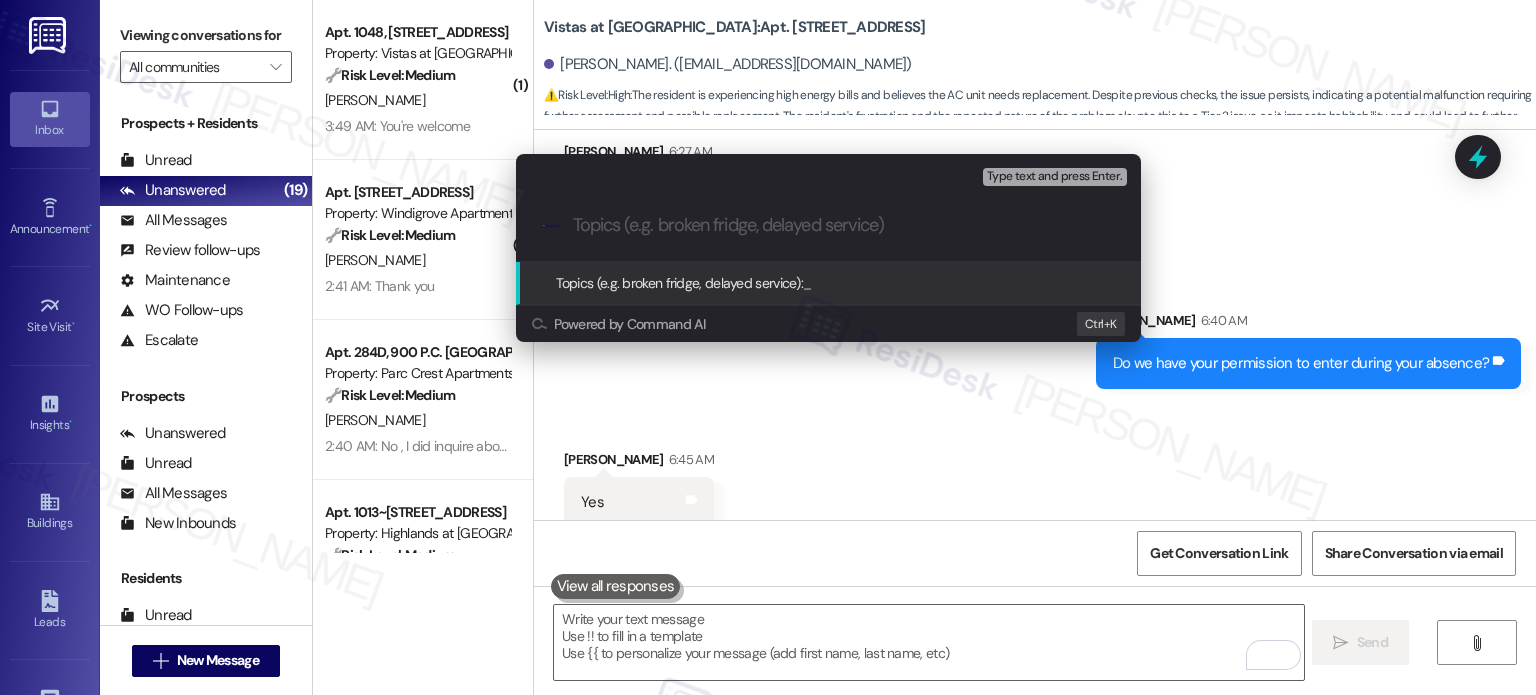paste on "WO#373247 created by Residesk - AC issue" 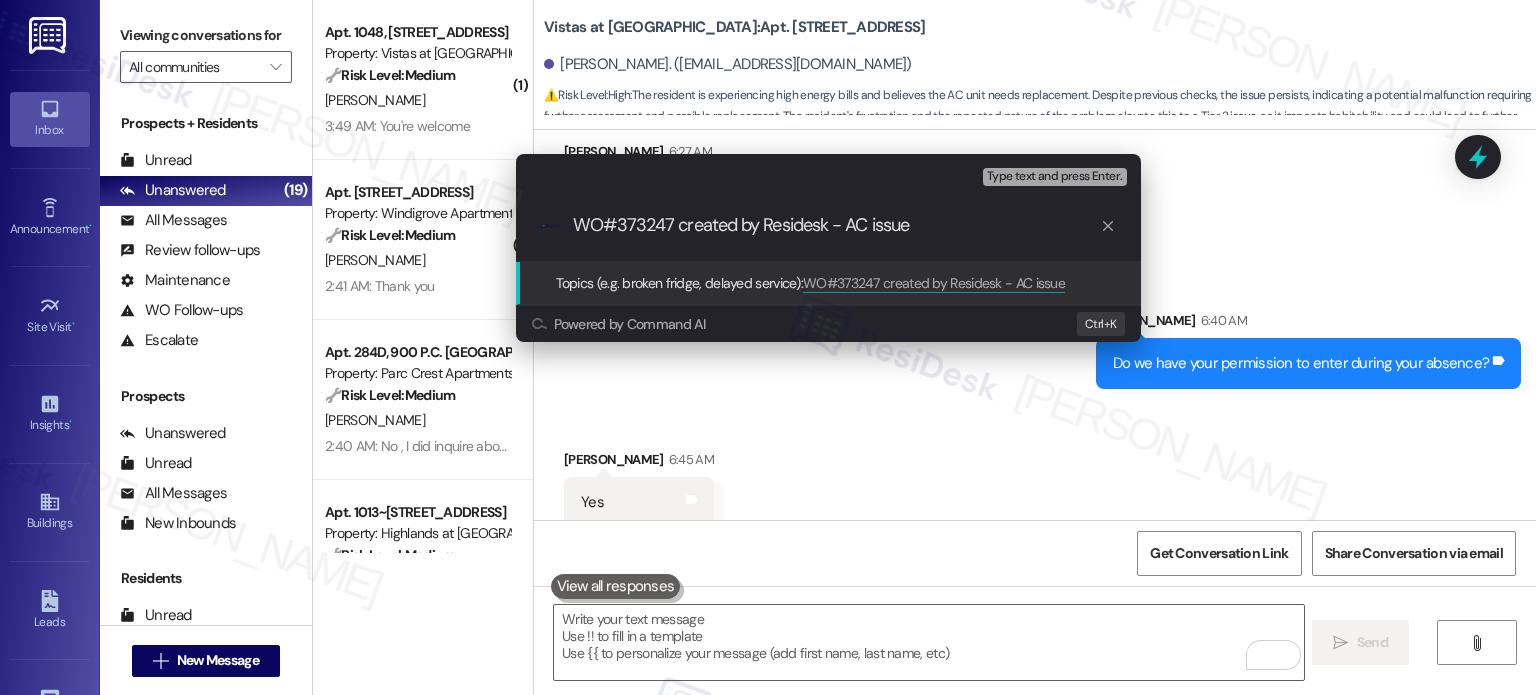 type on "WO#373247 created by Residesk - AC issue" 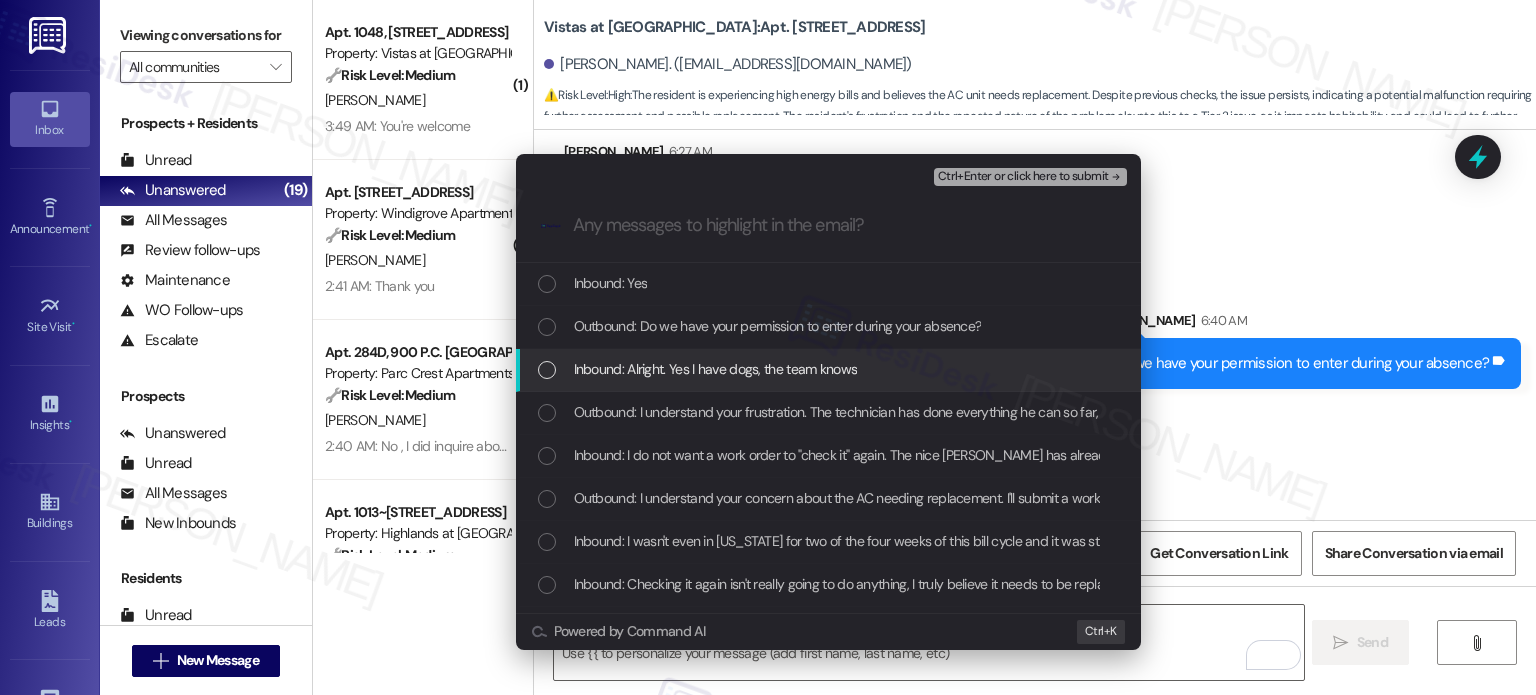 click at bounding box center (547, 370) 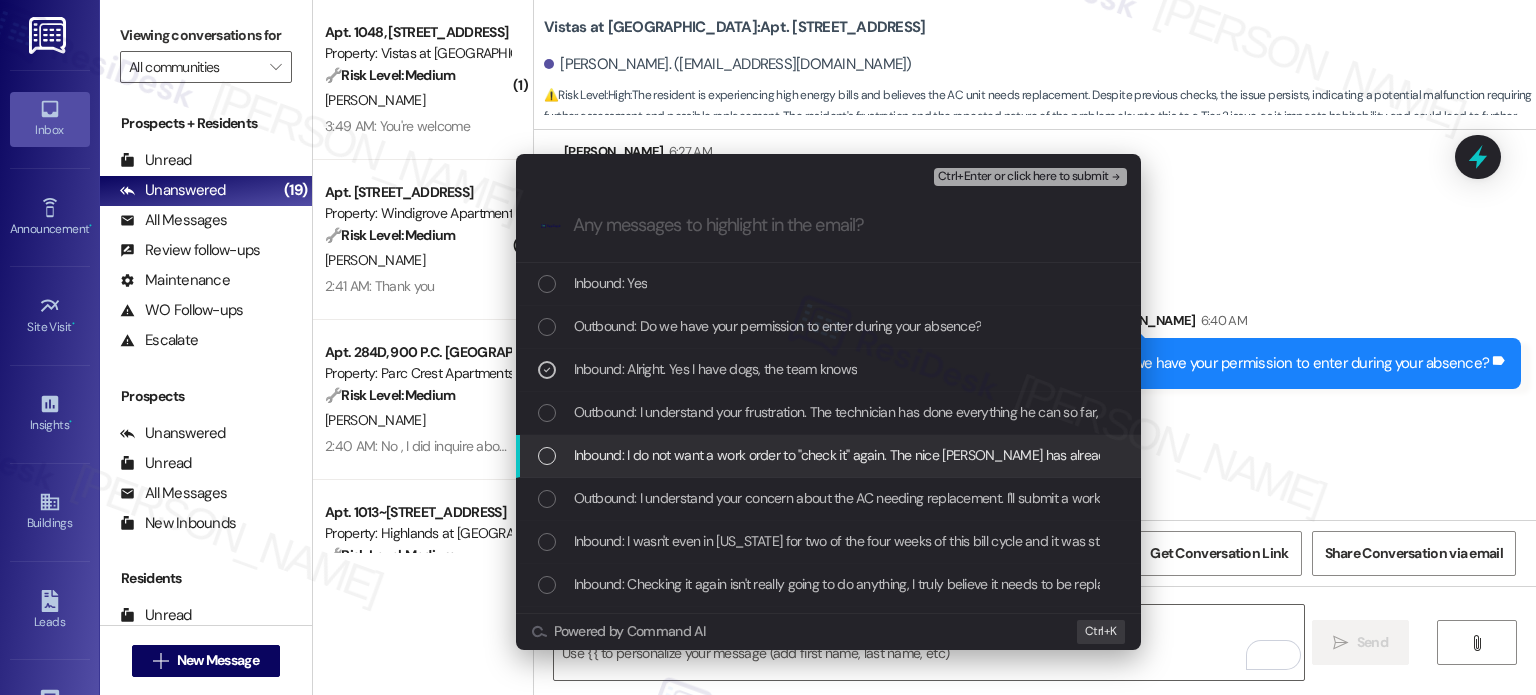 click at bounding box center [547, 456] 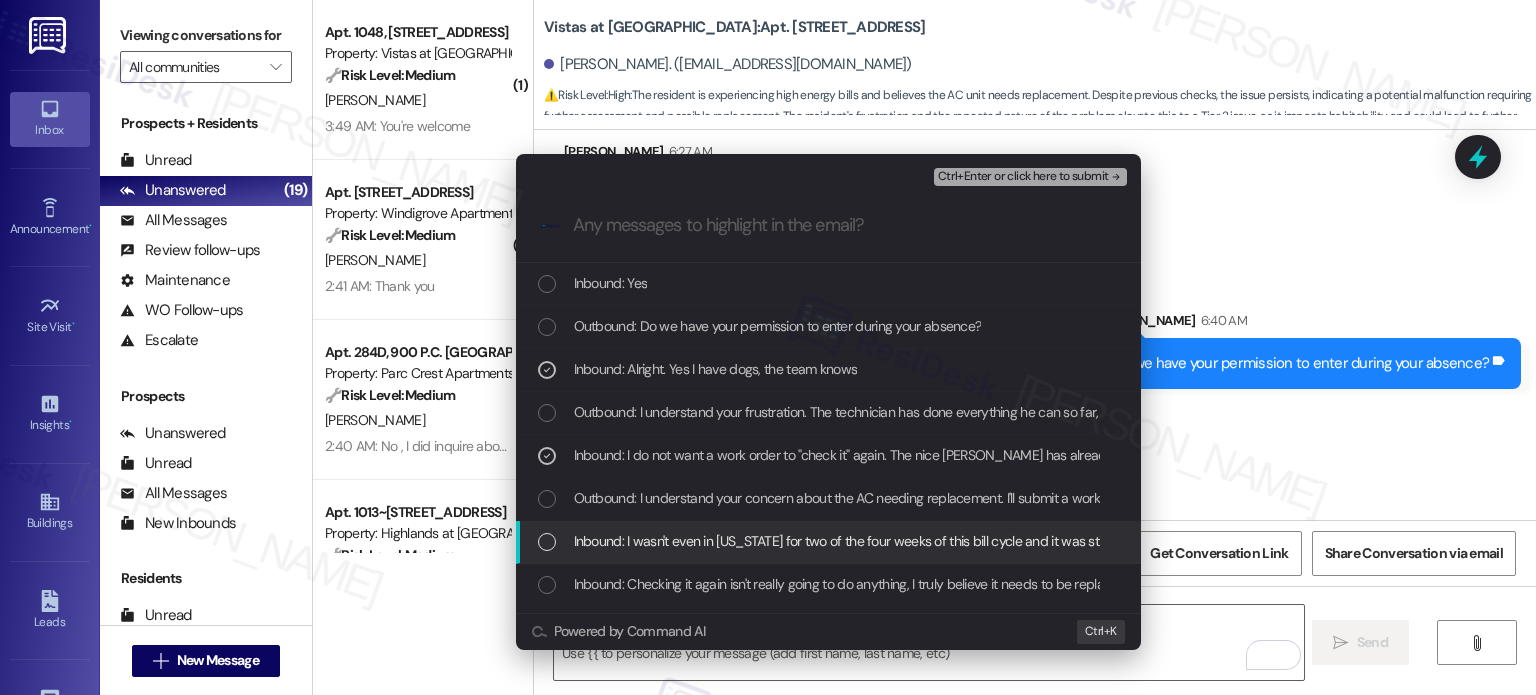 click on "Inbound: I wasn't even in Virginia for two of the four weeks of this bill cycle and it was still over $400, using 3x more power than many people I've spoken to with houses and apartments in various areas of Lynchburg and even other hotter states. I set it to 78 while I was gone that entire time and had nothing else but the fridge on" at bounding box center [830, 541] 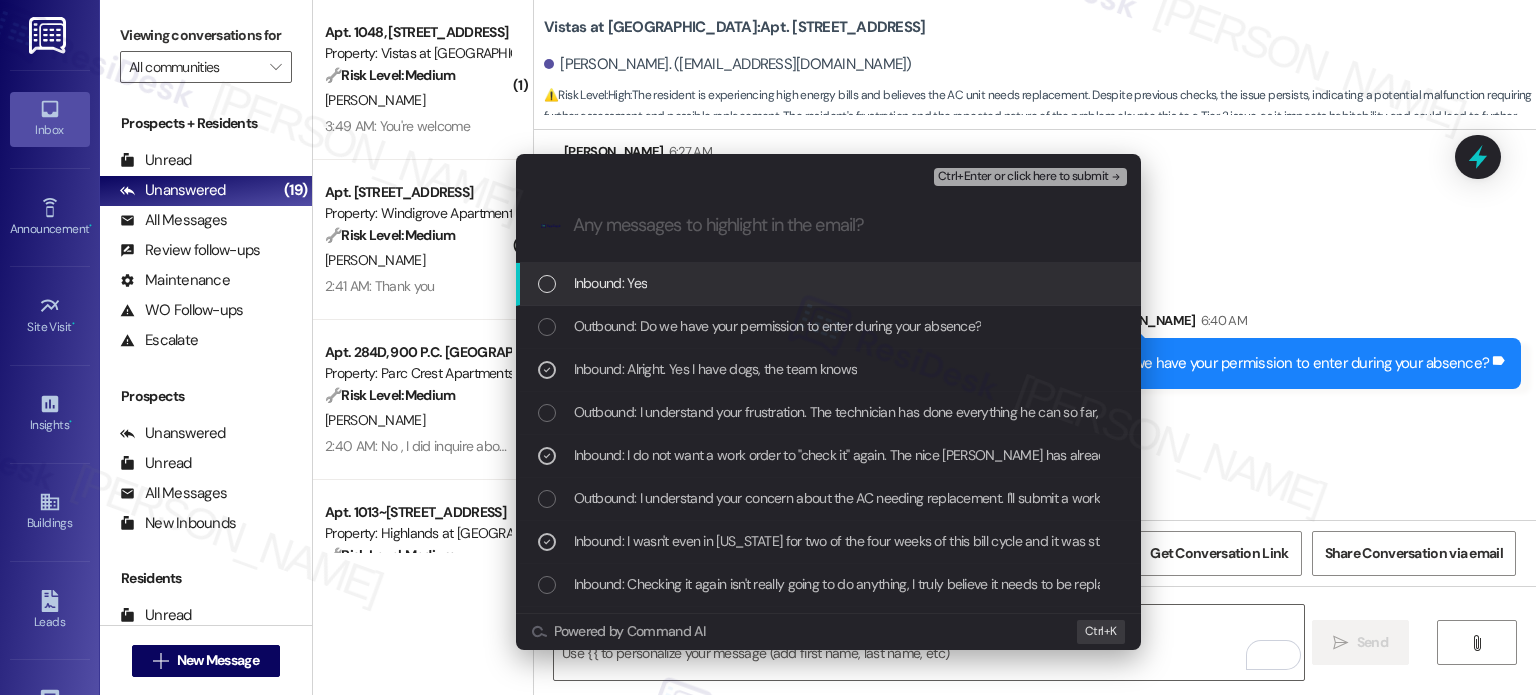click at bounding box center [547, 284] 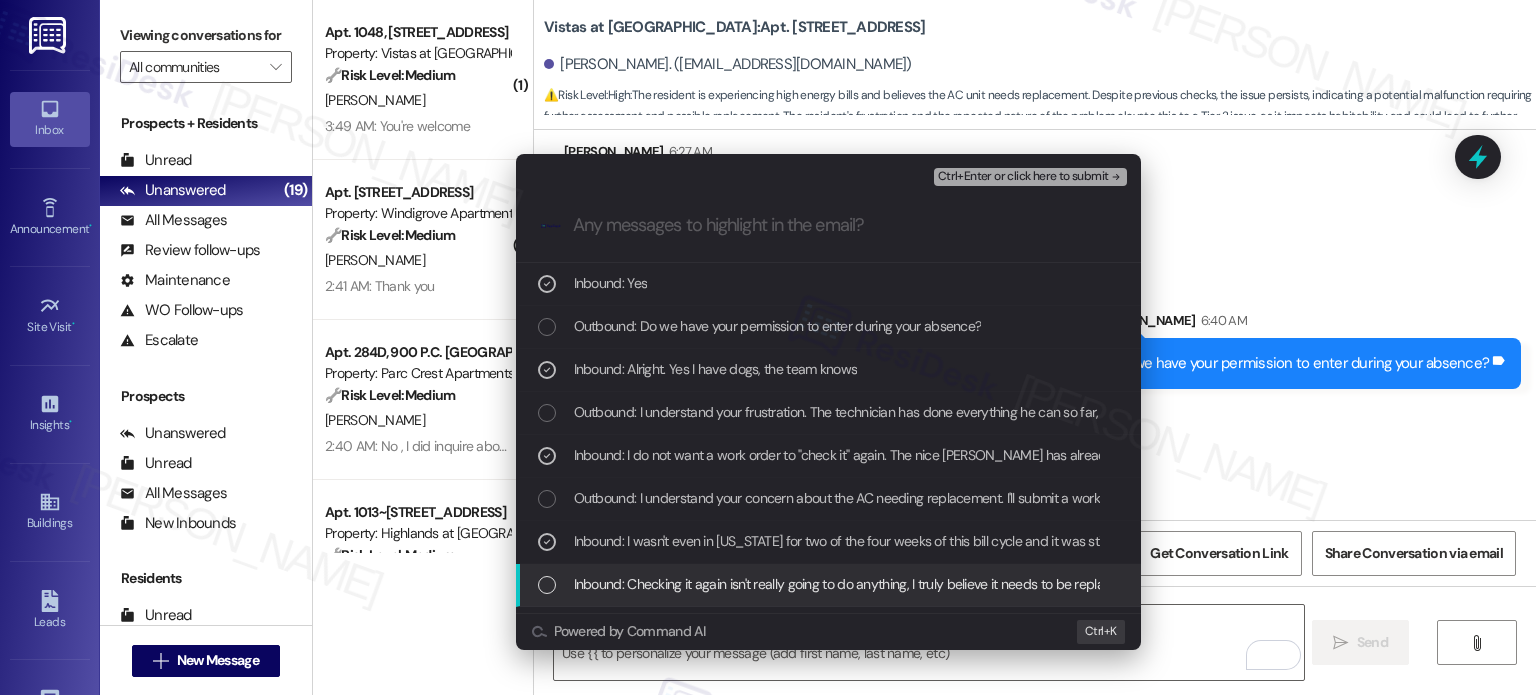 click at bounding box center [547, 585] 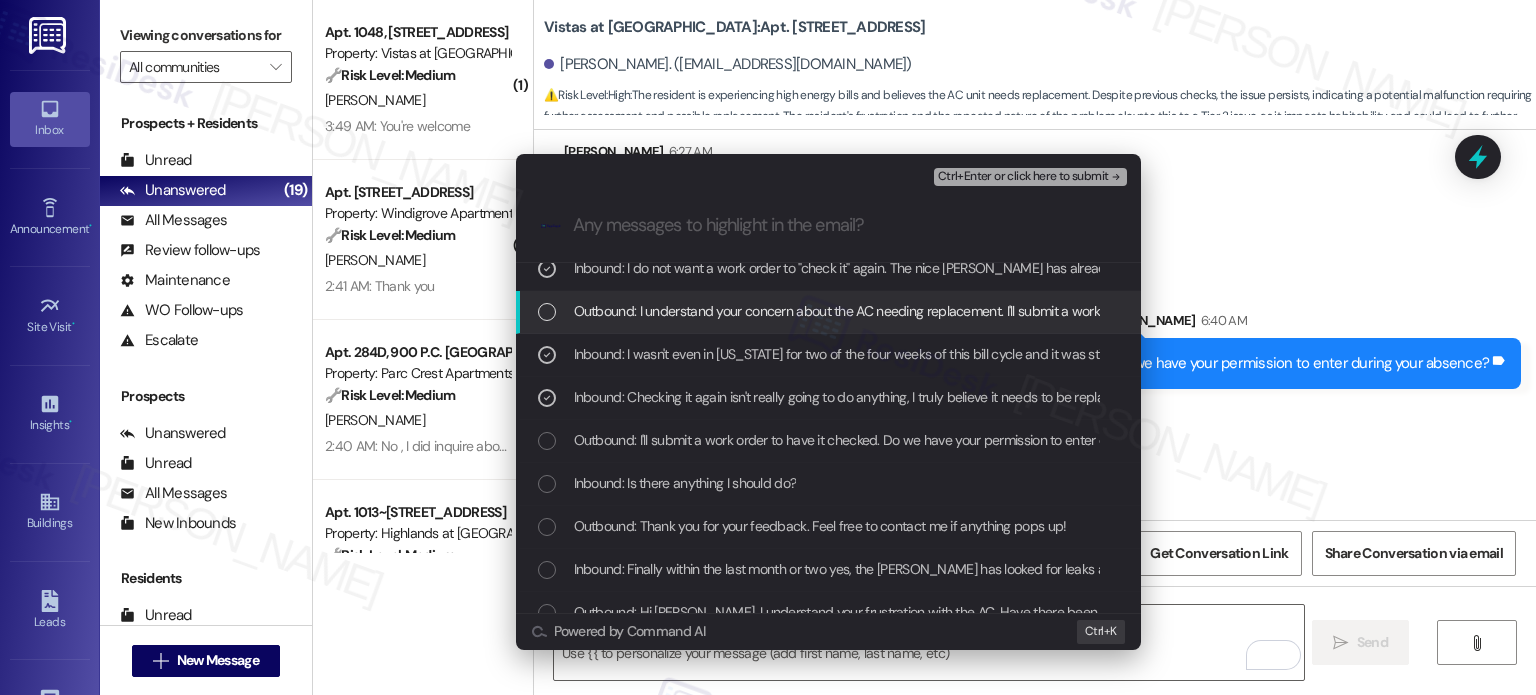 scroll, scrollTop: 200, scrollLeft: 0, axis: vertical 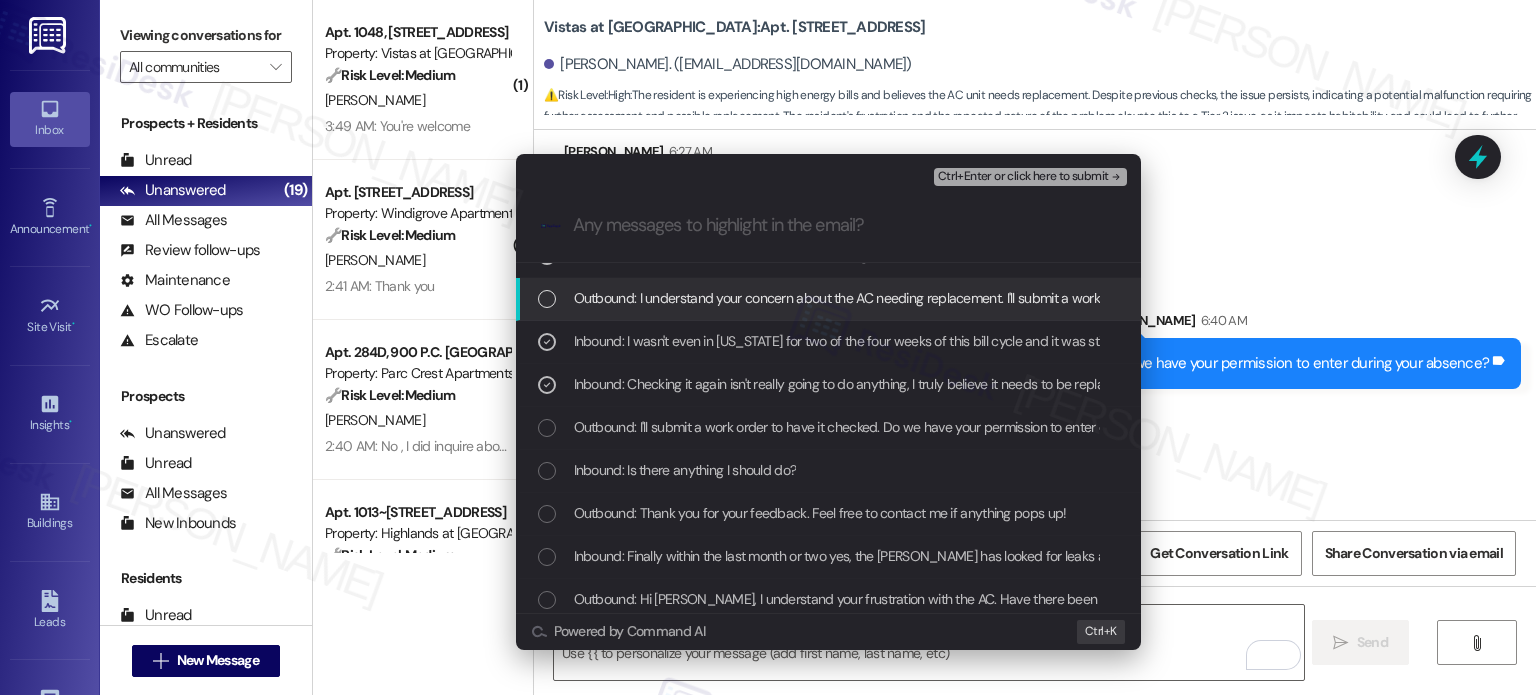 click on "Ctrl+Enter or click here to submit" at bounding box center [1023, 177] 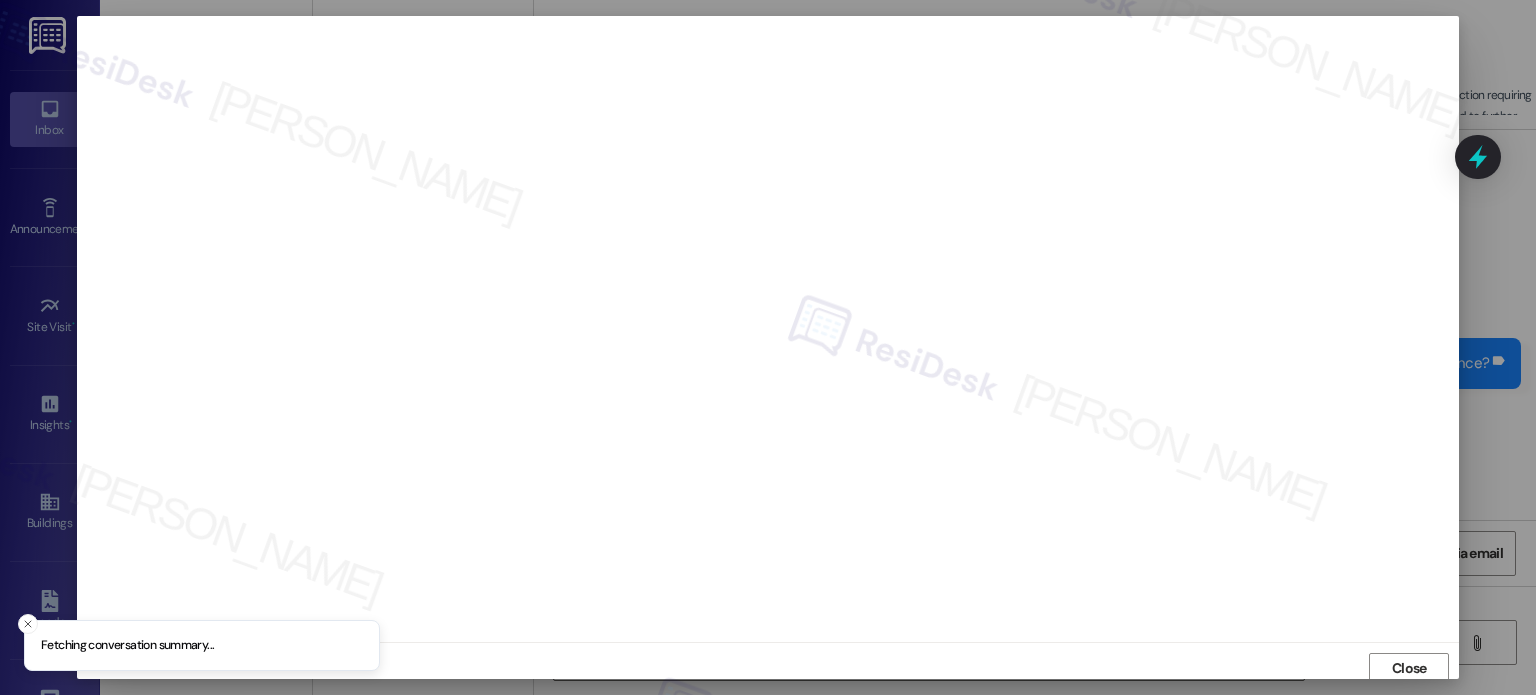 scroll, scrollTop: 5, scrollLeft: 0, axis: vertical 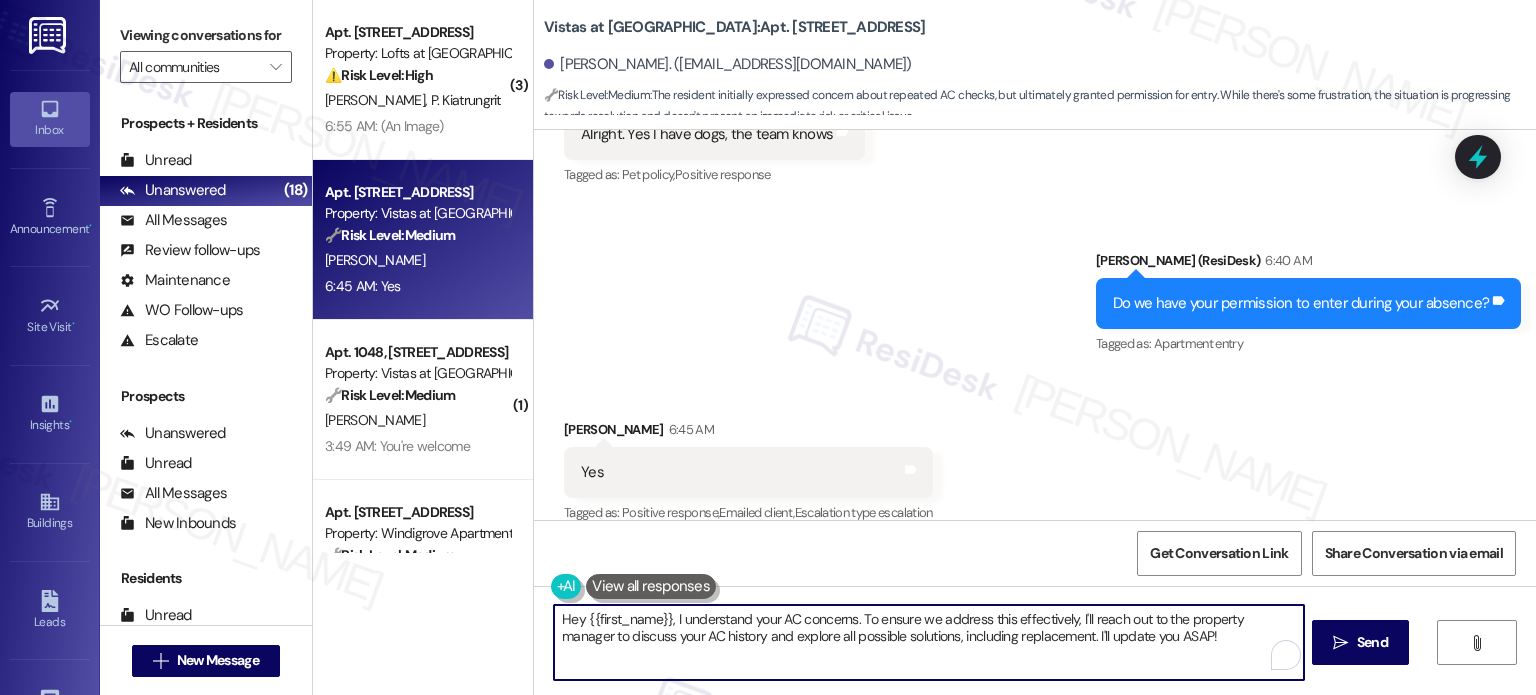 drag, startPoint x: 1170, startPoint y: 642, endPoint x: 1154, endPoint y: 642, distance: 16 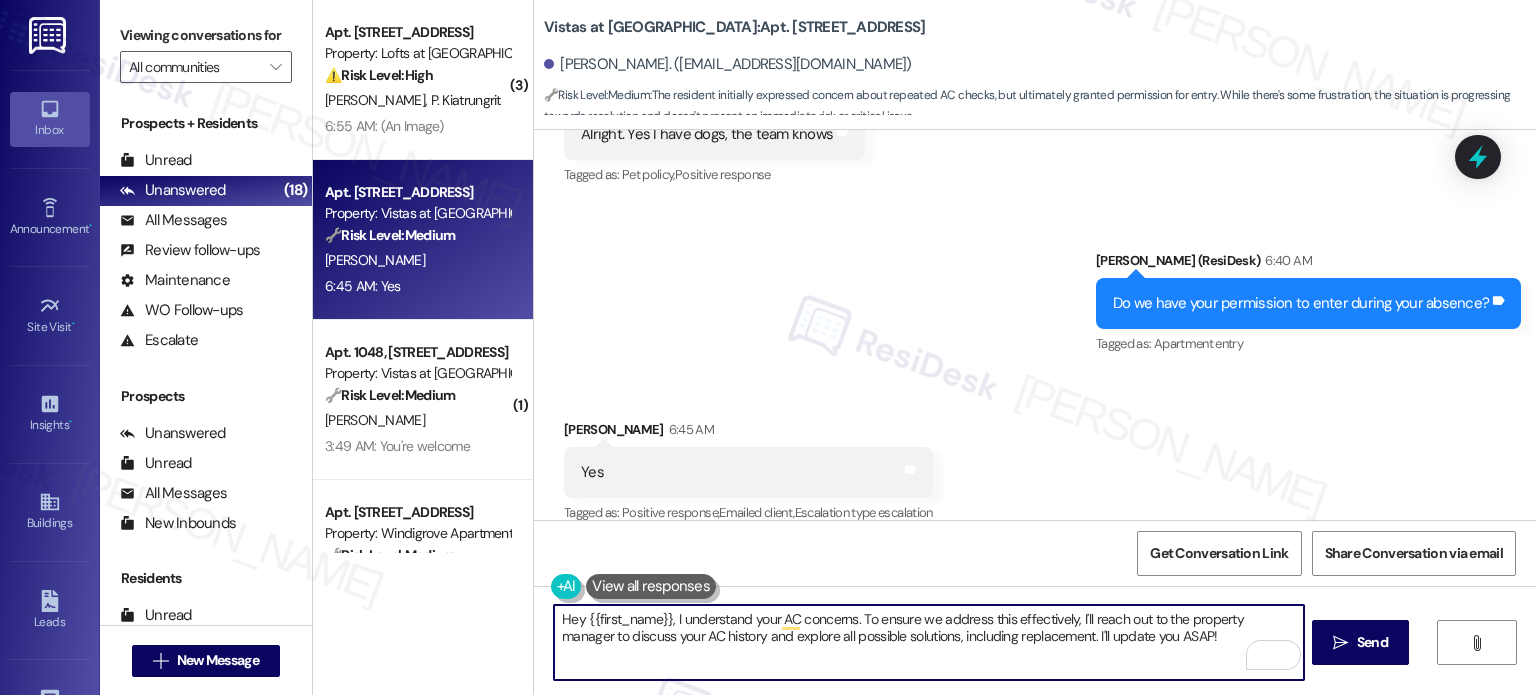 click on "Hey {{first_name}}, I understand your AC concerns. To ensure we address this effectively, I'll reach out to the property manager to discuss your AC history and explore all possible solutions, including replacement. I'll update you ASAP!" at bounding box center [928, 642] 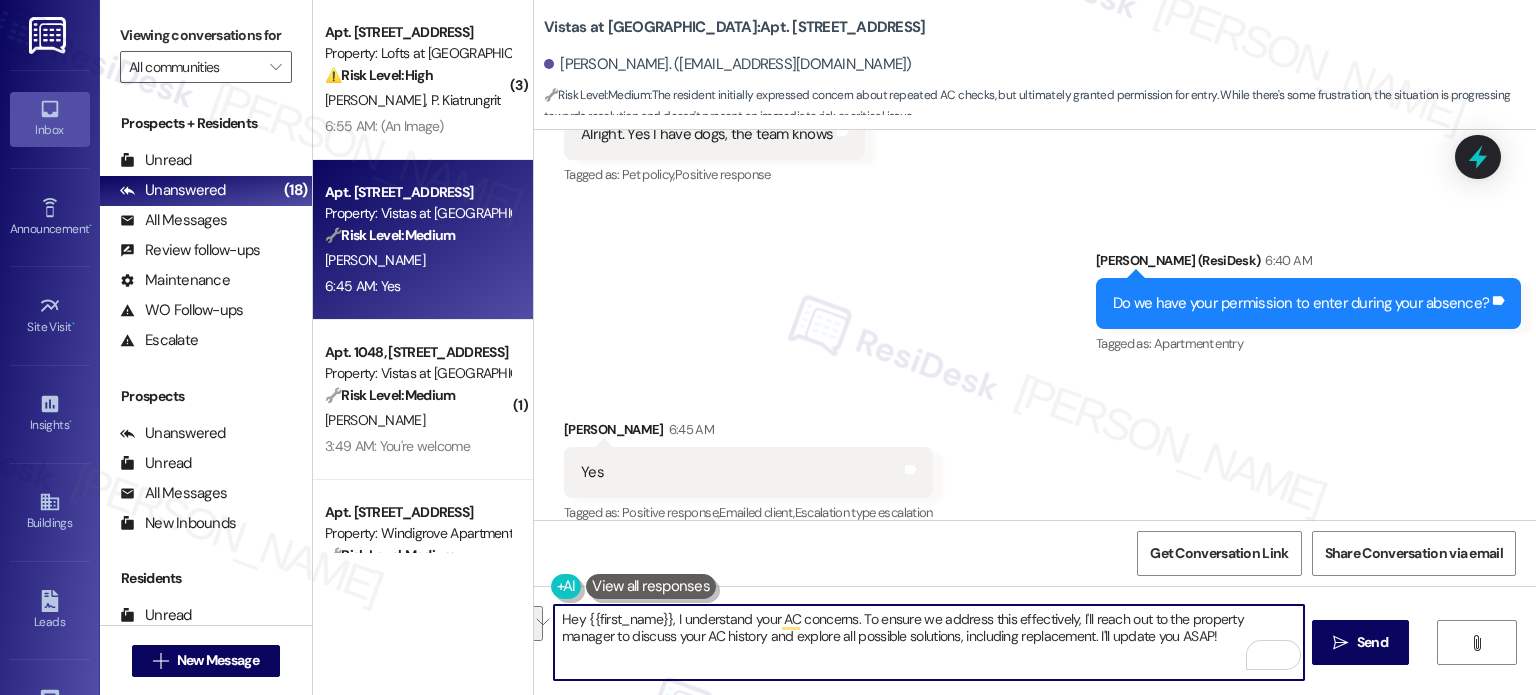 drag, startPoint x: 1182, startPoint y: 645, endPoint x: 388, endPoint y: 599, distance: 795.33136 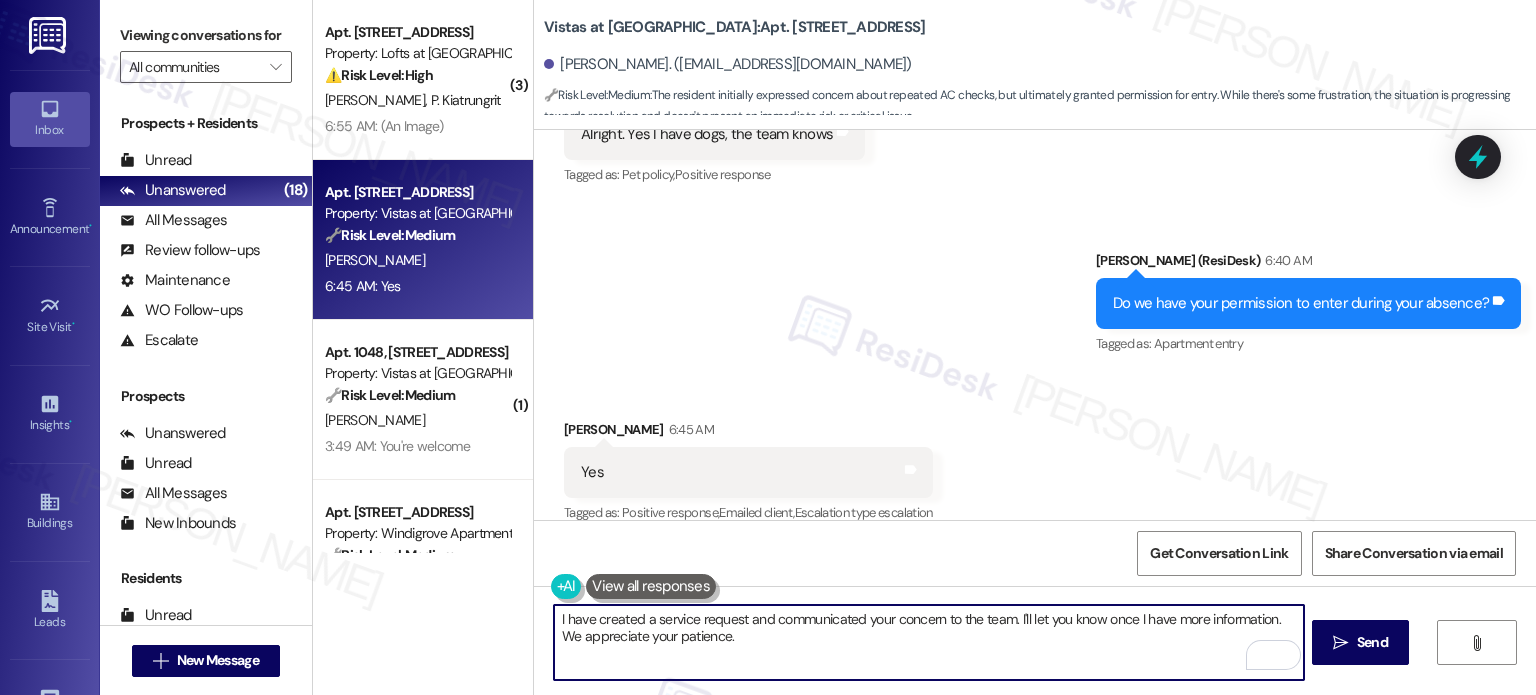 click on "I have created a service request and communicated your concern to the team. I'll let you know once I have more information. We appreciate your patience." at bounding box center (928, 642) 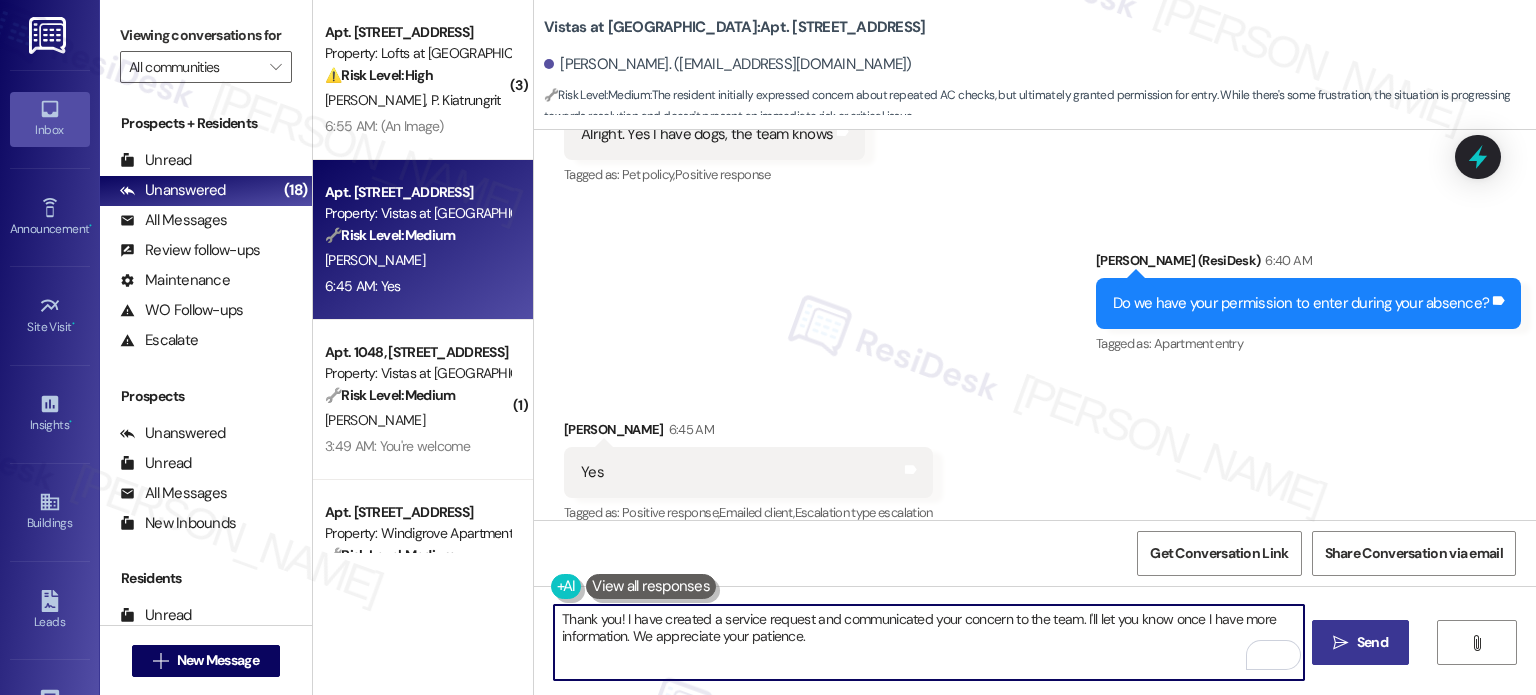 type on "Thank you! I have created a service request and communicated your concern to the team. I'll let you know once I have more information. We appreciate your patience." 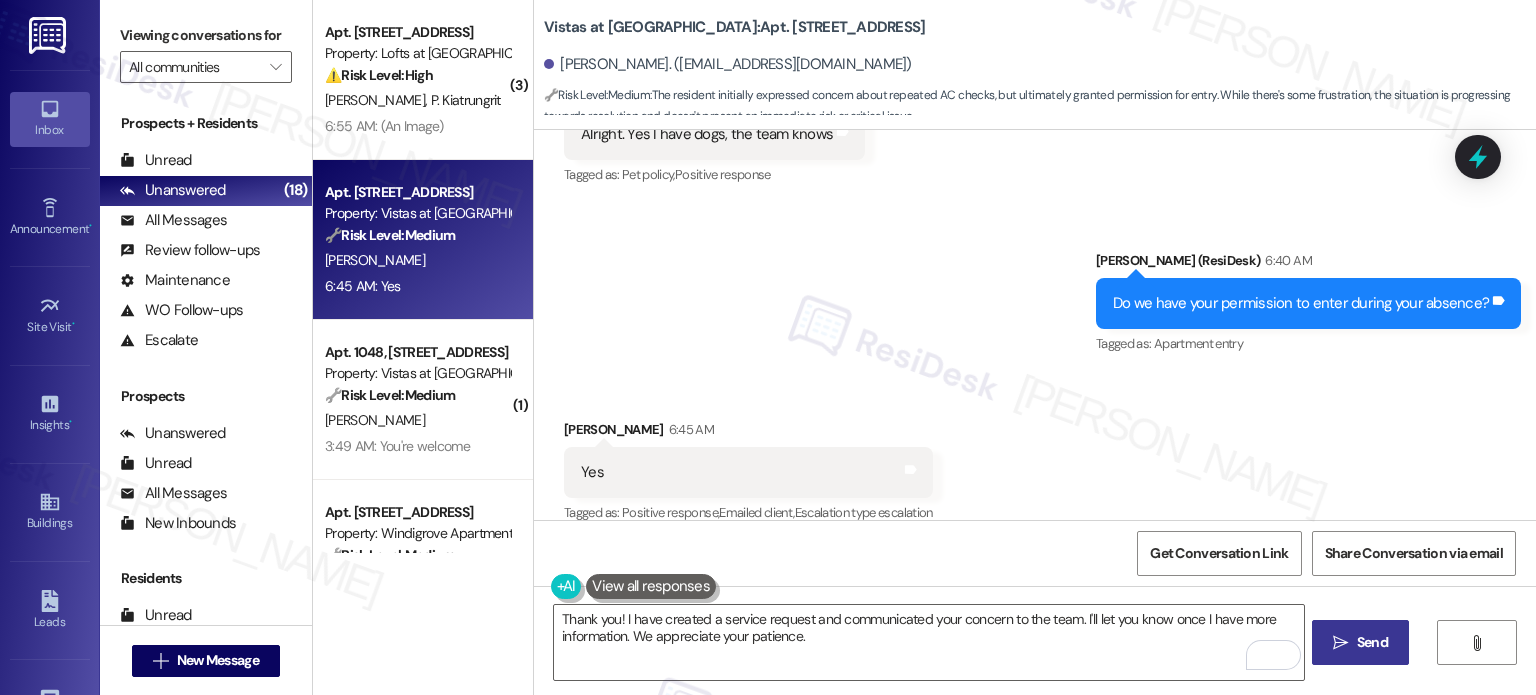 click on " Send" at bounding box center (1360, 642) 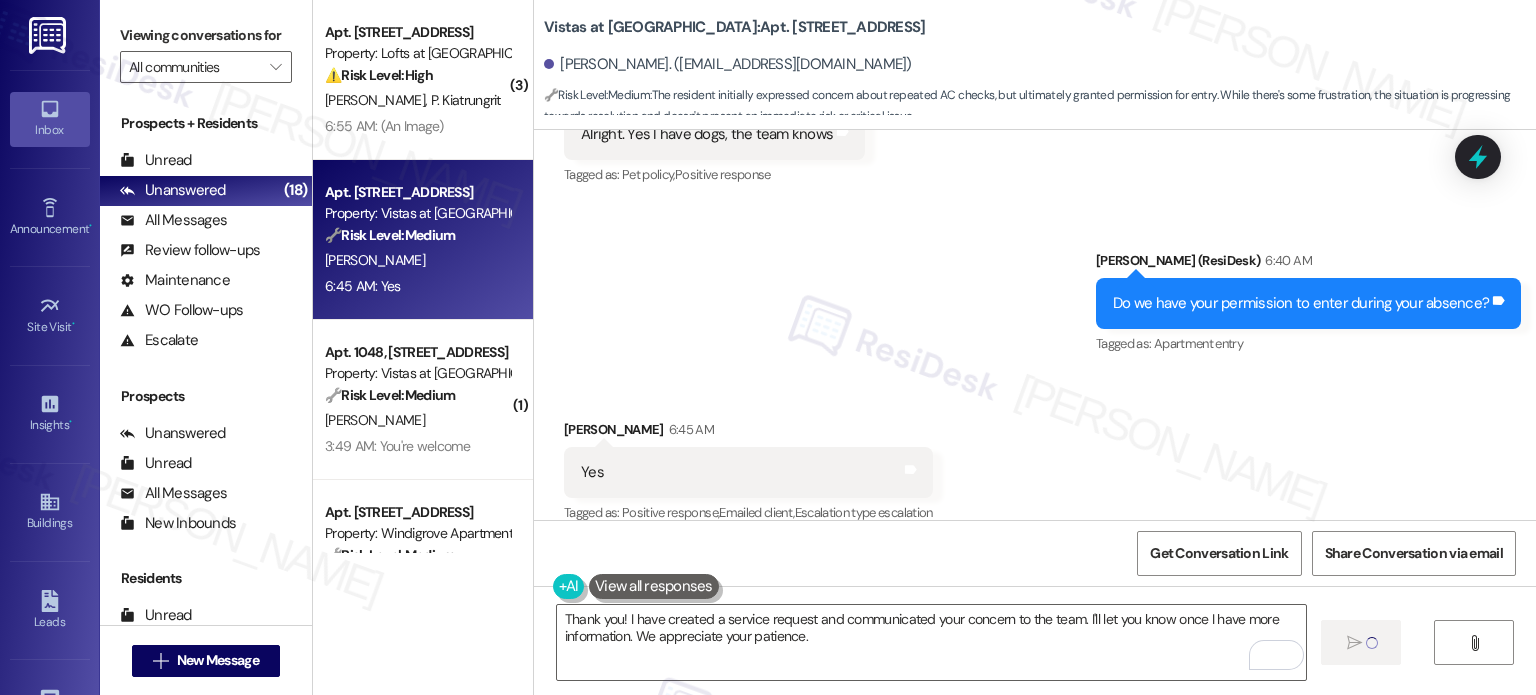 type 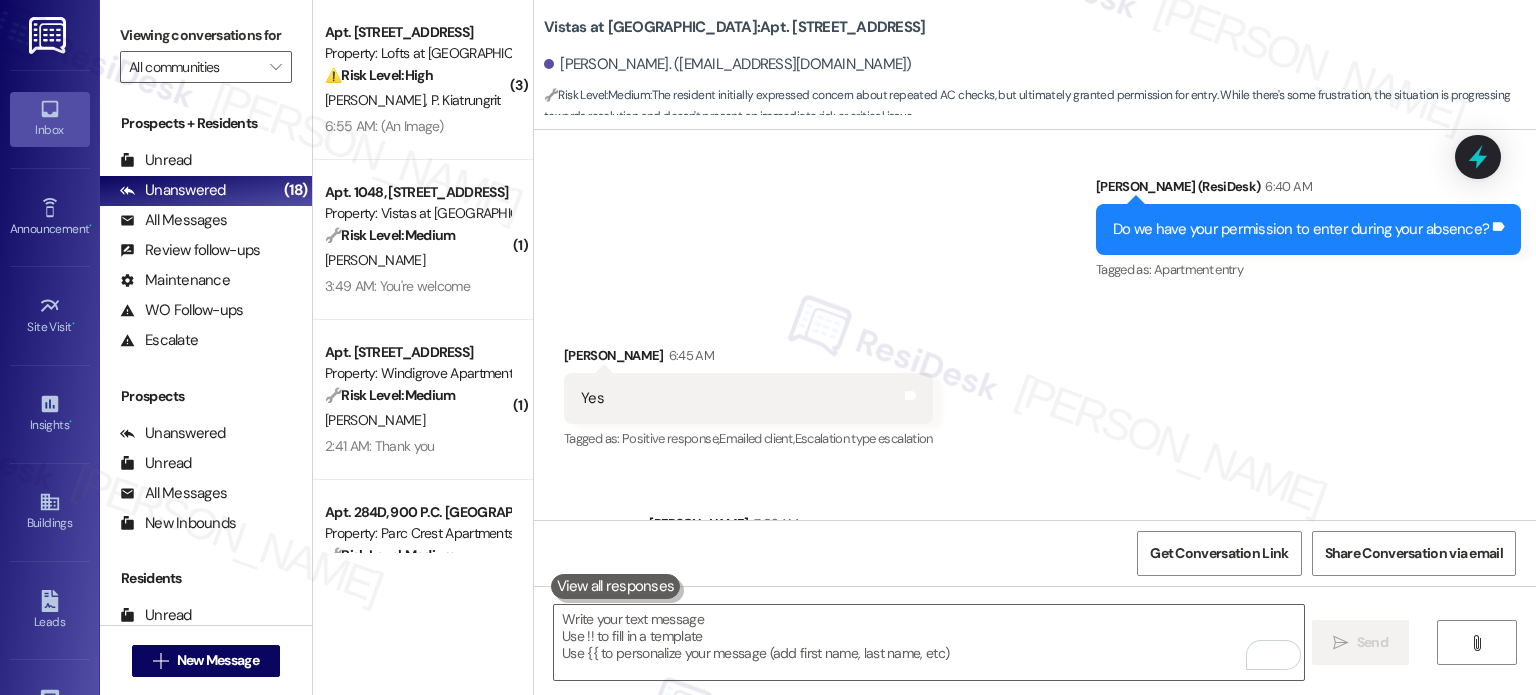 scroll, scrollTop: 4442, scrollLeft: 0, axis: vertical 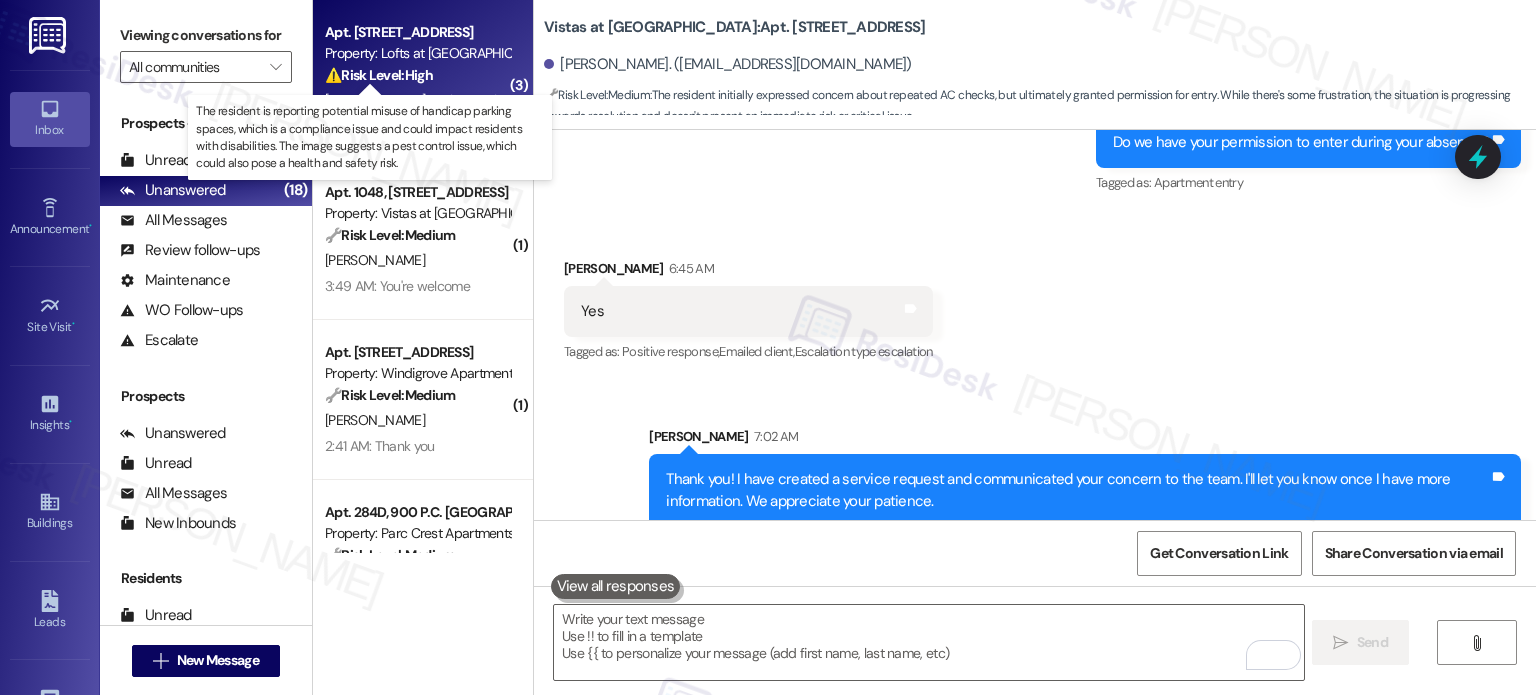 click on "⚠️  Risk Level:  High" at bounding box center [379, 75] 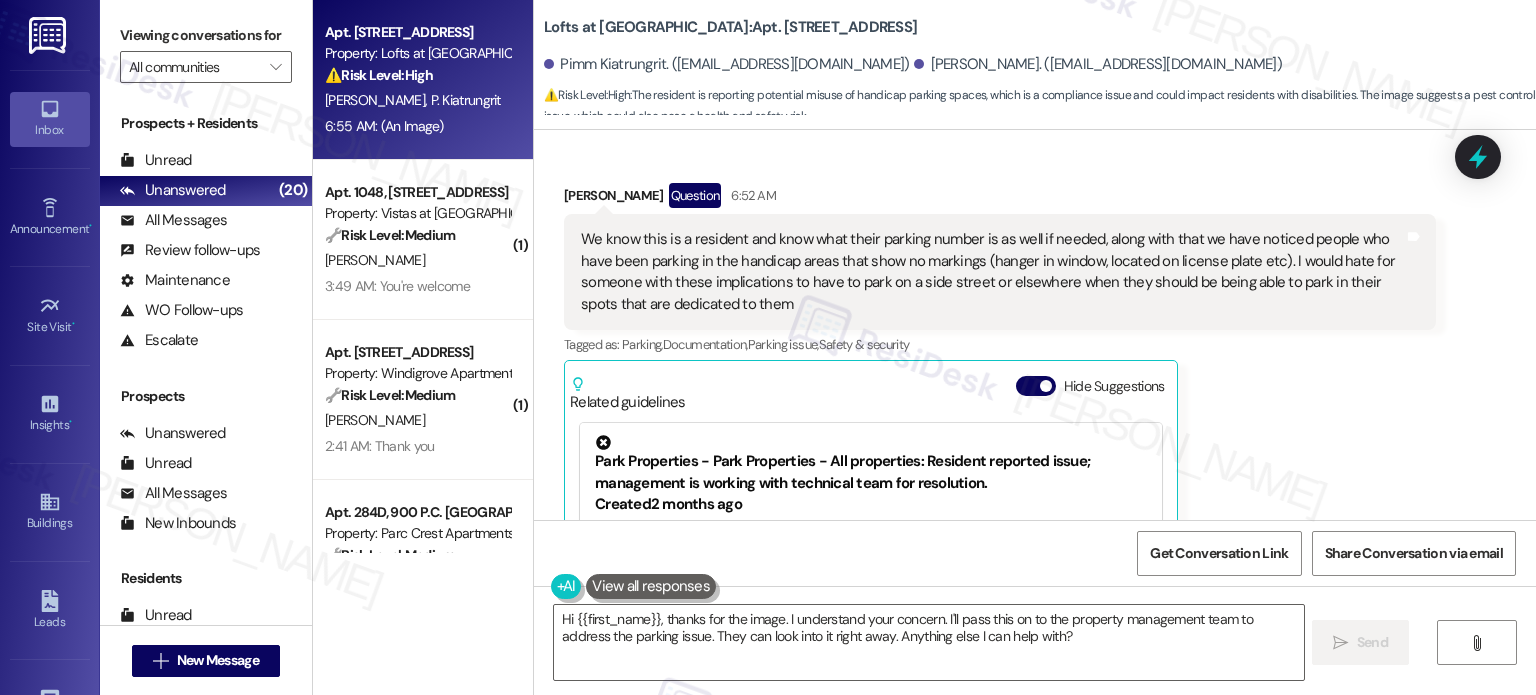 scroll, scrollTop: 1233, scrollLeft: 0, axis: vertical 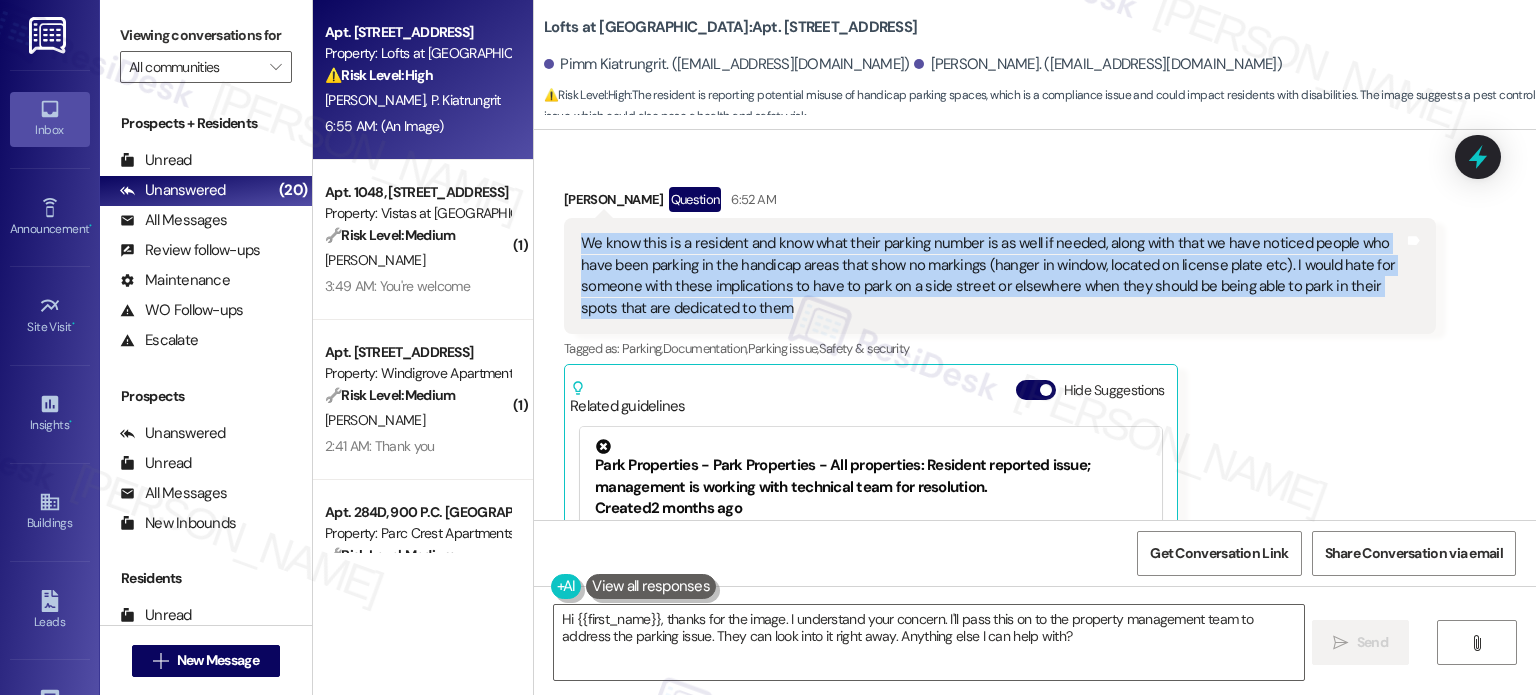 drag, startPoint x: 731, startPoint y: 284, endPoint x: 542, endPoint y: 216, distance: 200.86064 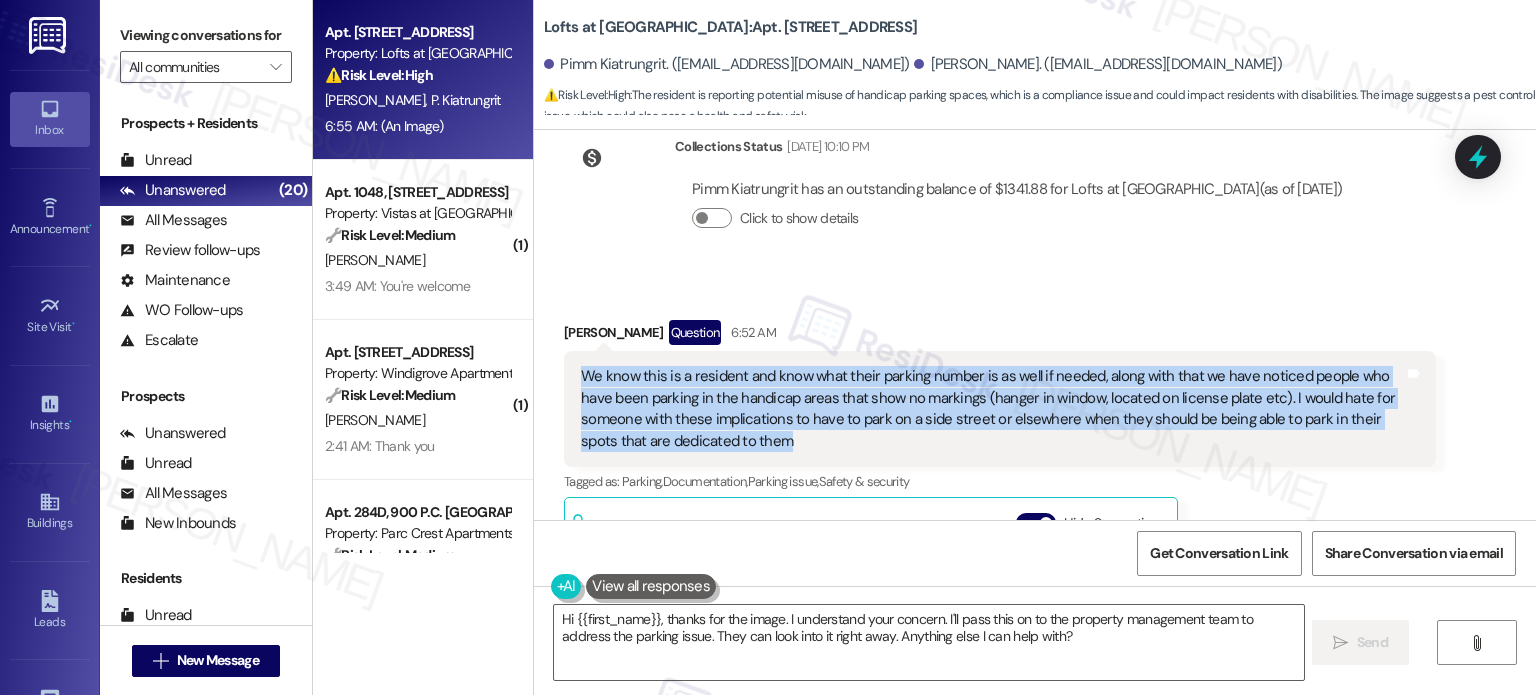 scroll, scrollTop: 1200, scrollLeft: 0, axis: vertical 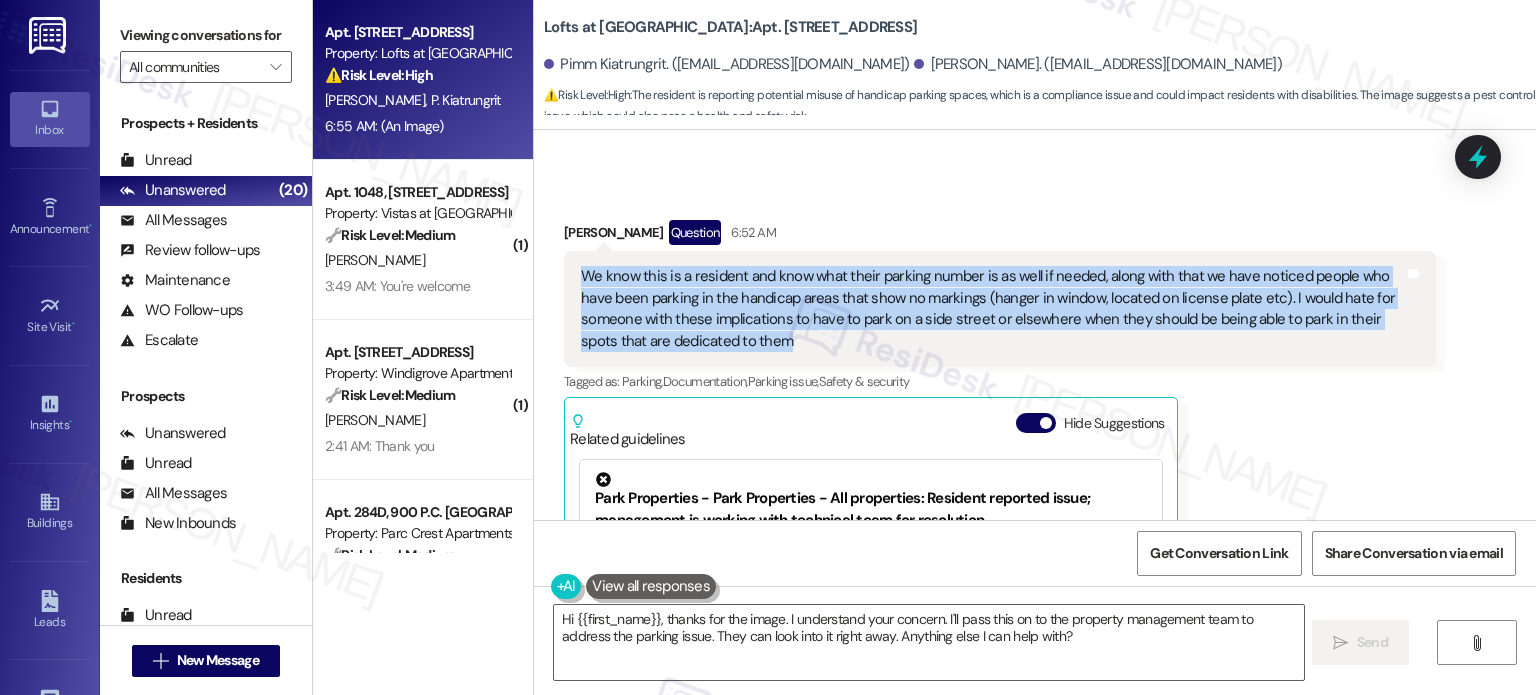 click at bounding box center [651, 586] 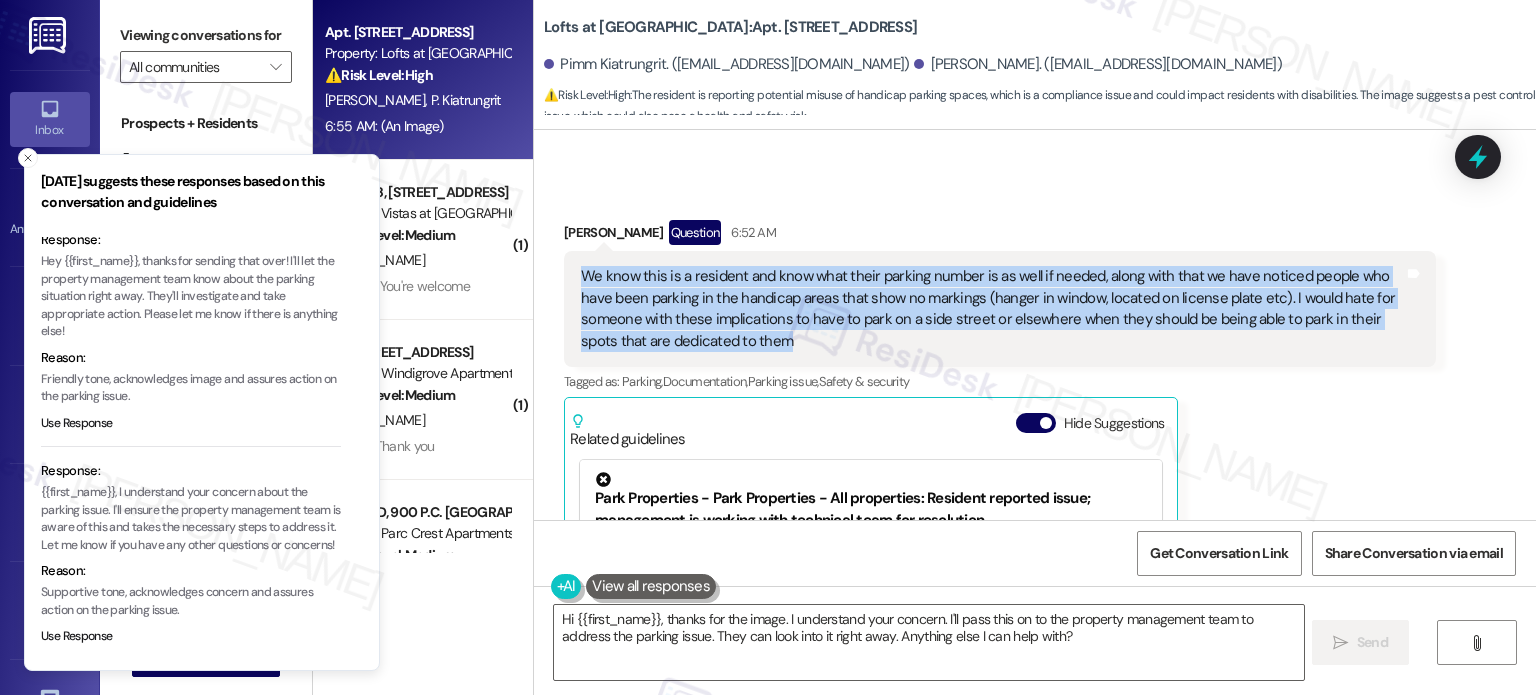 scroll, scrollTop: 267, scrollLeft: 0, axis: vertical 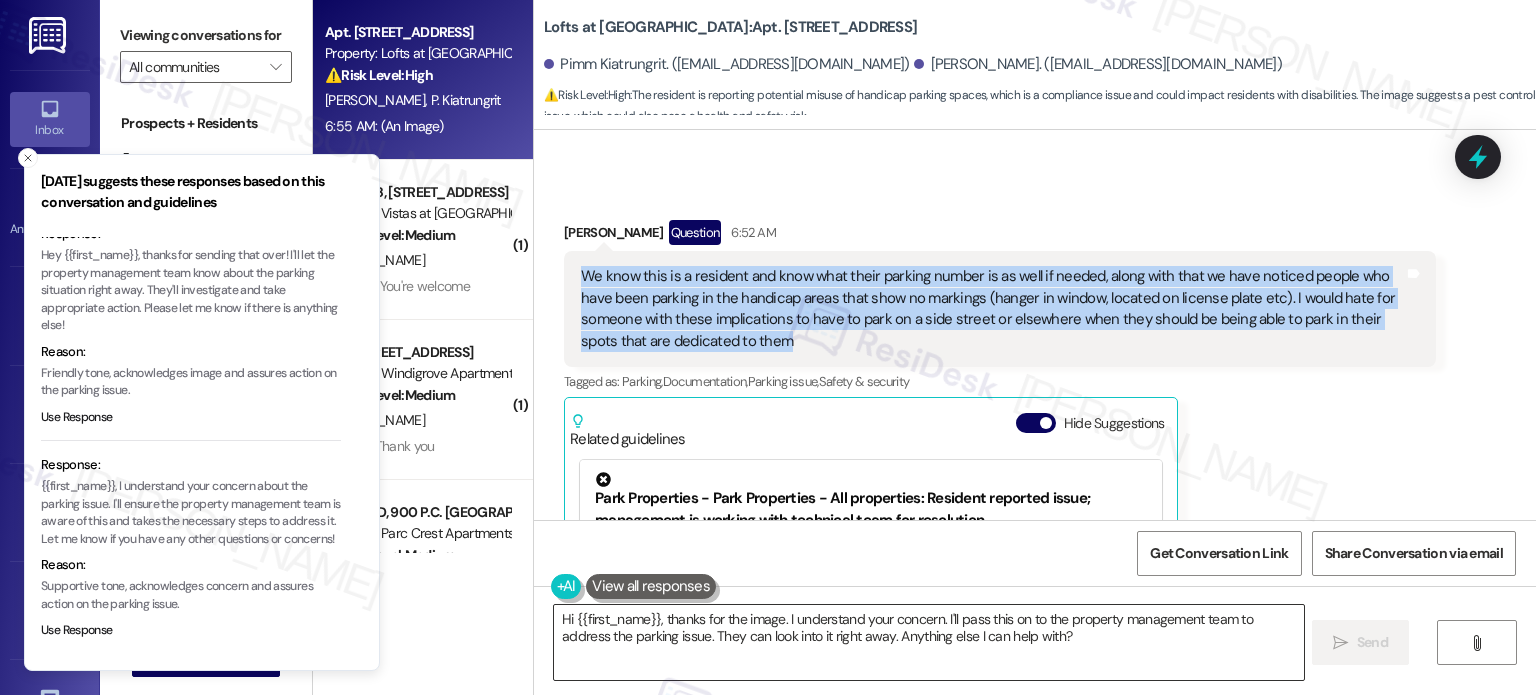 click on "Hi {{first_name}}, thanks for the image. I understand your concern. I'll pass this on to the property management team to address the parking issue. They can look into it right away. Anything else I can help with?" at bounding box center (928, 642) 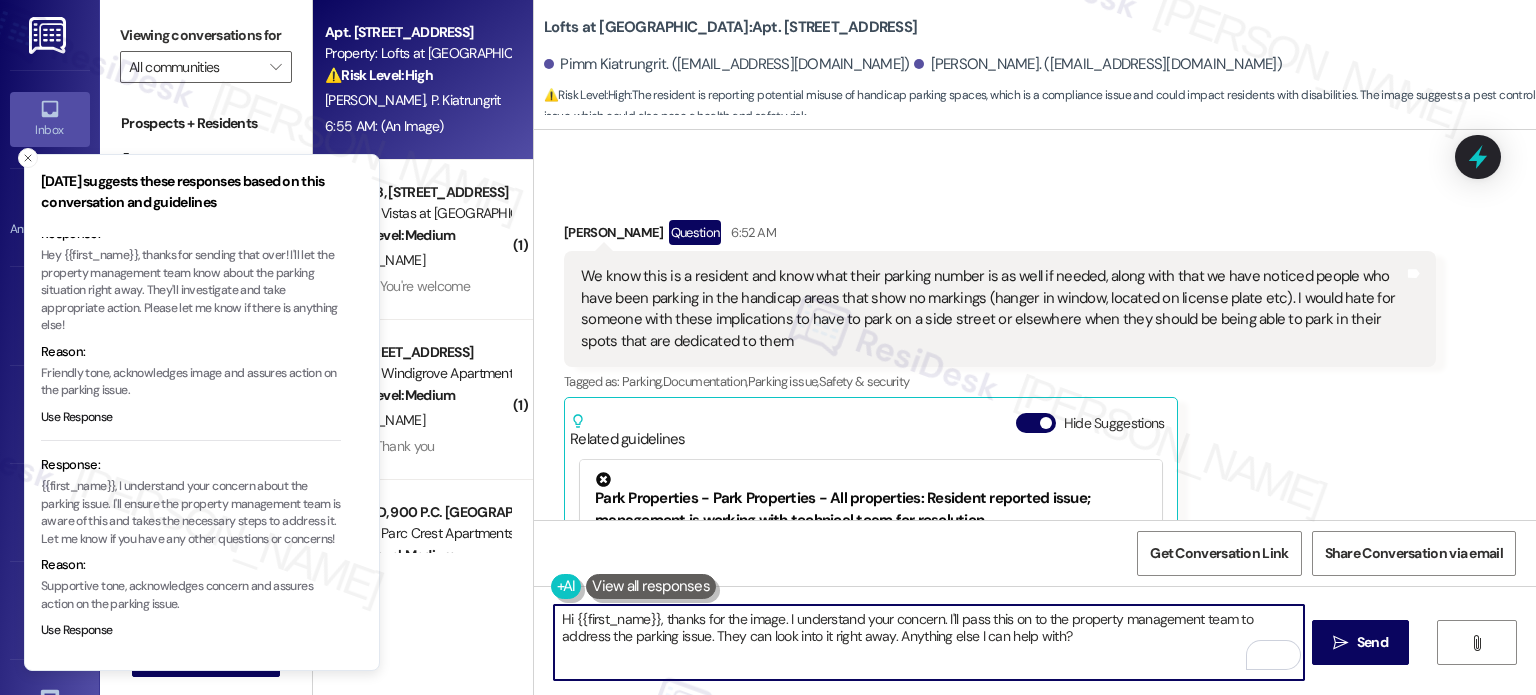 drag, startPoint x: 1016, startPoint y: 643, endPoint x: 408, endPoint y: 620, distance: 608.4349 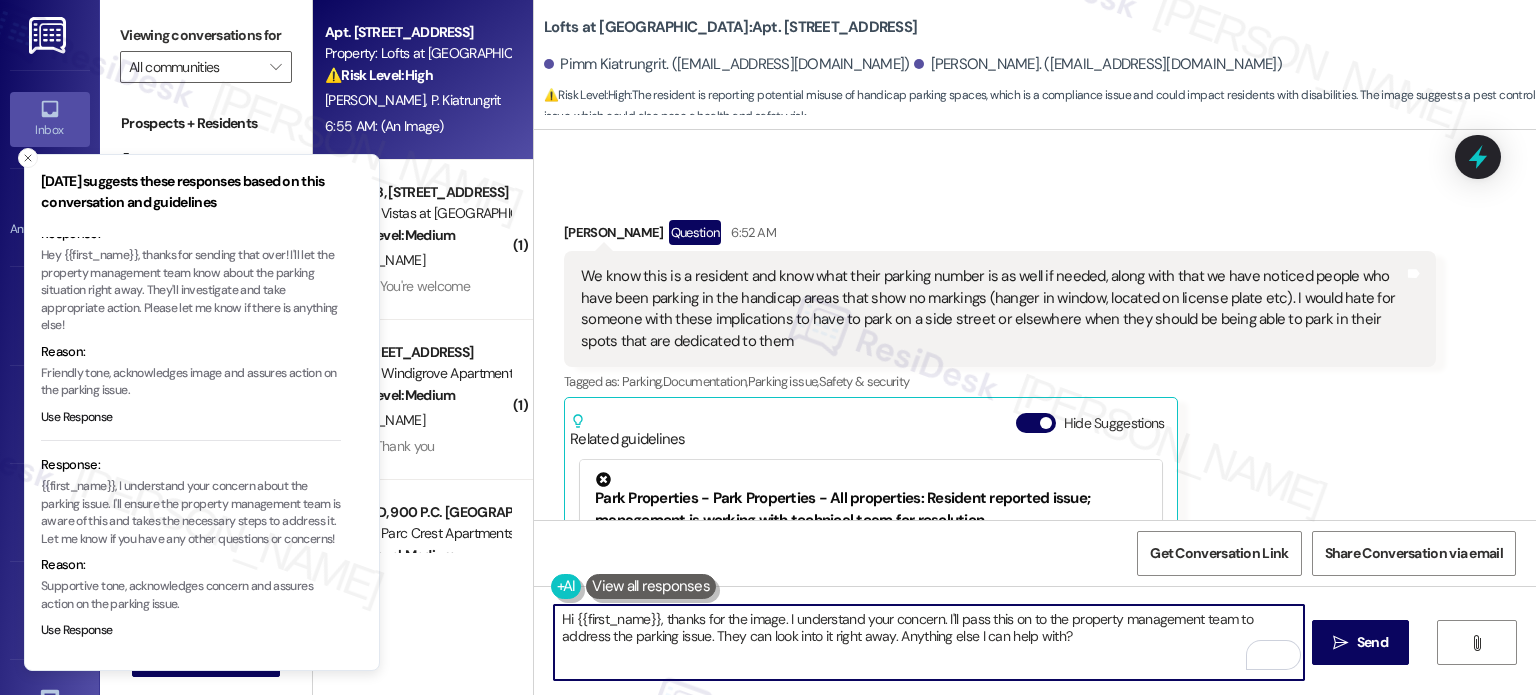 click on "Apt. 215, 615 Rio Road Property: Lofts at Meadowcreek Apartments ⚠️  Risk Level:  High The resident is reporting potential misuse of handicap parking spaces, which is a compliance issue and could impact residents with disabilities. The image suggests a pest control issue, which could also pose a health and safety risk. B. Tyrrell P. Kiatrungrit 6:55 AM: (An Image) 6:55 AM: (An Image) ( 1 ) Apt. 1048, 7612 II Timberlake Road Property: Vistas at Dreaming Creek 🔧  Risk Level:  Medium The resident is reporting misuse of gym equipment by children, including a specific incident of damage. While this is a community concern and could lead to asset damage, it does not represent an immediate safety hazard or major liability. The resident also indicates that the situation has improved somewhat due to prior intervention, suggesting the issue is being addressed. The lack of urgency and the ongoing investigation warrant a Tier 3 classification. J. Dickens 3:49 AM: You're welcome  3:49 AM: You're welcome  ( 1 ) 🔧" at bounding box center (924, 347) 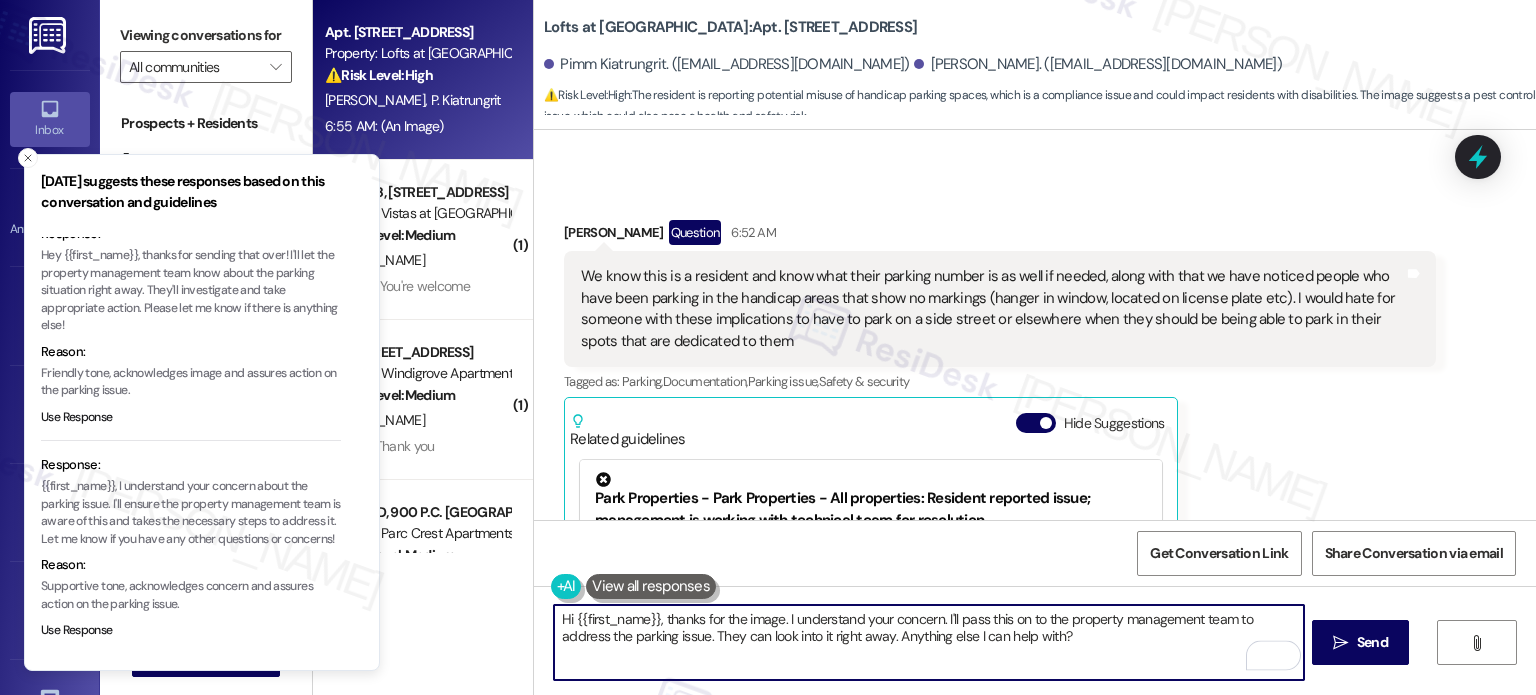 paste on "thanks for letting us know—we really appreciate you looking out for the community." 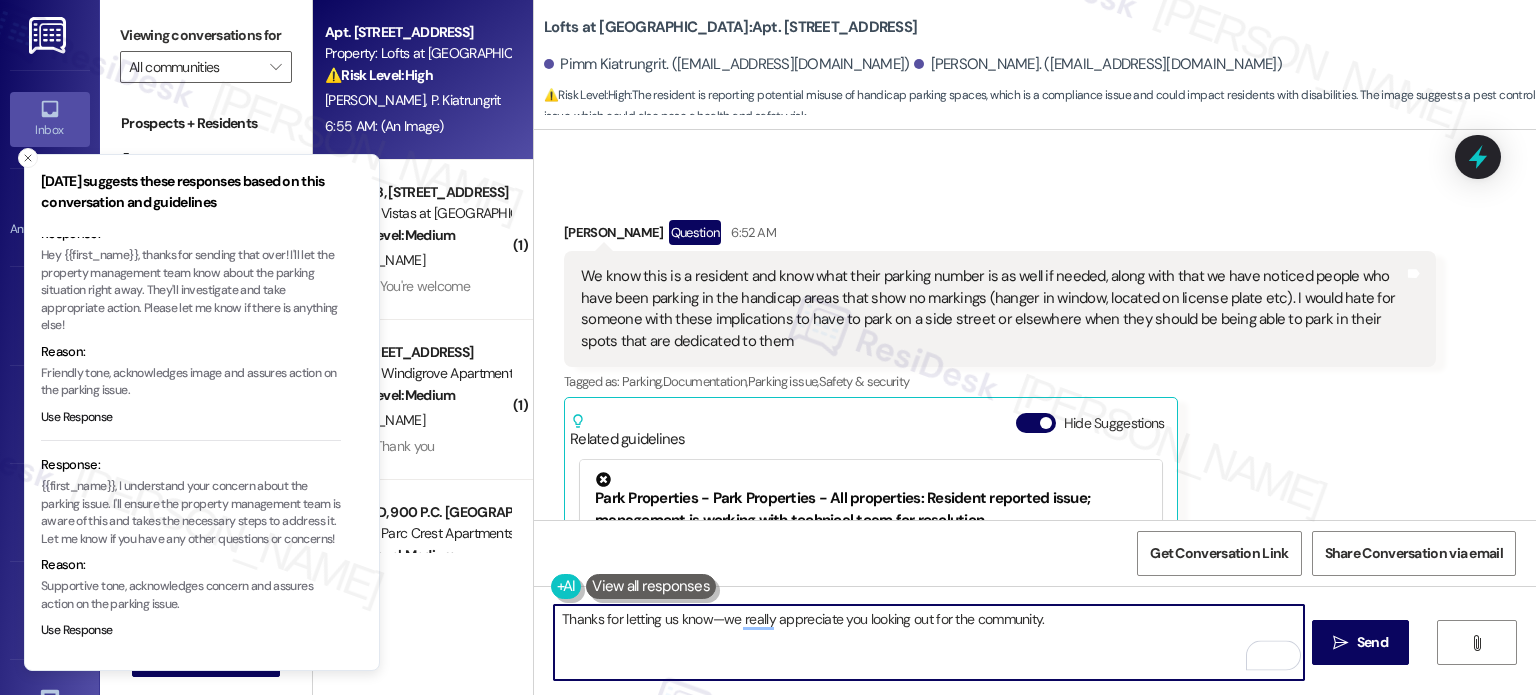 drag, startPoint x: 708, startPoint y: 616, endPoint x: 708, endPoint y: 678, distance: 62 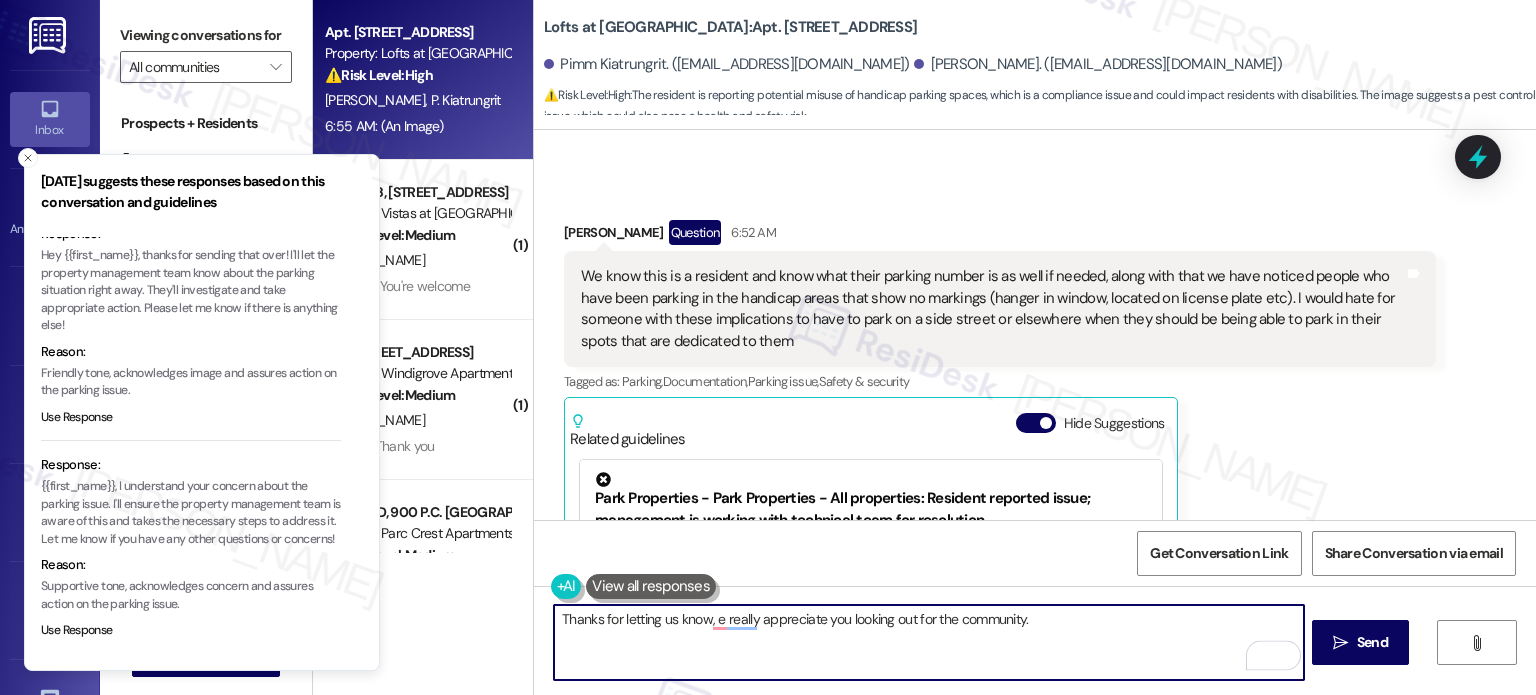 type on "Thanks for letting us know, we really appreciate you looking out for the community." 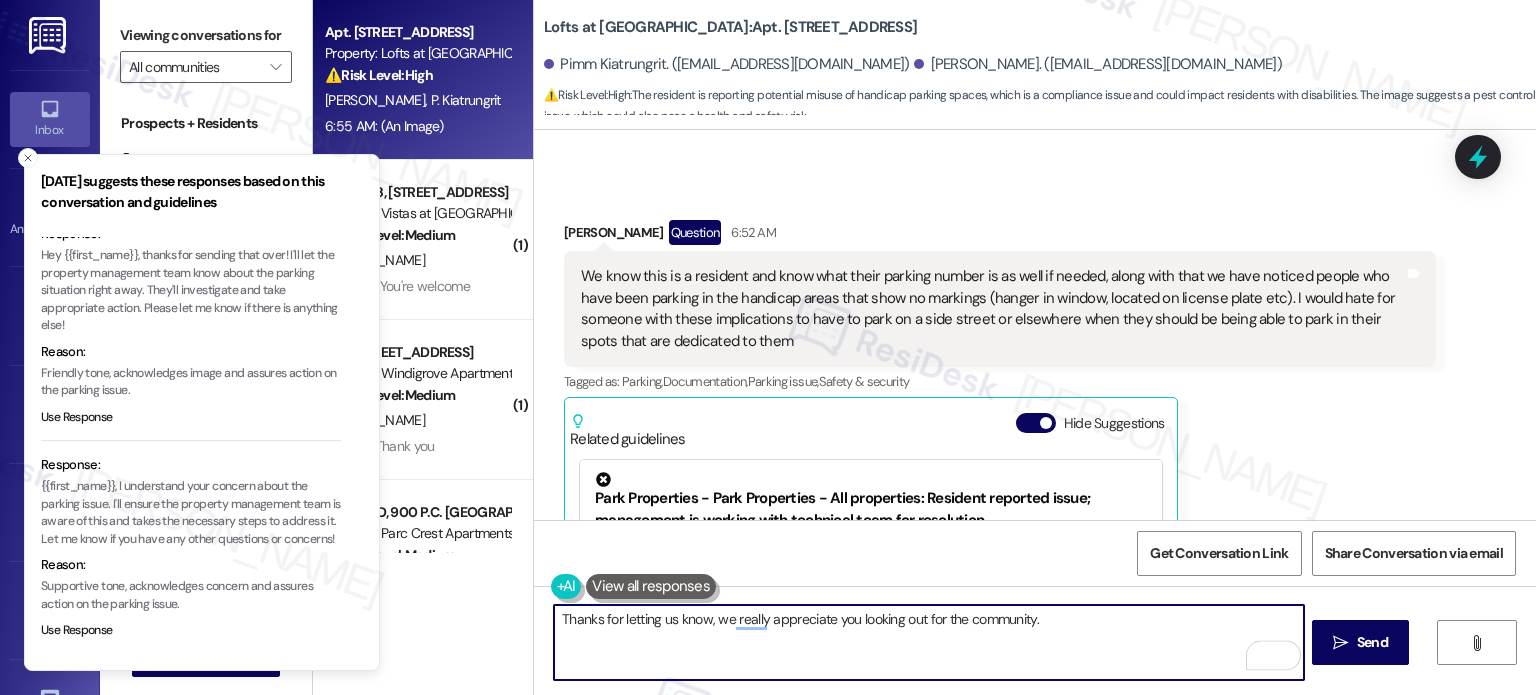 click on "Thanks for letting us know, we really appreciate you looking out for the community." at bounding box center (928, 642) 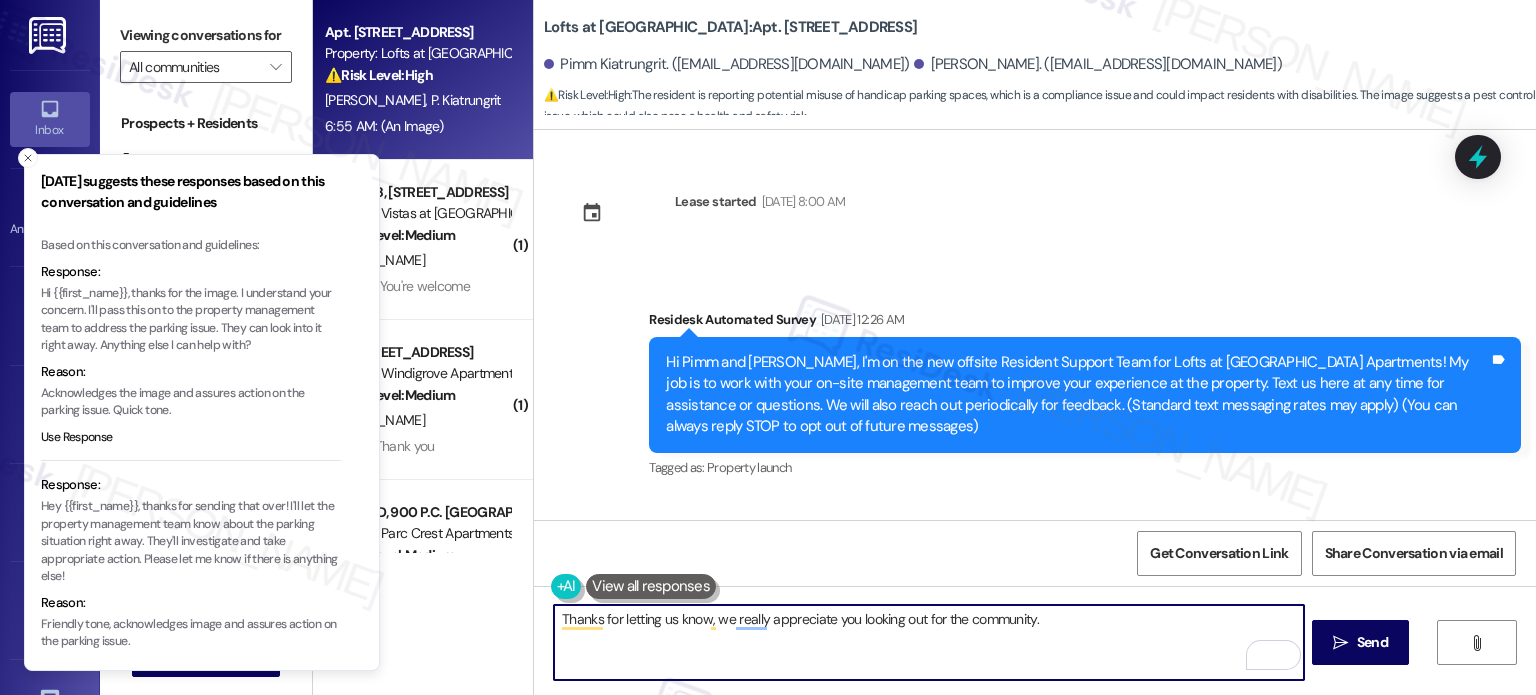 scroll, scrollTop: 0, scrollLeft: 0, axis: both 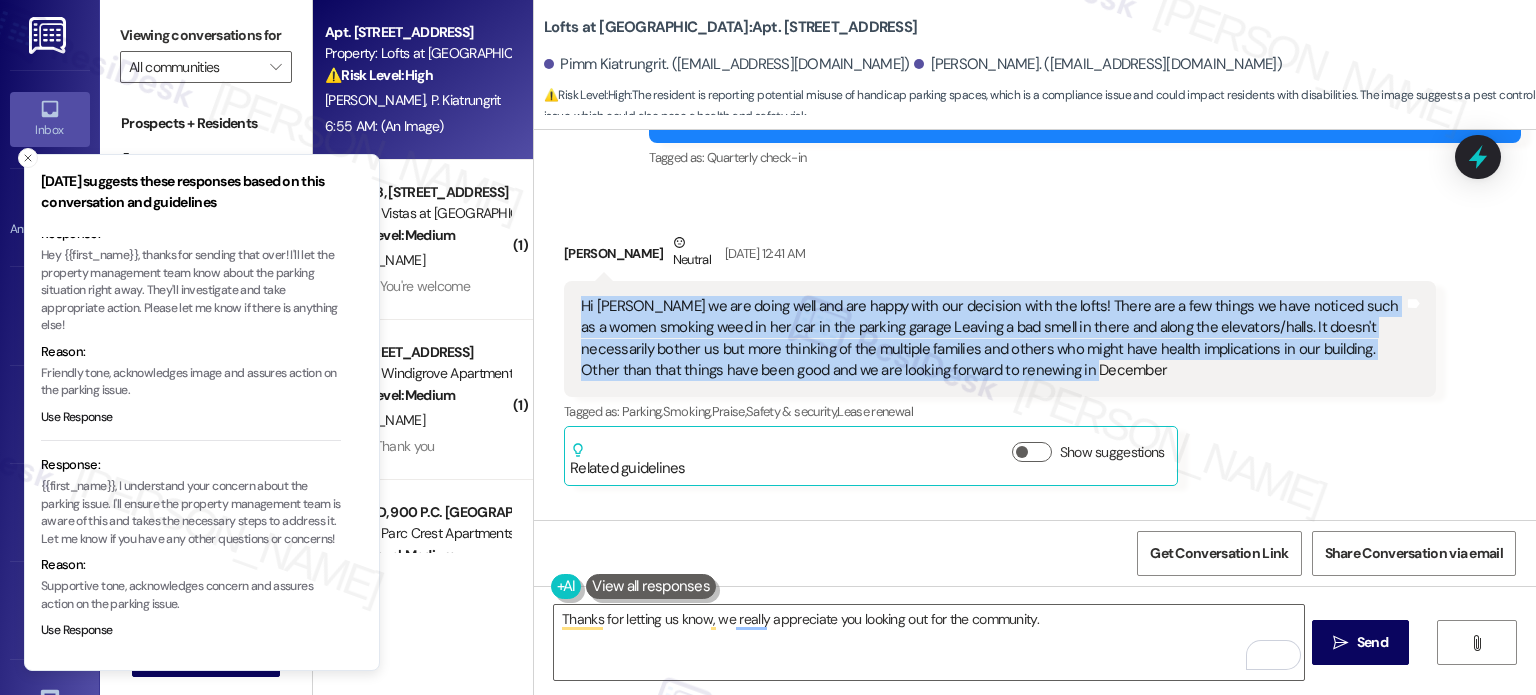 drag, startPoint x: 571, startPoint y: 281, endPoint x: 1119, endPoint y: 342, distance: 551.38464 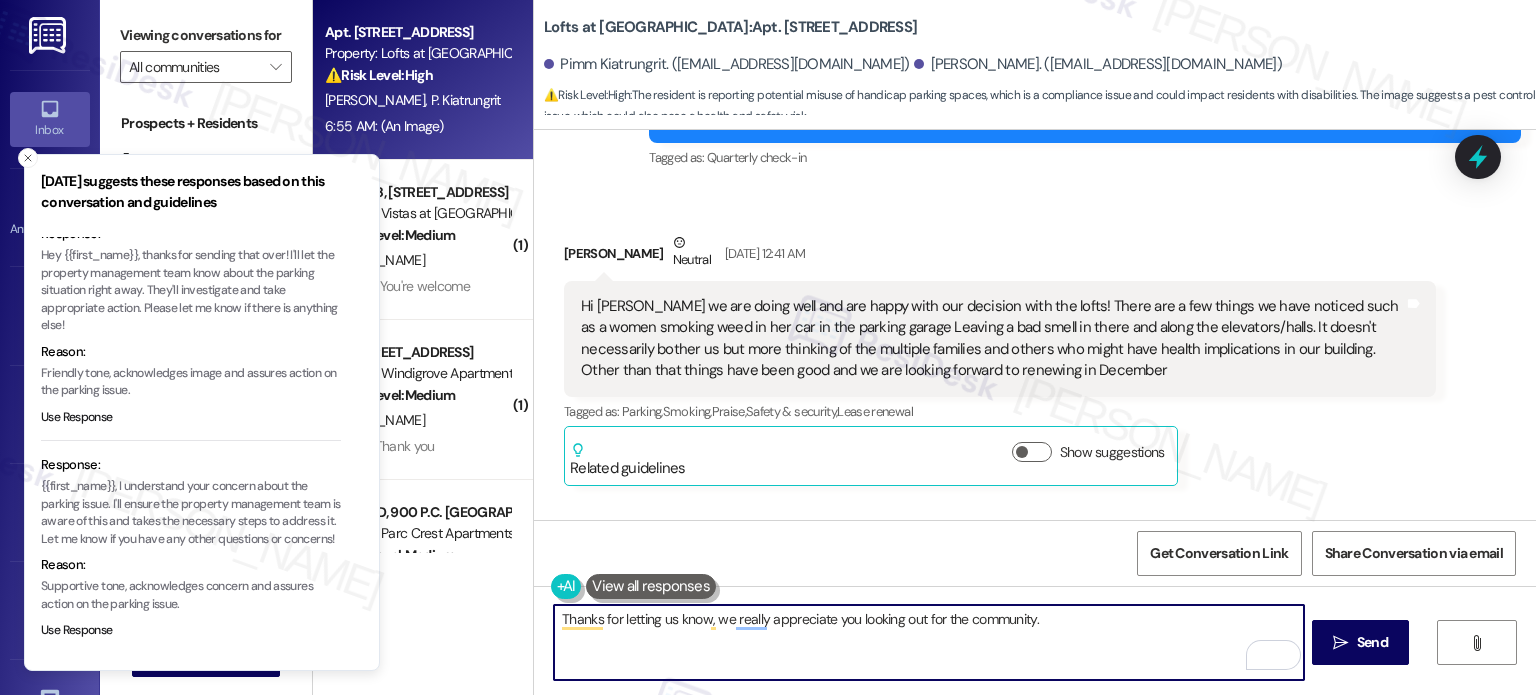 click on "Thanks for letting us know, we really appreciate you looking out for the community." at bounding box center [928, 642] 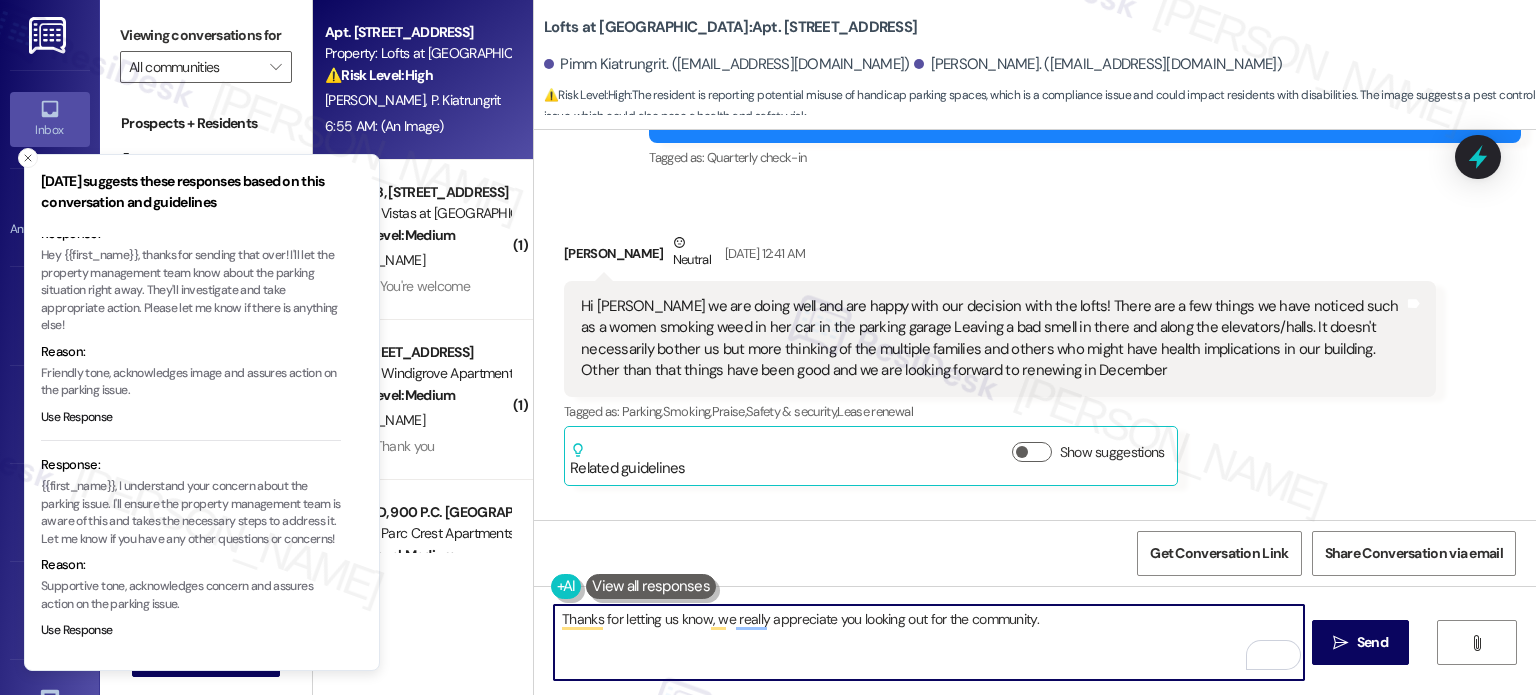paste on "Do you happen to know the vehicle's make, model, or color associated with the person smoking?" 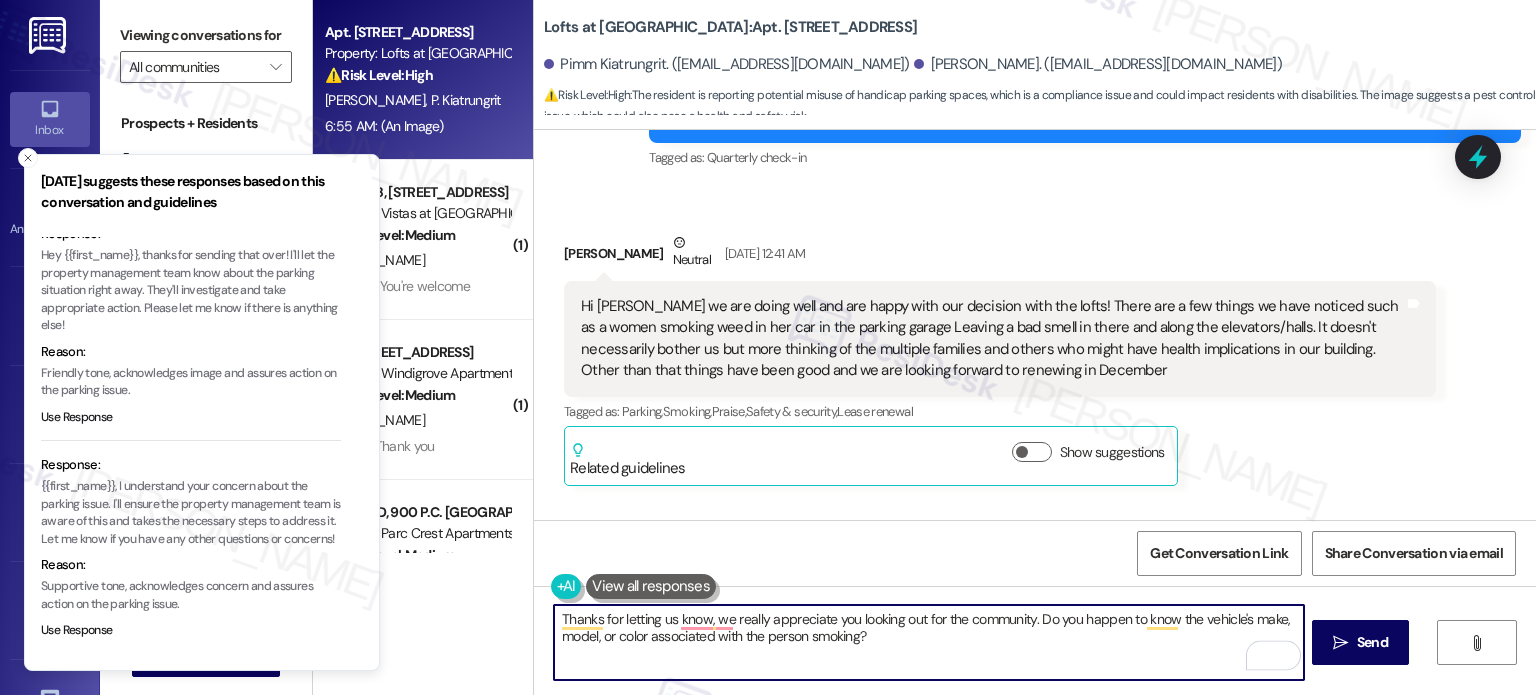 paste on "Do you recall how often you’ve seen unmarked cars in the handicap spaces?" 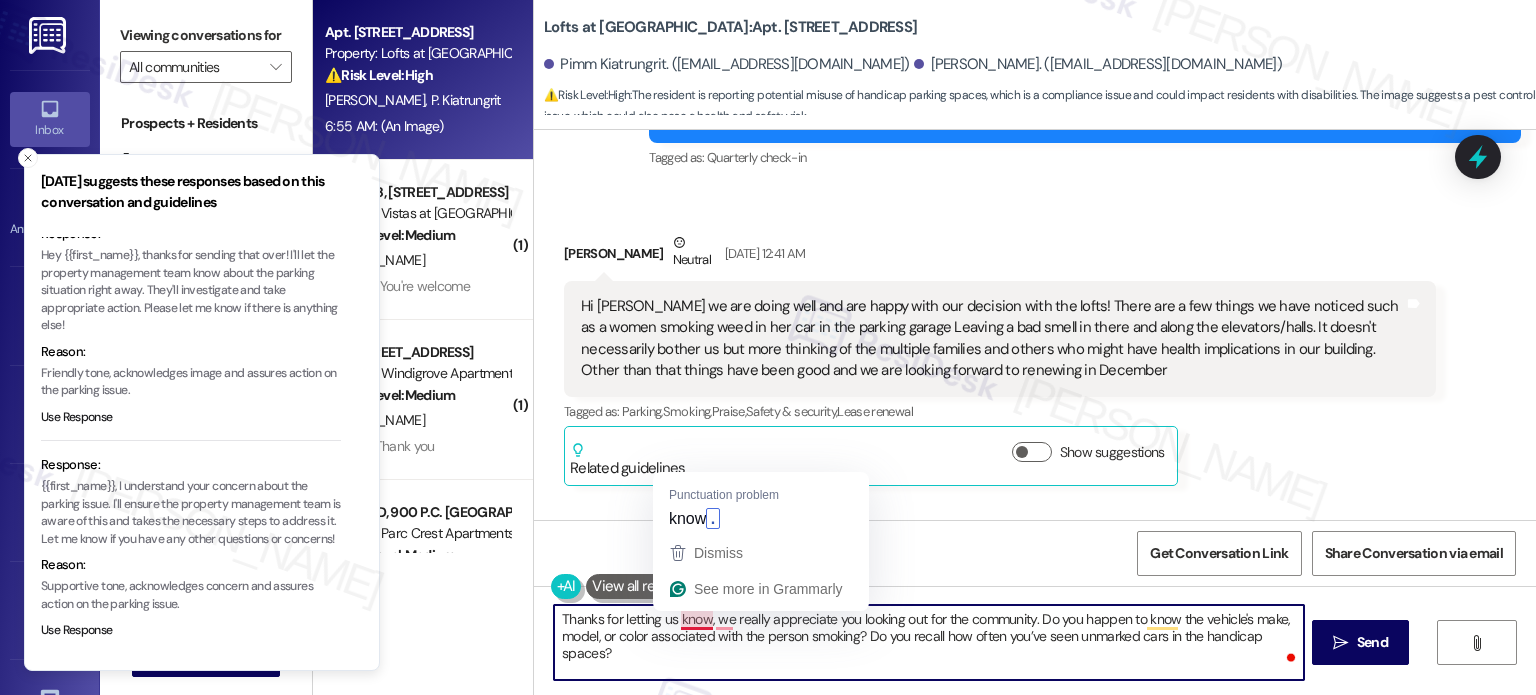 click on "Thanks for letting us know, we really appreciate you looking out for the community. Do you happen to know the vehicle's make, model, or color associated with the person smoking? Do you recall how often you’ve seen unmarked cars in the handicap spaces?" at bounding box center [928, 642] 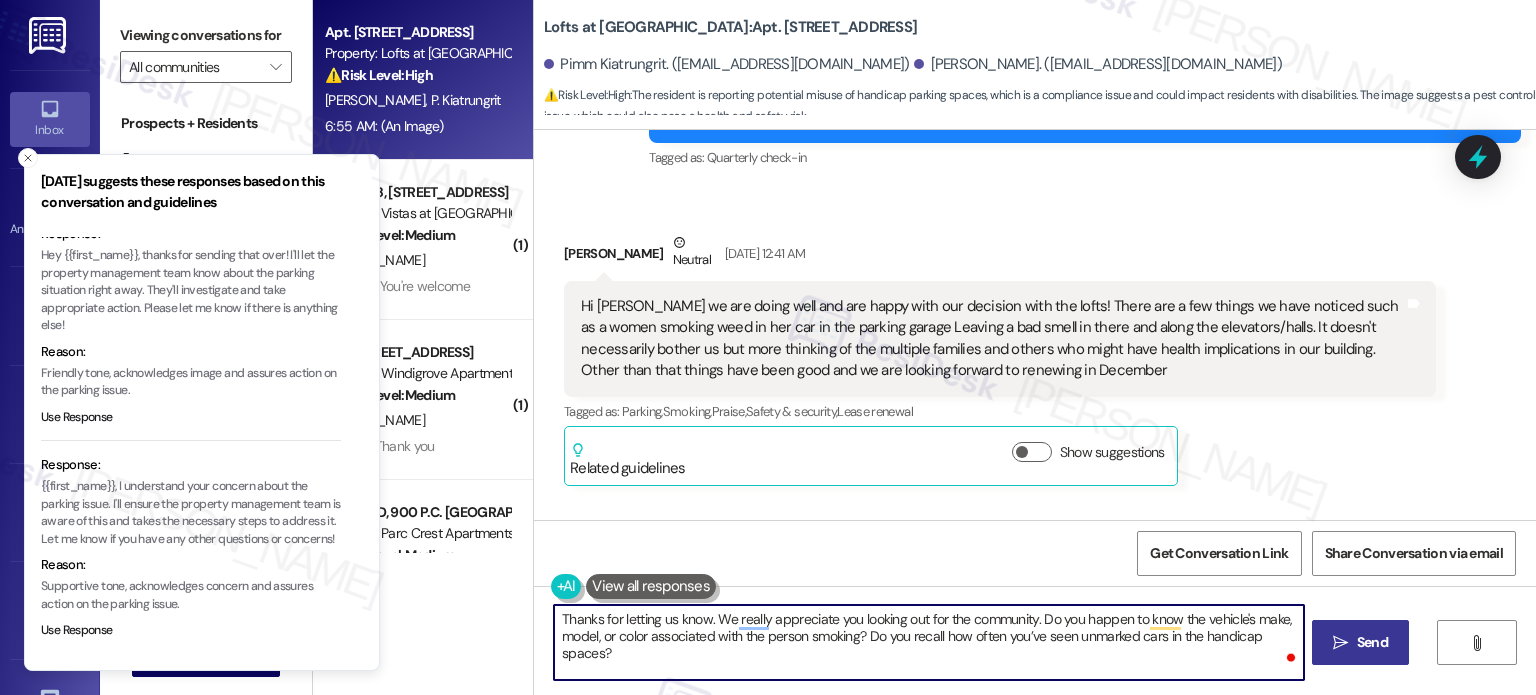 type on "Thanks for letting us know. We really appreciate you looking out for the community. Do you happen to know the vehicle's make, model, or color associated with the person smoking? Do you recall how often you’ve seen unmarked cars in the handicap spaces?" 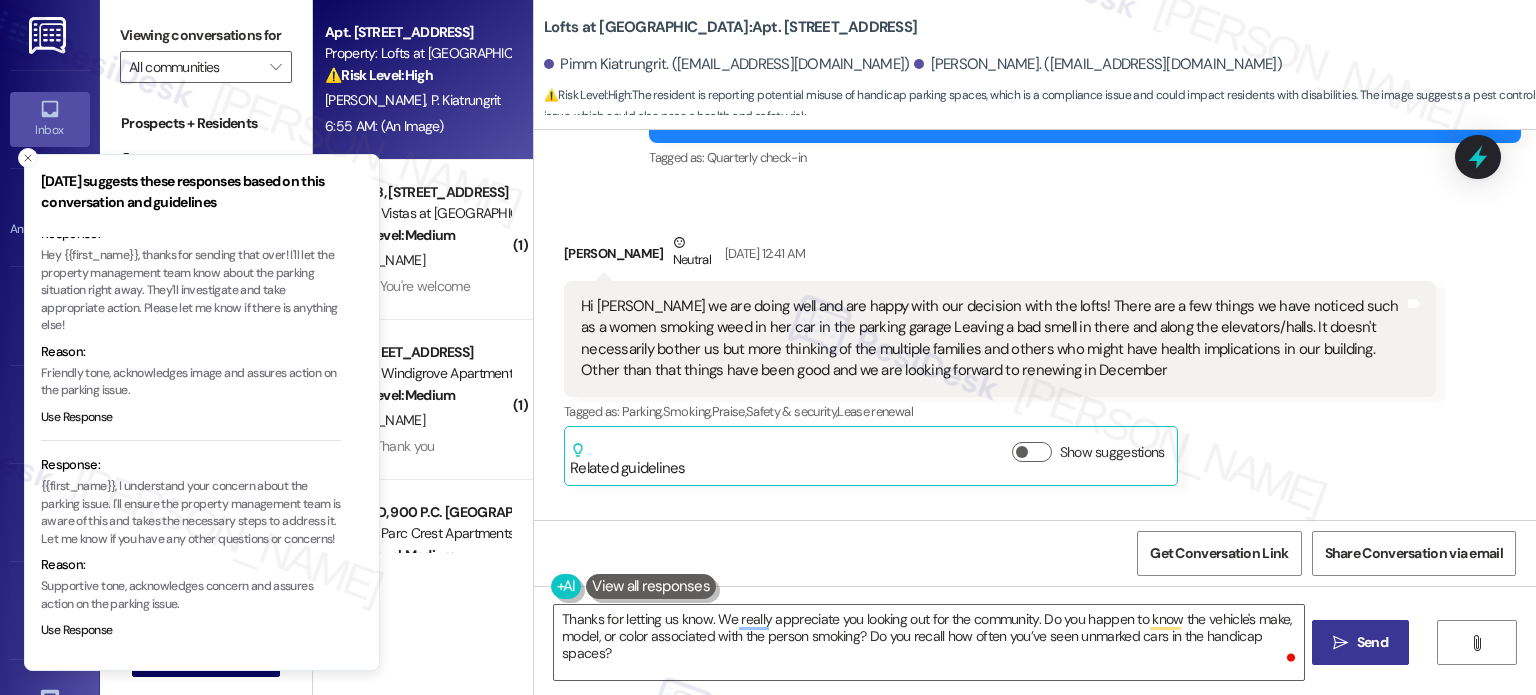 click on "Send" at bounding box center (1372, 642) 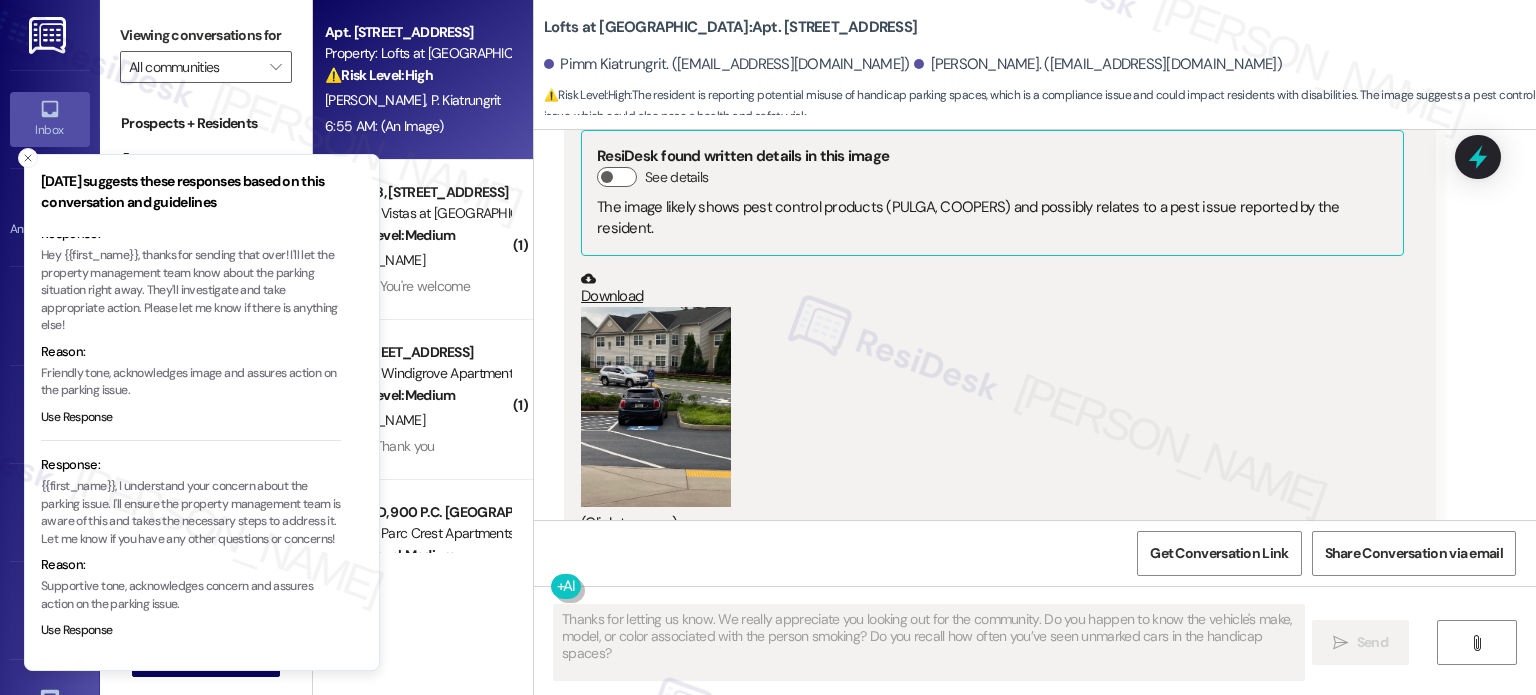 scroll, scrollTop: 2194, scrollLeft: 0, axis: vertical 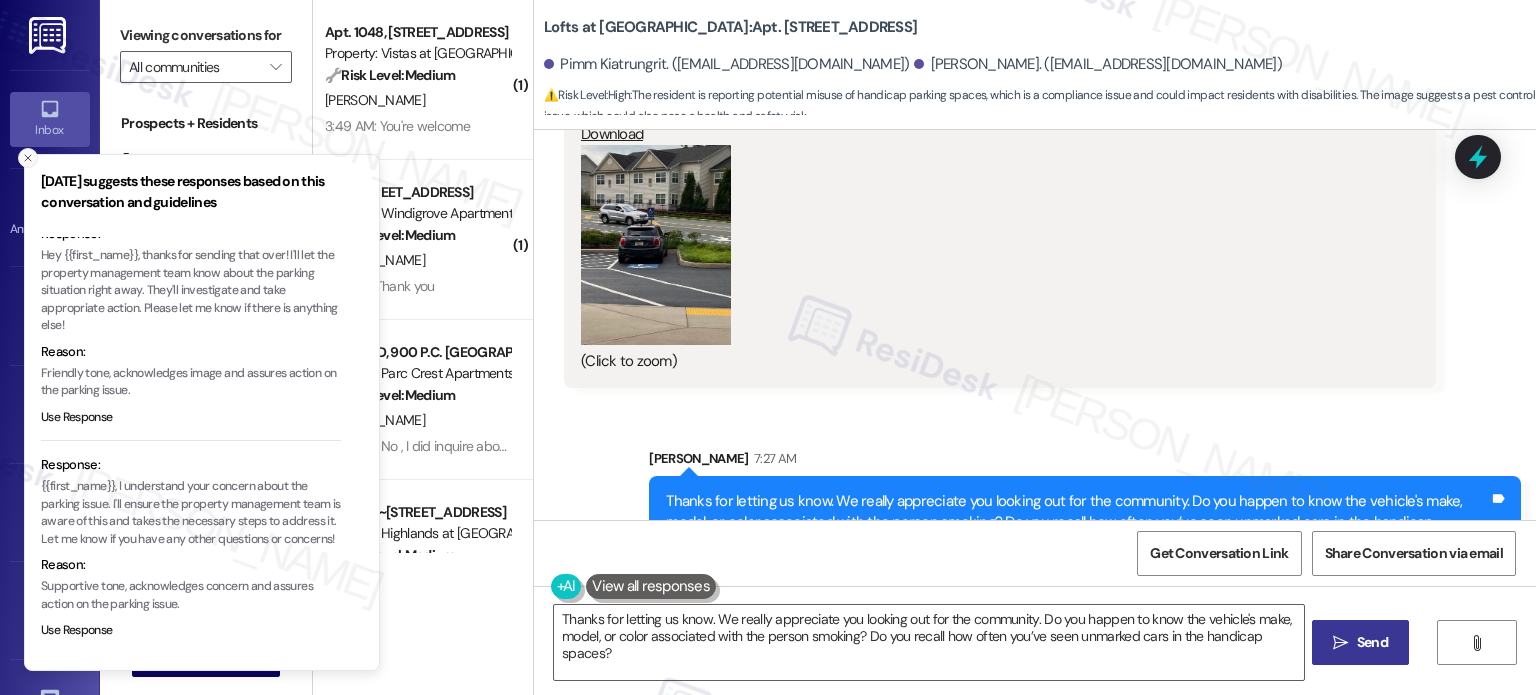click 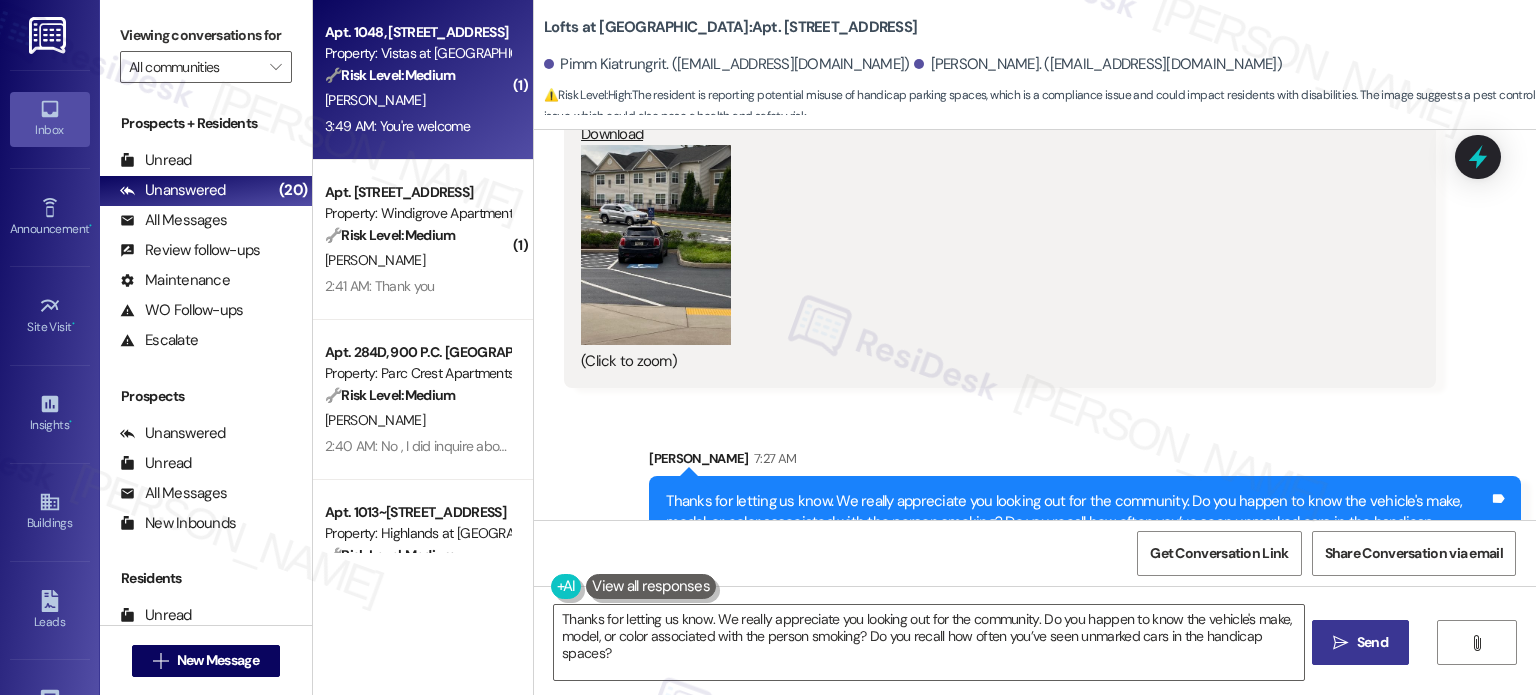 click on "3:49 AM: You're welcome  3:49 AM: You're welcome" at bounding box center [417, 126] 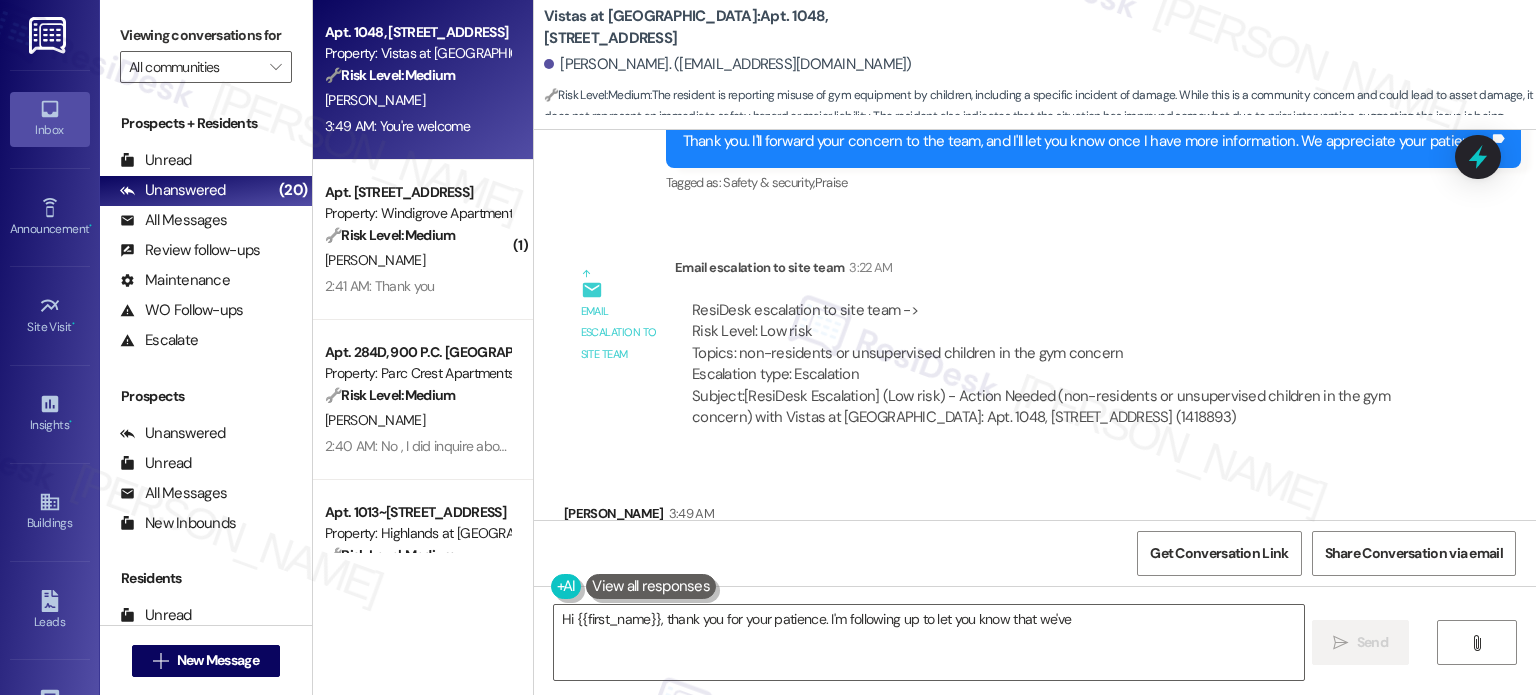 scroll, scrollTop: 2080, scrollLeft: 0, axis: vertical 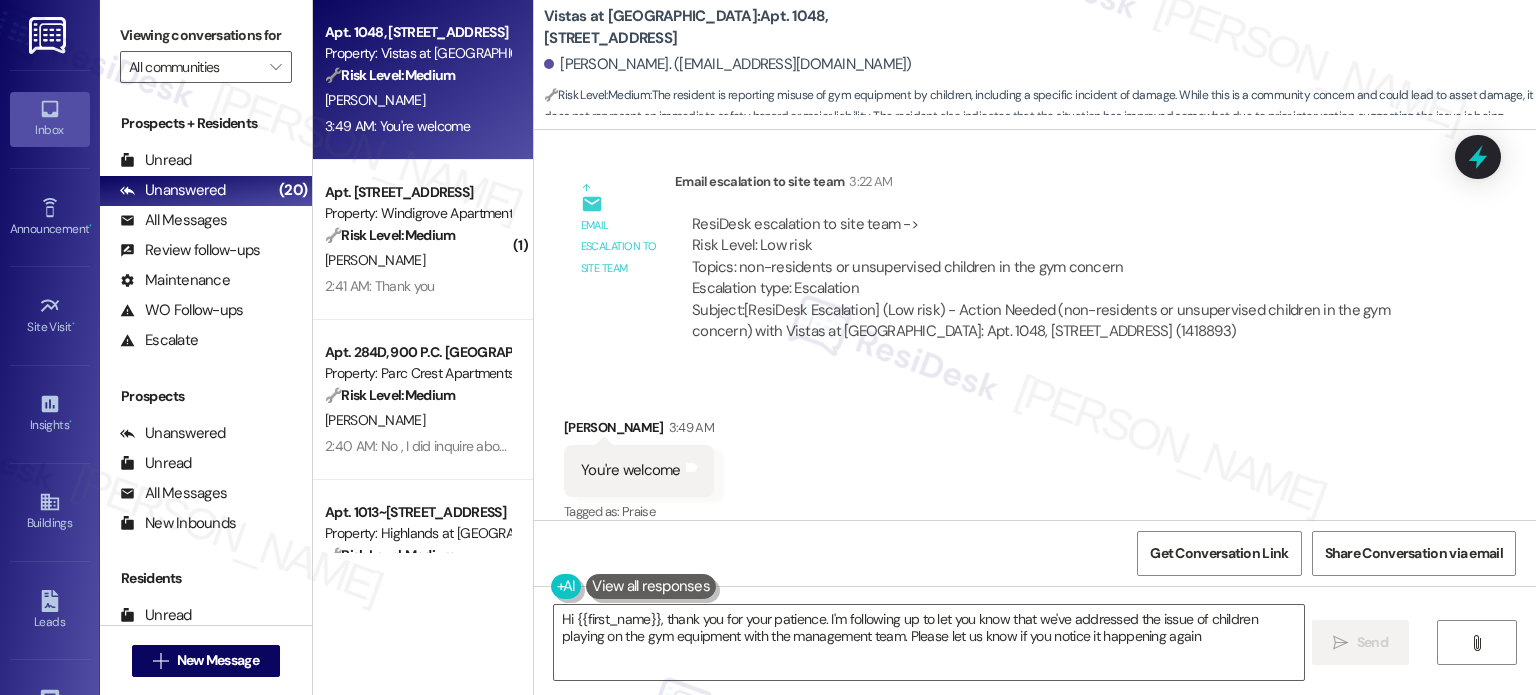 type on "Hi {{first_name}}, thank you for your patience. I'm following up to let you know that we've addressed the issue of children playing on the gym equipment with the management team. Please let us know if you notice it happening again." 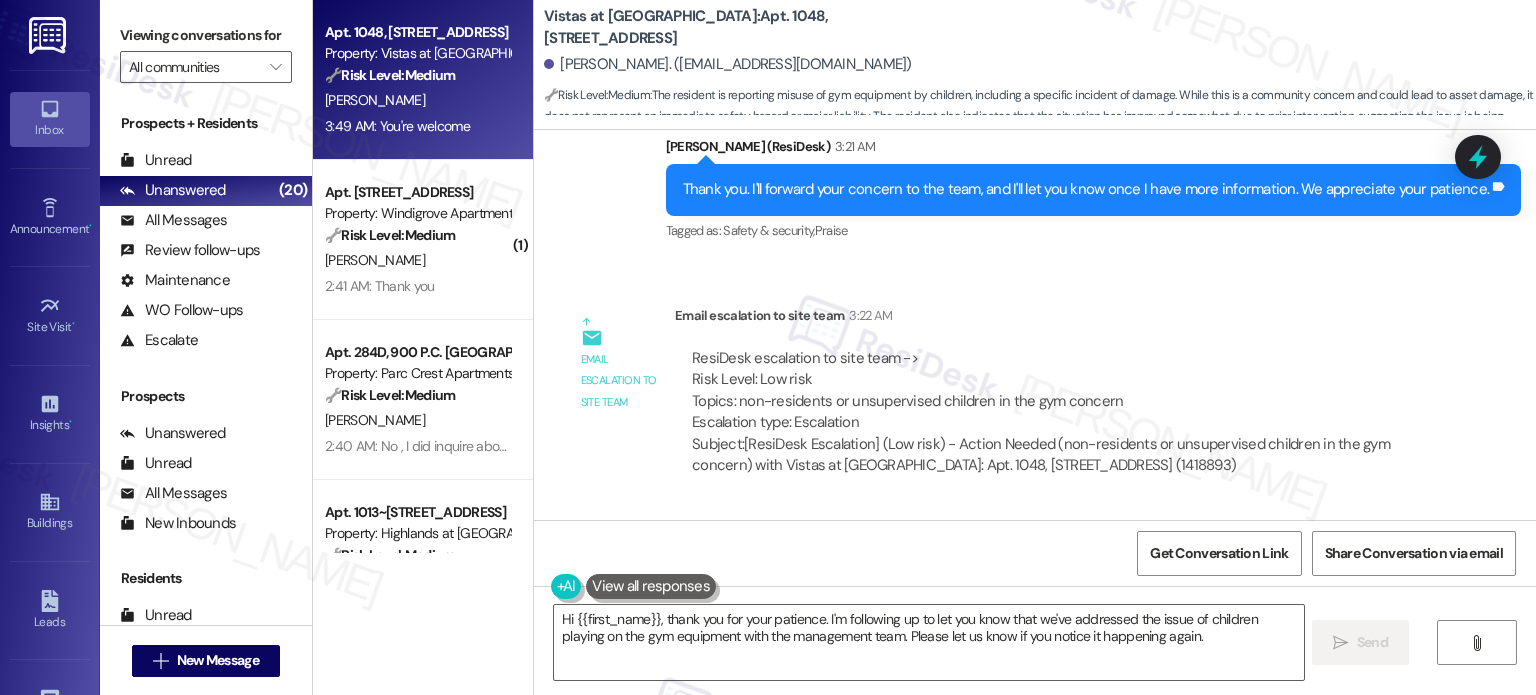 scroll, scrollTop: 1980, scrollLeft: 0, axis: vertical 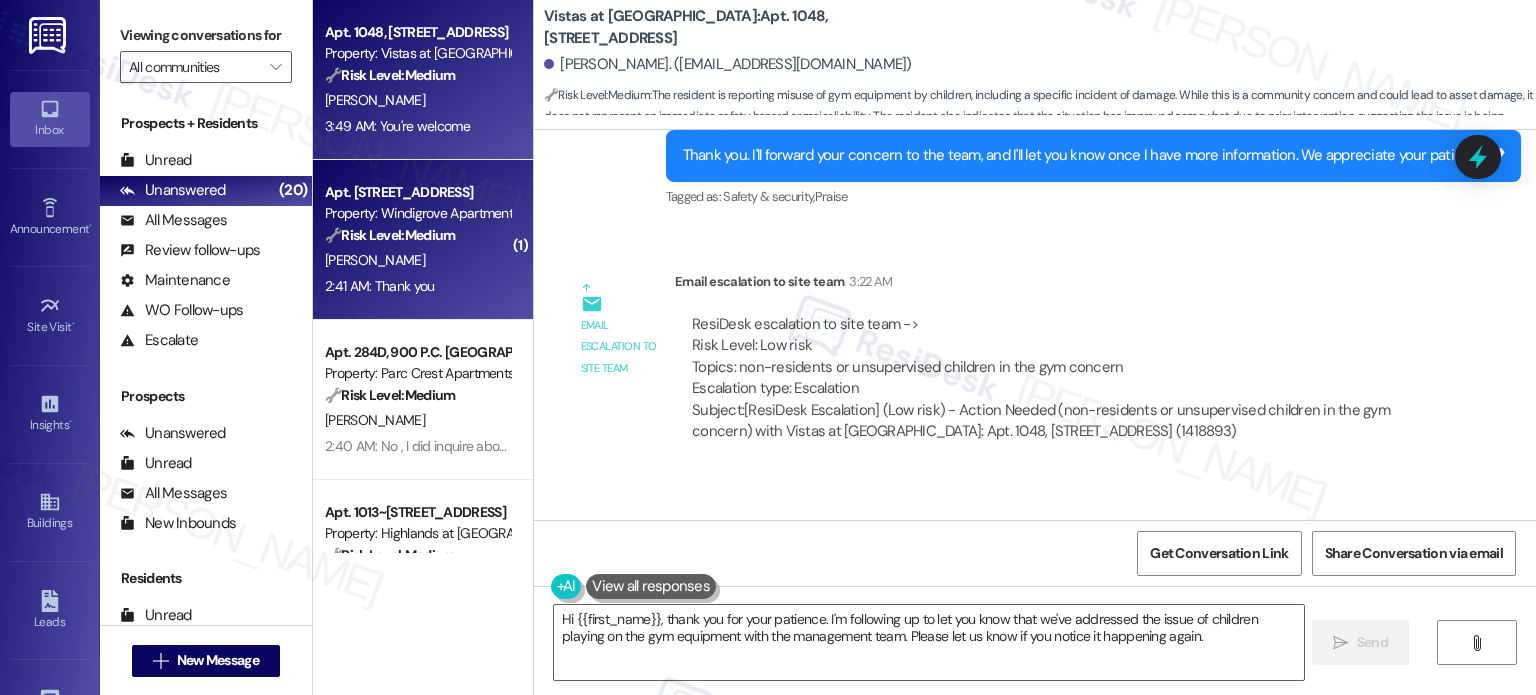 click on "Property: Windigrove Apartments" at bounding box center [417, 213] 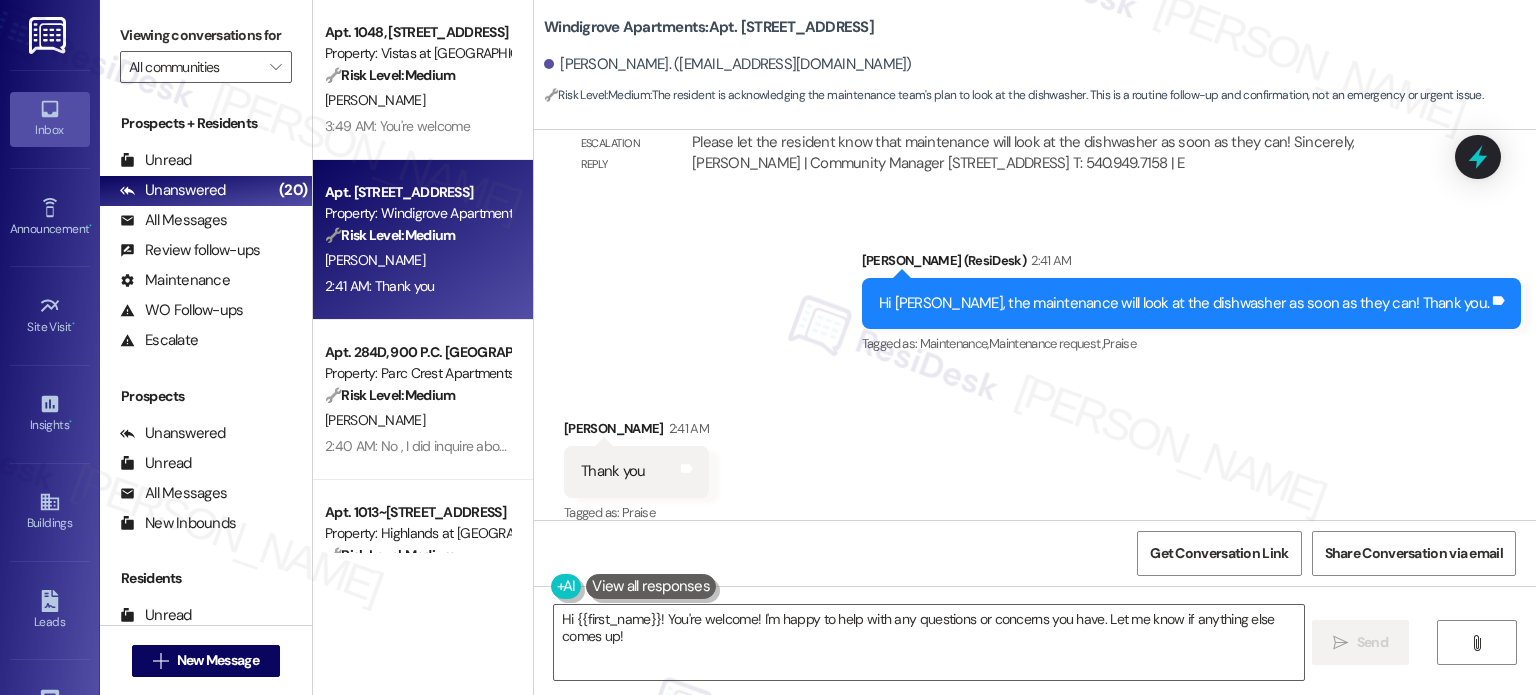 scroll, scrollTop: 2428, scrollLeft: 0, axis: vertical 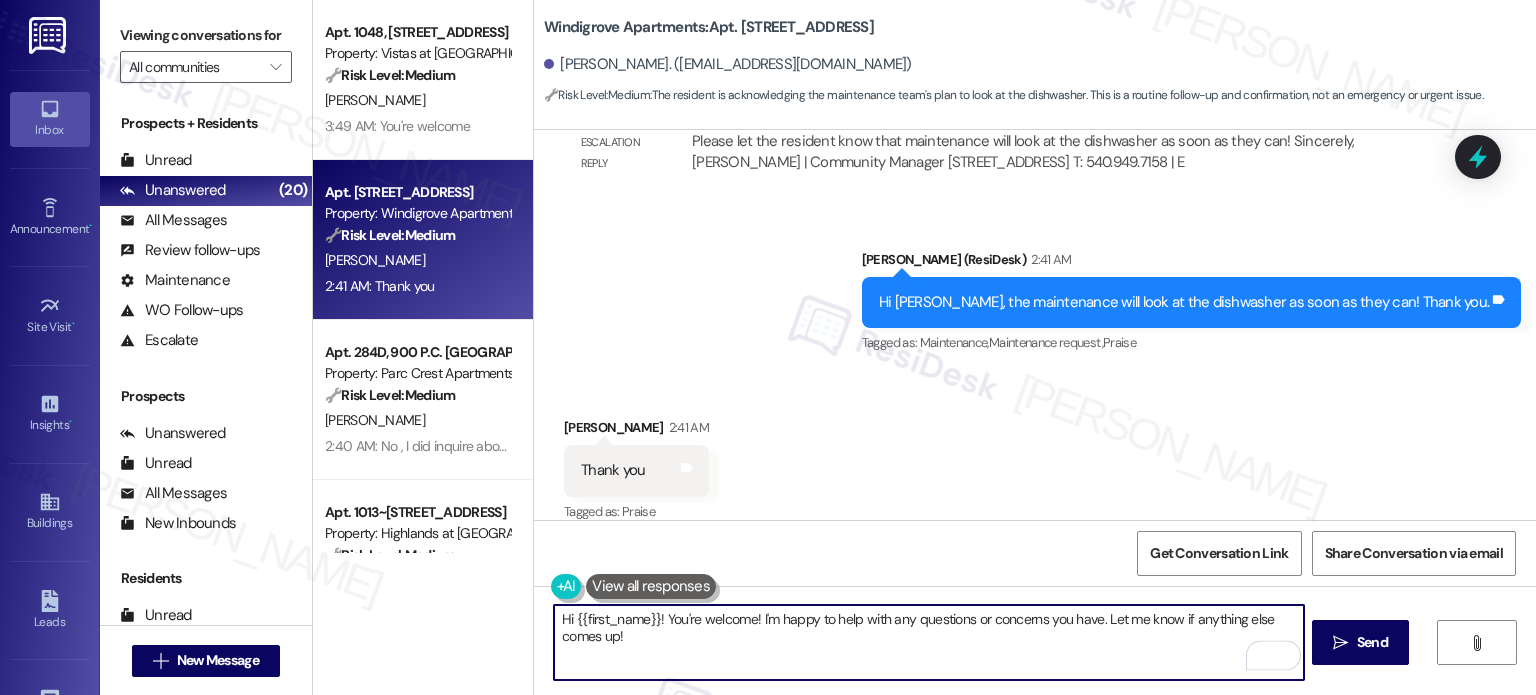 drag, startPoint x: 623, startPoint y: 633, endPoint x: 728, endPoint y: 642, distance: 105.38501 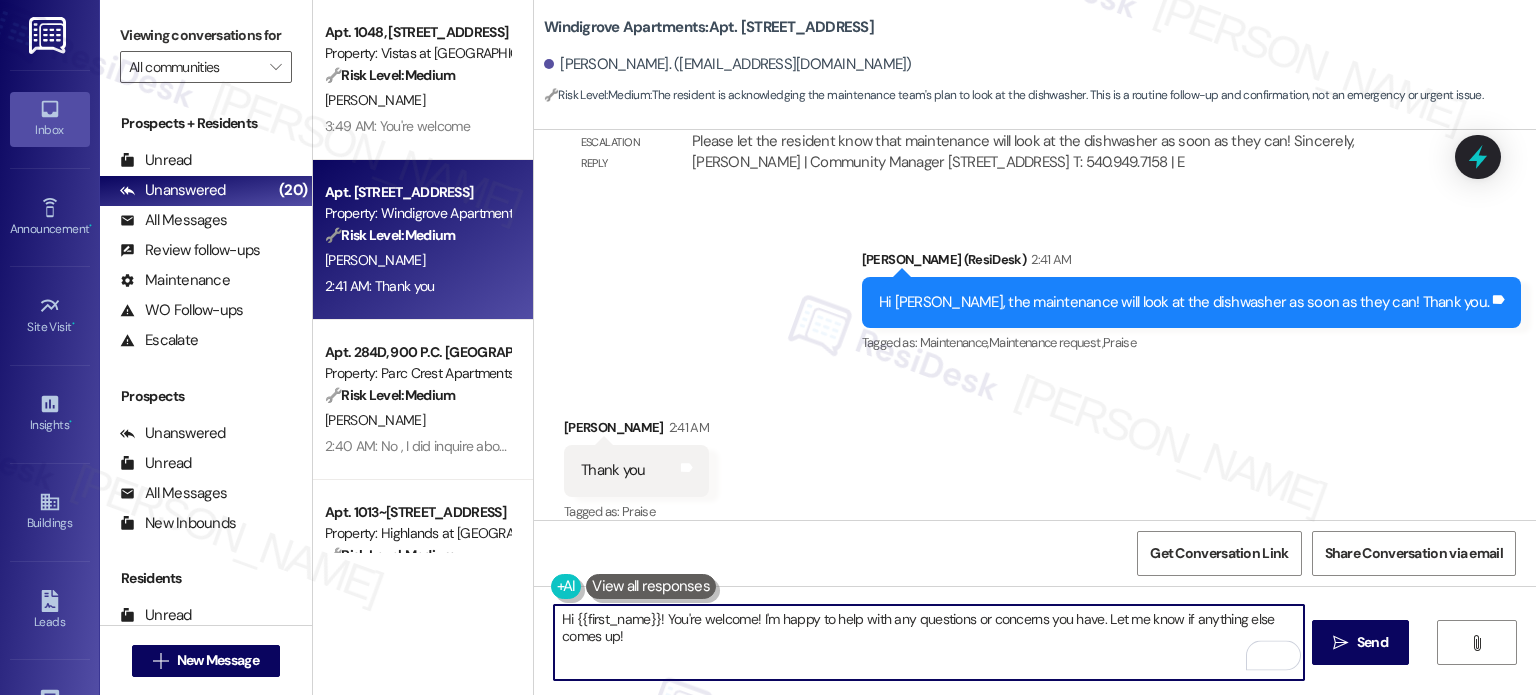 click on "Hi {{first_name}}! You're welcome! I'm happy to help with any questions or concerns you have. Let me know if anything else comes up!" at bounding box center (928, 642) 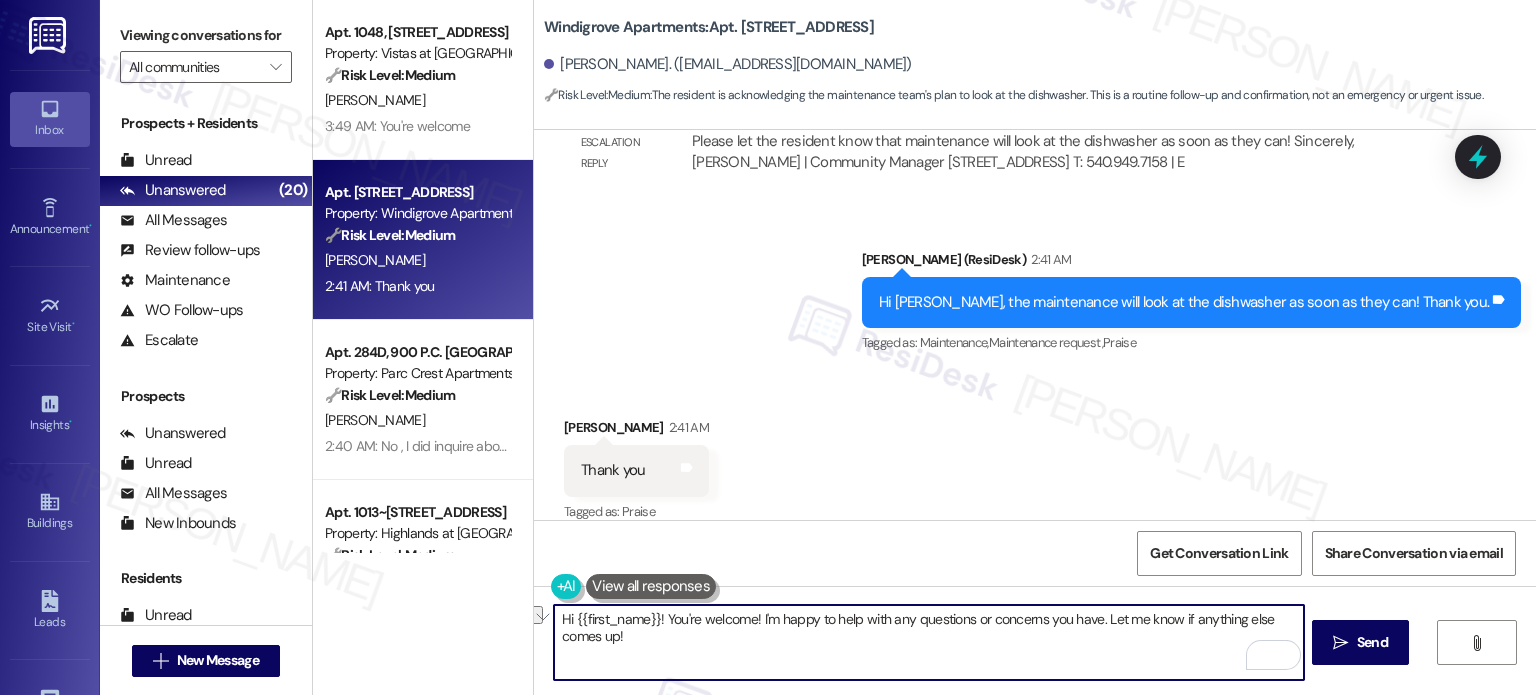drag, startPoint x: 656, startPoint y: 619, endPoint x: 528, endPoint y: 603, distance: 128.99612 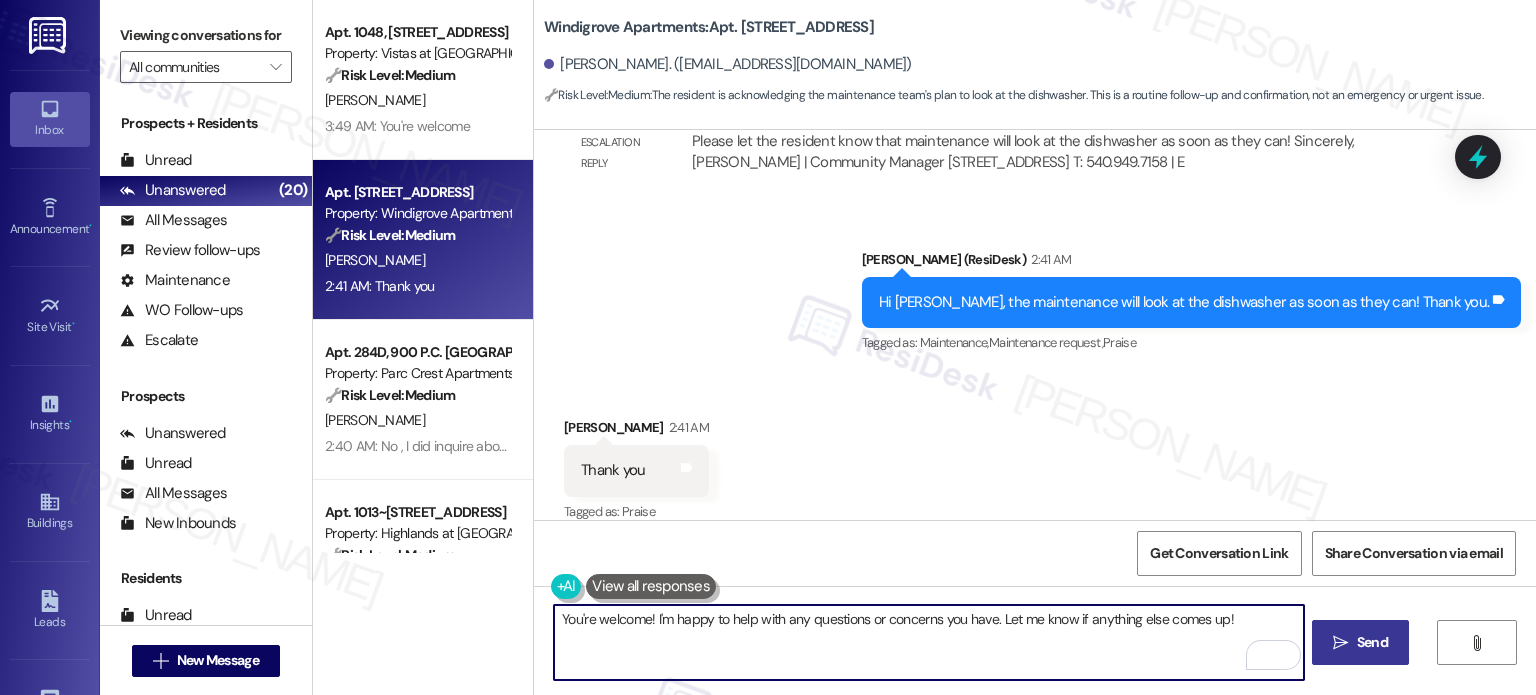 type on "You're welcome! I'm happy to help with any questions or concerns you have. Let me know if anything else comes up!" 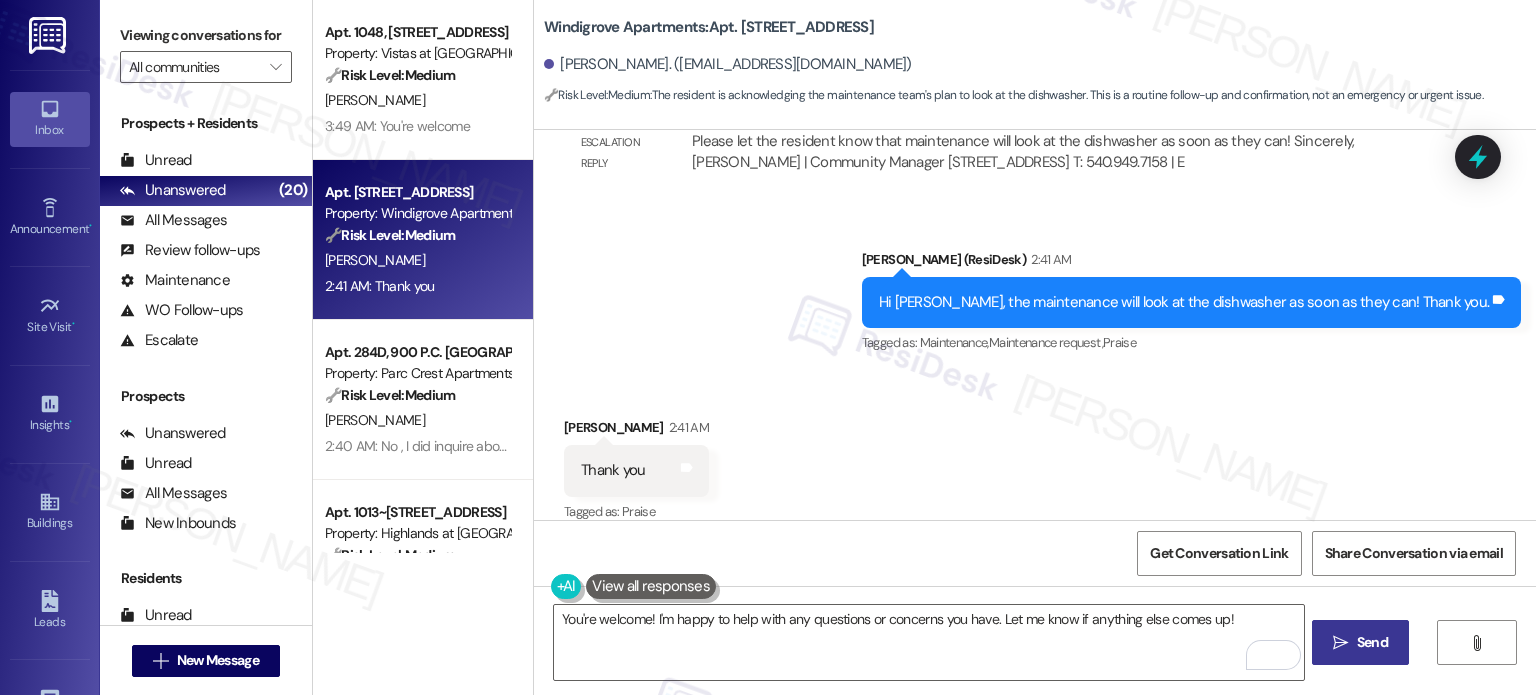 click on " Send" at bounding box center (1360, 642) 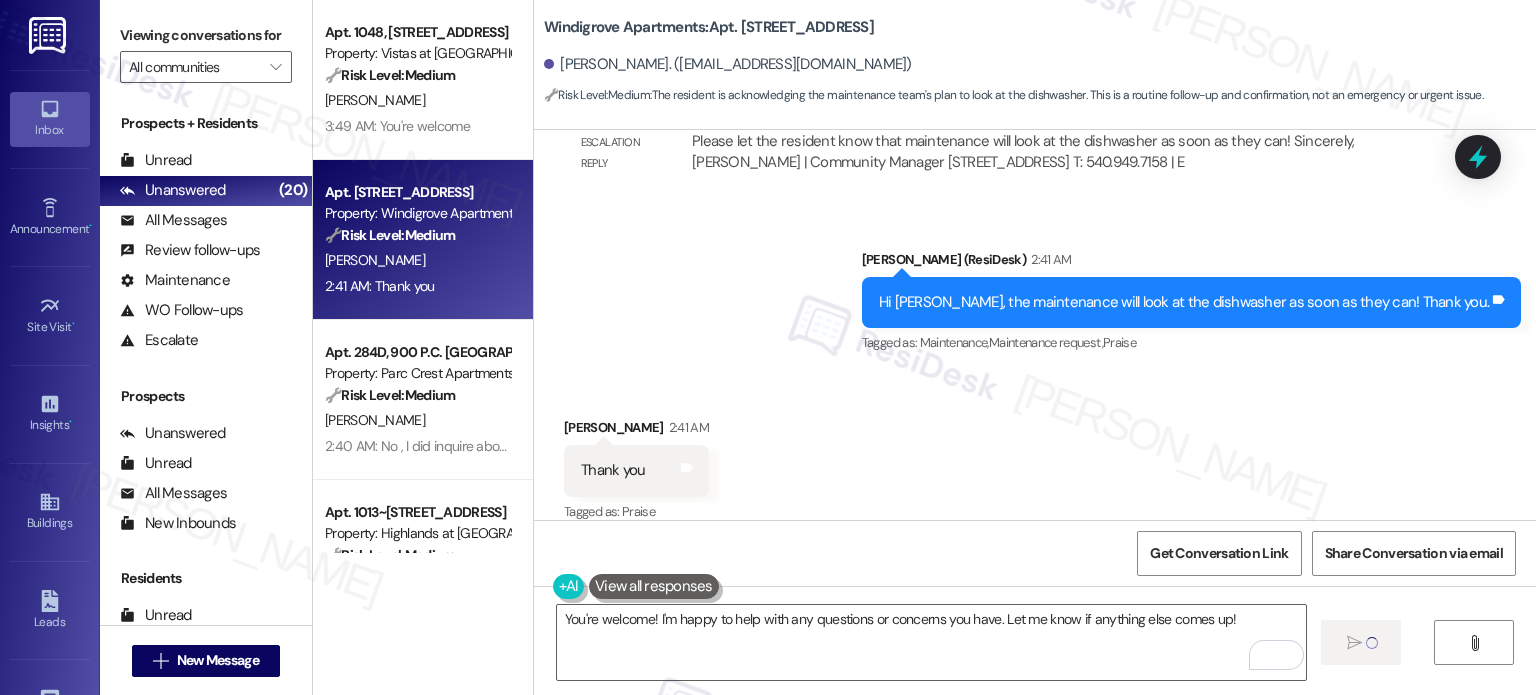type 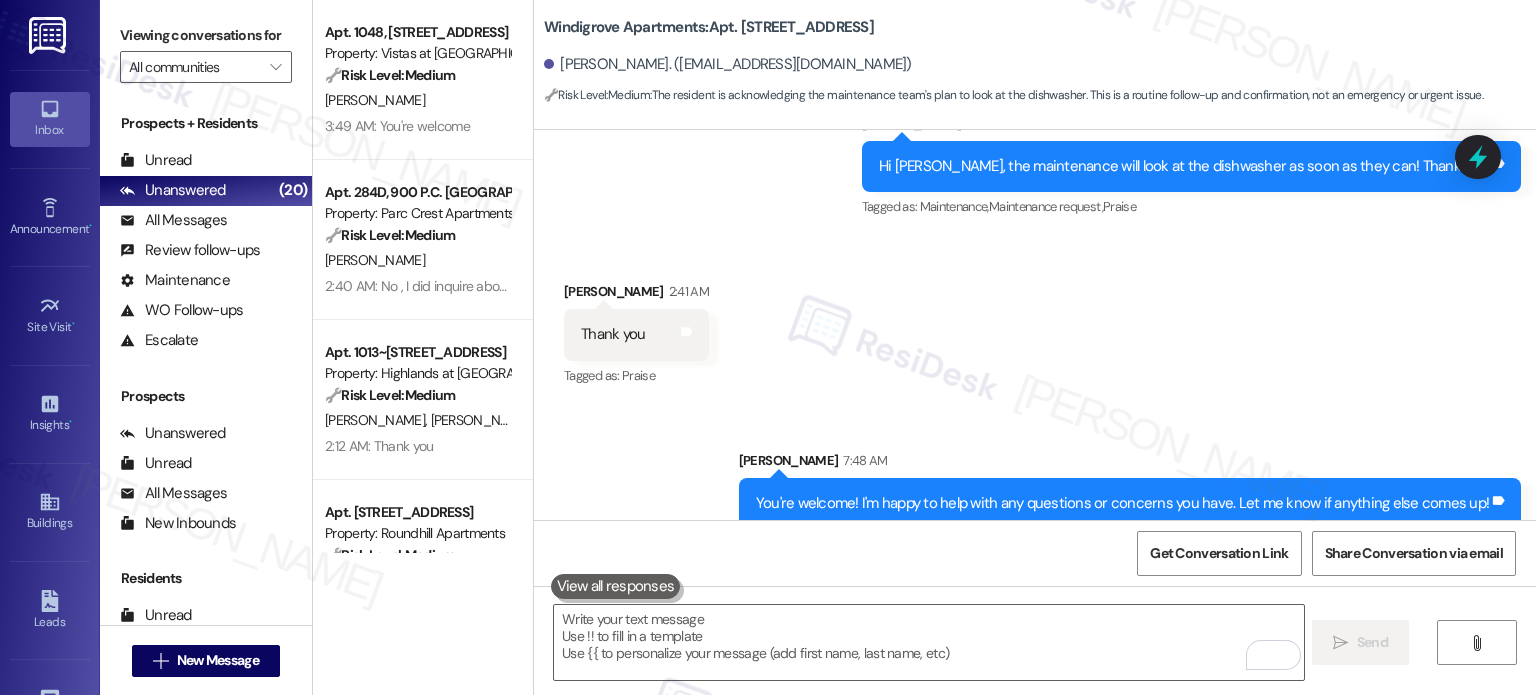 scroll, scrollTop: 2567, scrollLeft: 0, axis: vertical 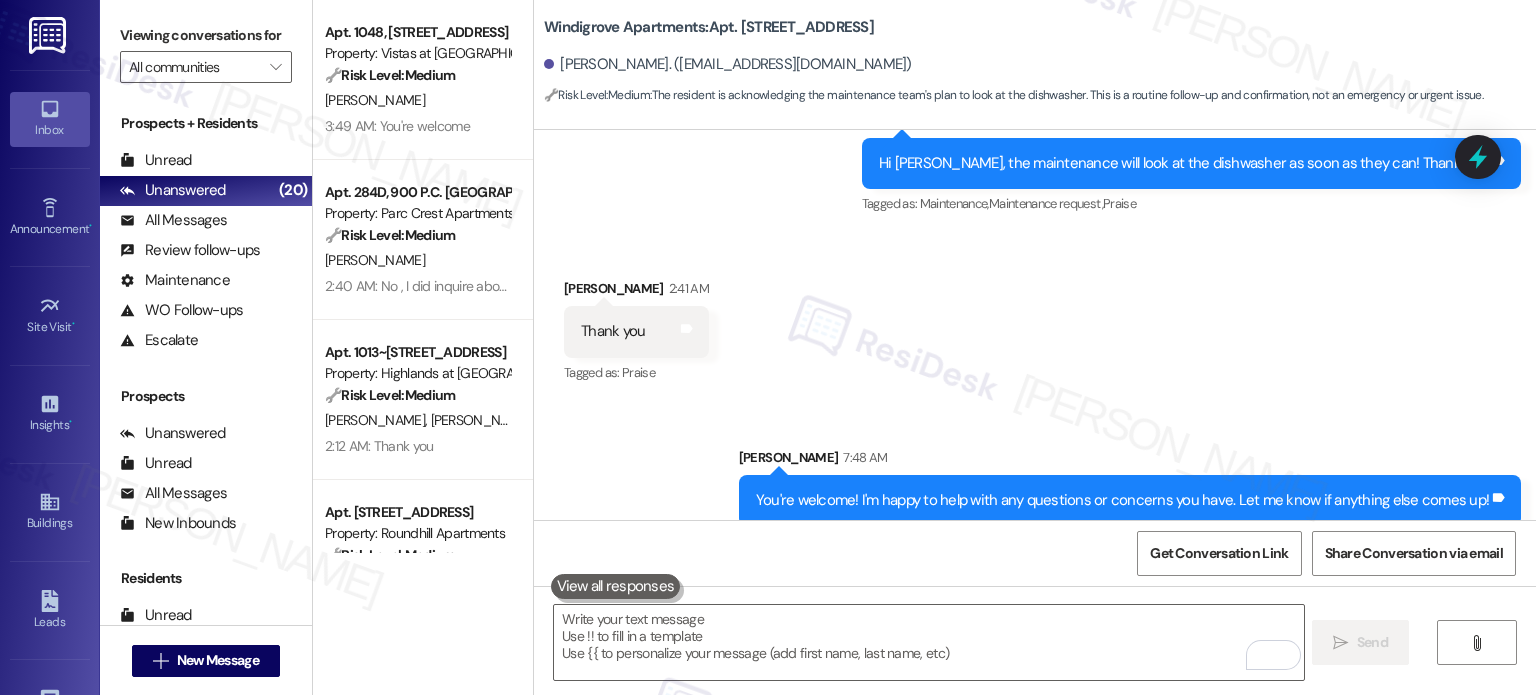 click on "Apt. 1048, 7612 II Timberlake Road Property: Vistas at Dreaming Creek 🔧  Risk Level:  Medium The resident is reporting misuse of gym equipment by children, including a specific incident of damage. While this is a community concern and could lead to asset damage, it does not represent an immediate safety hazard or major liability. The resident also indicates that the situation has improved somewhat due to prior intervention, suggesting the issue is being addressed. The lack of urgency and the ongoing investigation warrant a Tier 3 classification. J. Dickens 3:49 AM: You're welcome  3:49 AM: You're welcome  Apt. 284D, 900 P.C. Poplar Forest Road Property: Parc Crest Apartments 🔧  Risk Level:  Medium S. Brown 2:40 AM: No , I did inquire about the door several years ago and was told the doors were in the process of being painted but my door at least was never done. Never raised any other issue because the things would be expensive or impossible. Apt. 1013~208, 535 I Blackrock Drive 🔧  Risk Level:  Medium" at bounding box center (423, 347) 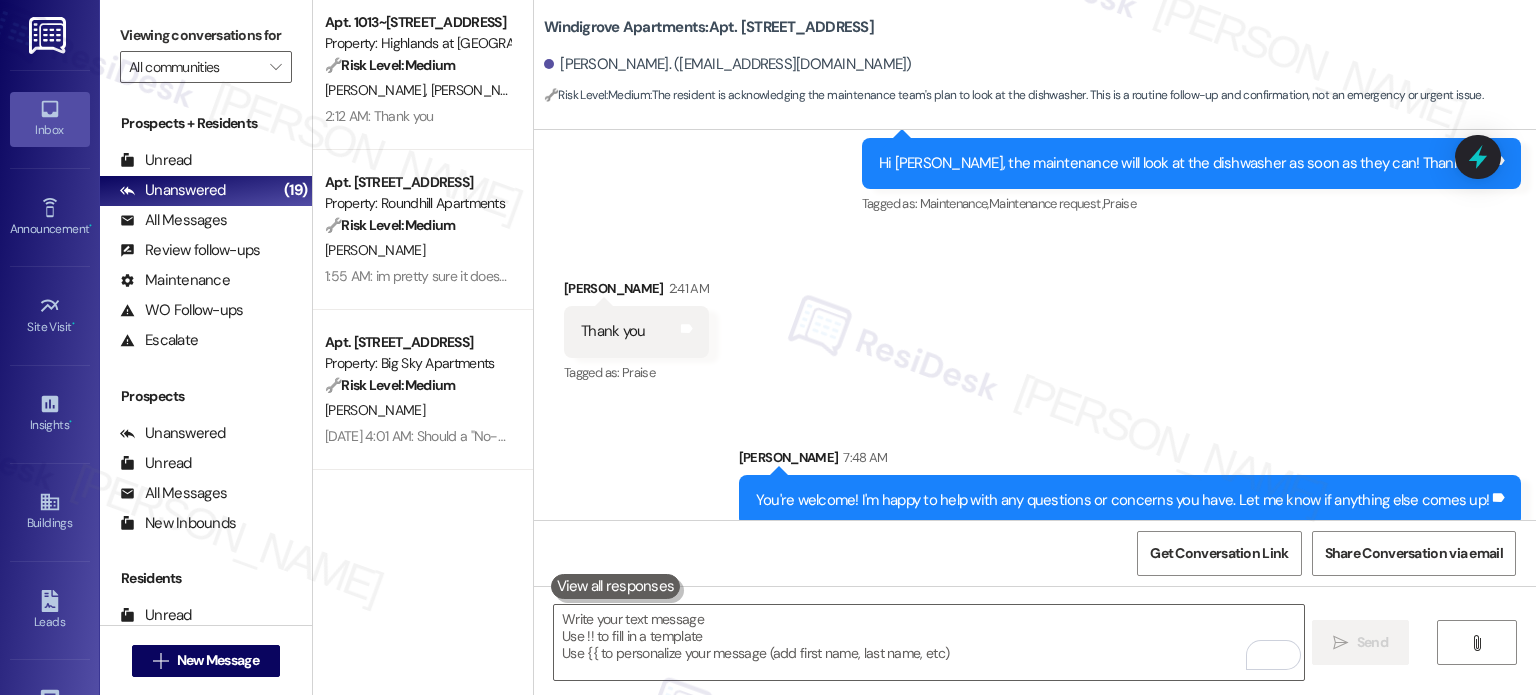 scroll, scrollTop: 0, scrollLeft: 0, axis: both 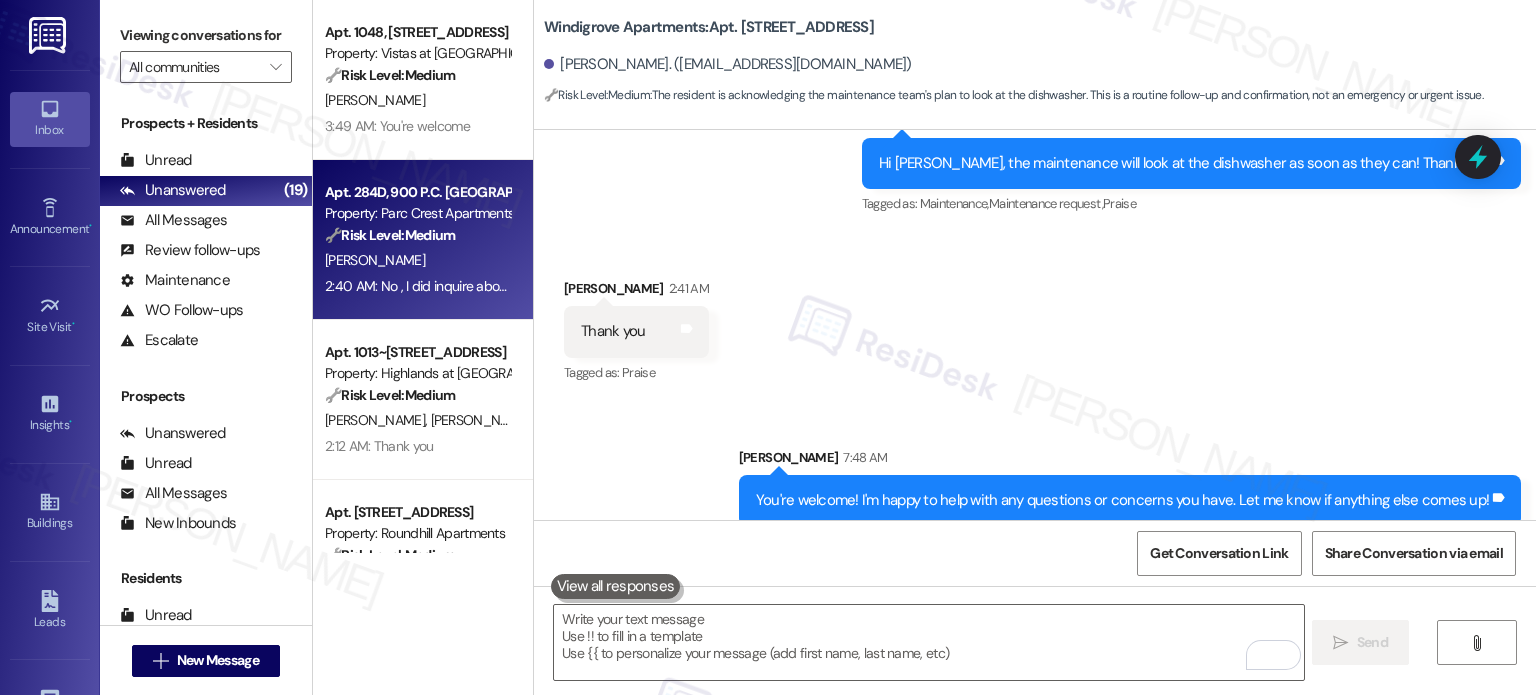 click on "[PERSON_NAME]" at bounding box center [417, 260] 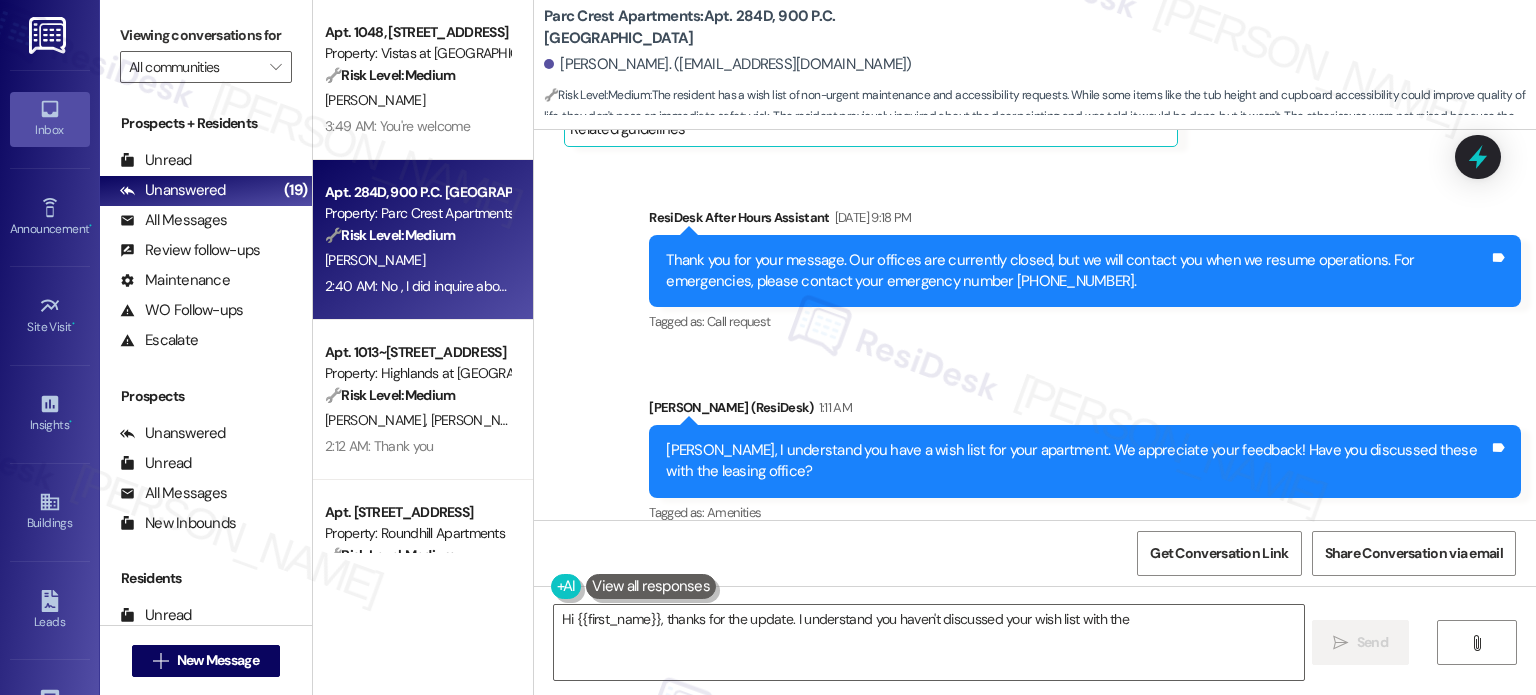 scroll, scrollTop: 1260, scrollLeft: 0, axis: vertical 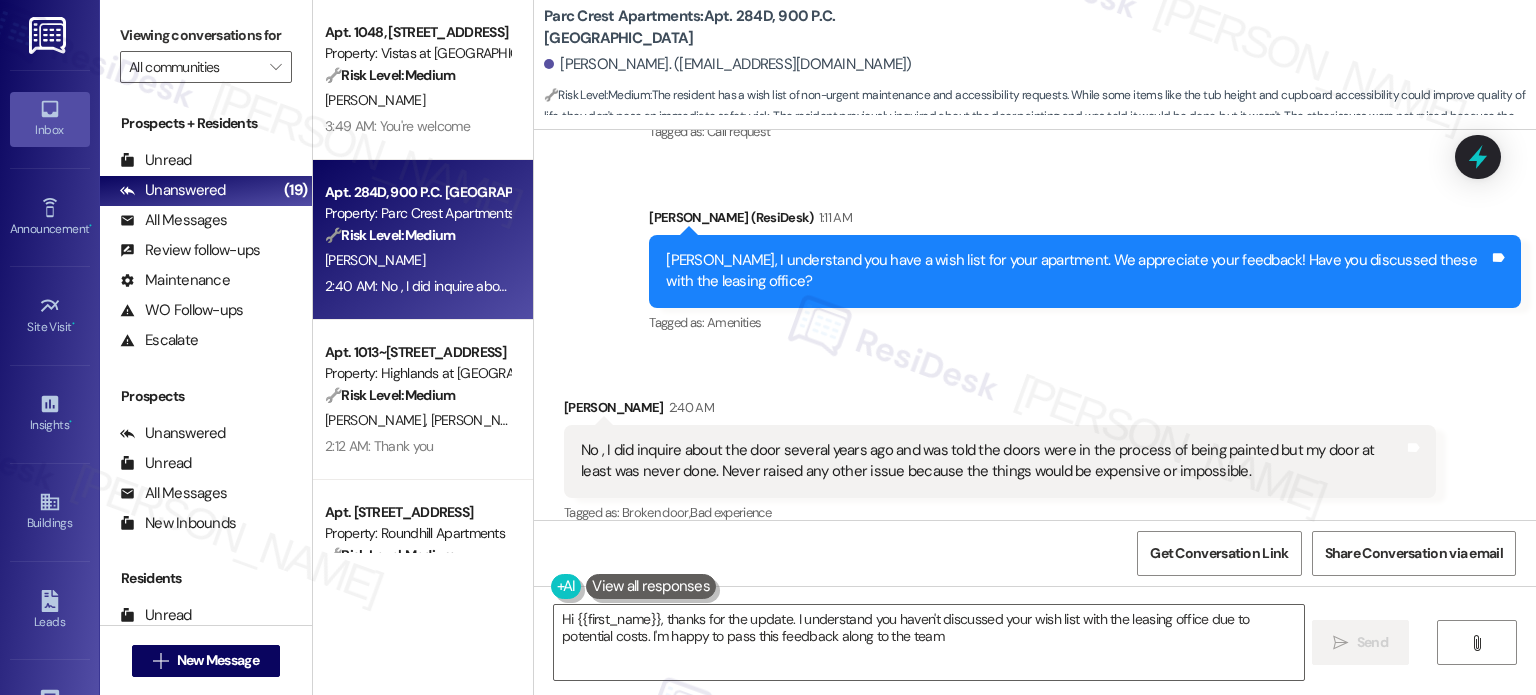 type on "Hi {{first_name}}, thanks for the update. I understand you haven't discussed your wish list with the leasing office due to potential costs. I'm happy to pass this feedback along to the team!" 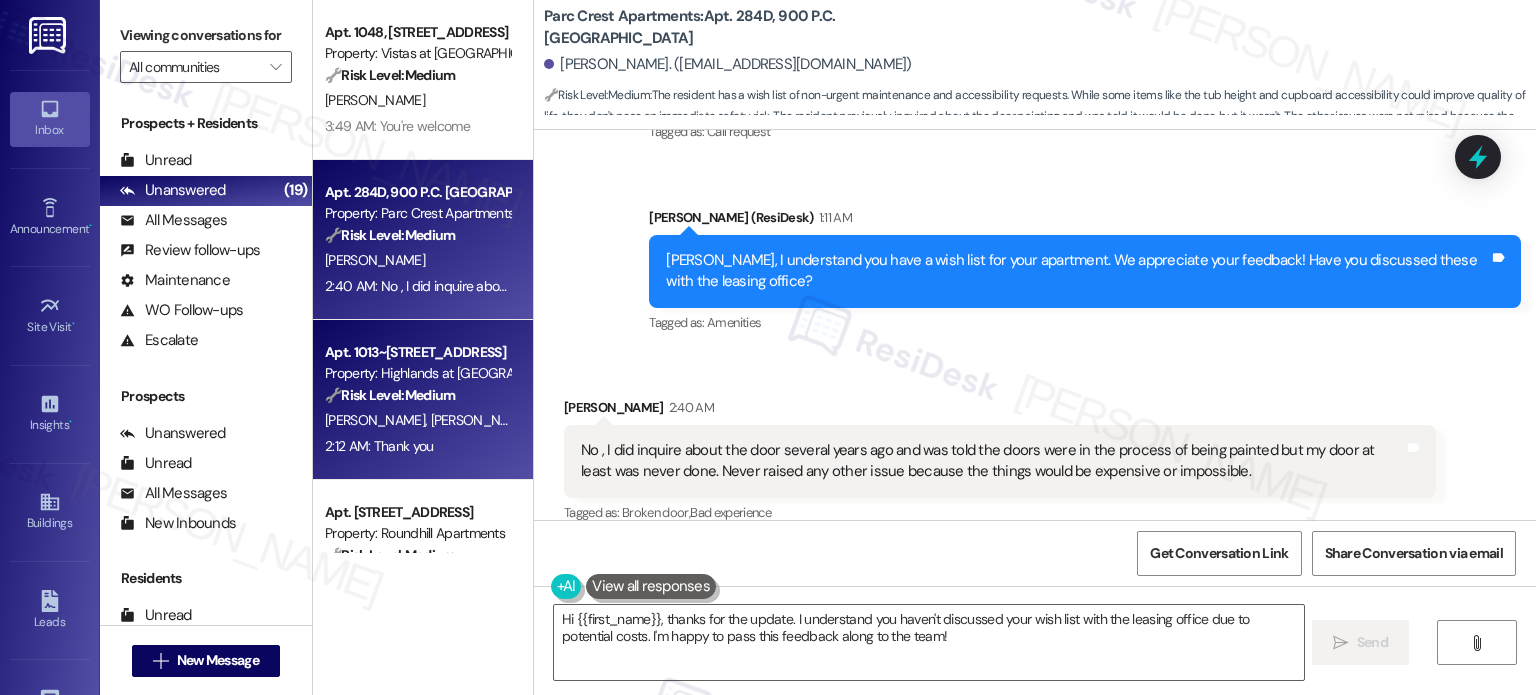 click on "Property: Highlands at [GEOGRAPHIC_DATA] Apartments" at bounding box center (417, 373) 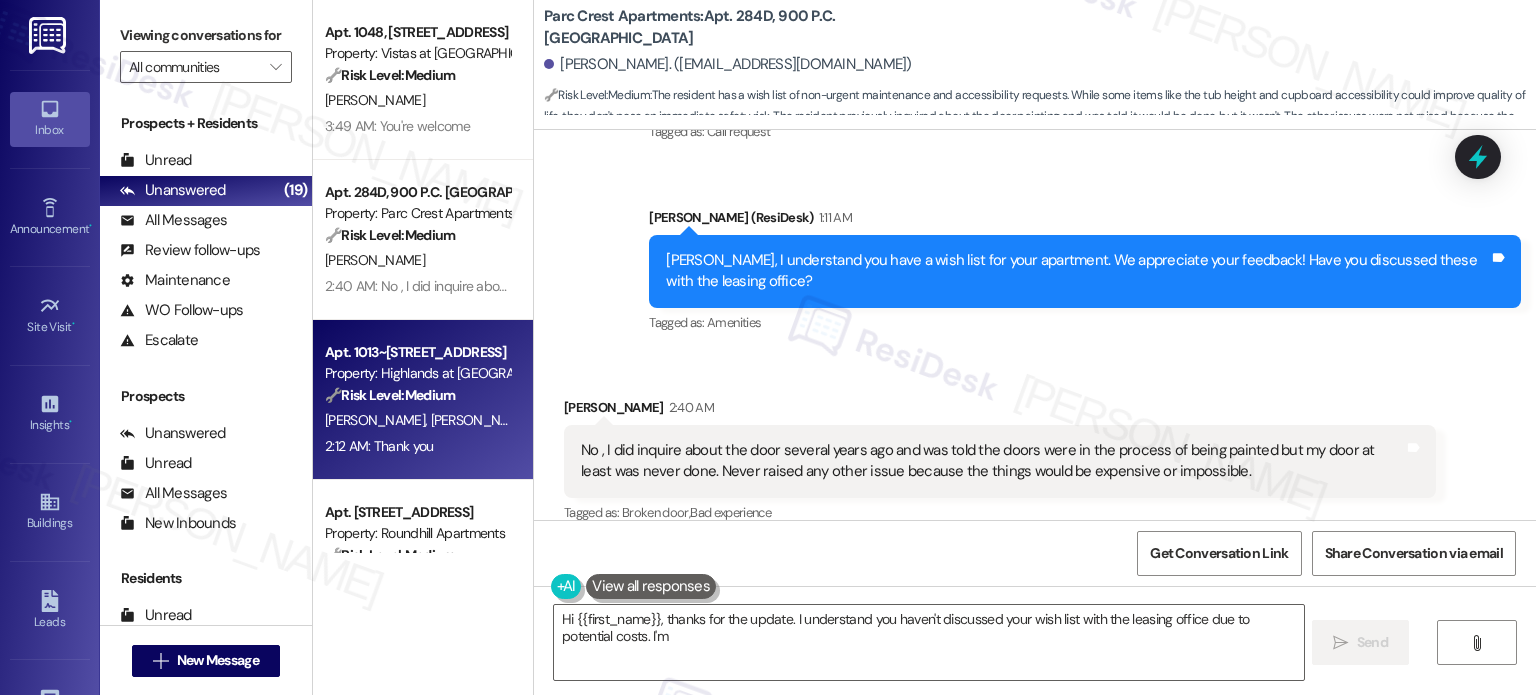 type on "Hi {{first_name}}, thanks for the update. I understand you haven't discussed your wish list with the leasing office due to potential costs. I'm happy" 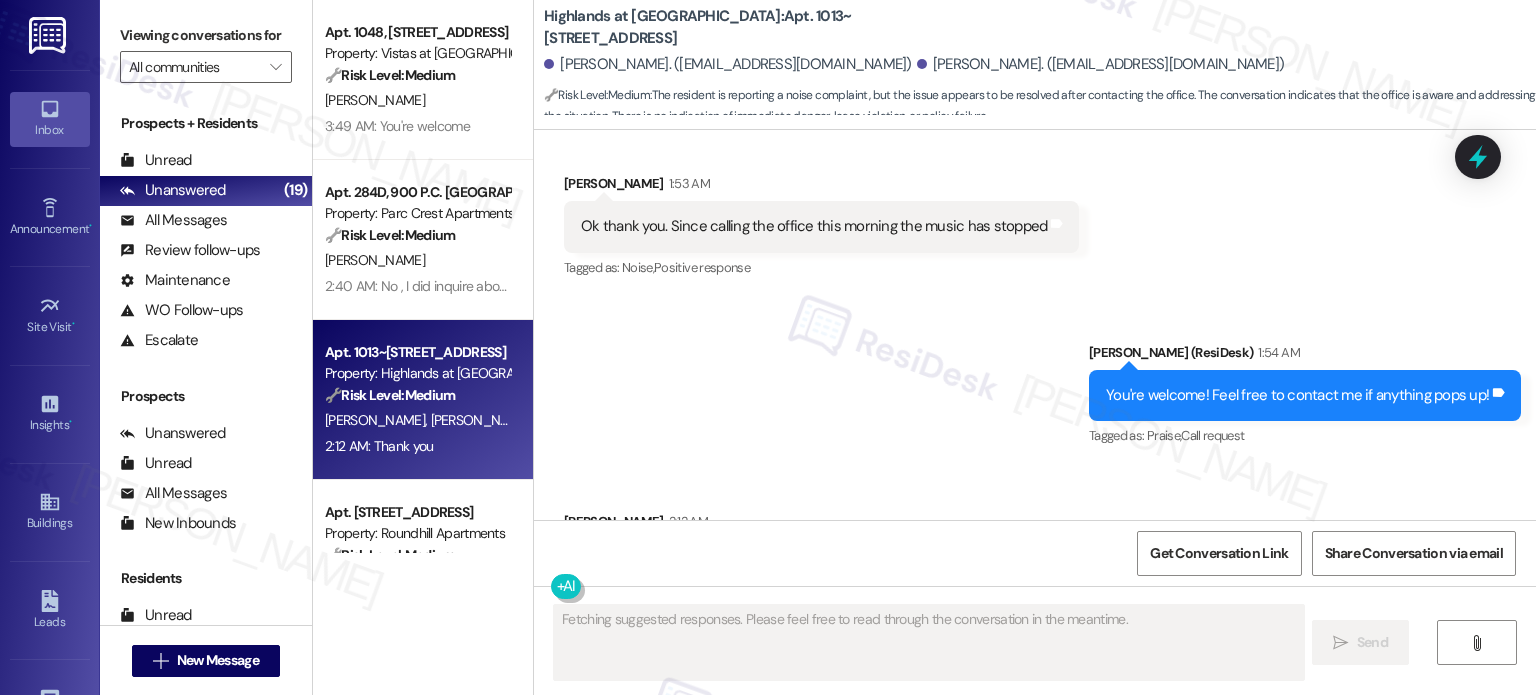 scroll, scrollTop: 28887, scrollLeft: 0, axis: vertical 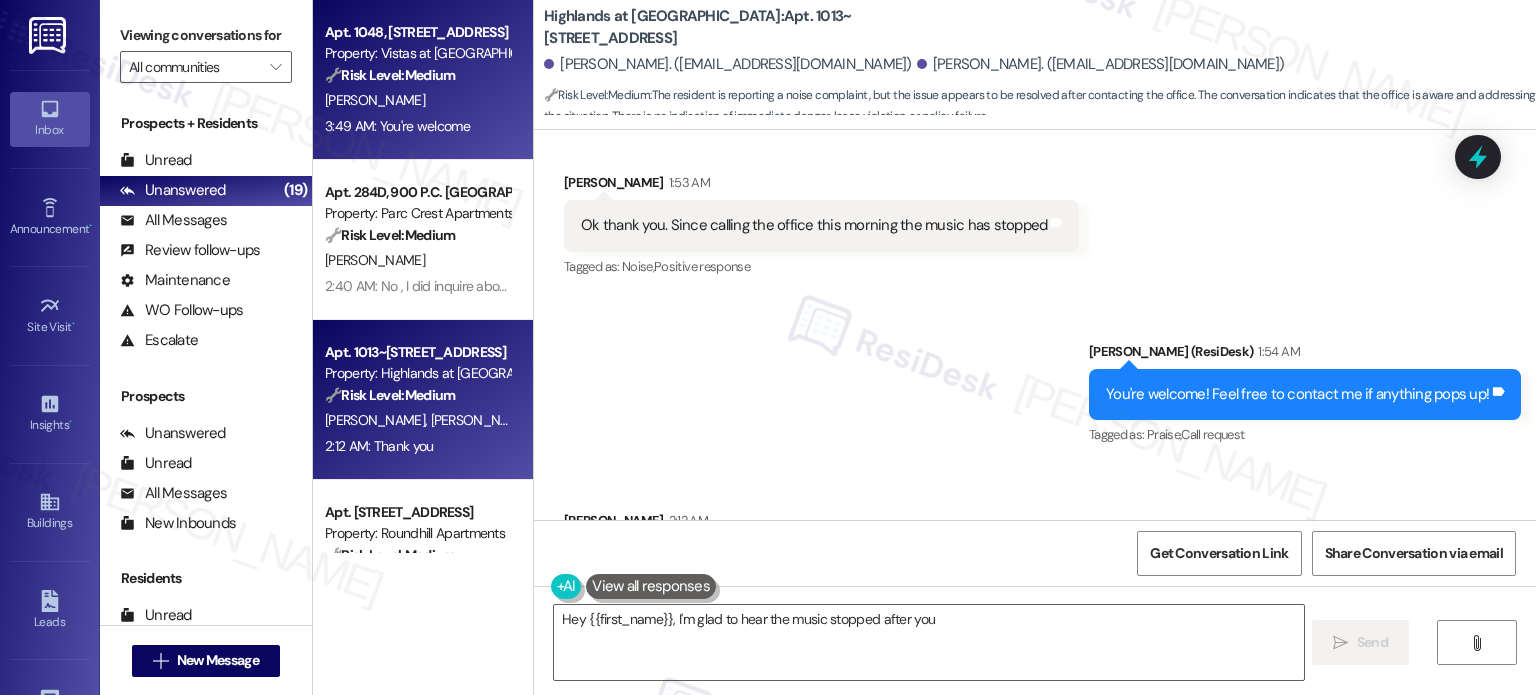 type on "Hey {{first_name}}, I'm glad to hear the music stopped after you" 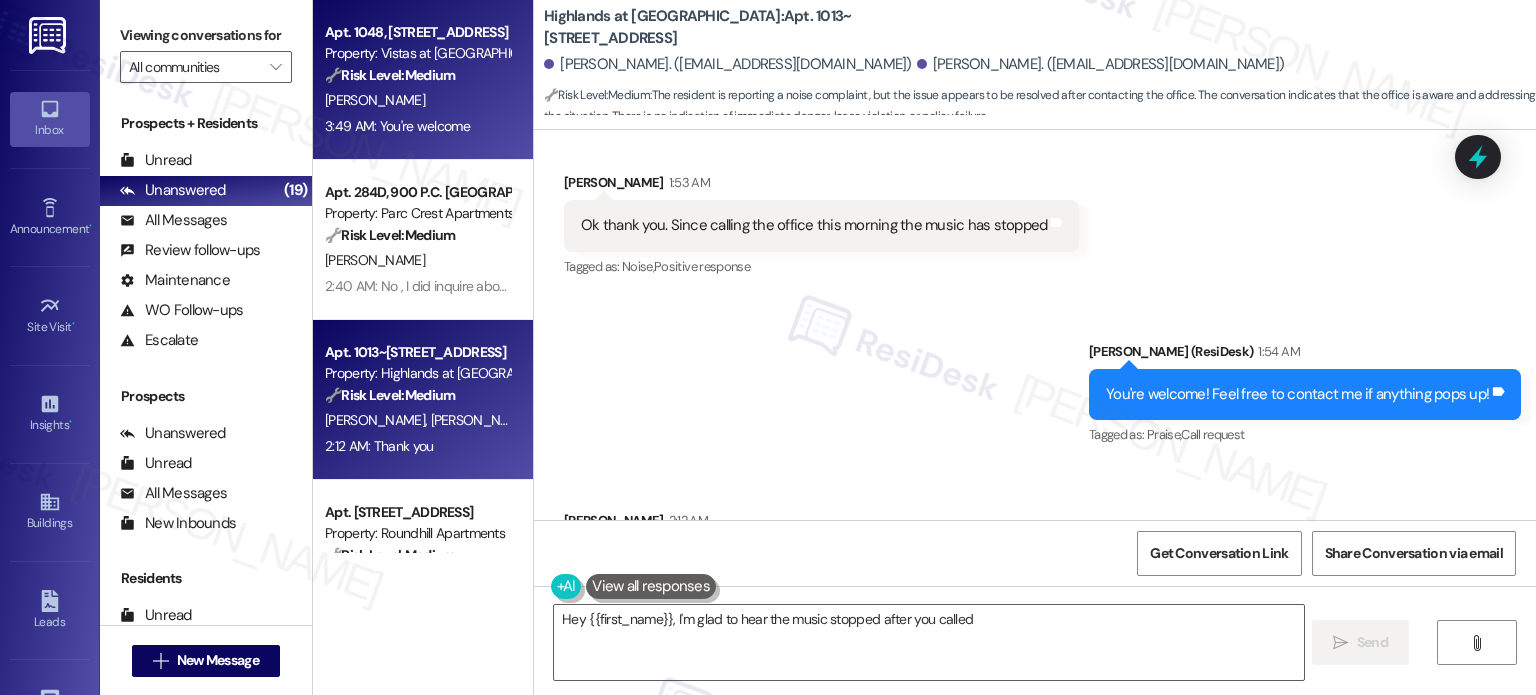 click on "Apt. 1048, [STREET_ADDRESS]" at bounding box center [417, 32] 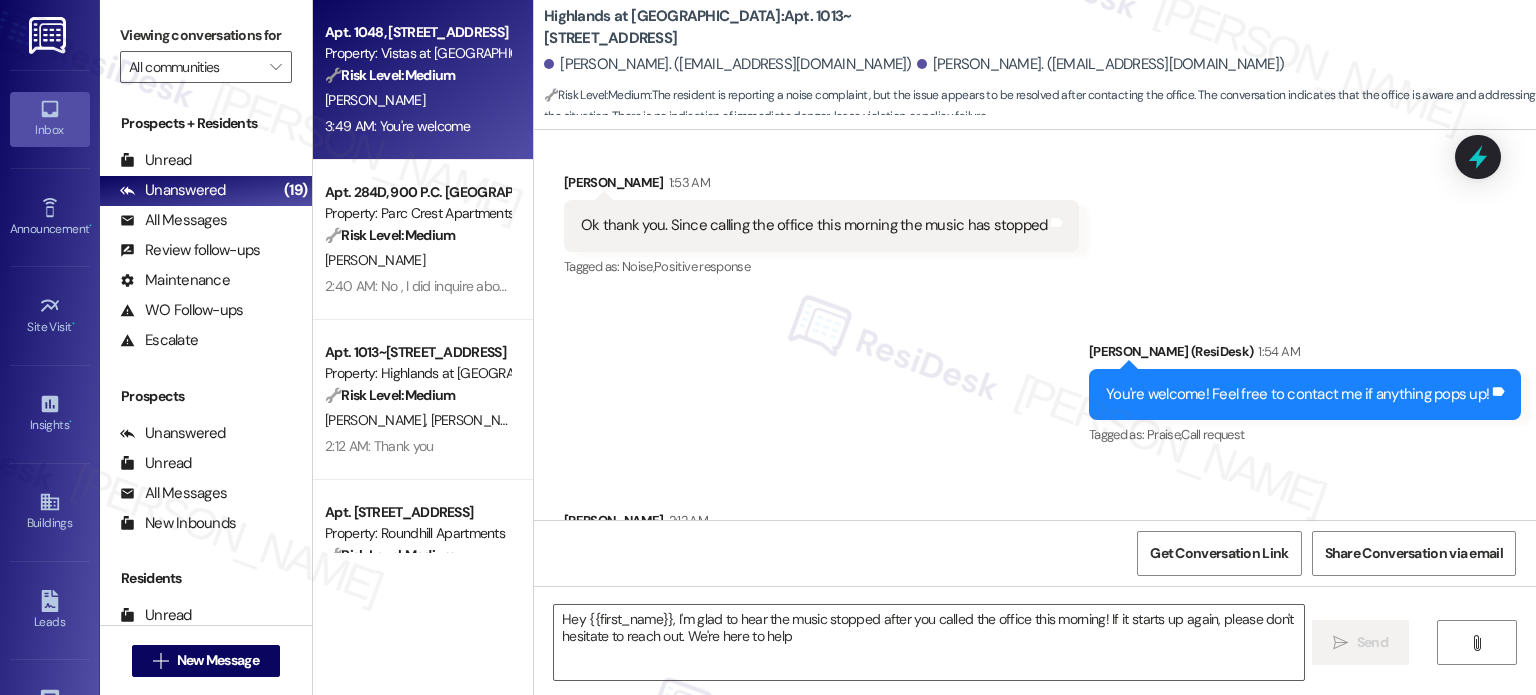type on "Hey {{first_name}}, I'm glad to hear the music stopped after you called the office this morning! If it starts up again, please don't hesitate to reach out. We're here to help!" 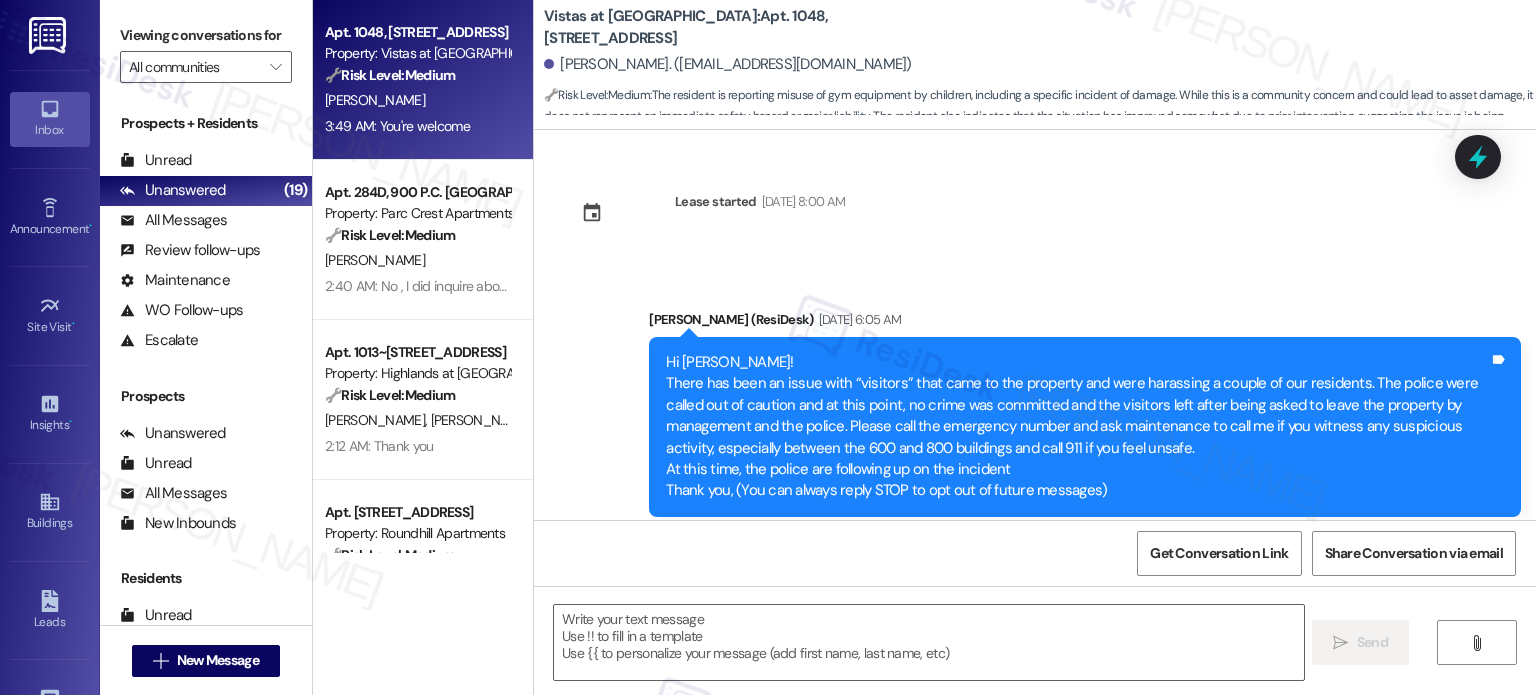 scroll, scrollTop: 2079, scrollLeft: 0, axis: vertical 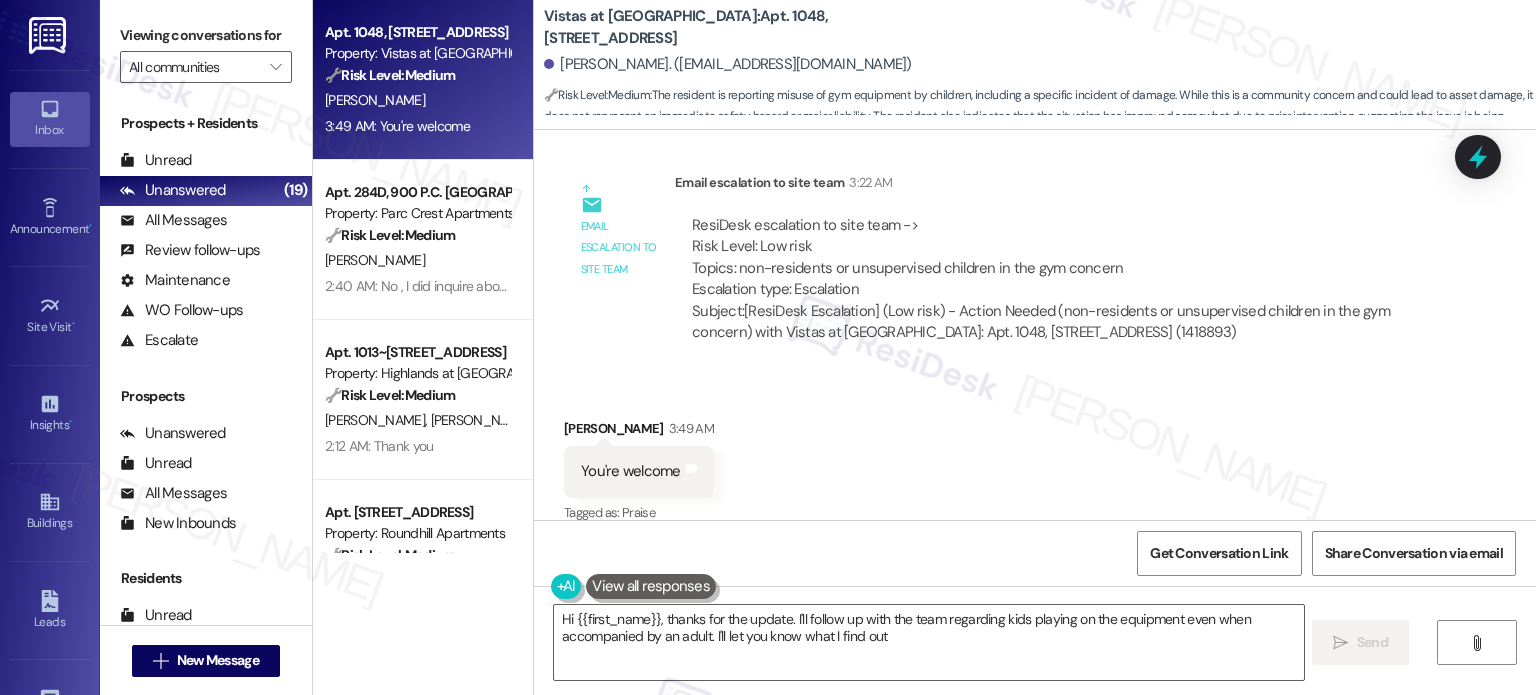 type on "Hi {{first_name}}, thanks for the update. I'll follow up with the team regarding kids playing on the equipment even when accompanied by an adult. I'll let you know what I find out!" 